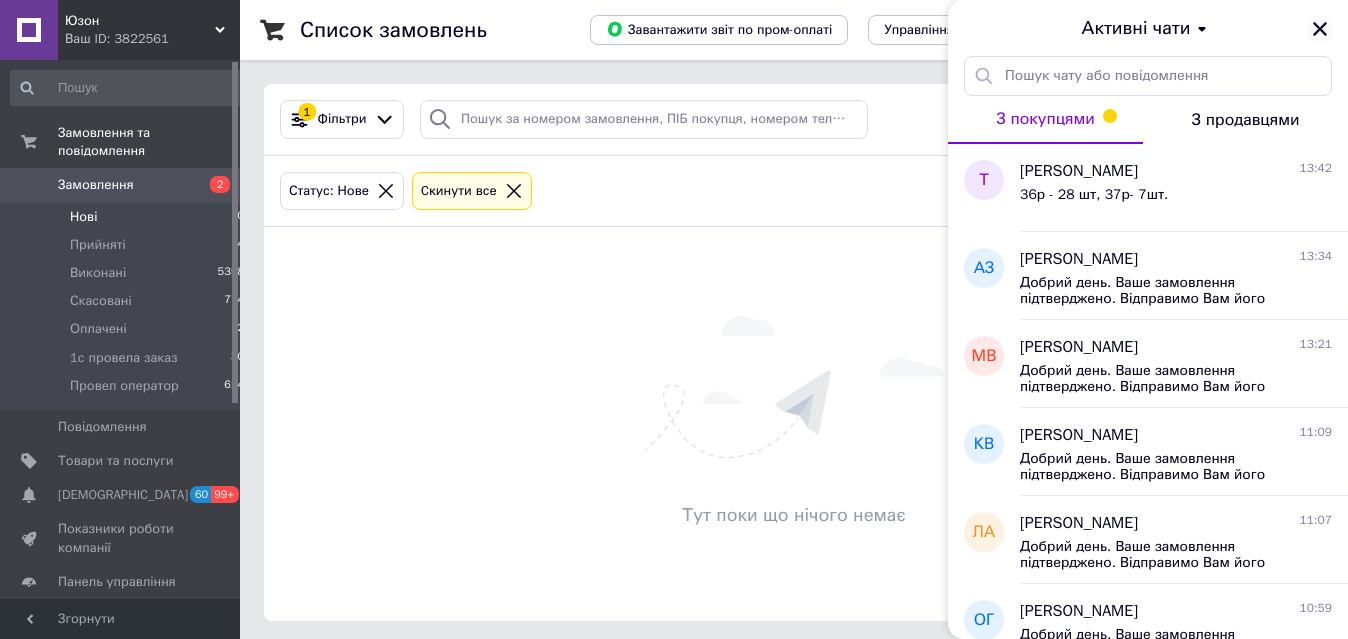 scroll, scrollTop: 0, scrollLeft: 0, axis: both 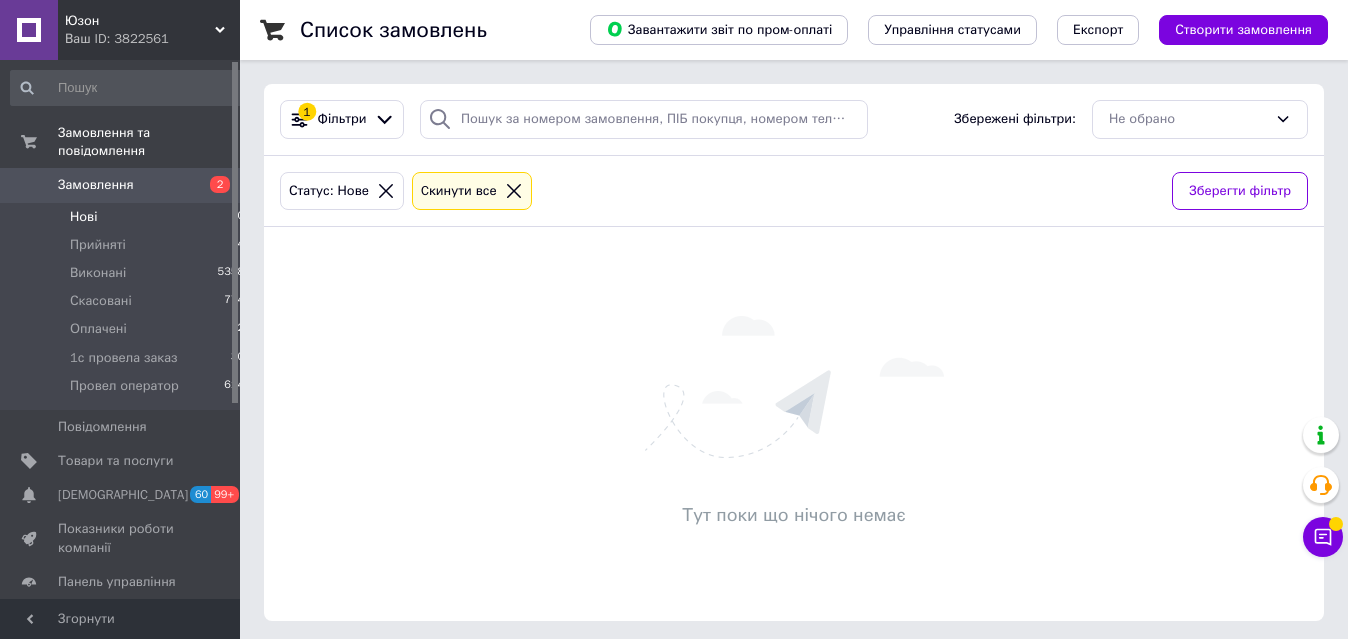 click on "Нові" at bounding box center [83, 217] 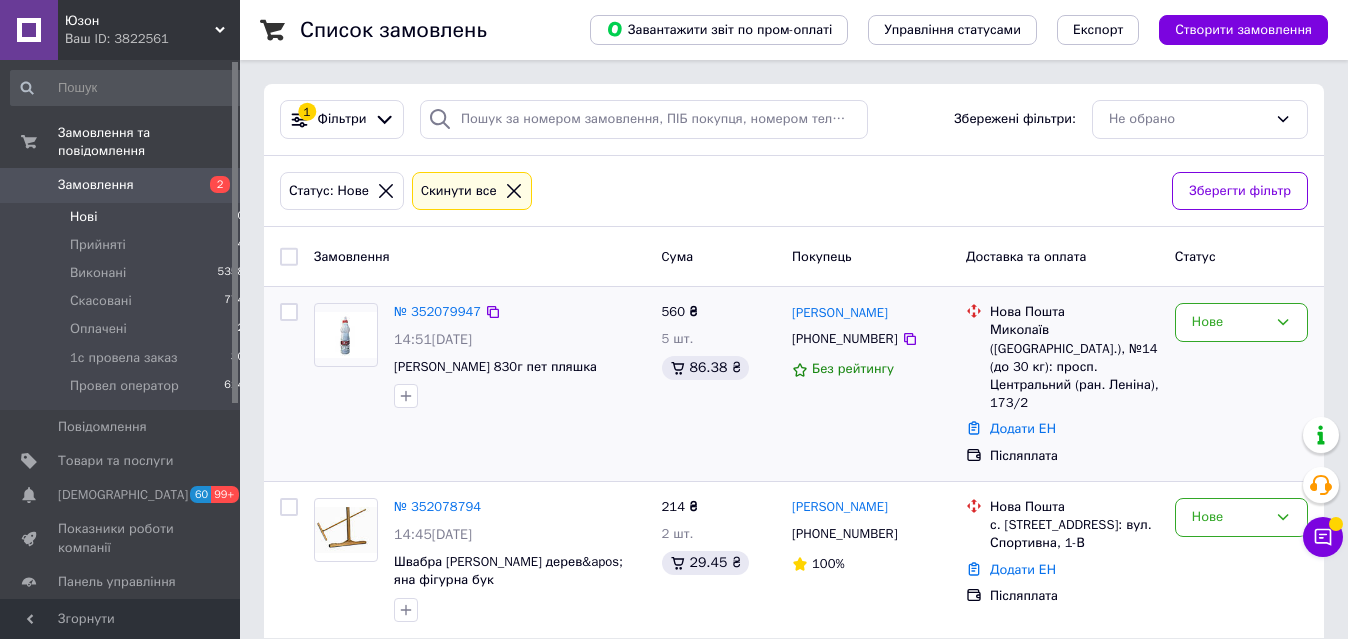 scroll, scrollTop: 5, scrollLeft: 0, axis: vertical 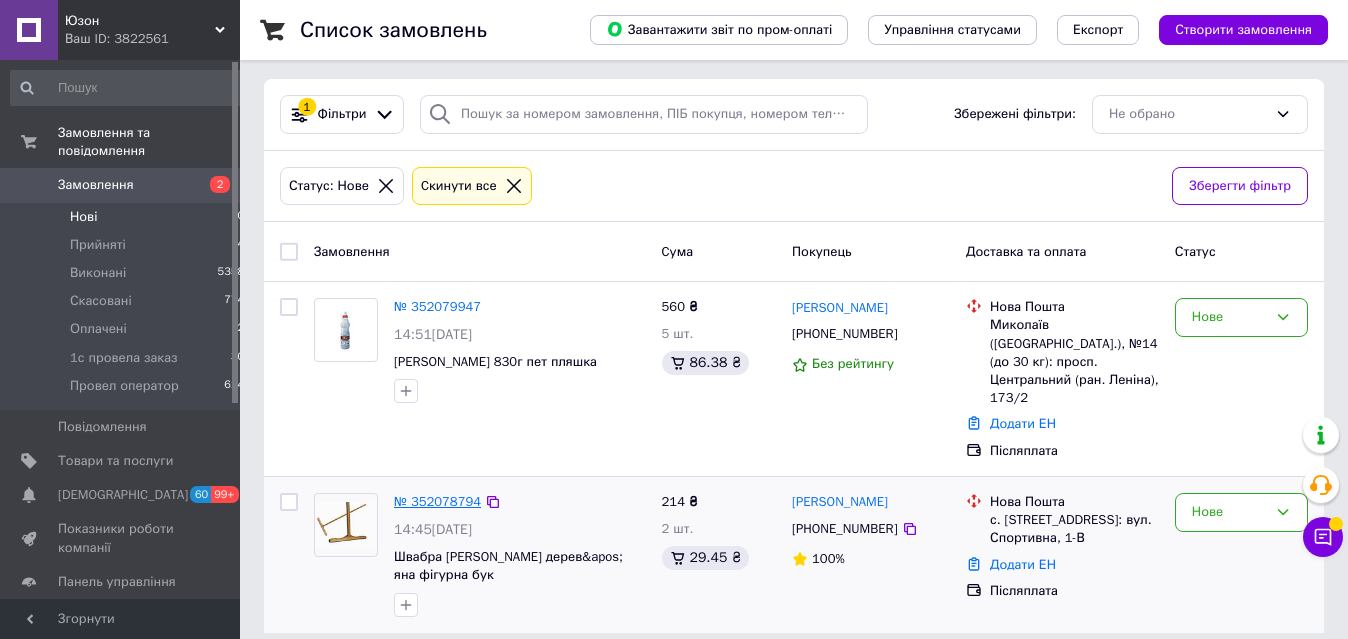 click on "№ 352078794" at bounding box center (437, 501) 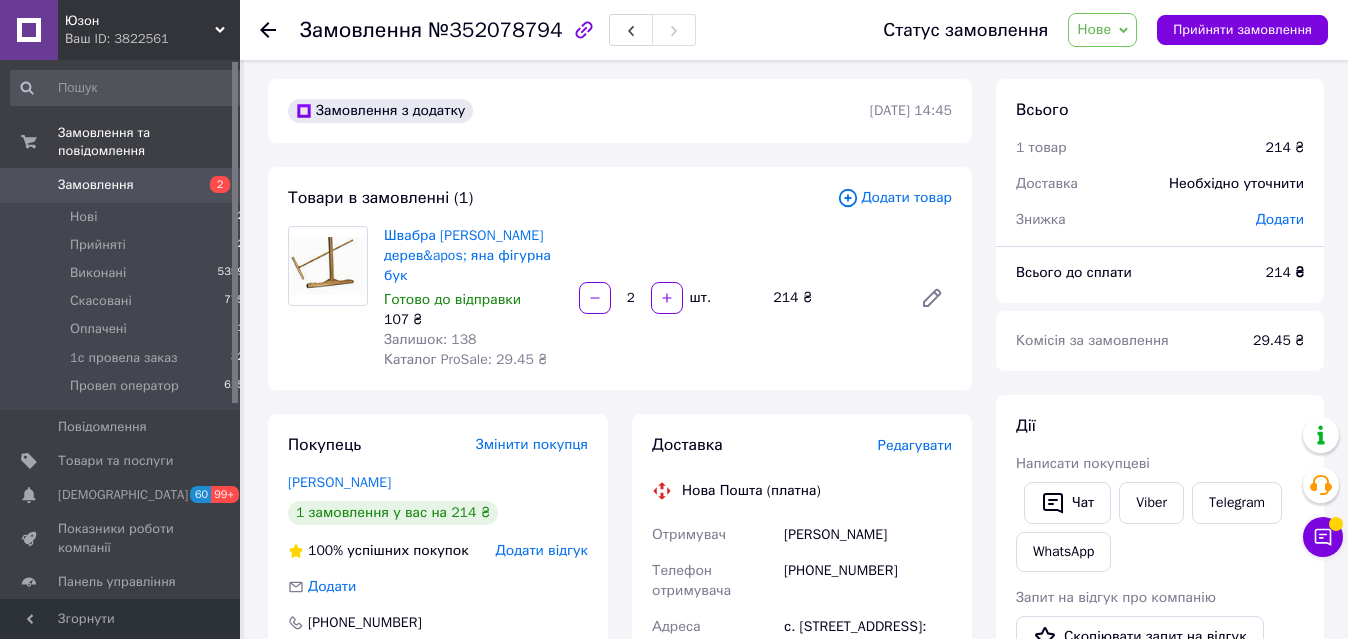 scroll, scrollTop: 107, scrollLeft: 0, axis: vertical 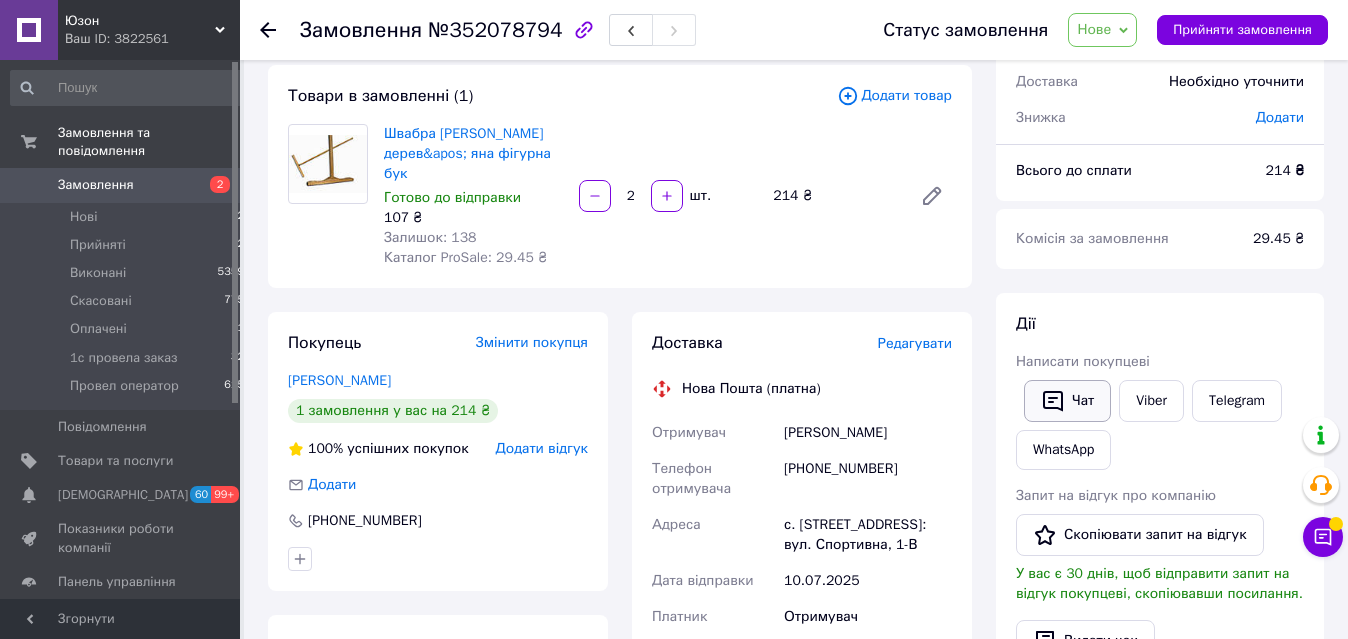 click on "Чат" at bounding box center (1067, 401) 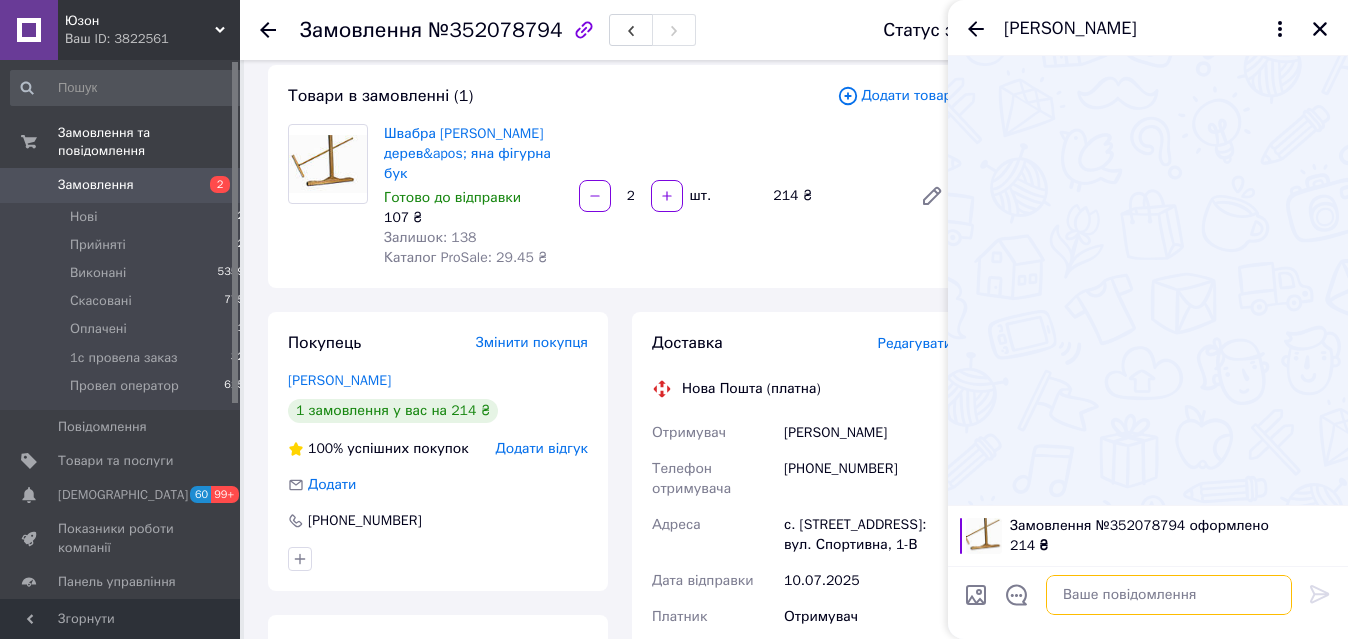 click at bounding box center (1169, 595) 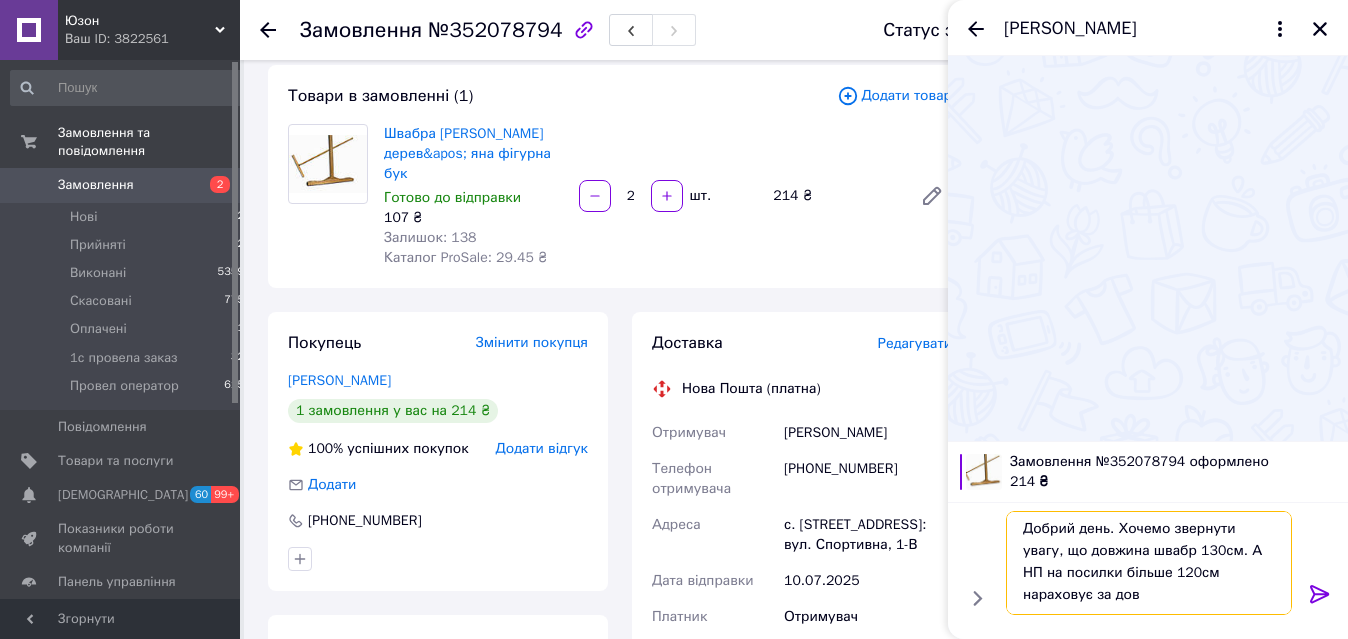 scroll, scrollTop: 2, scrollLeft: 0, axis: vertical 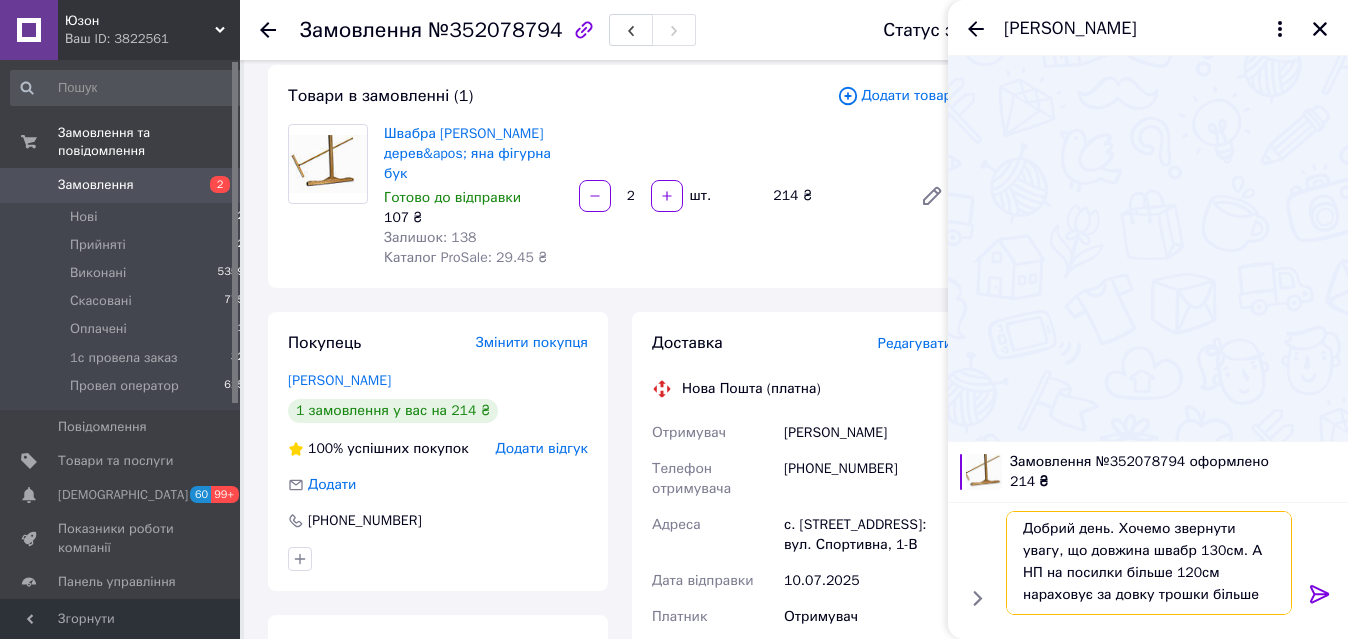 click on "Добрий день. Хочемо звернути увагу, що довжина швабр 130см. А НП на посилки більше 120см нараховує за довку трошки більше" at bounding box center [1149, 563] 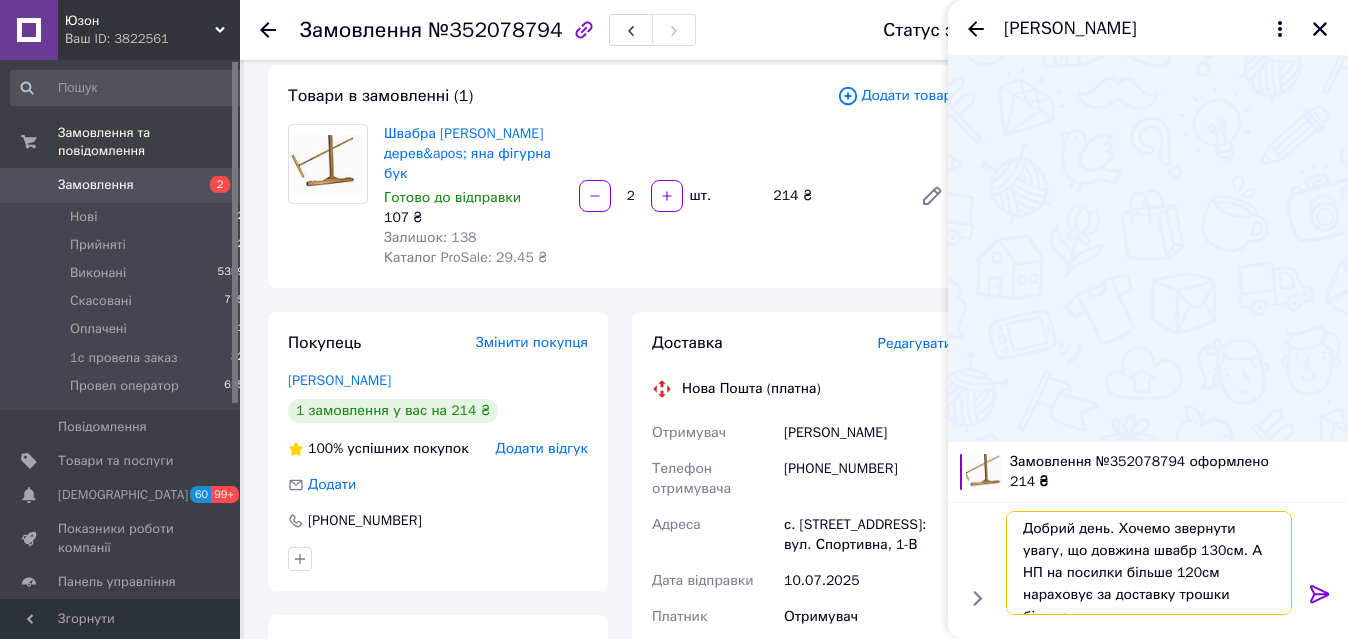 click on "Добрий день. Хочемо звернути увагу, що довжина швабр 130см. А НП на посилки більше 120см нараховує за доставку трошки більше" at bounding box center [1149, 563] 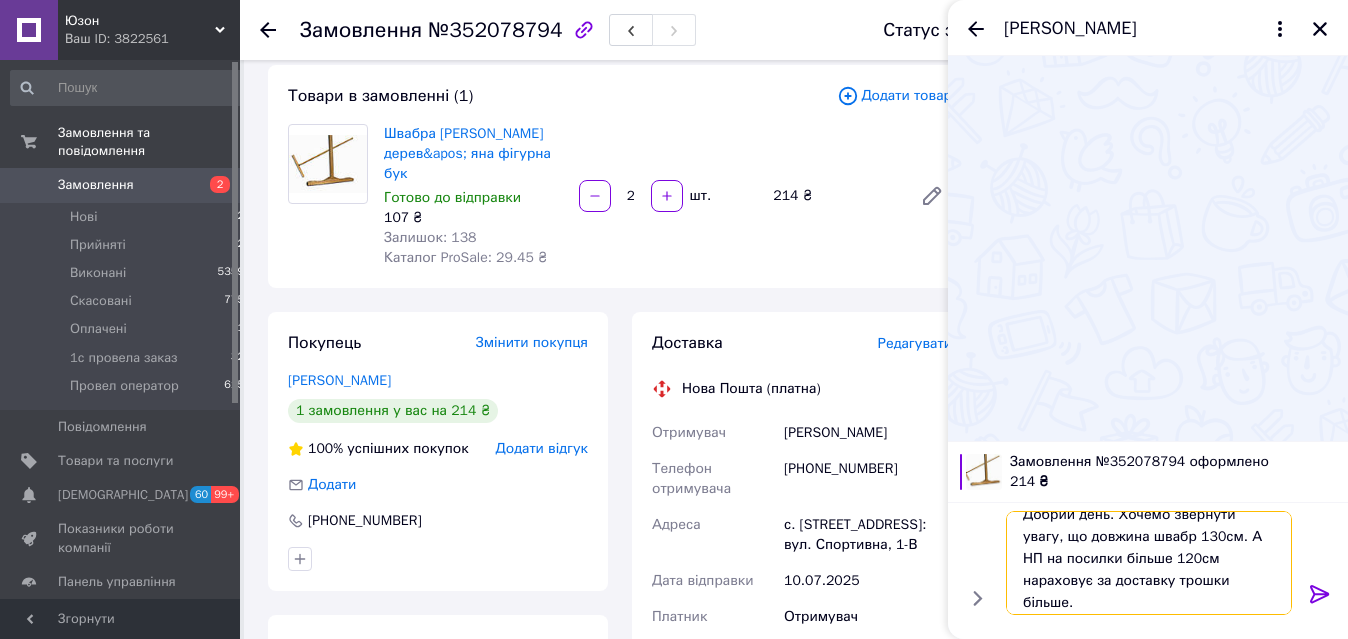 type on "Добрий день. Хочемо звернути увагу, що довжина швабр 130см. А НП на посилки більше 120см нараховує за доставку трошки більше." 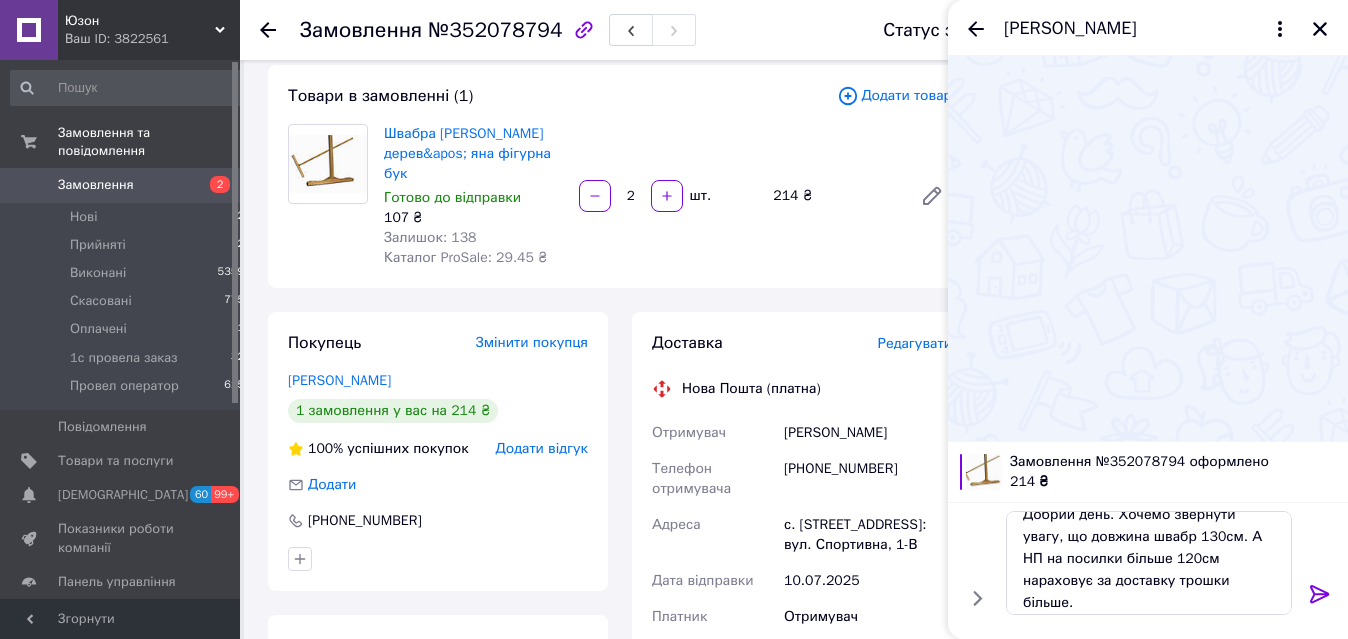 click 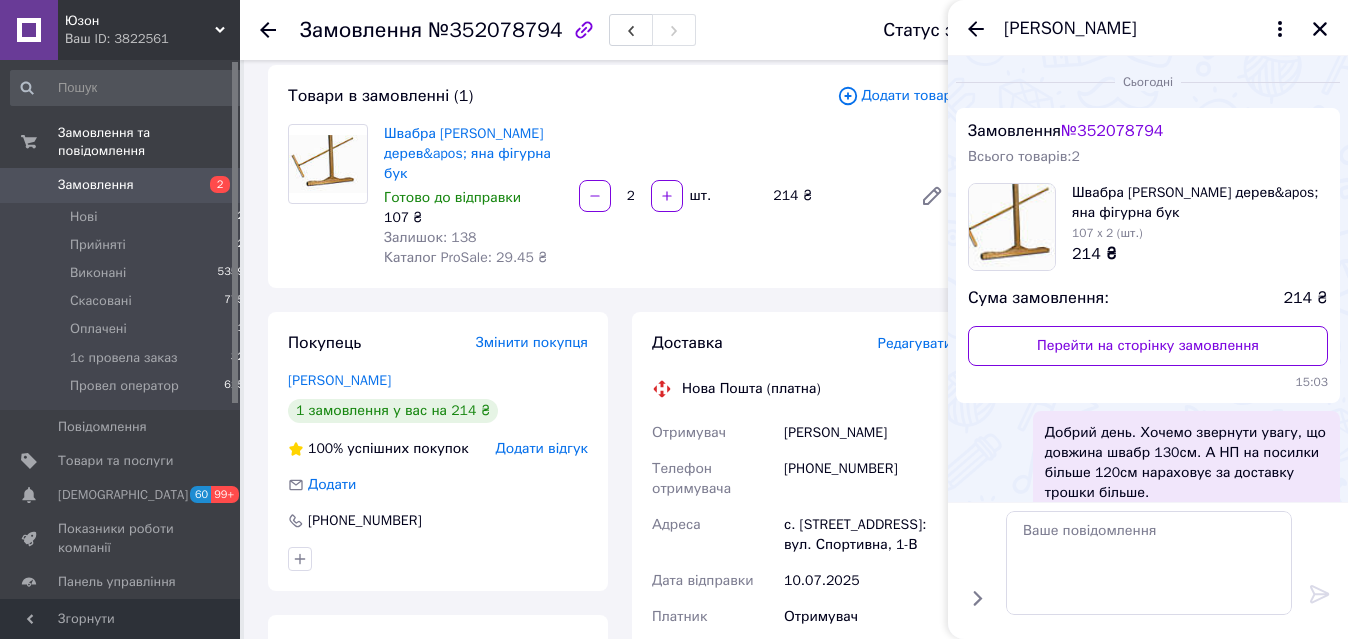 scroll, scrollTop: 0, scrollLeft: 0, axis: both 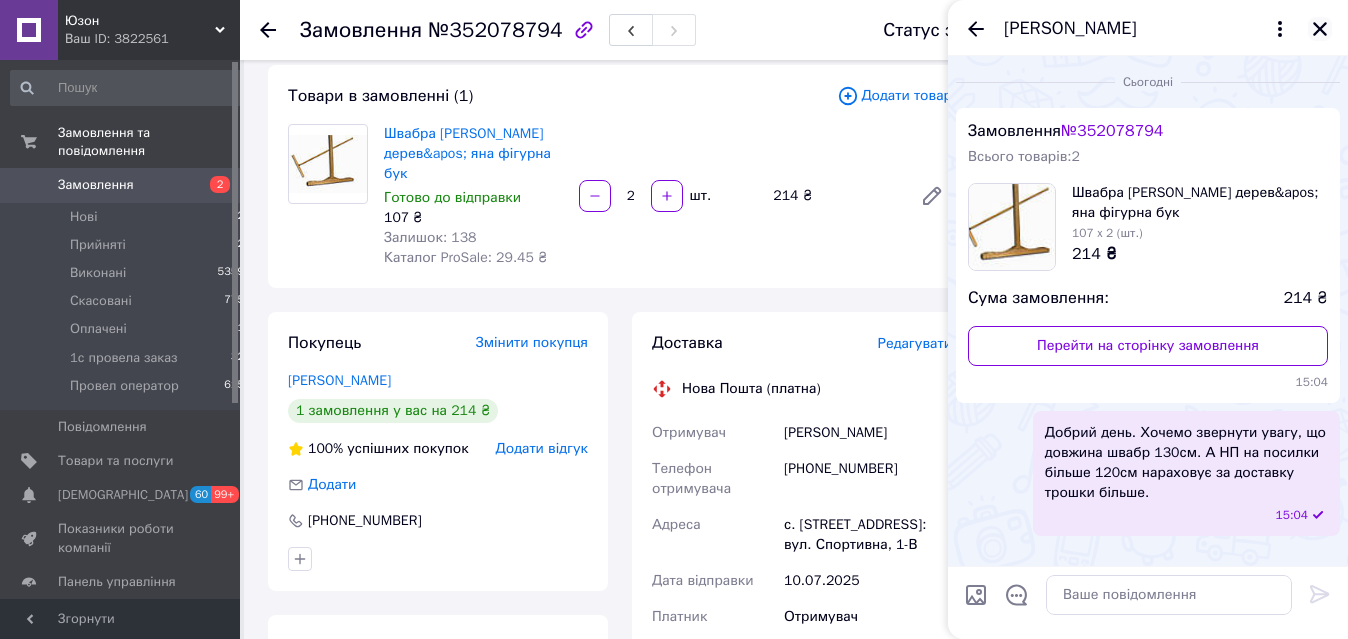 click 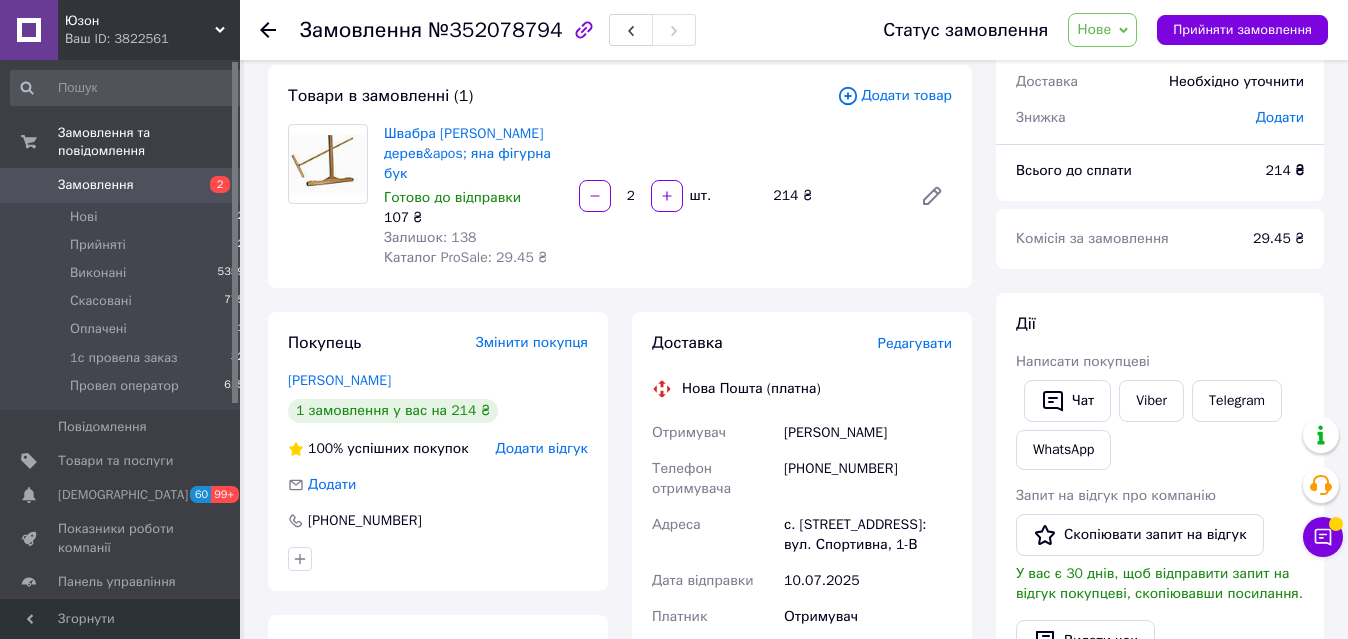 click on "№352078794" at bounding box center [495, 30] 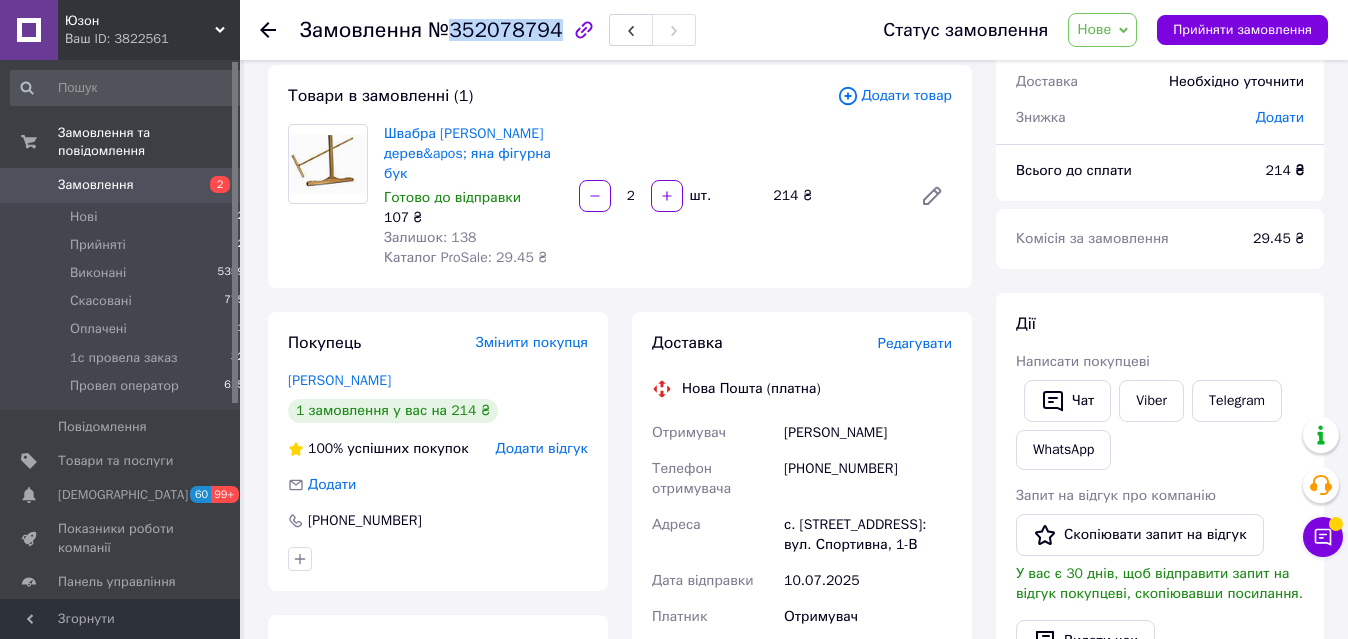 click on "№352078794" at bounding box center [495, 30] 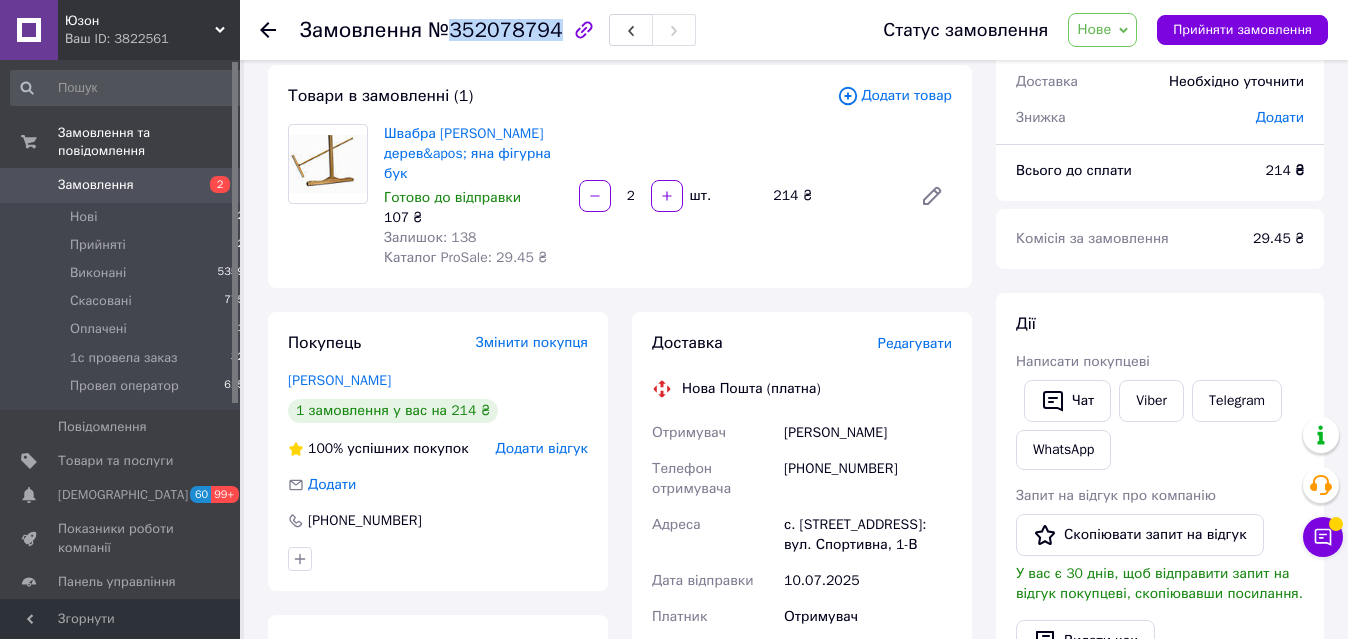 copy on "352078794" 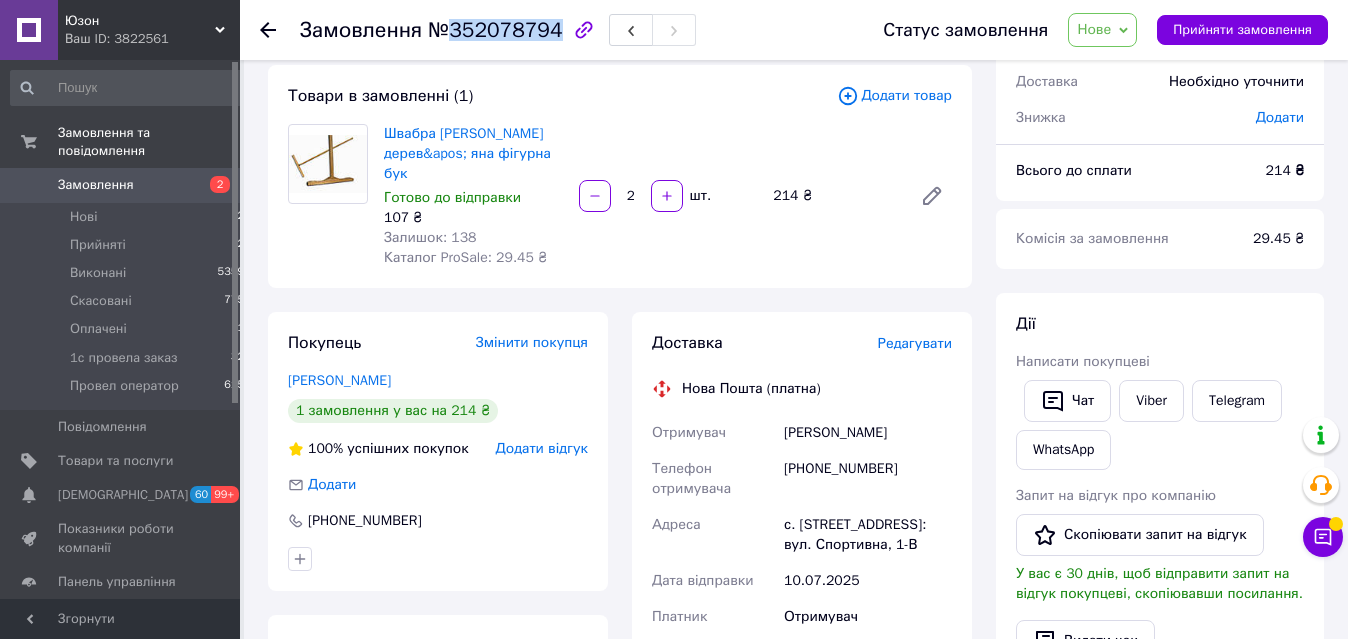 click on "Нове" at bounding box center (1094, 29) 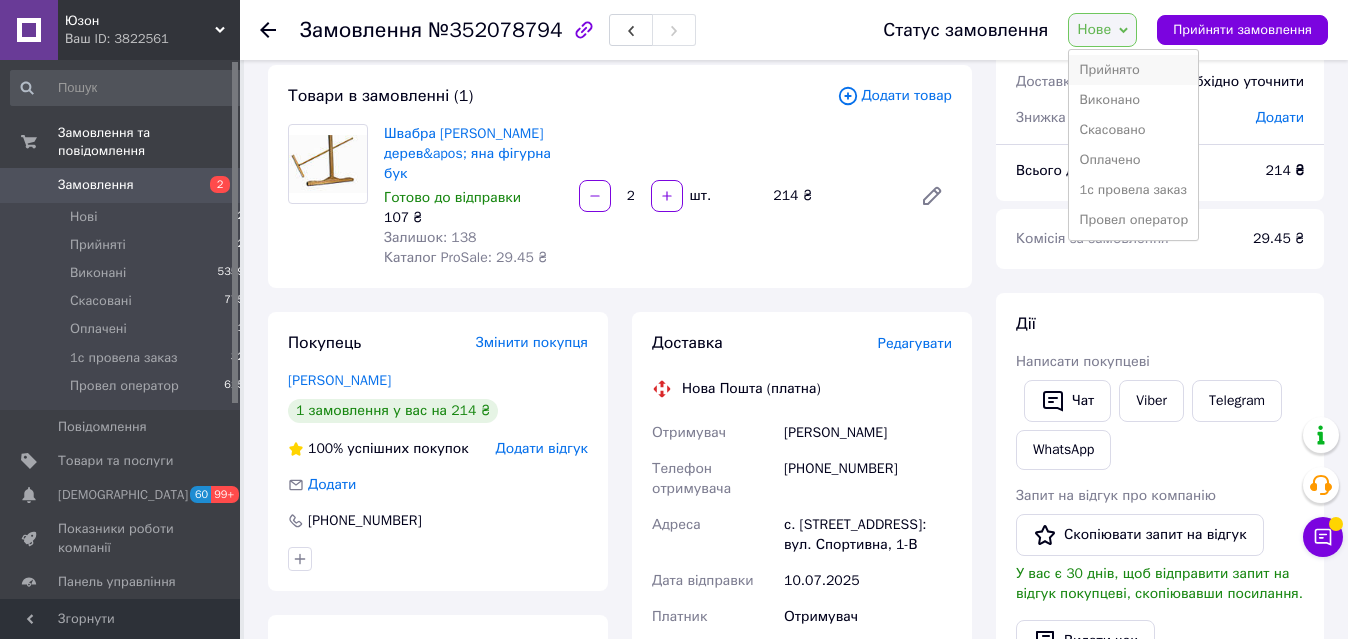 click on "Прийнято" at bounding box center [1133, 70] 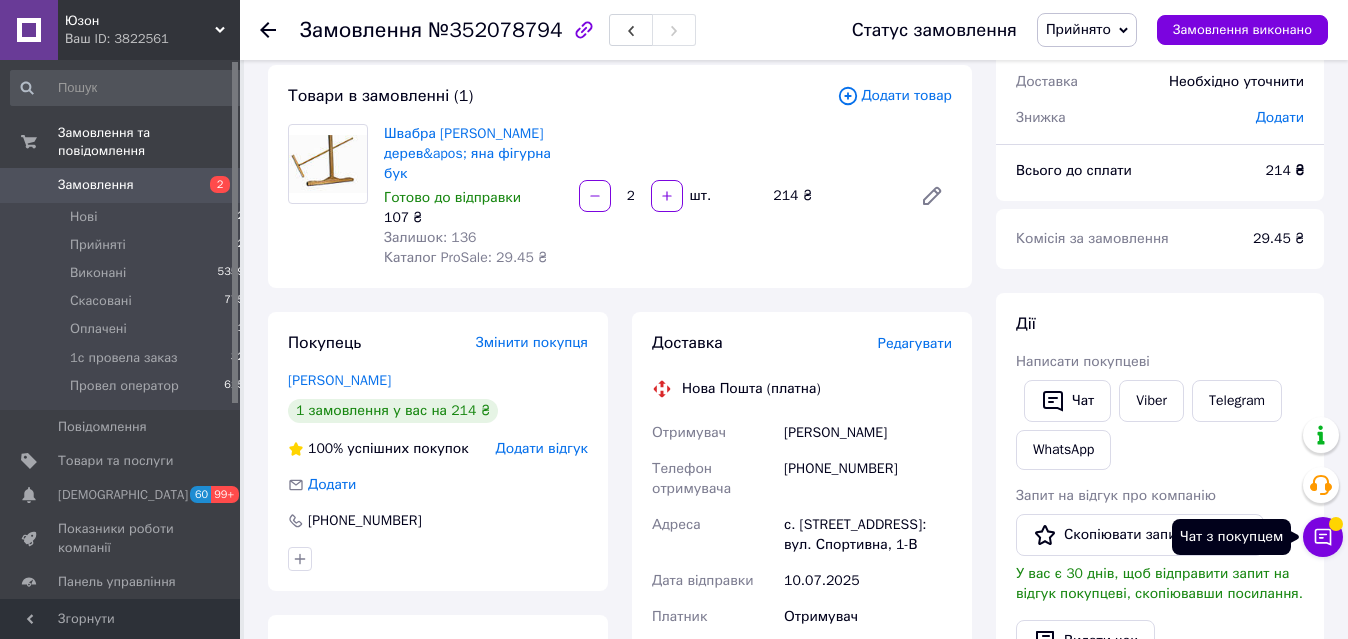 click 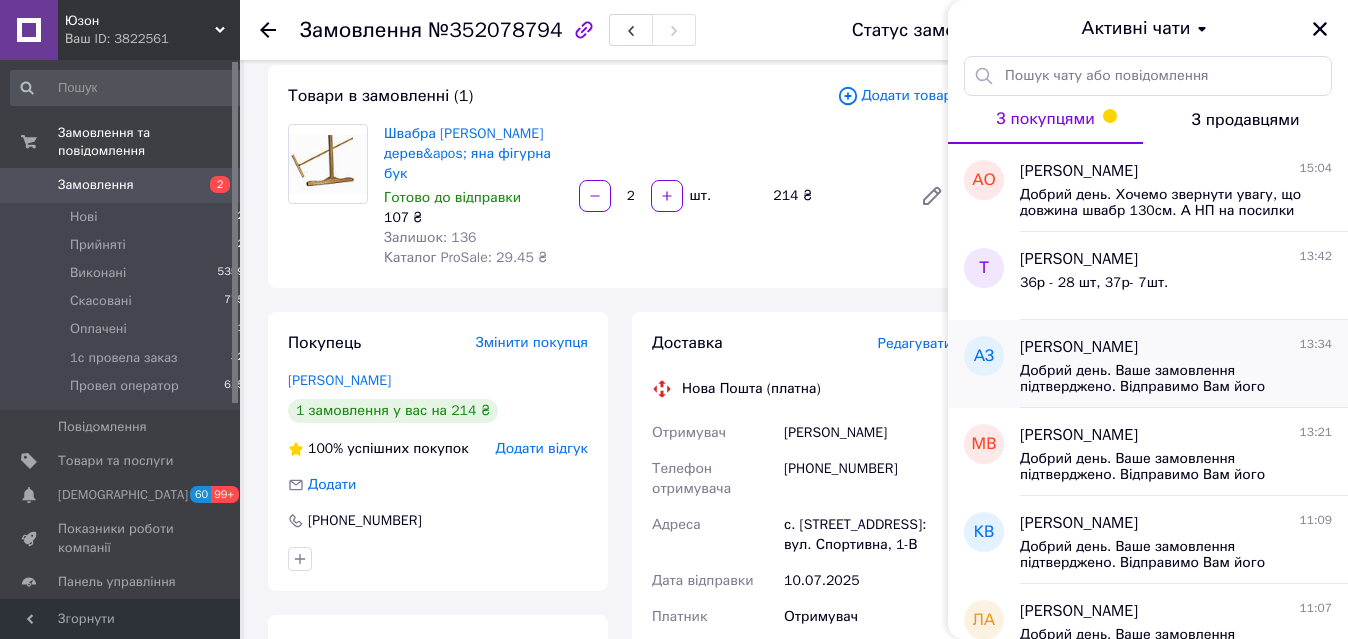 click on "Добрий день. Ваше замовлення підтверджено. Відправимо Вам його завтра. Доставка Новою Поштою 1-2 дні. Перевіряйте будь ласка товар при отриманні. Дякуємо" at bounding box center [1162, 379] 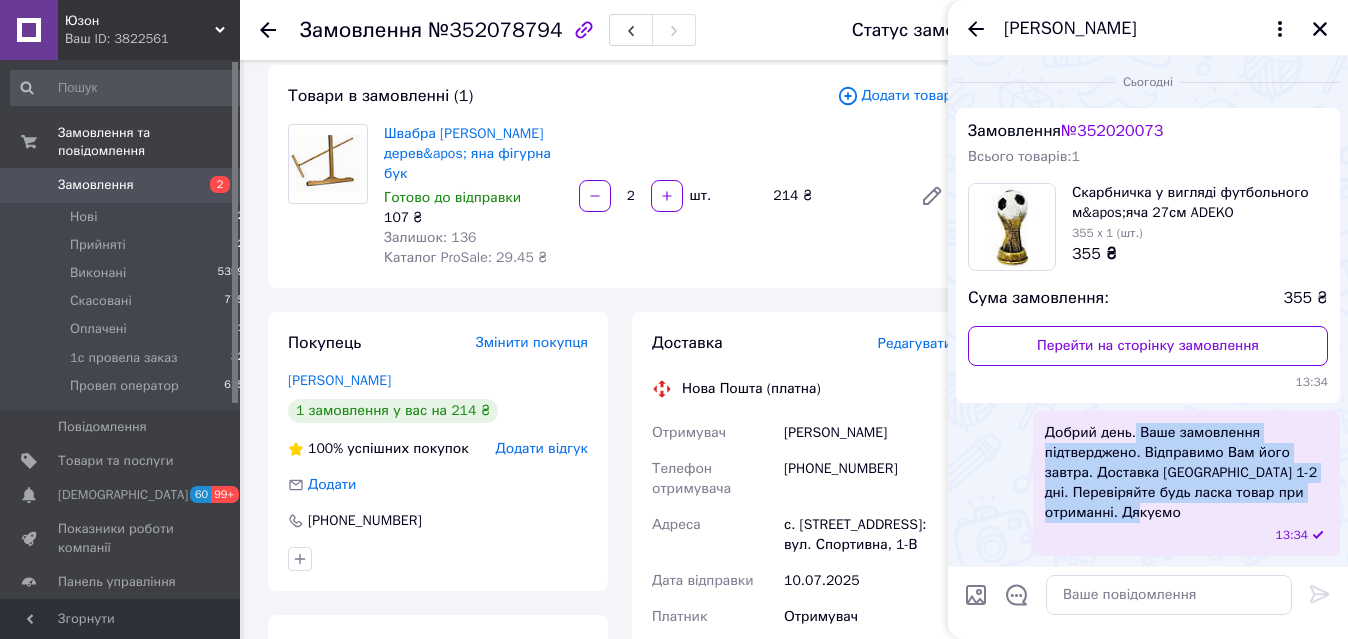 drag, startPoint x: 1134, startPoint y: 433, endPoint x: 1177, endPoint y: 509, distance: 87.32124 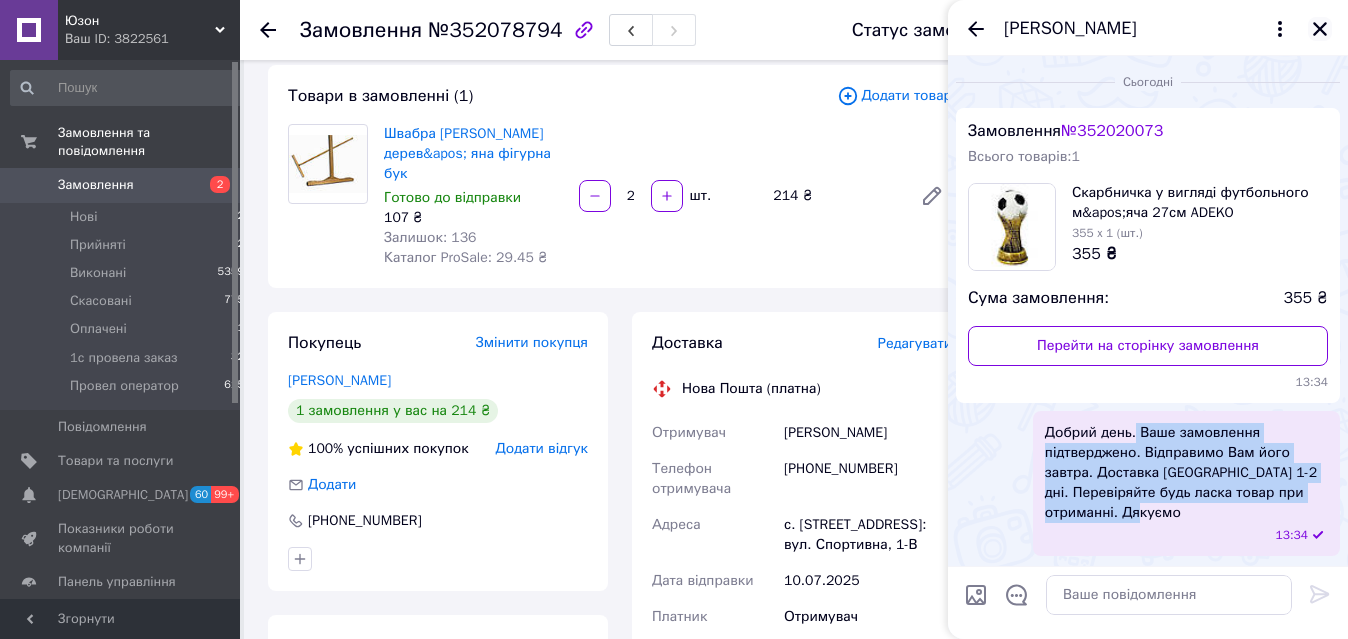 click 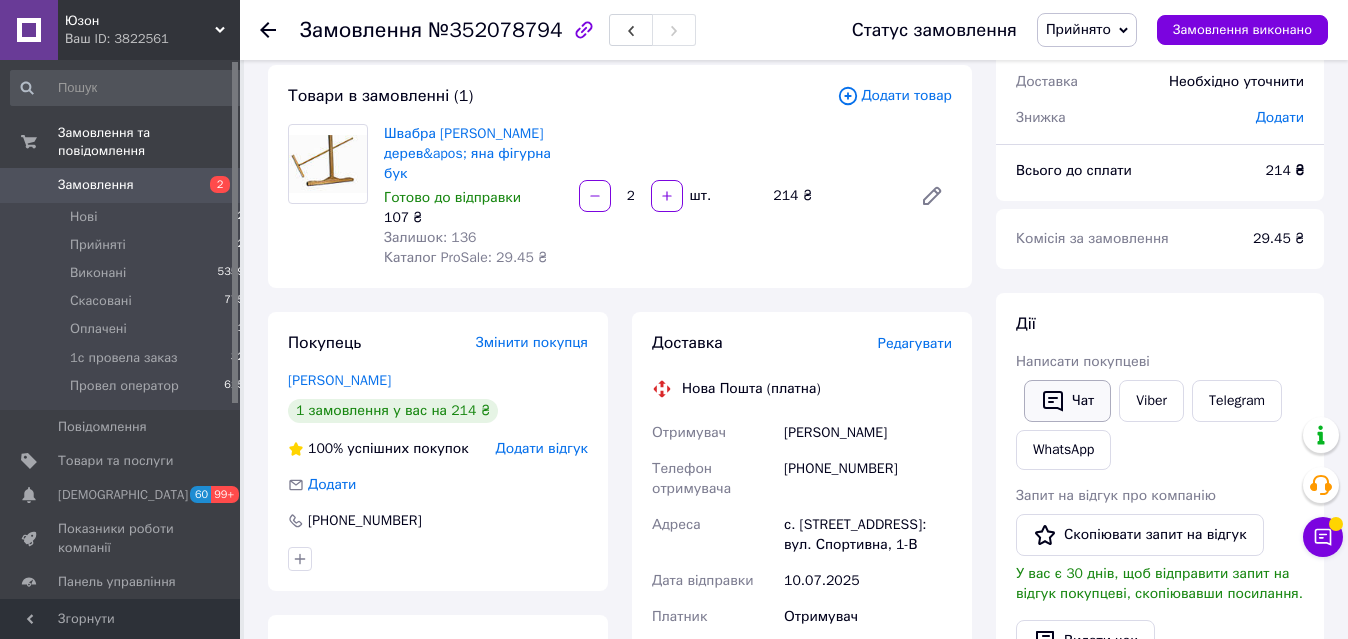 click on "Чат" at bounding box center [1067, 401] 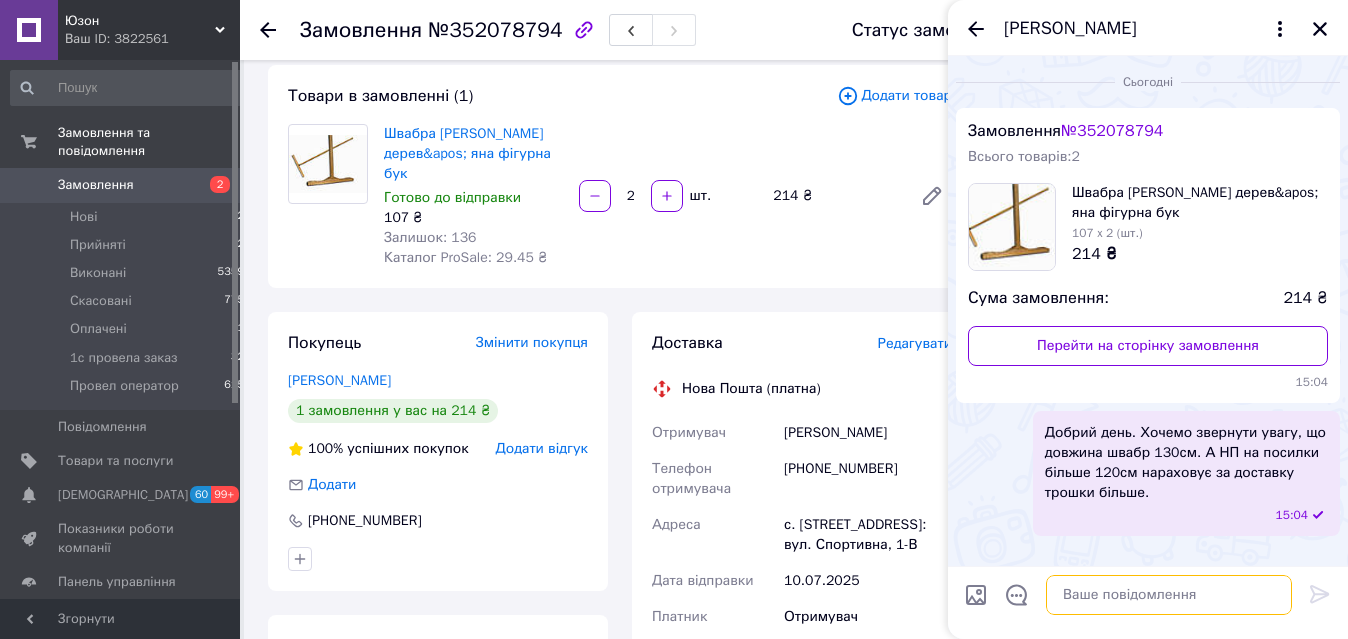 click at bounding box center [1169, 595] 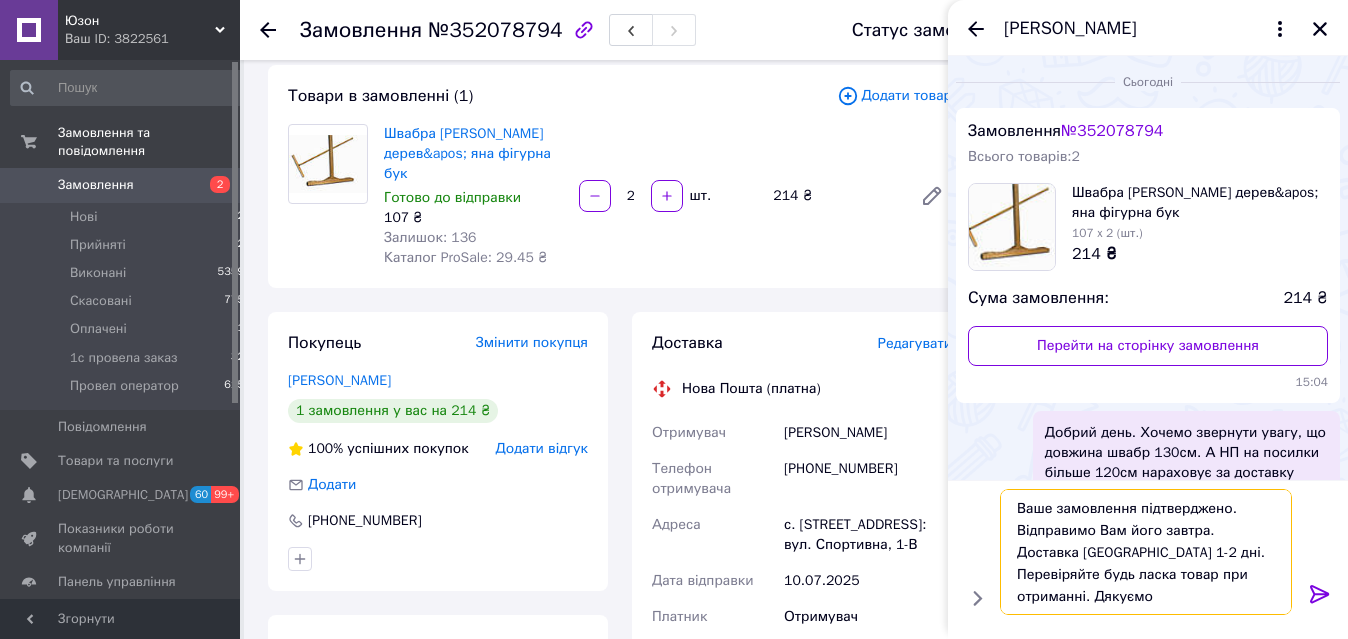 scroll, scrollTop: 2, scrollLeft: 0, axis: vertical 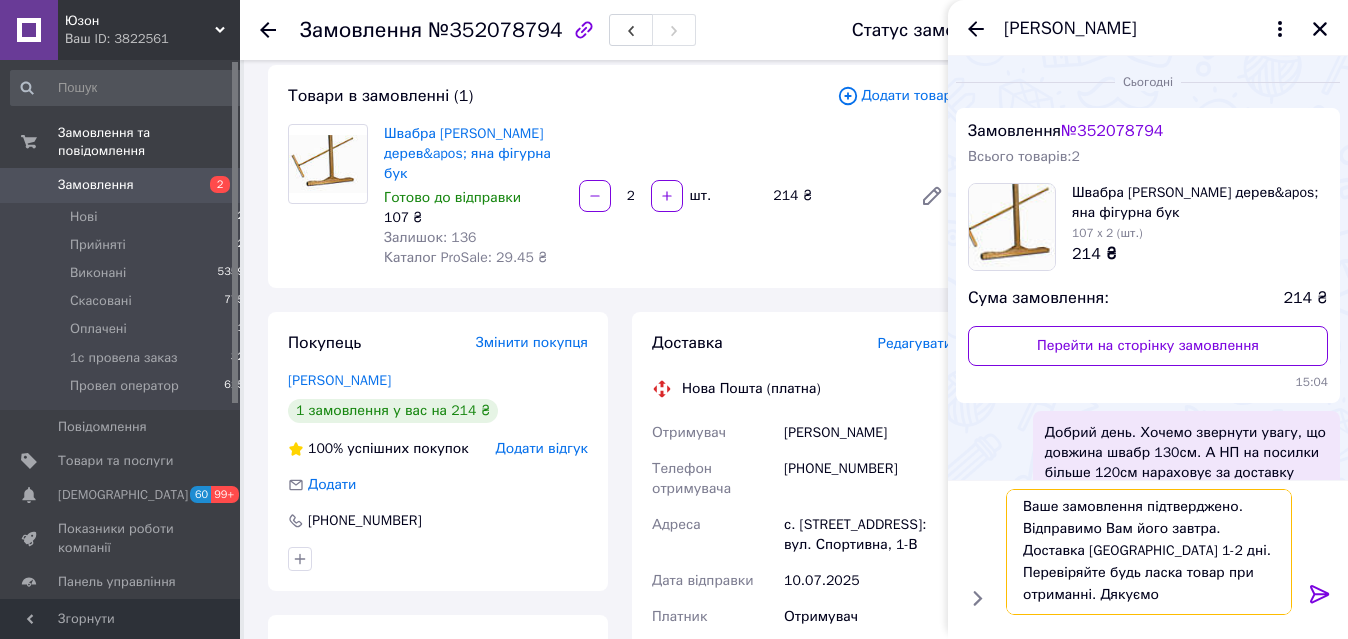 type on "Ваше замовлення підтверджено. Відправимо Вам його завтра. Доставка Новою Поштою 1-2 дні. Перевіряйте будь ласка товар при отриманні. Дякуємо" 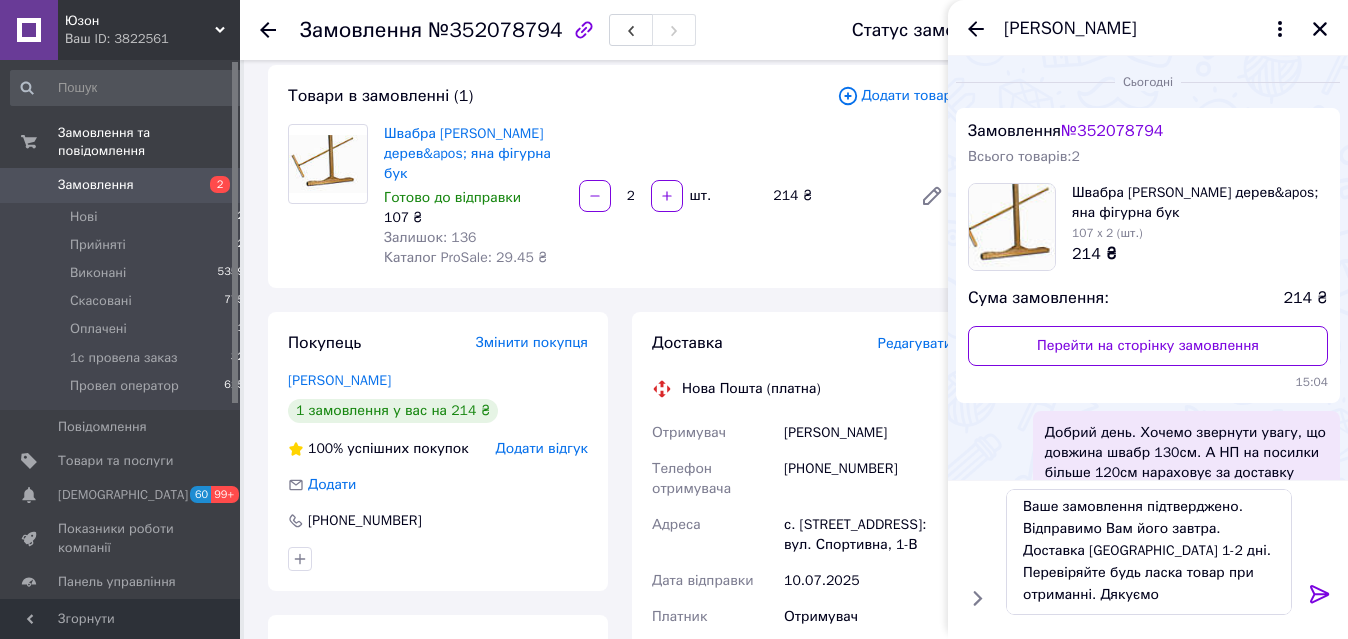 click 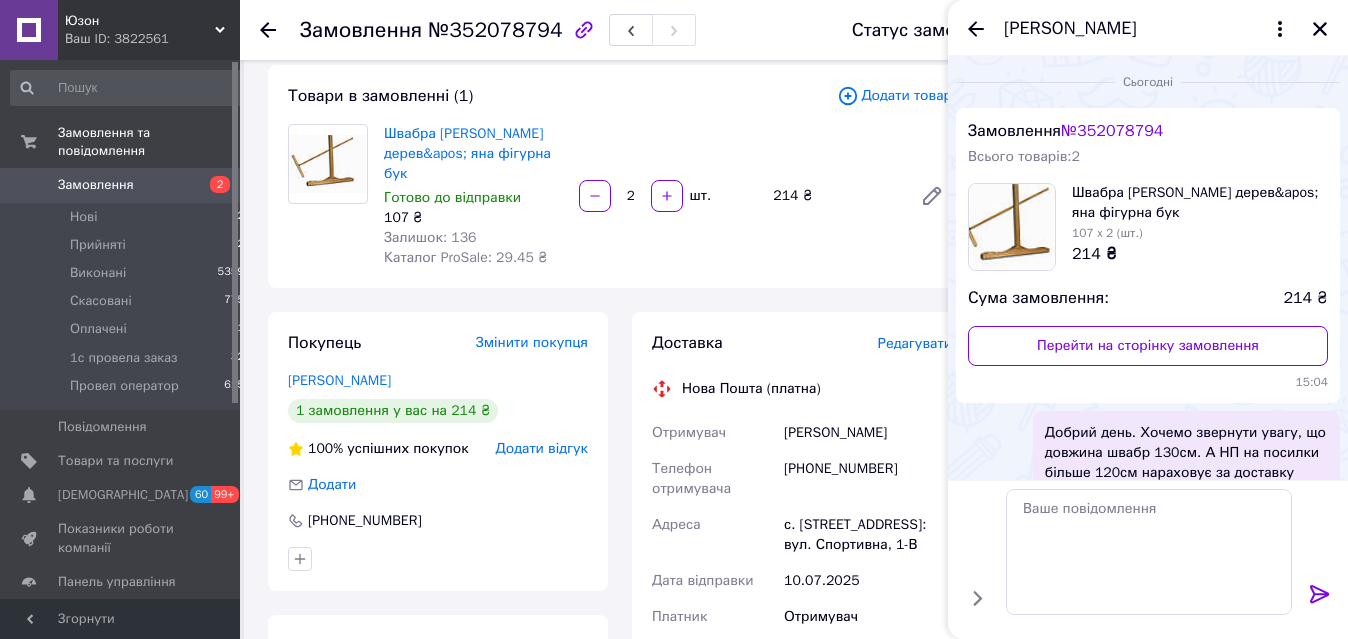 scroll, scrollTop: 0, scrollLeft: 0, axis: both 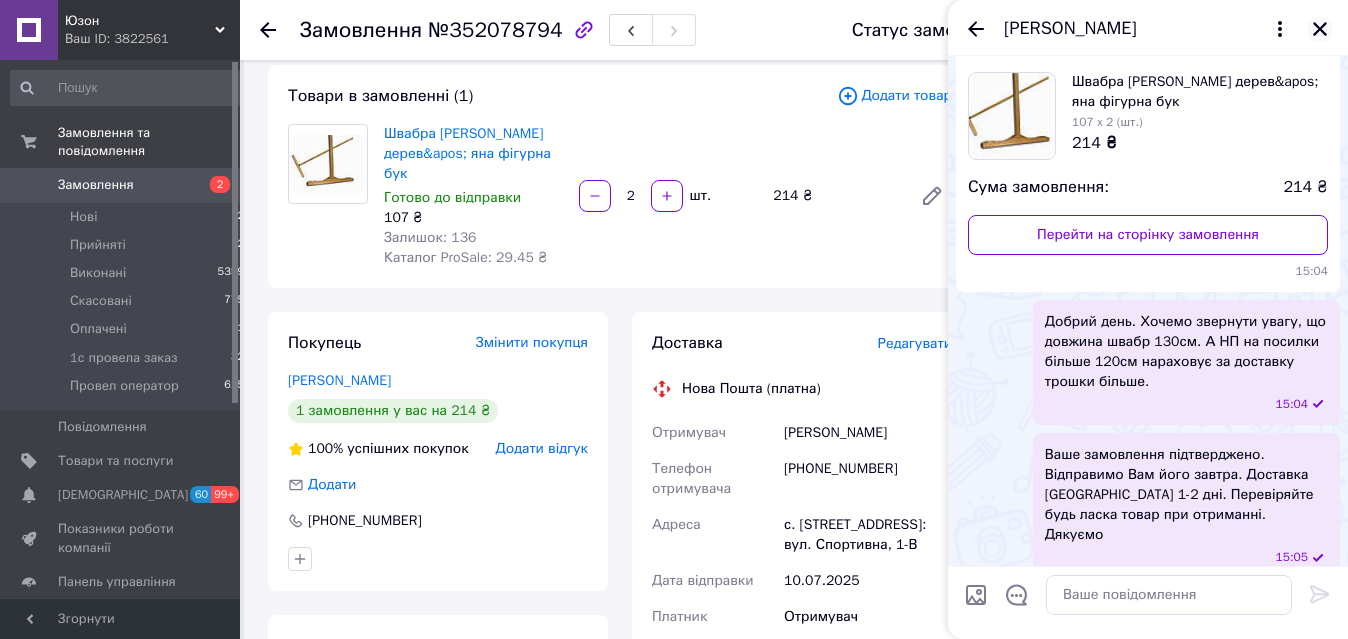 click 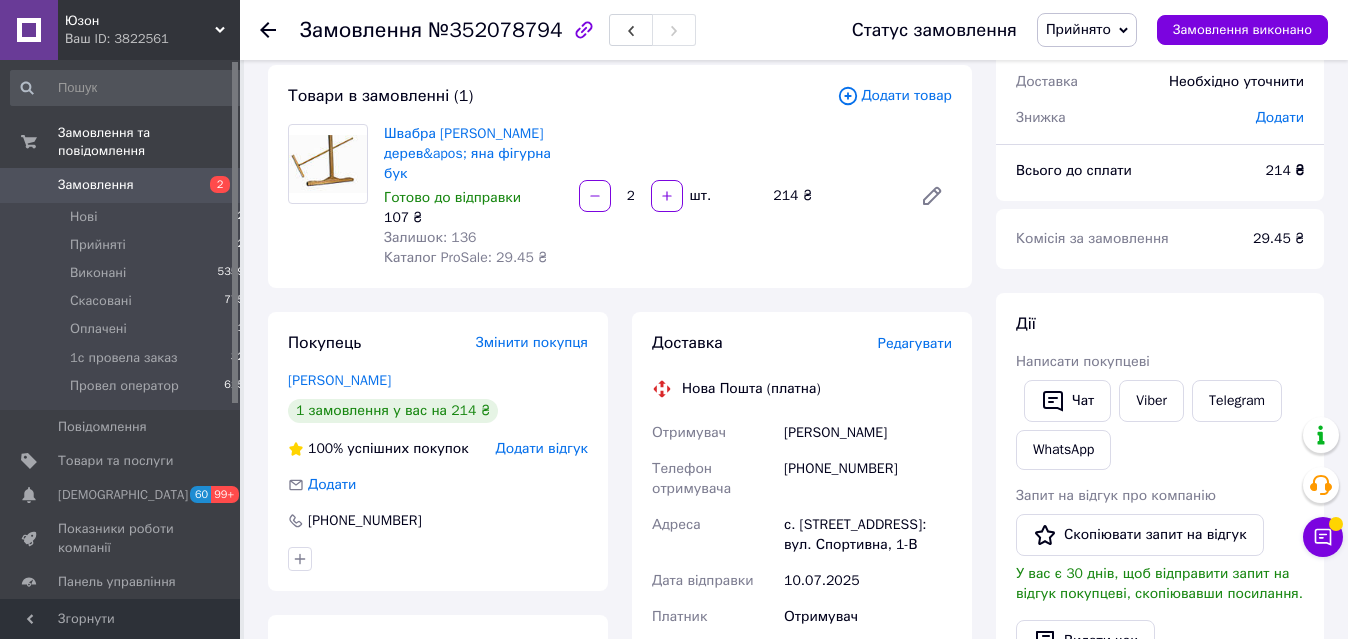 click on "Прийнято" at bounding box center [1078, 29] 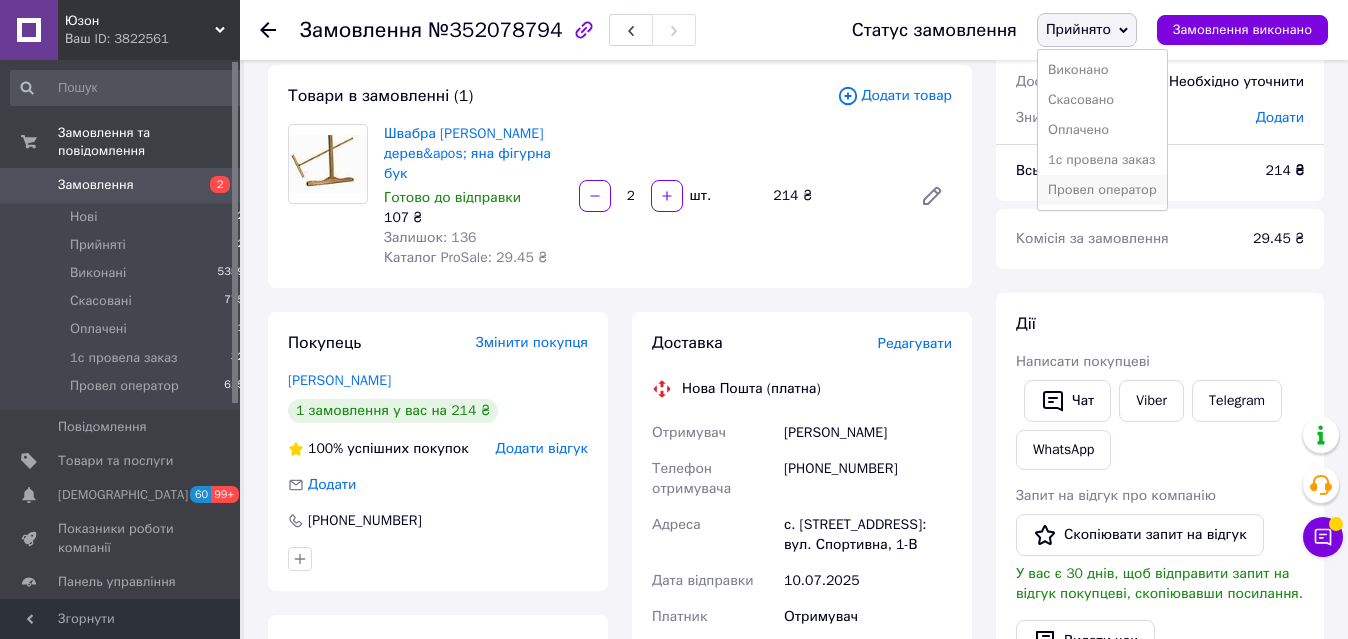 click on "Провел оператор" at bounding box center (1102, 190) 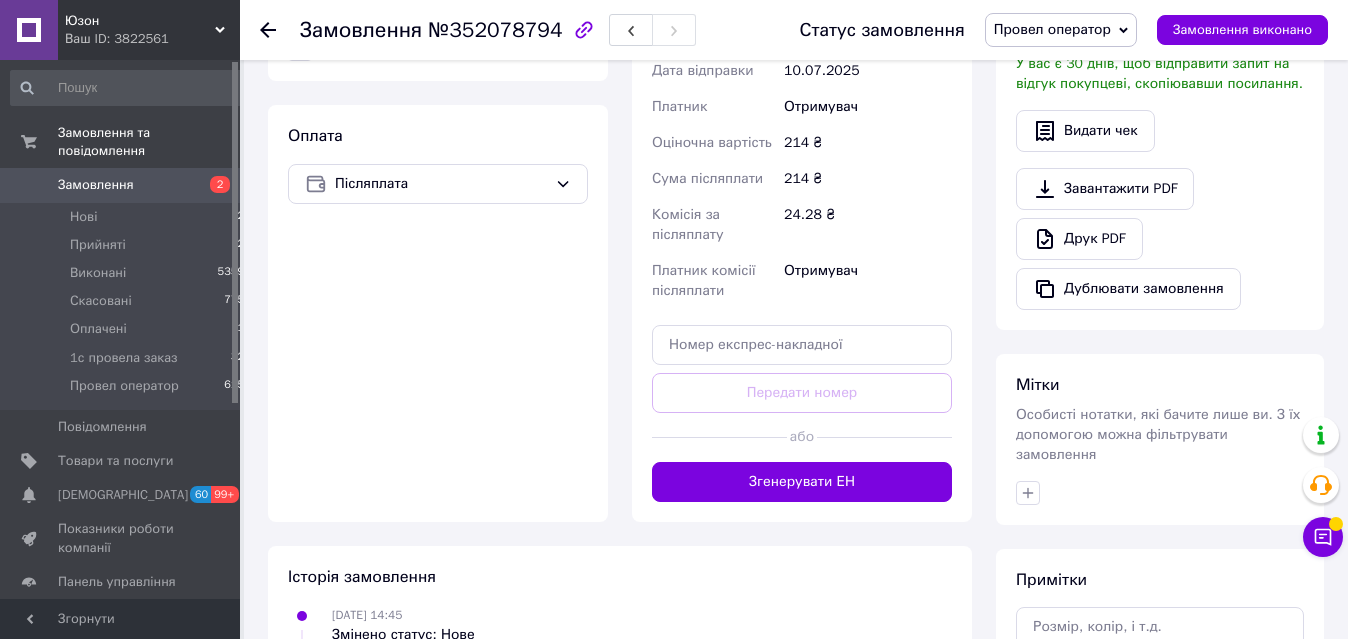 scroll, scrollTop: 719, scrollLeft: 0, axis: vertical 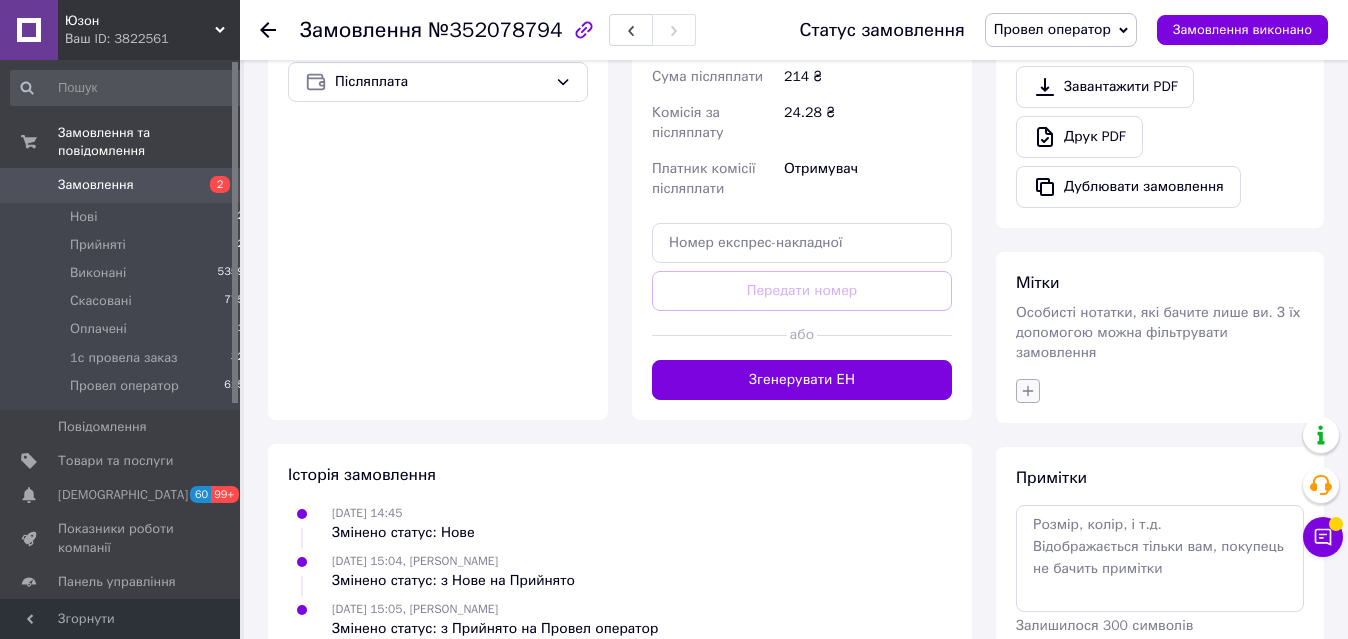 click 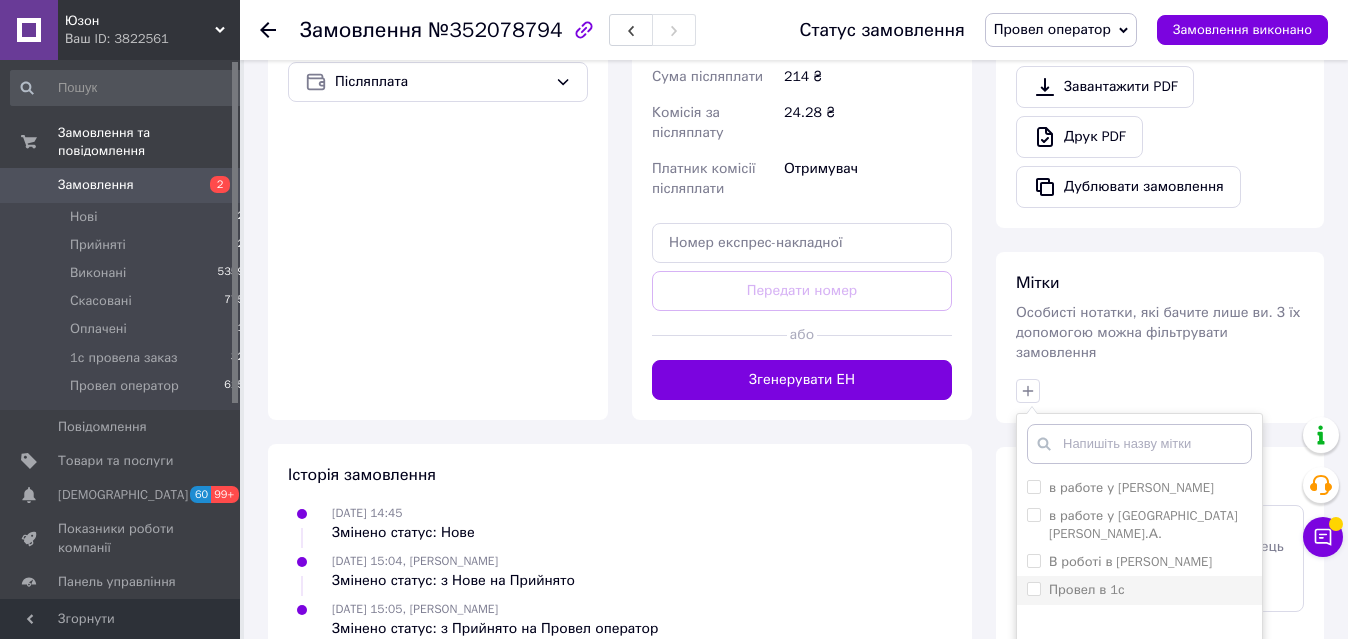 click on "Провел в 1с" at bounding box center [1087, 589] 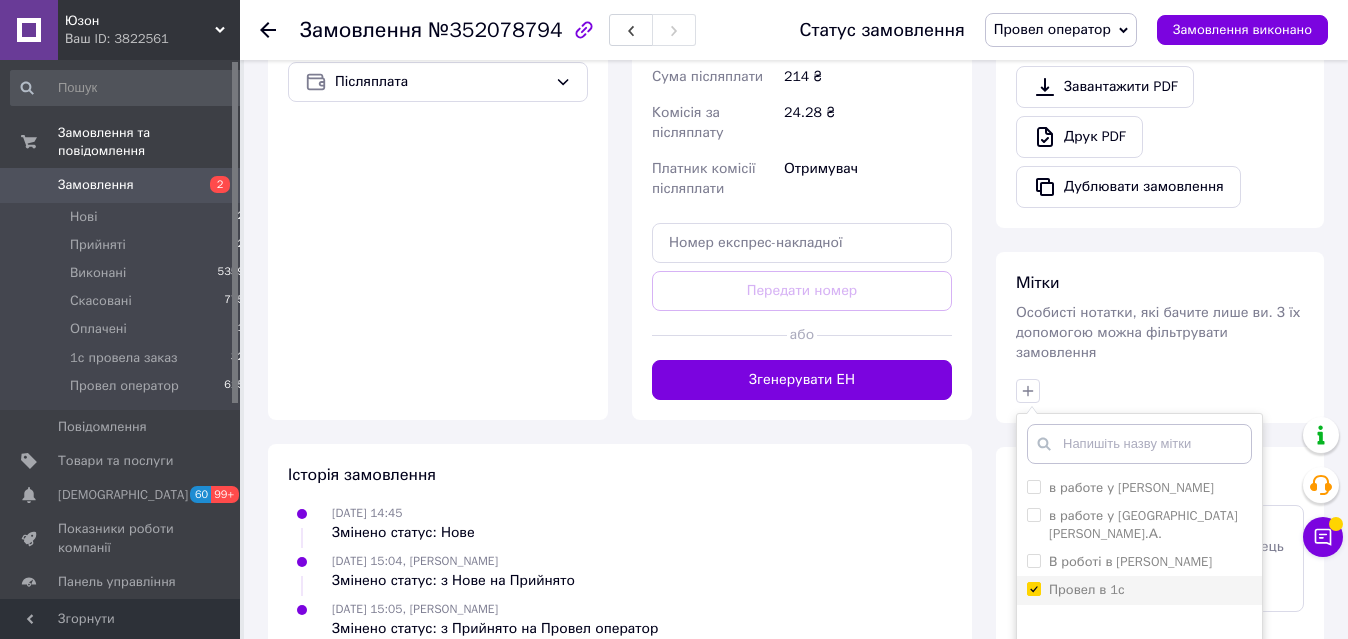 checkbox on "true" 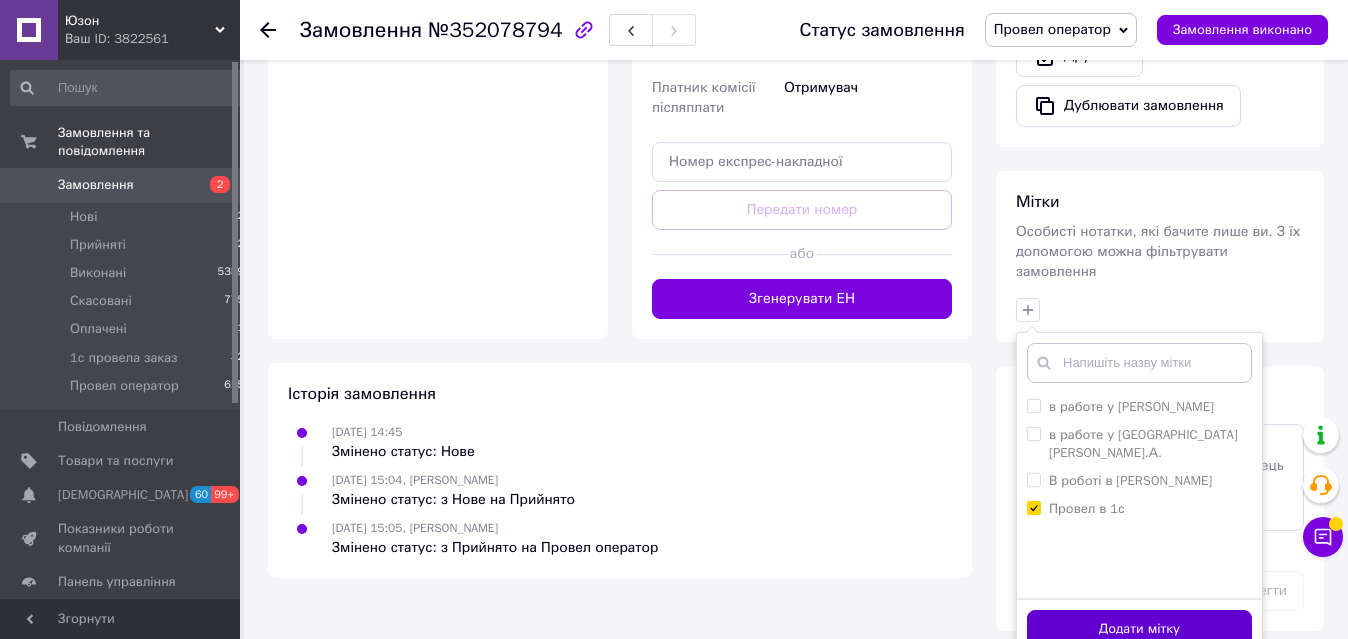 click on "Додати мітку" at bounding box center [1139, 629] 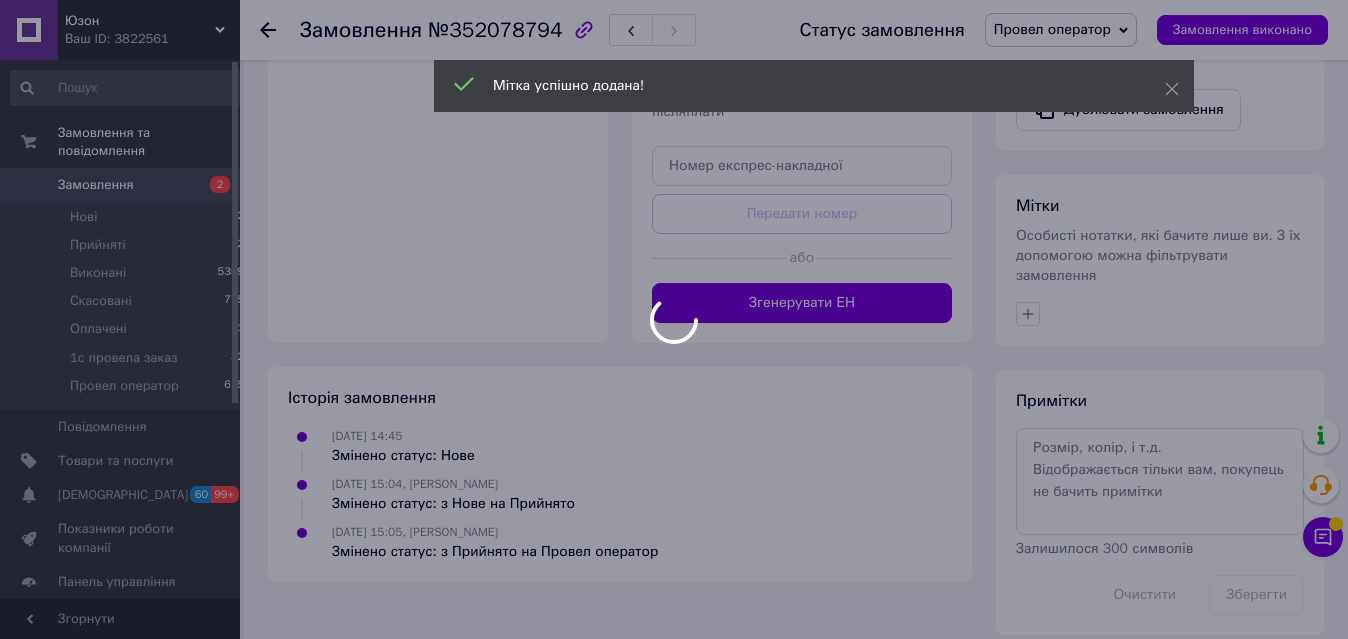 scroll, scrollTop: 792, scrollLeft: 0, axis: vertical 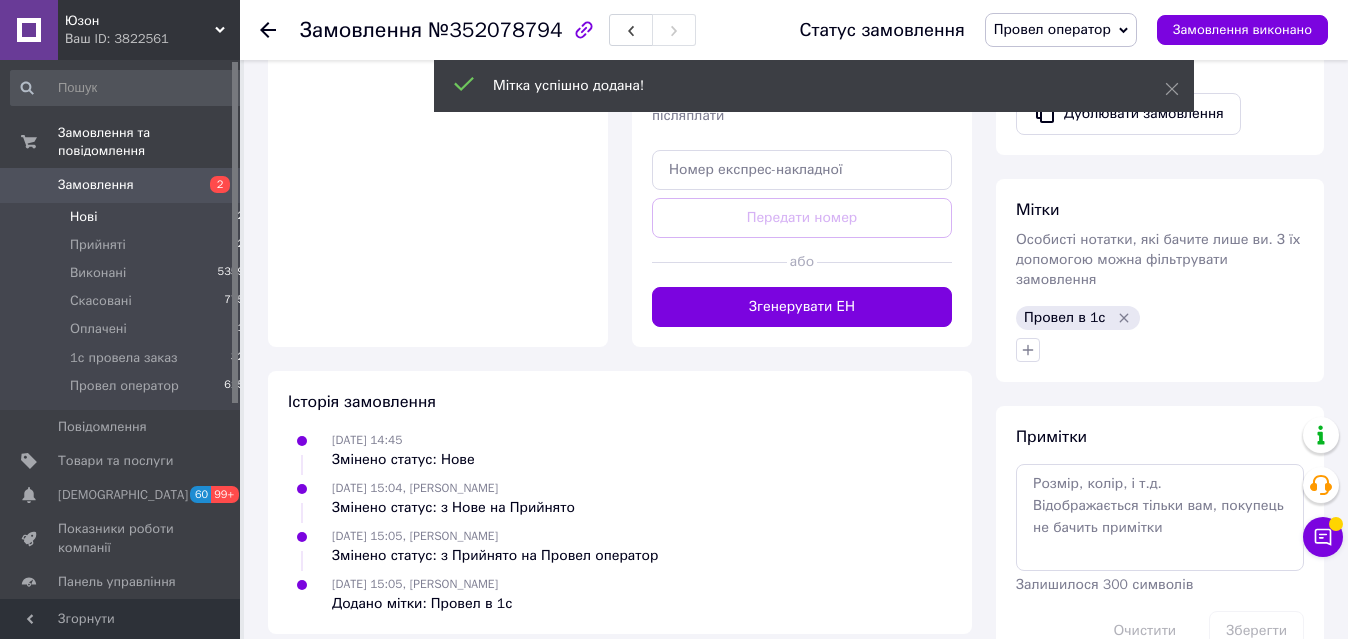 click on "Нові" at bounding box center (83, 217) 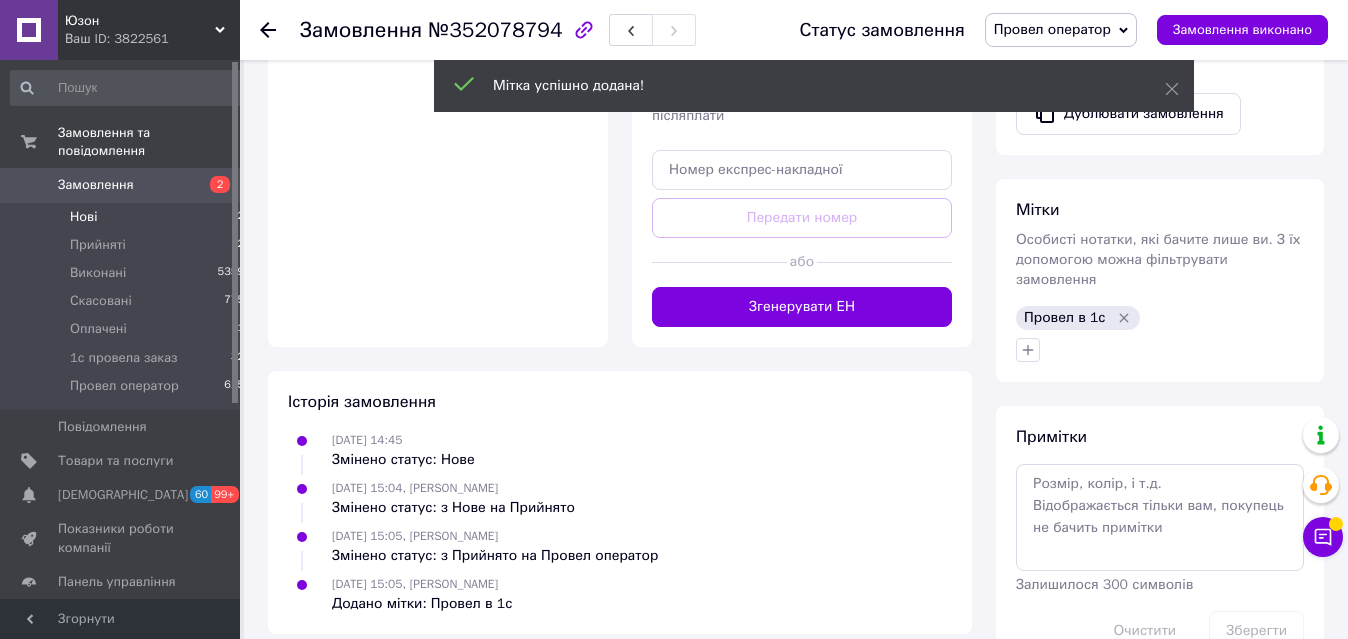 scroll, scrollTop: 0, scrollLeft: 0, axis: both 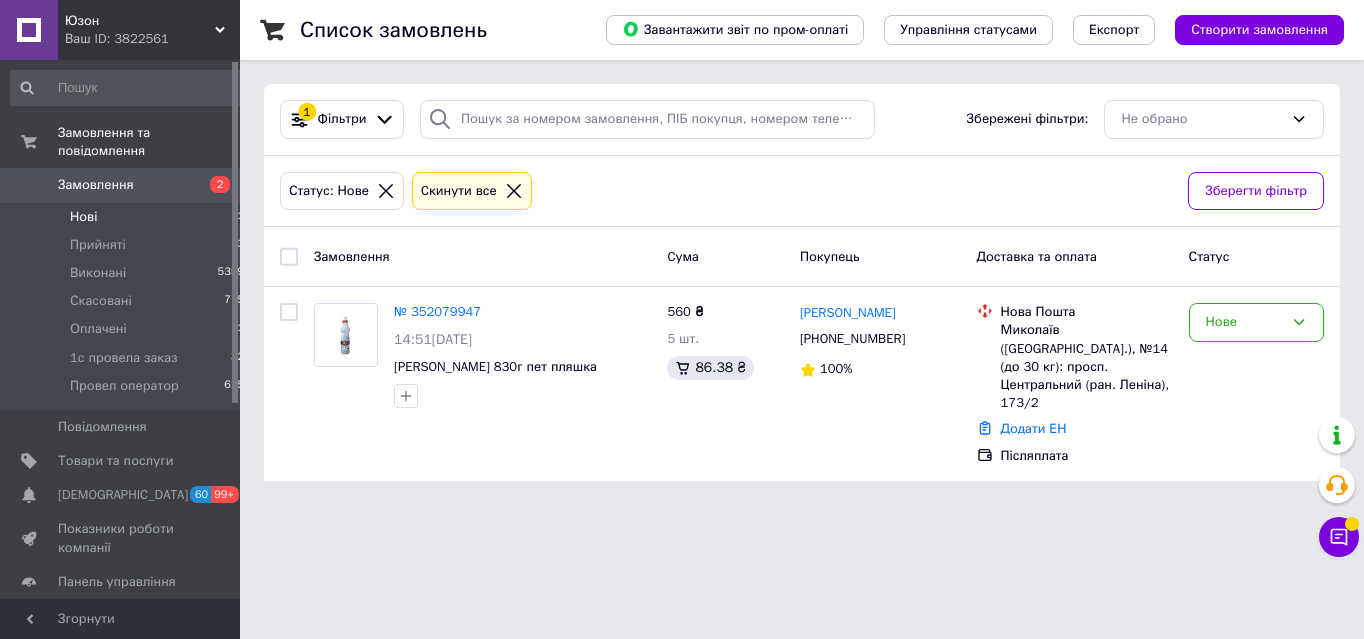 click 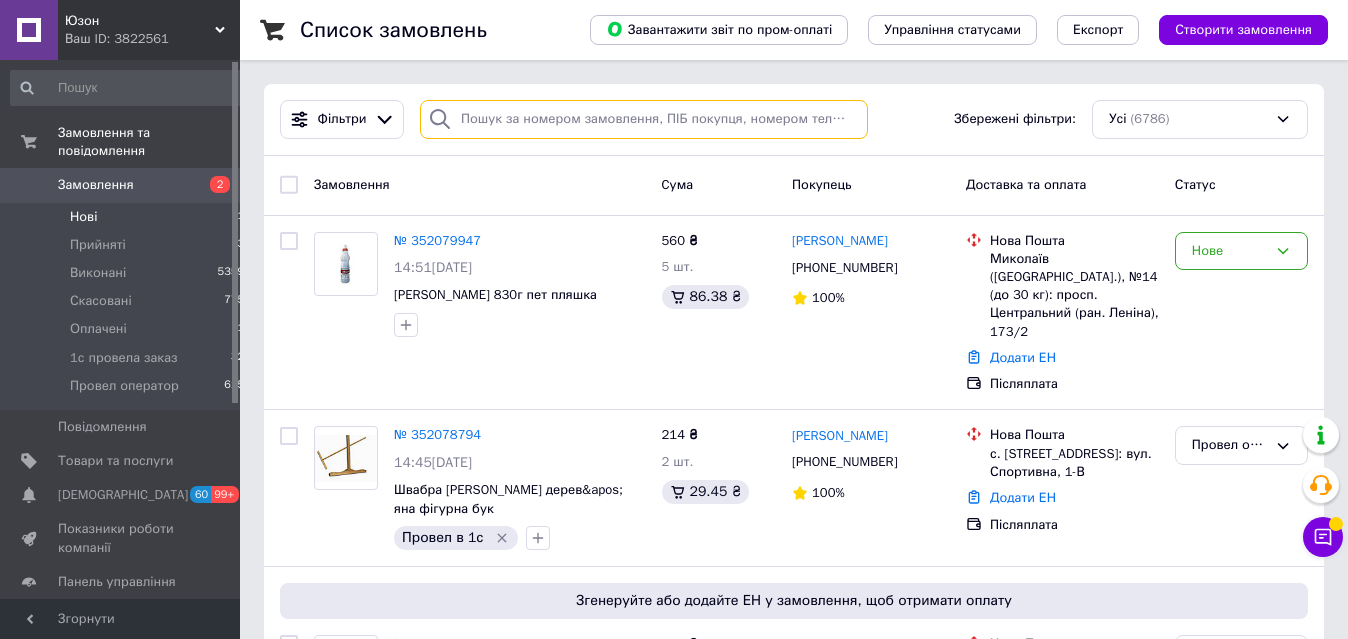 click at bounding box center [644, 119] 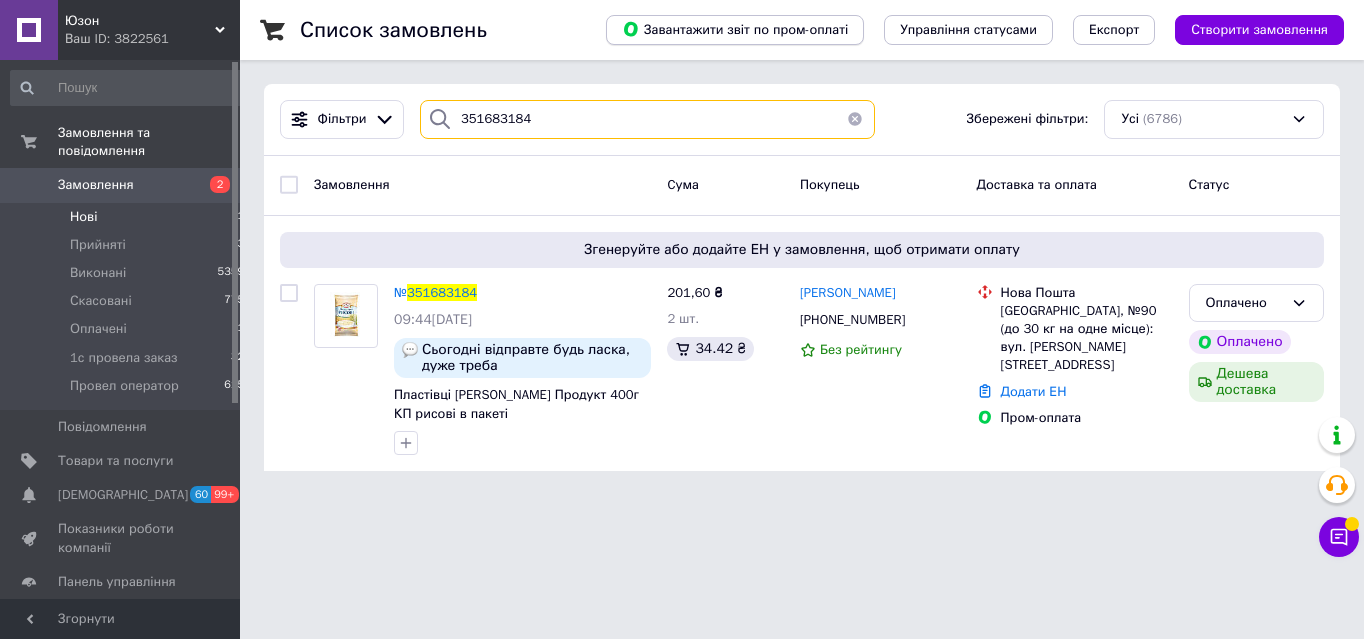 type on "351683184" 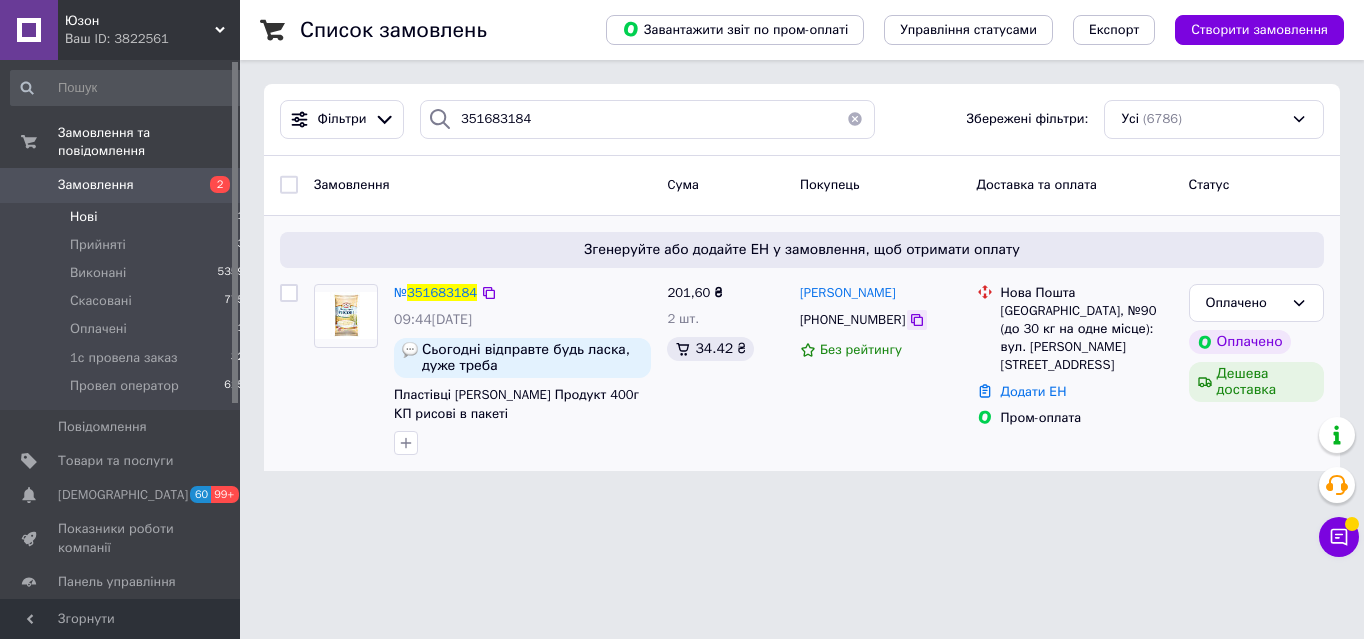 click 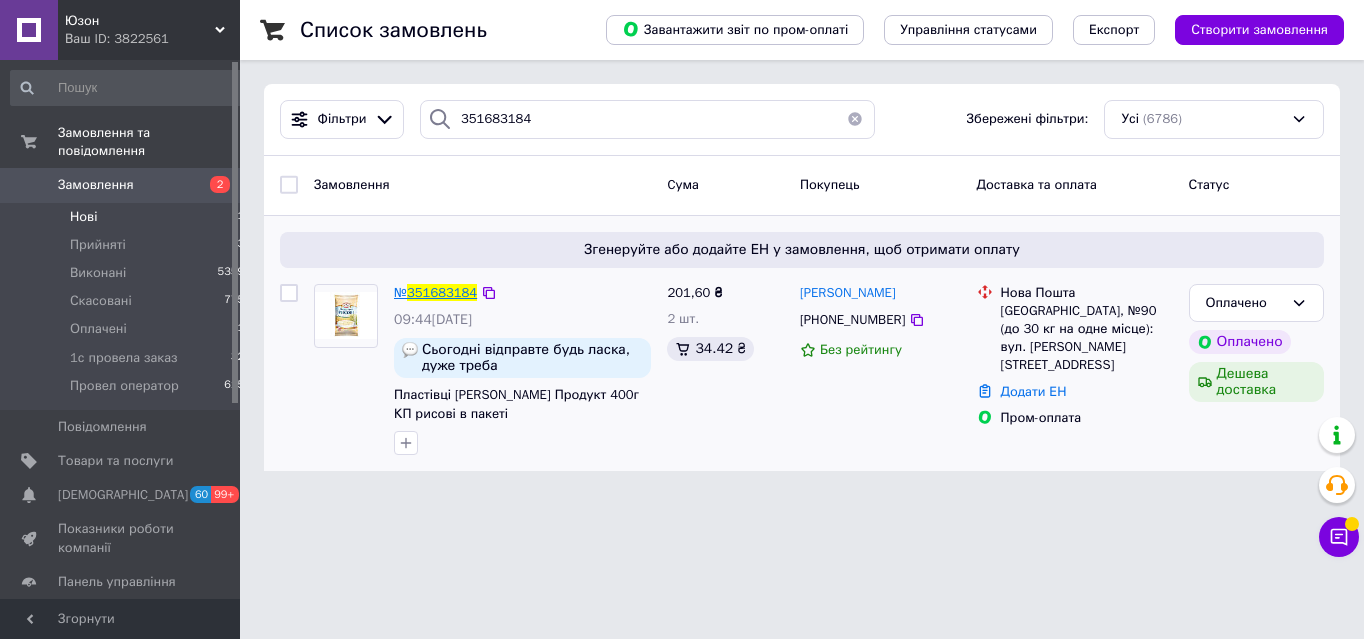 click on "351683184" at bounding box center (442, 292) 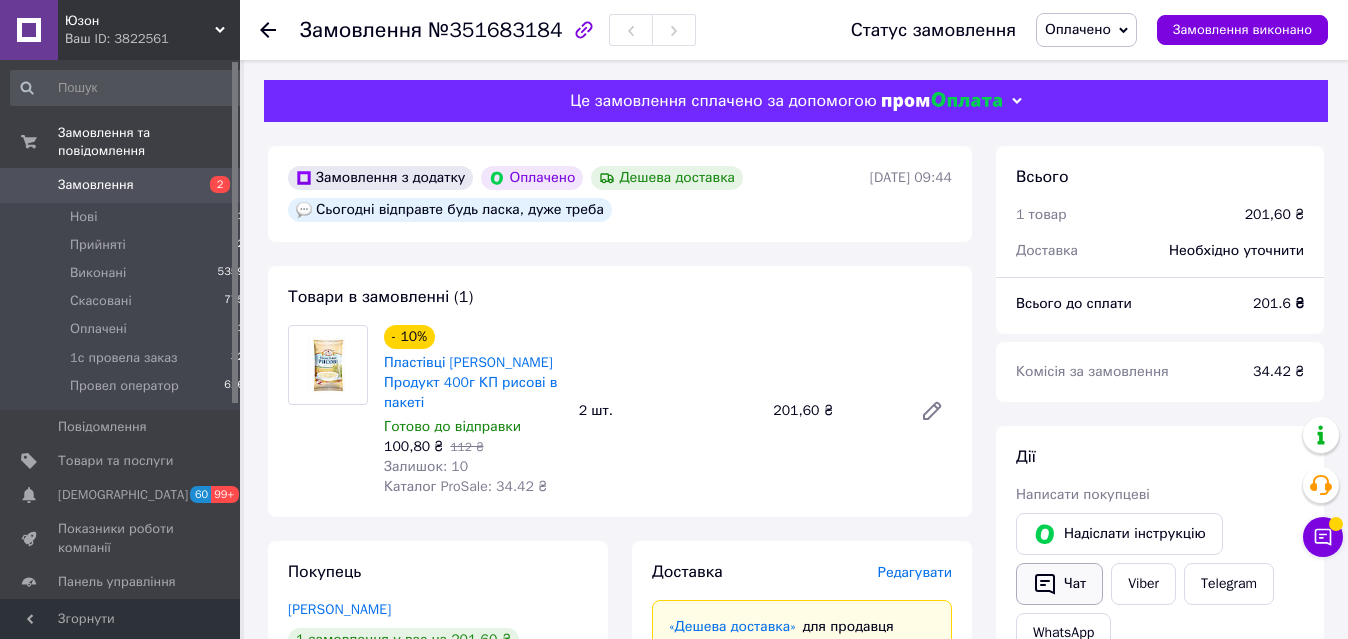 click on "Чат" at bounding box center [1059, 584] 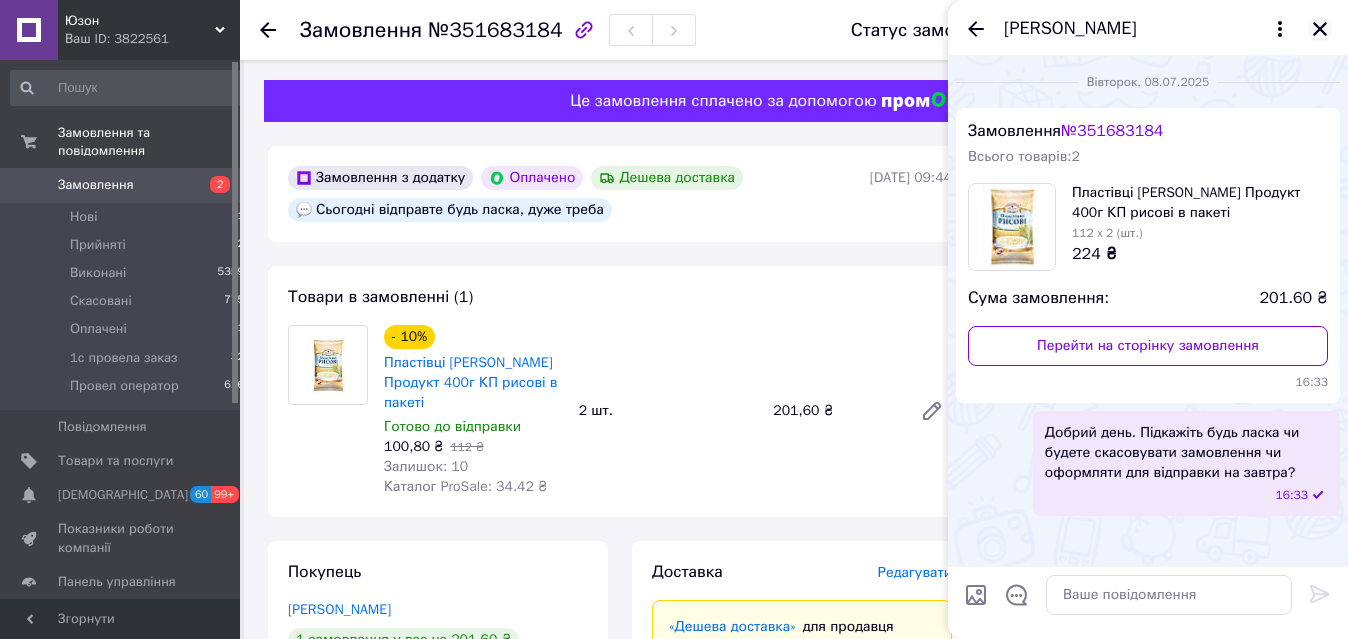 click 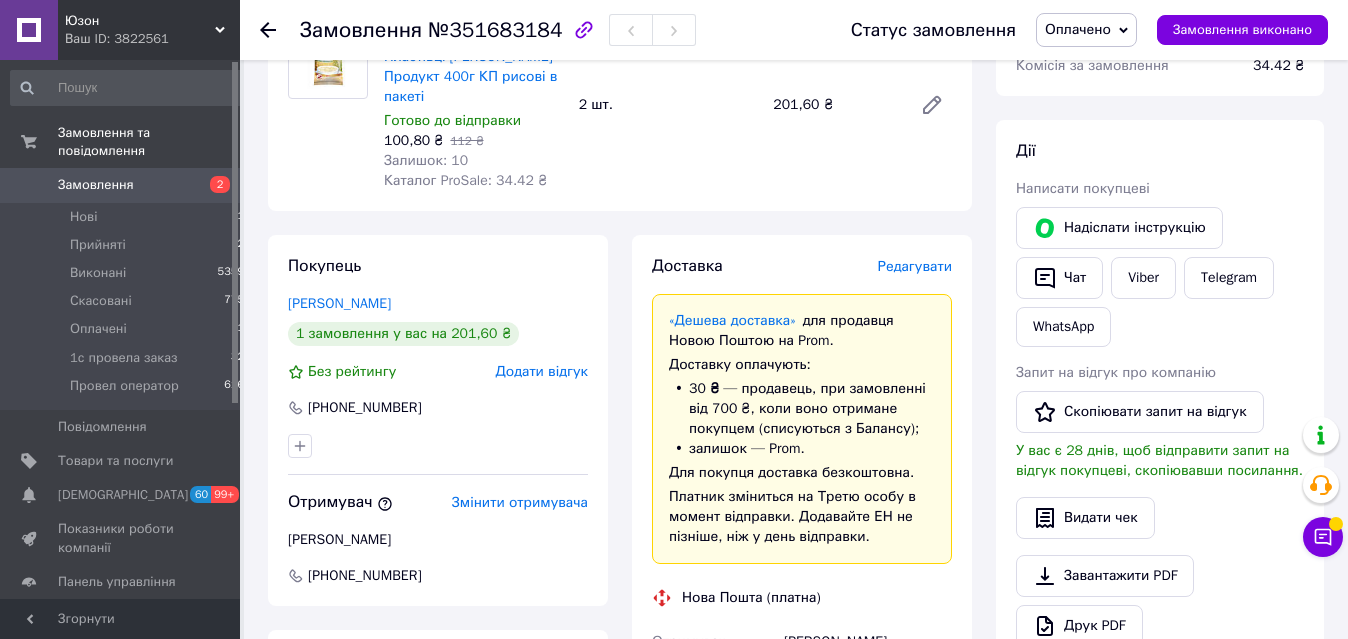 scroll, scrollTop: 408, scrollLeft: 0, axis: vertical 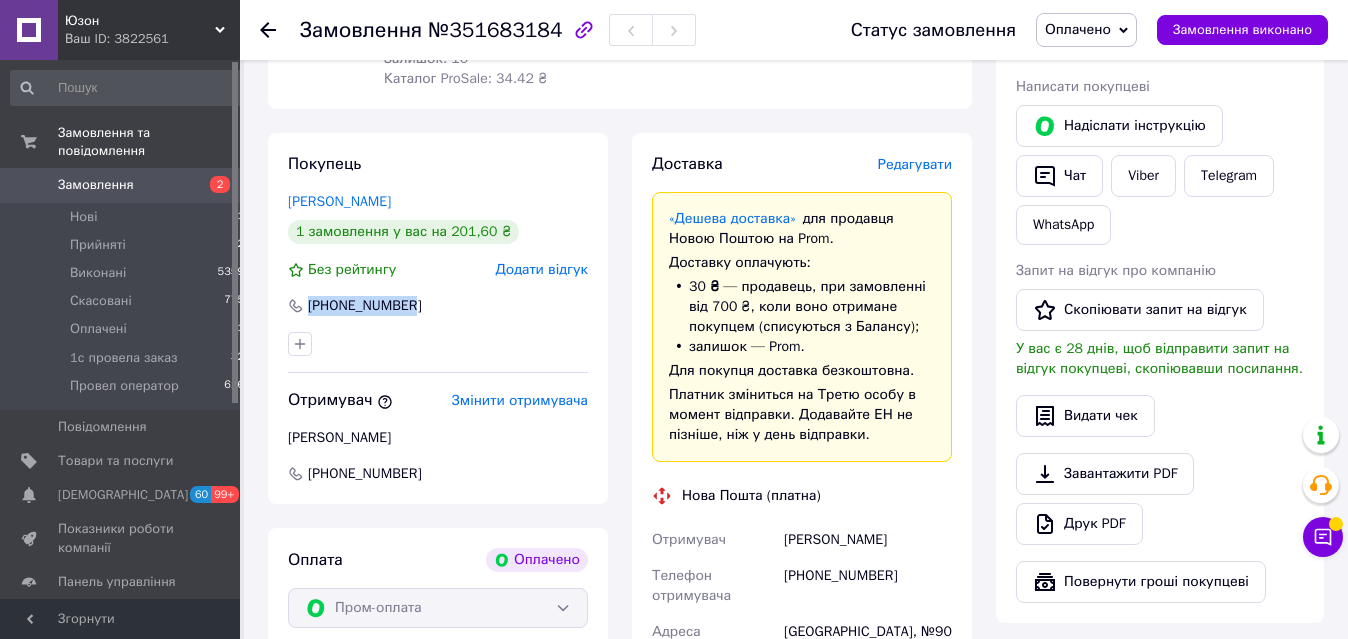 drag, startPoint x: 430, startPoint y: 285, endPoint x: 308, endPoint y: 287, distance: 122.016396 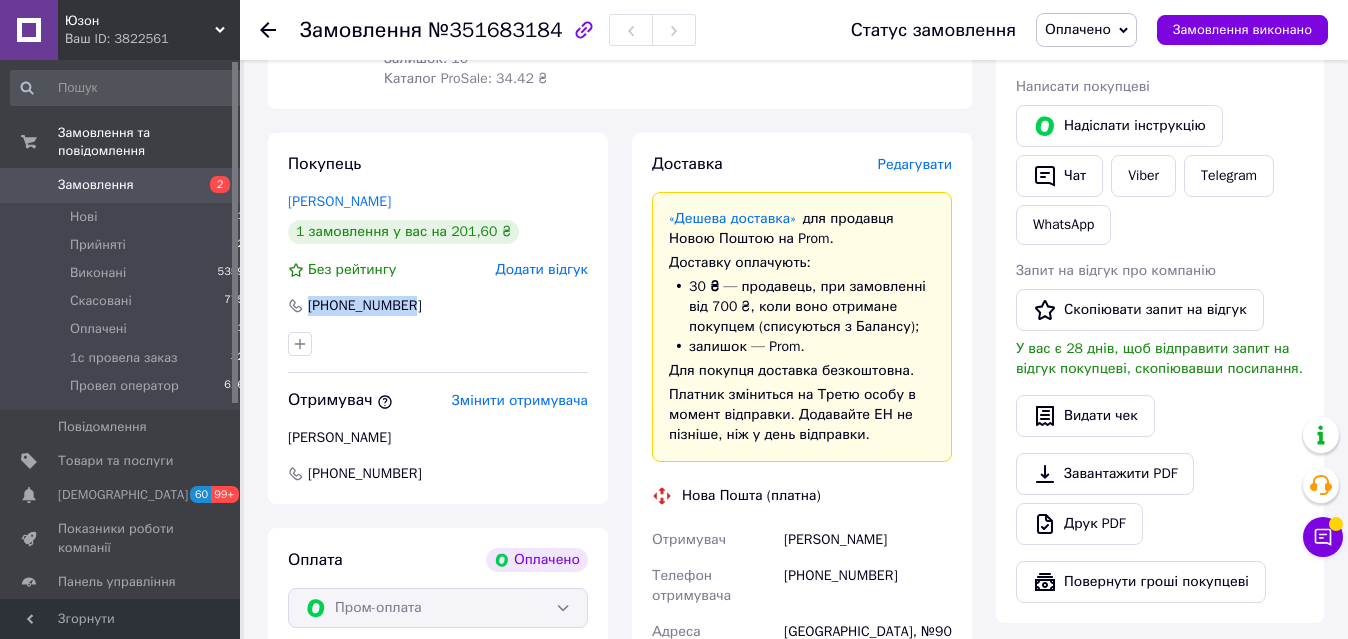 click on "+380995074270" at bounding box center (438, 306) 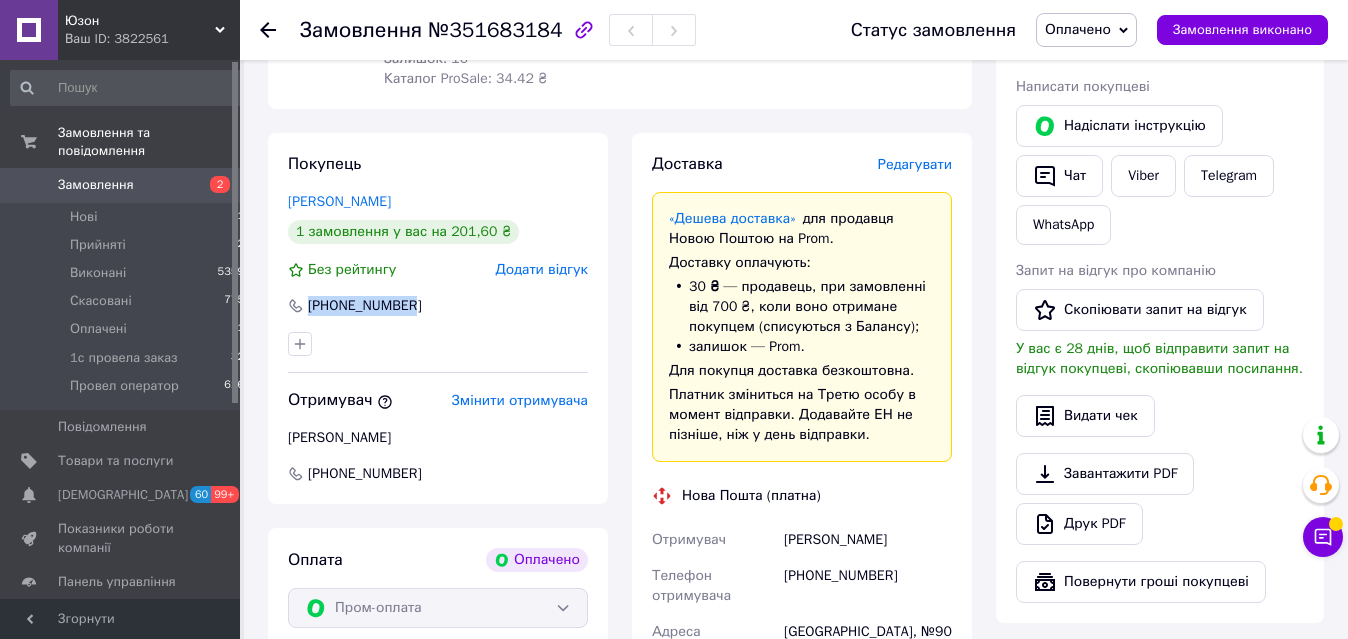 copy on "+380995074270" 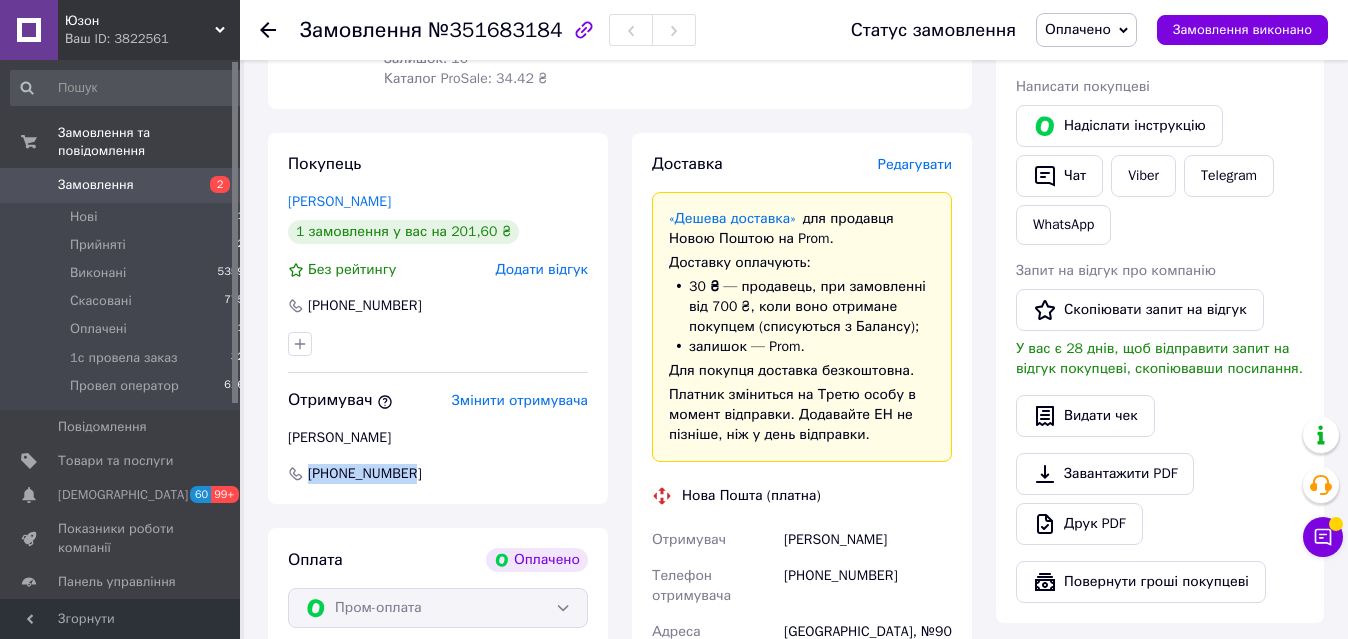 drag, startPoint x: 426, startPoint y: 455, endPoint x: 310, endPoint y: 451, distance: 116.06895 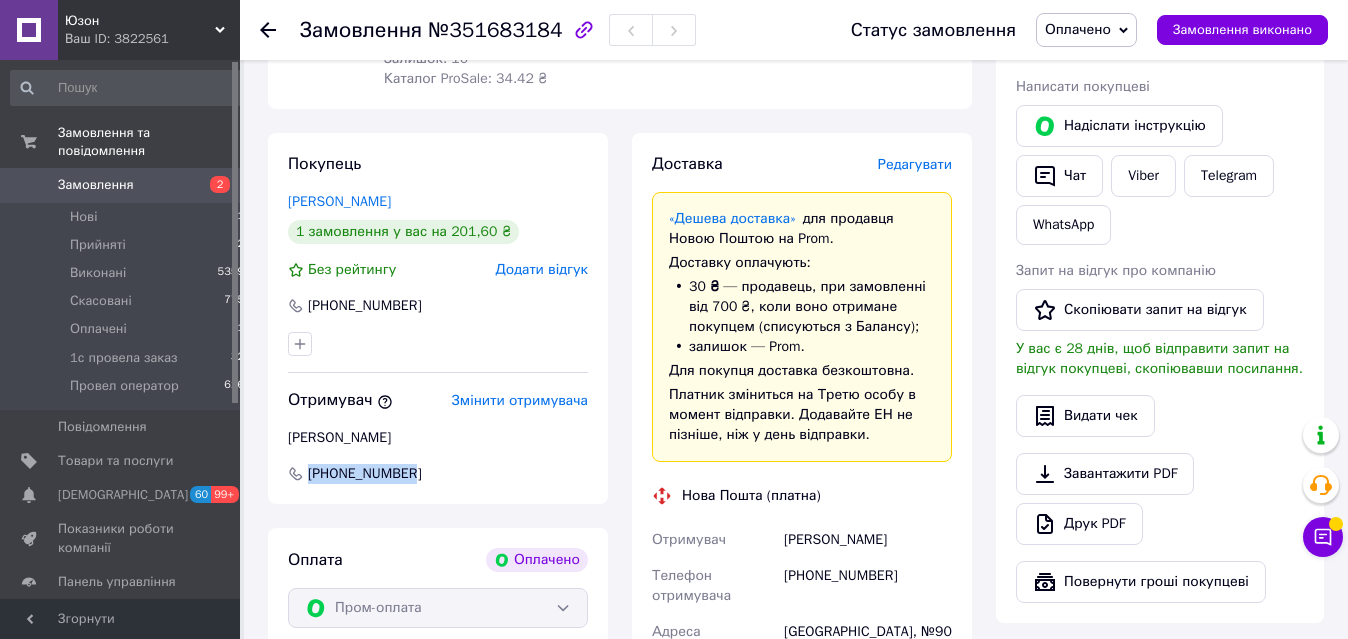 click on "+380936496002" at bounding box center [438, 474] 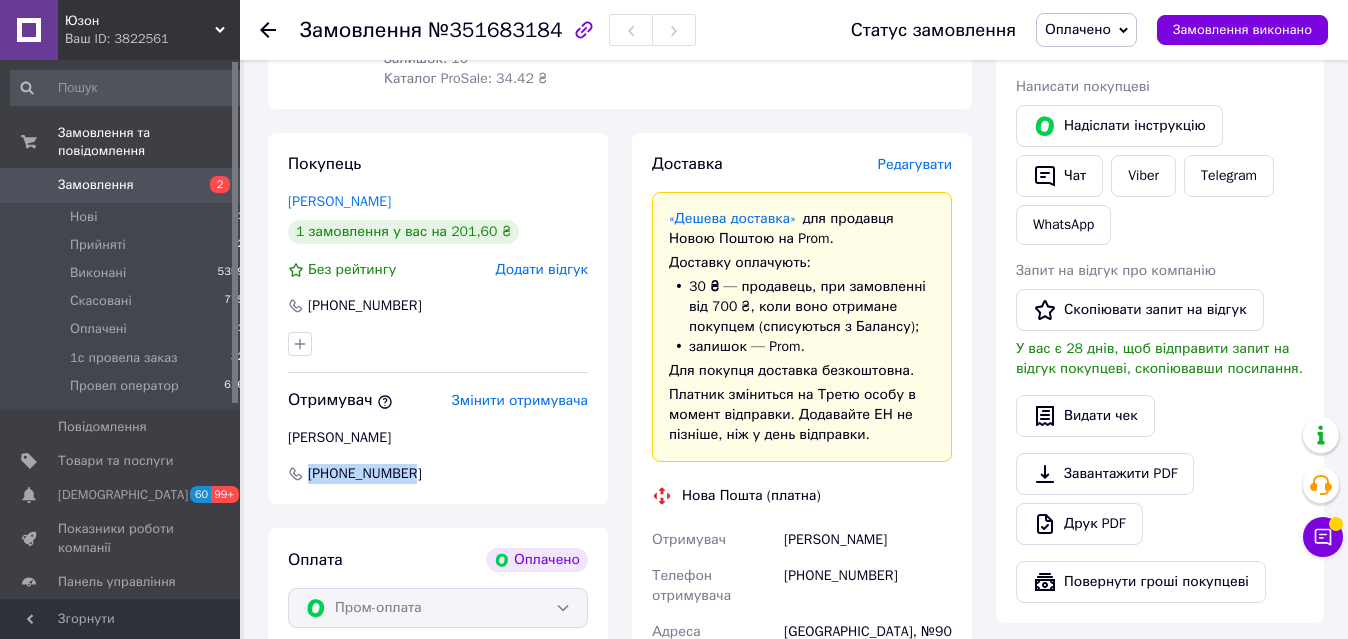 copy on "+380936496002" 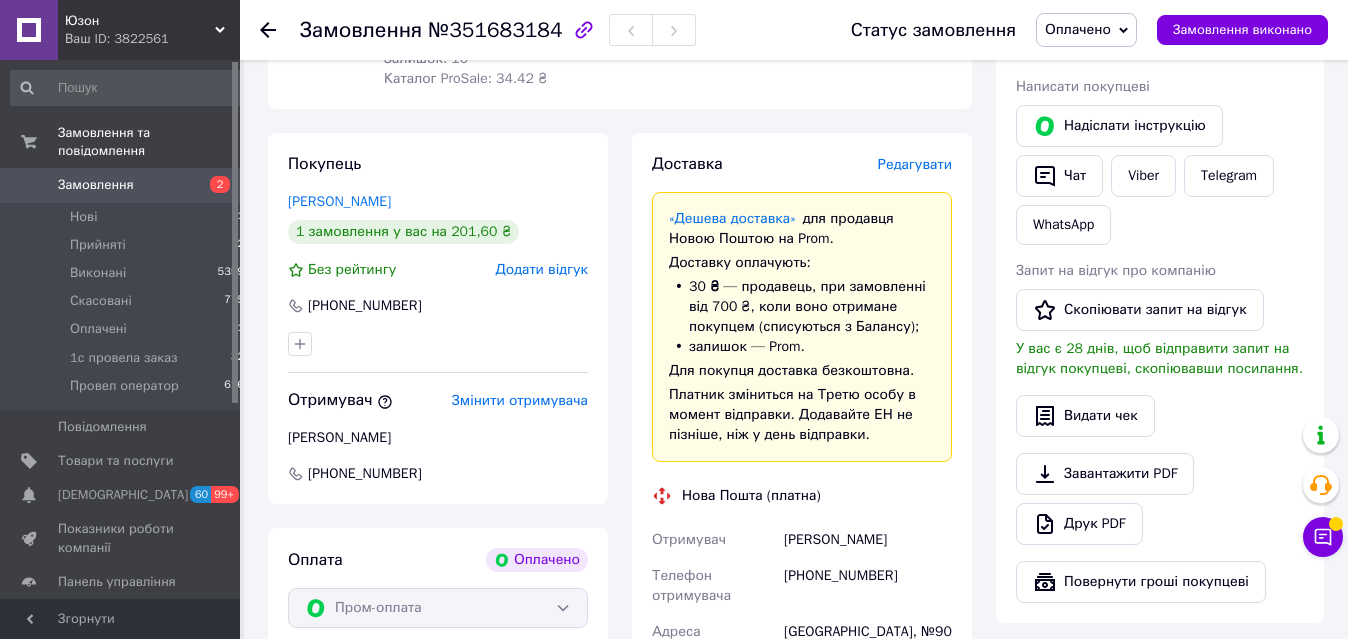 click on "№351683184" at bounding box center (495, 30) 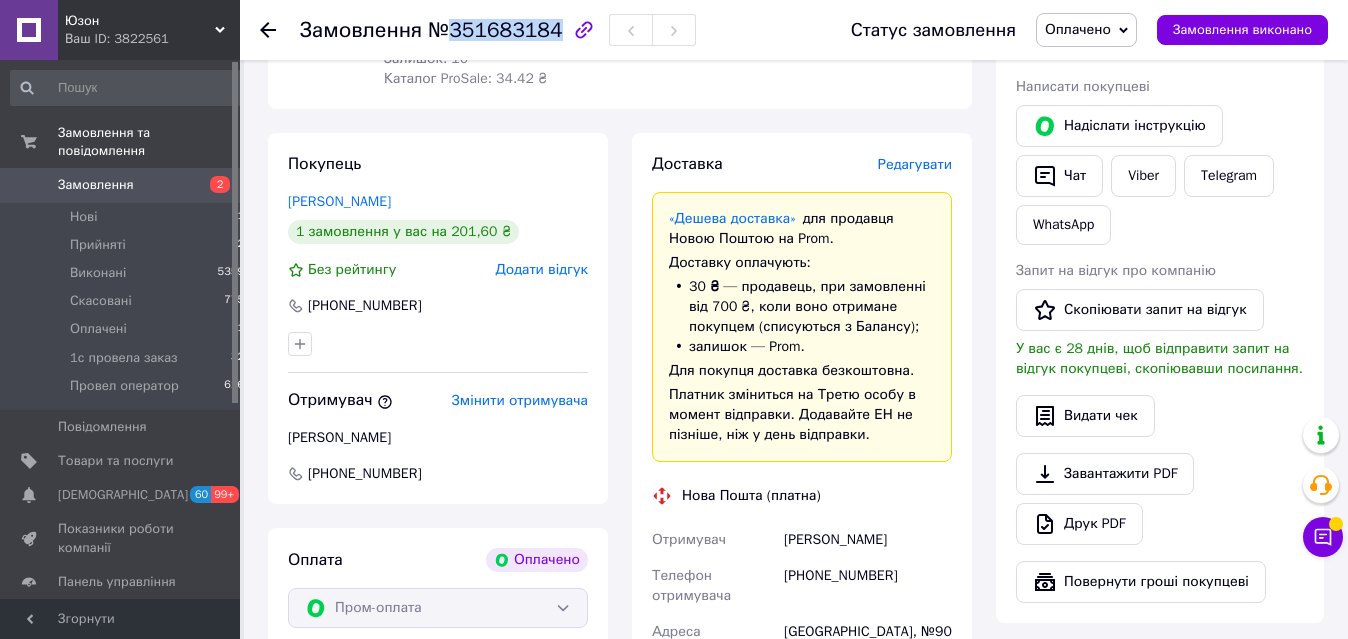 click on "№351683184" at bounding box center (495, 30) 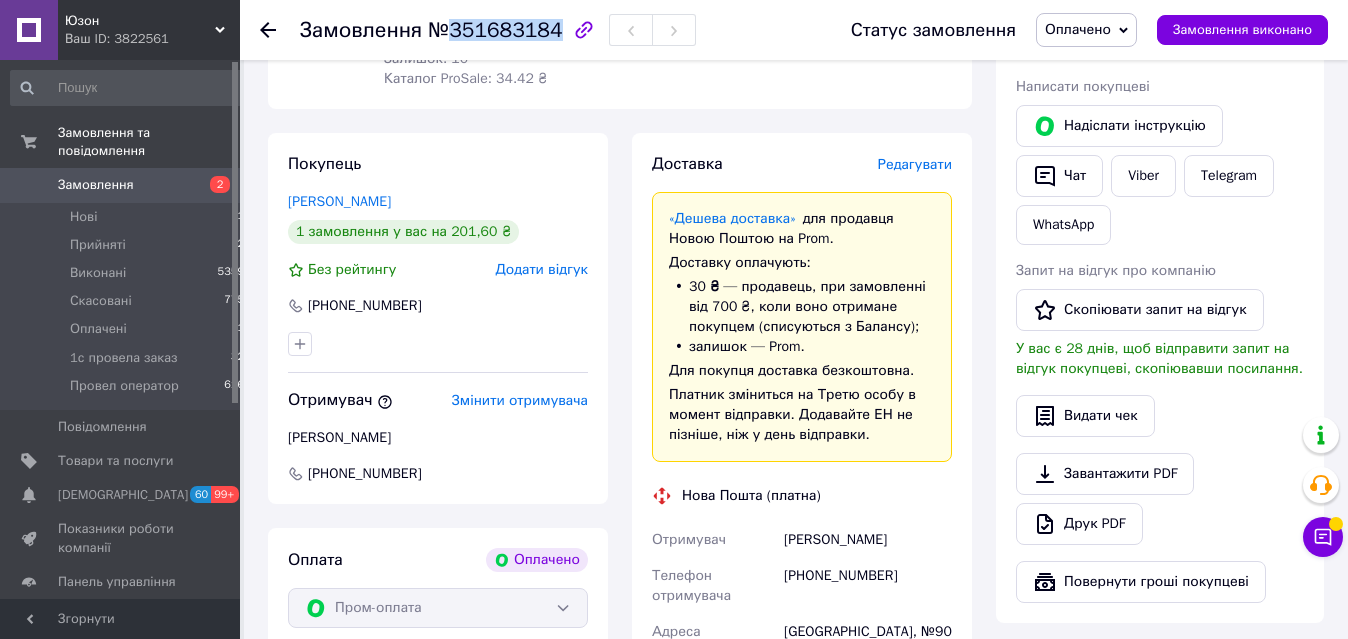 copy on "351683184" 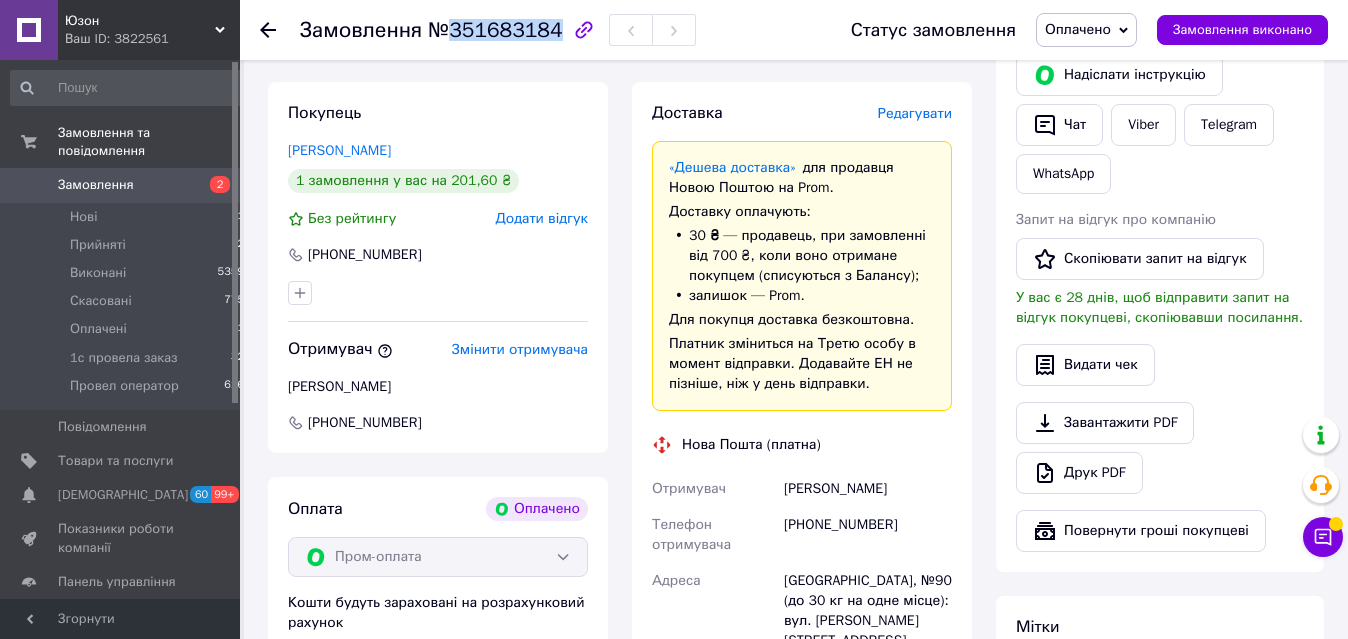 scroll, scrollTop: 102, scrollLeft: 0, axis: vertical 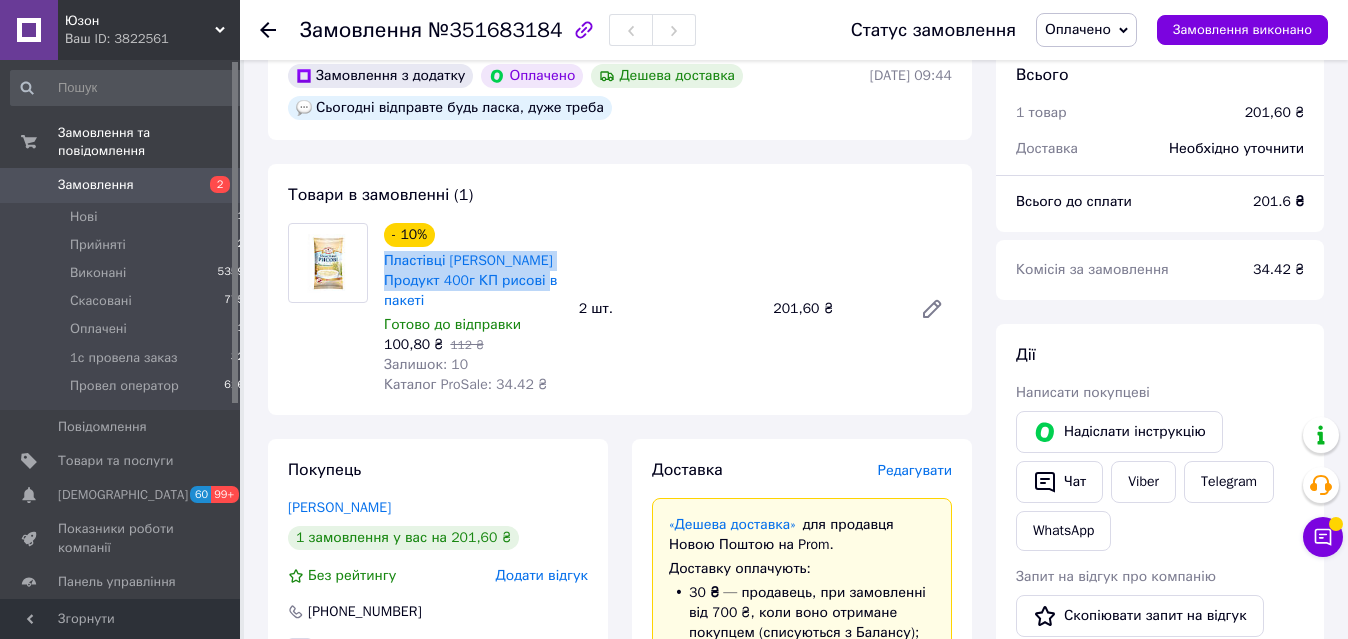 drag, startPoint x: 541, startPoint y: 282, endPoint x: 382, endPoint y: 260, distance: 160.5148 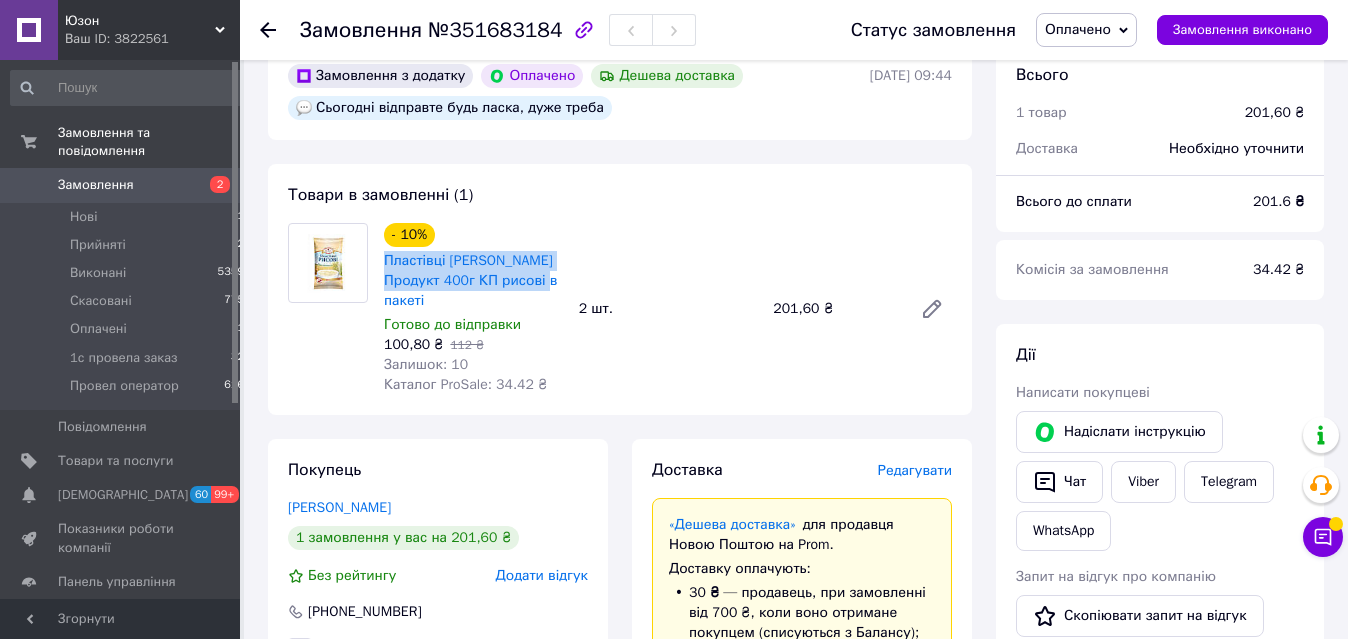 click on "Пластівці Козуб Продукт 400г КП рисові в пакеті" at bounding box center [473, 281] 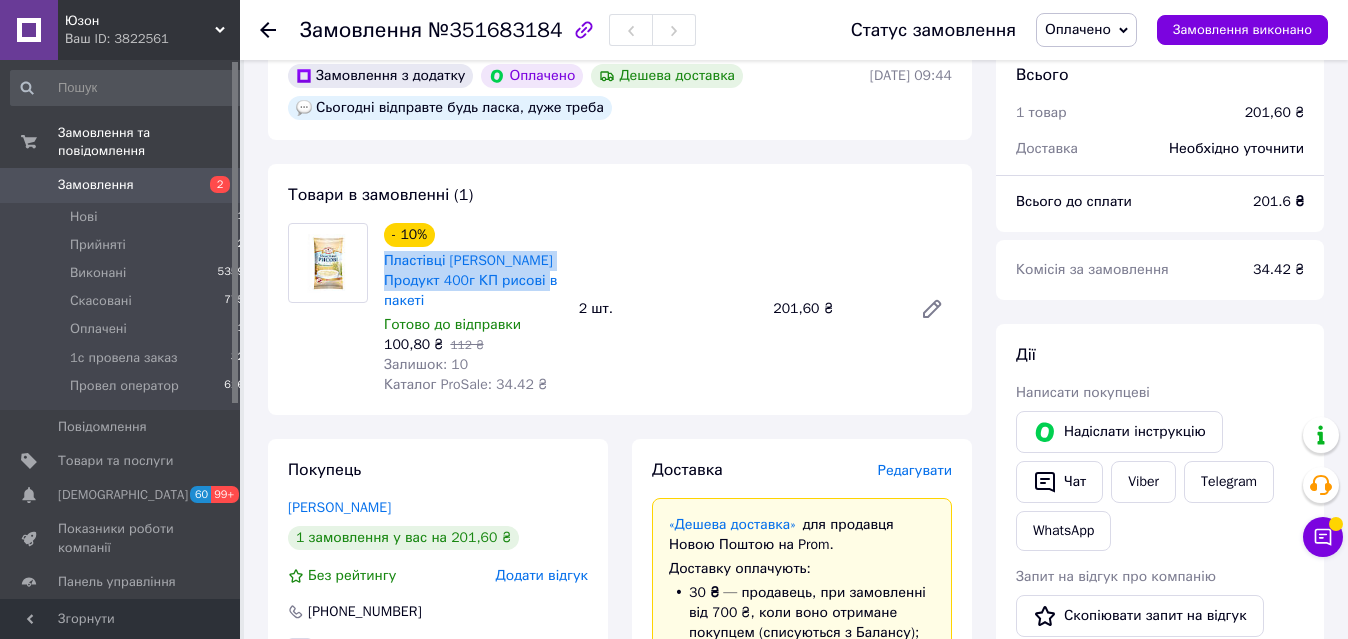 copy on "Пластівці Козуб Продукт 400г КП рисові в пакеті" 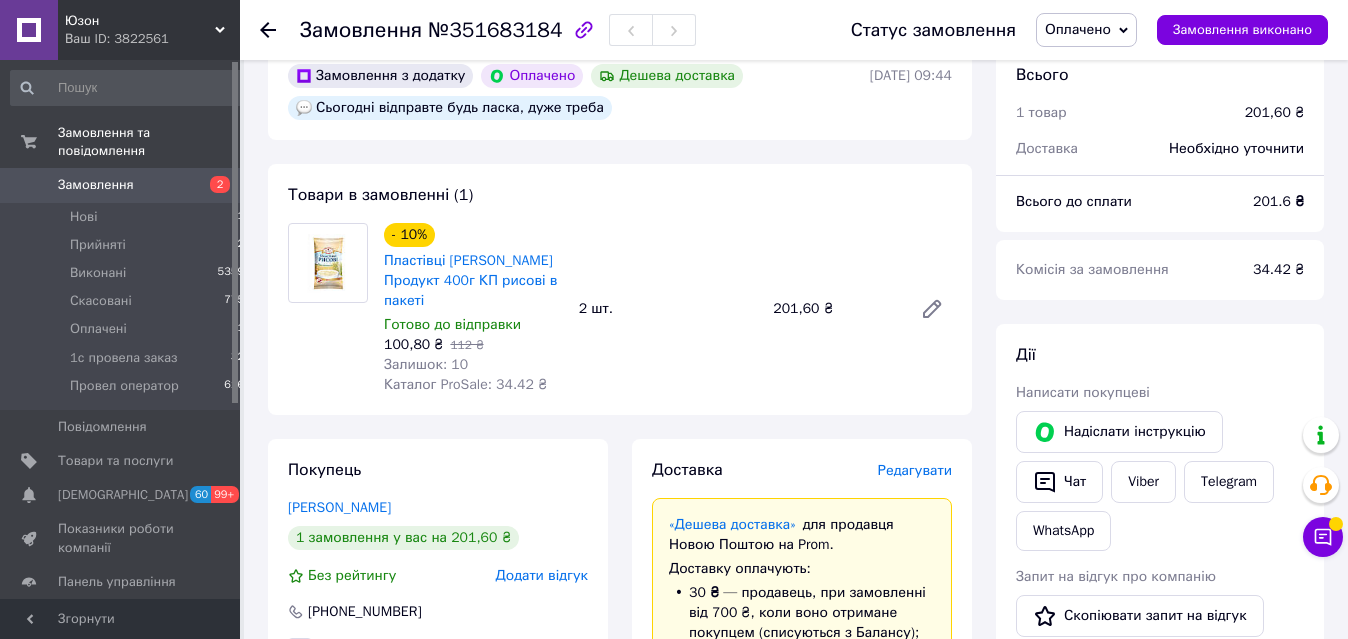 click on "№351683184" at bounding box center (495, 30) 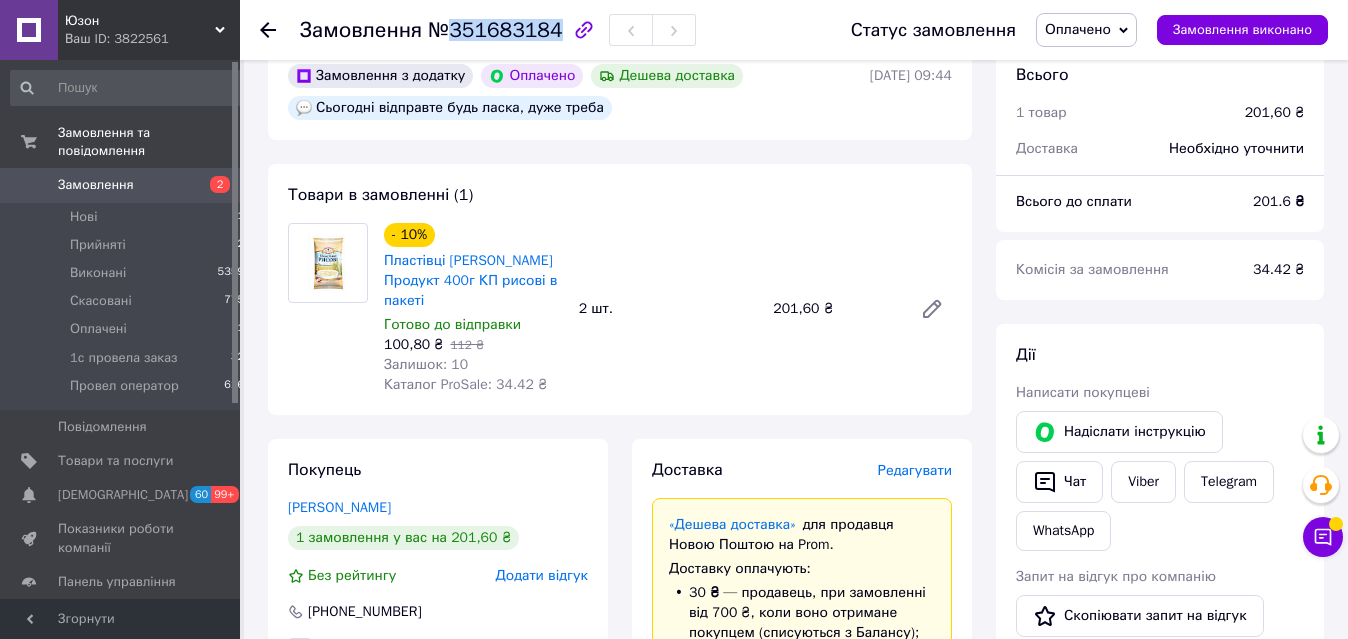 click on "№351683184" at bounding box center (495, 30) 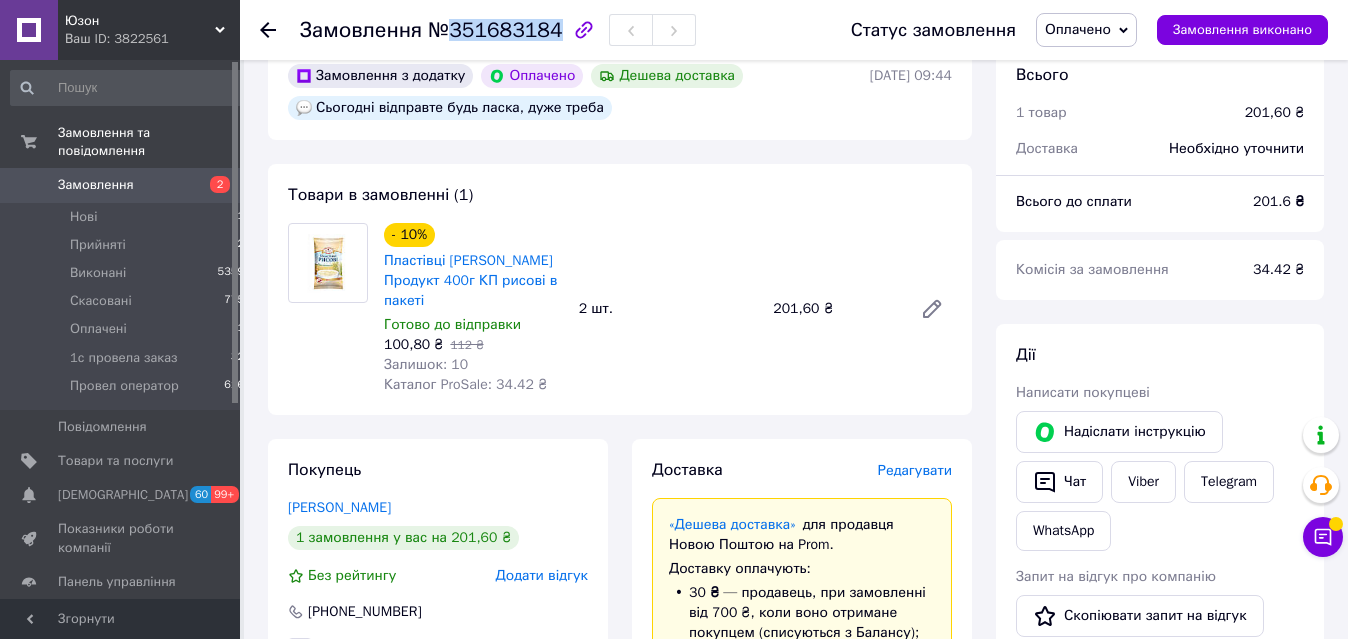 copy on "351683184" 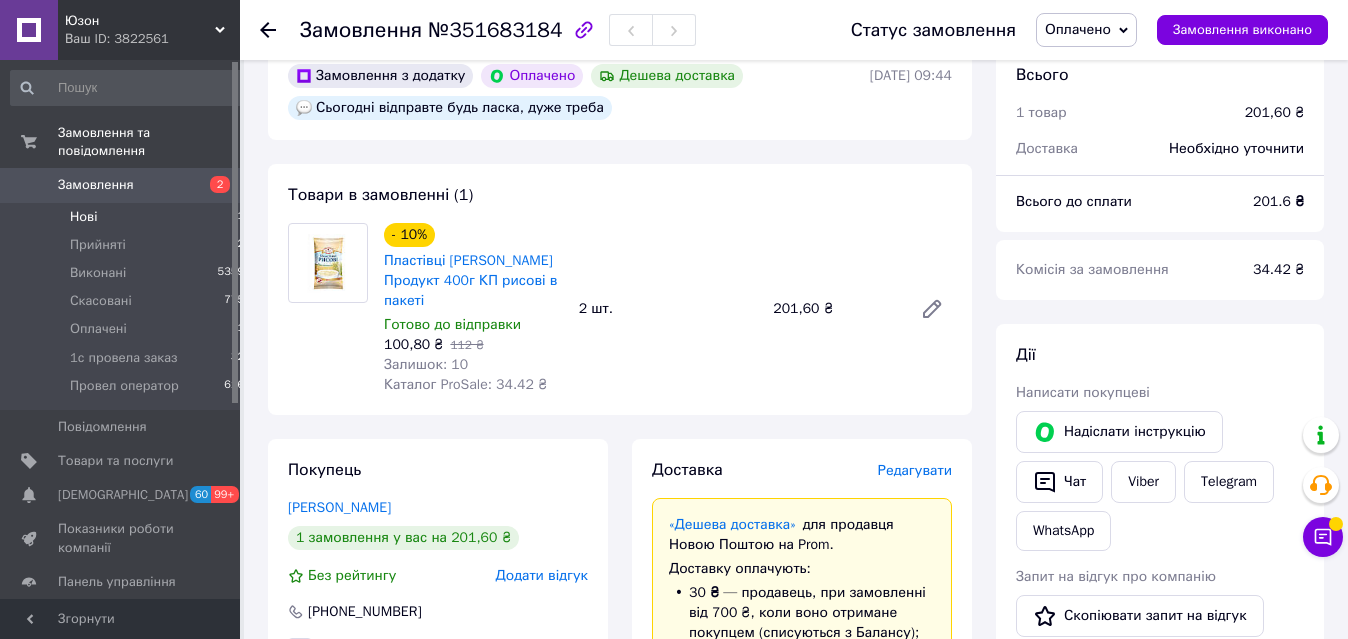 click on "Нові 1" at bounding box center [128, 217] 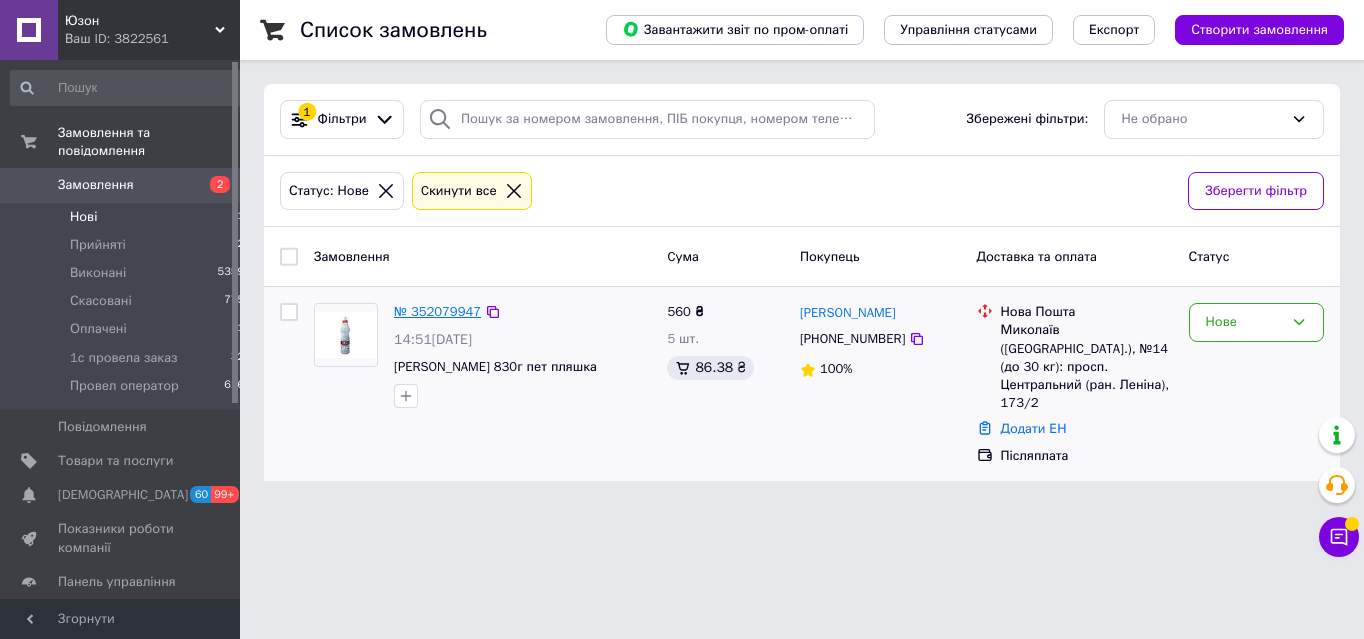 click on "№ 352079947" at bounding box center [437, 311] 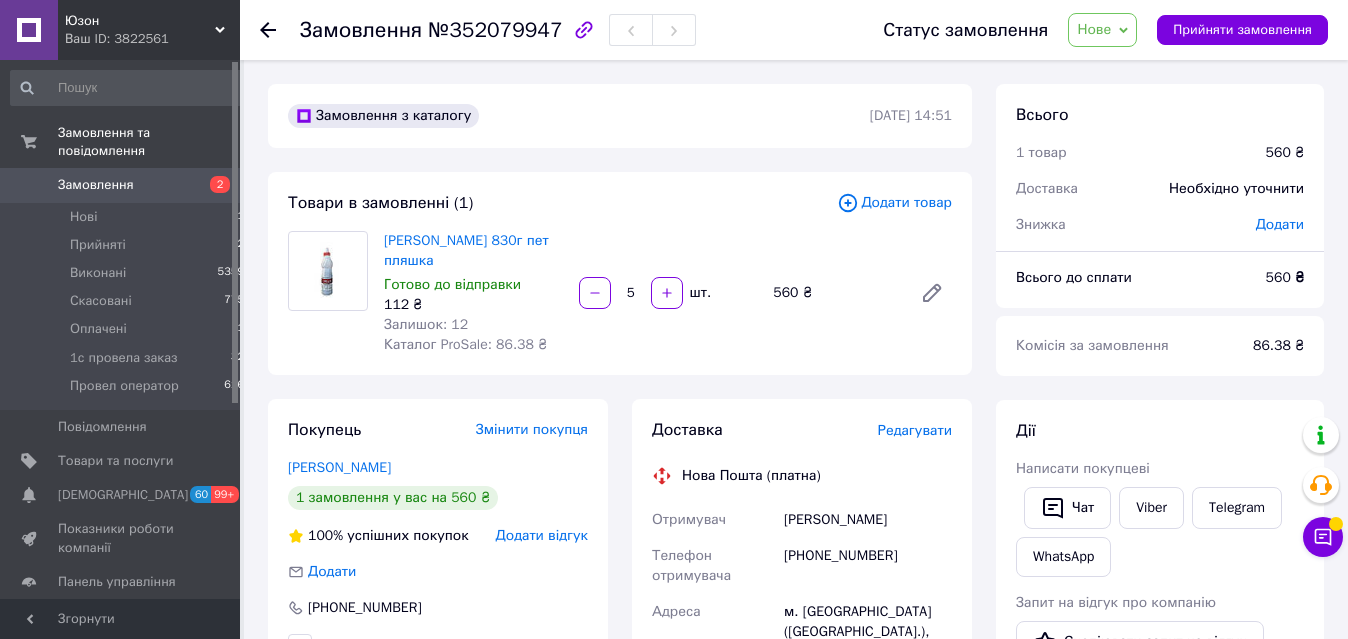 click on "Нове" at bounding box center [1094, 29] 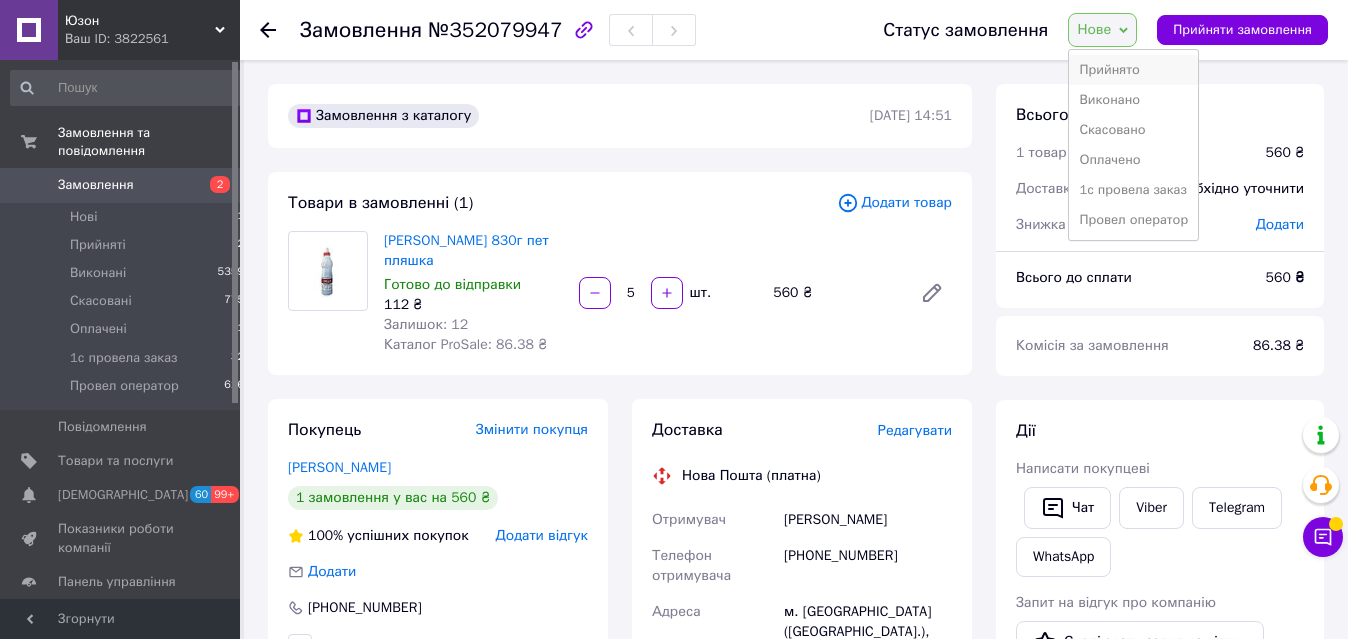 click on "Прийнято" at bounding box center (1133, 70) 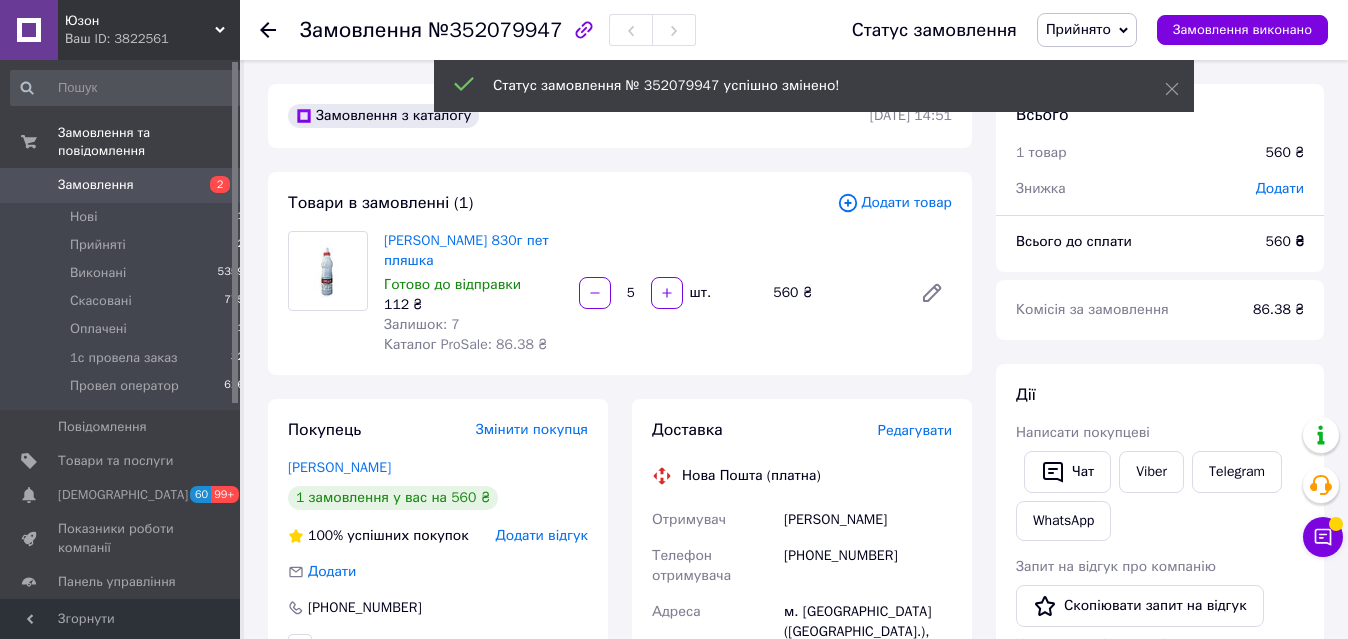 click on "№352079947" at bounding box center [495, 30] 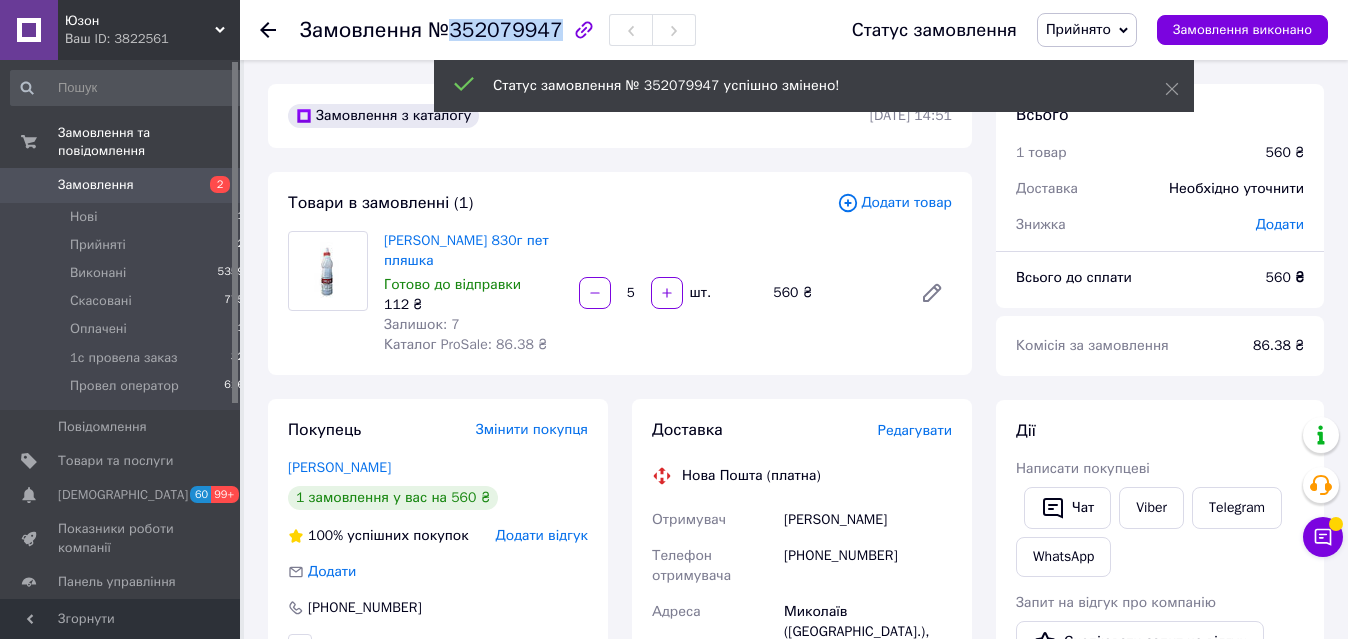click on "№352079947" at bounding box center [495, 30] 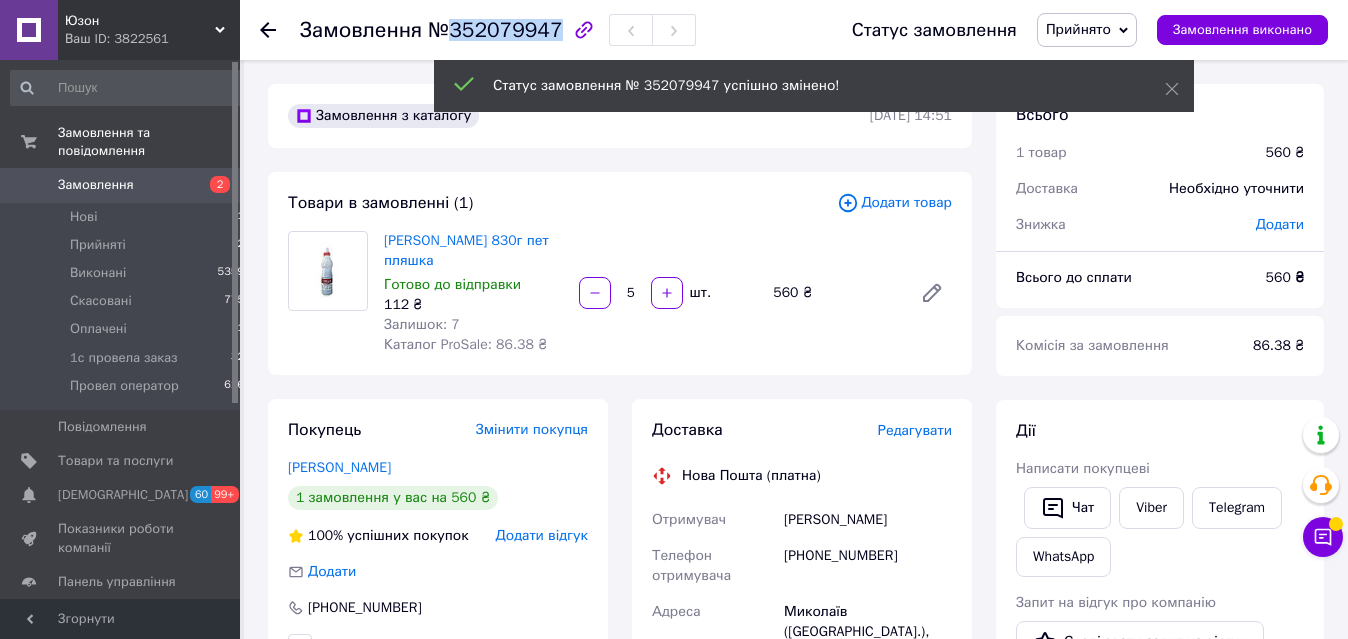 copy on "352079947" 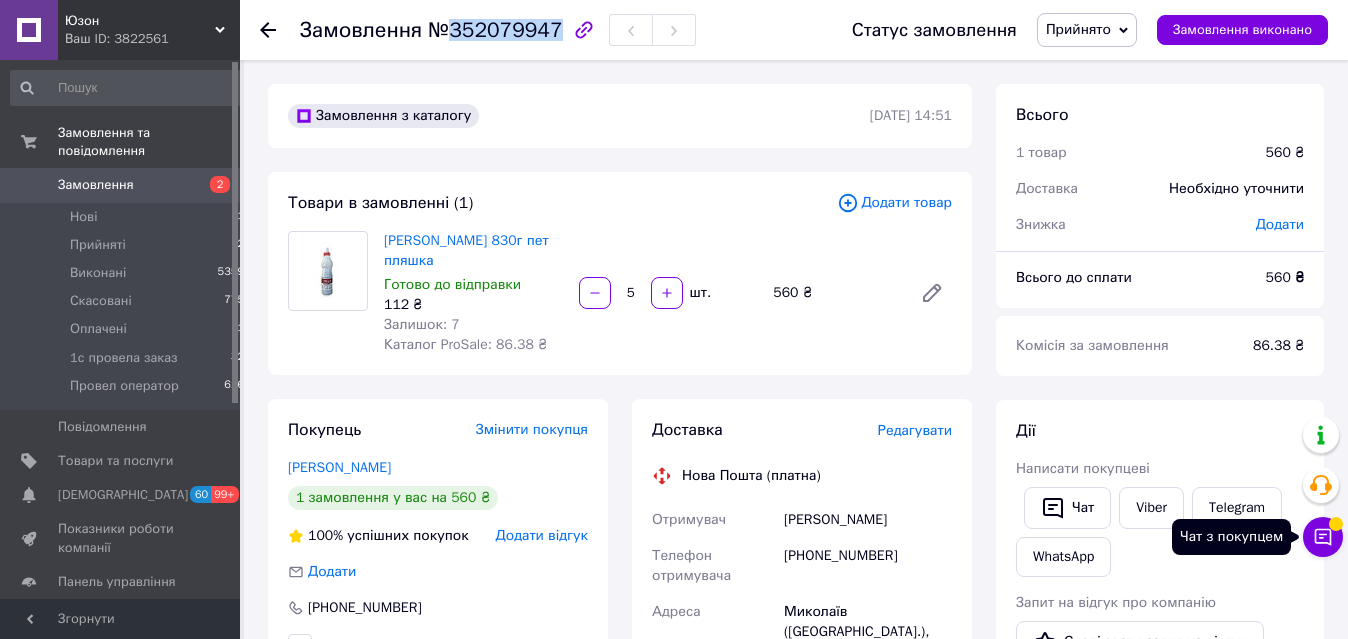 click 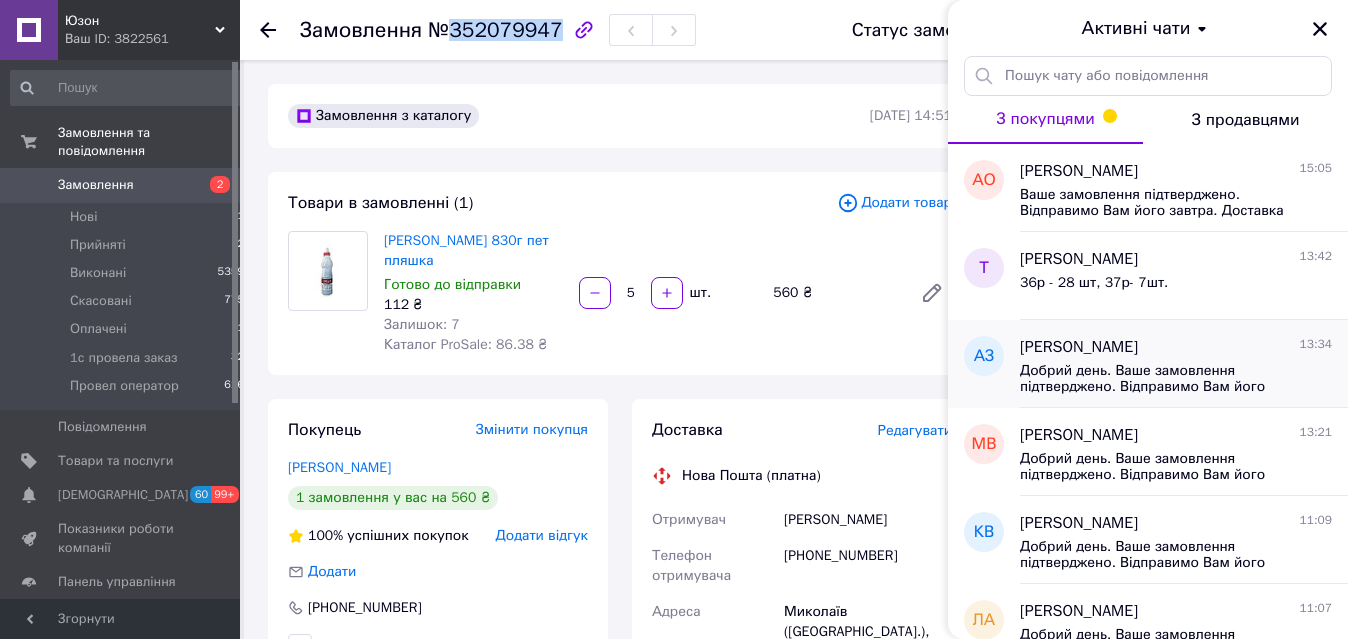 click on "Добрий день. Ваше замовлення підтверджено. Відправимо Вам його завтра. Доставка Новою Поштою 1-2 дні. Перевіряйте будь ласка товар при отриманні. Дякуємо" at bounding box center (1162, 379) 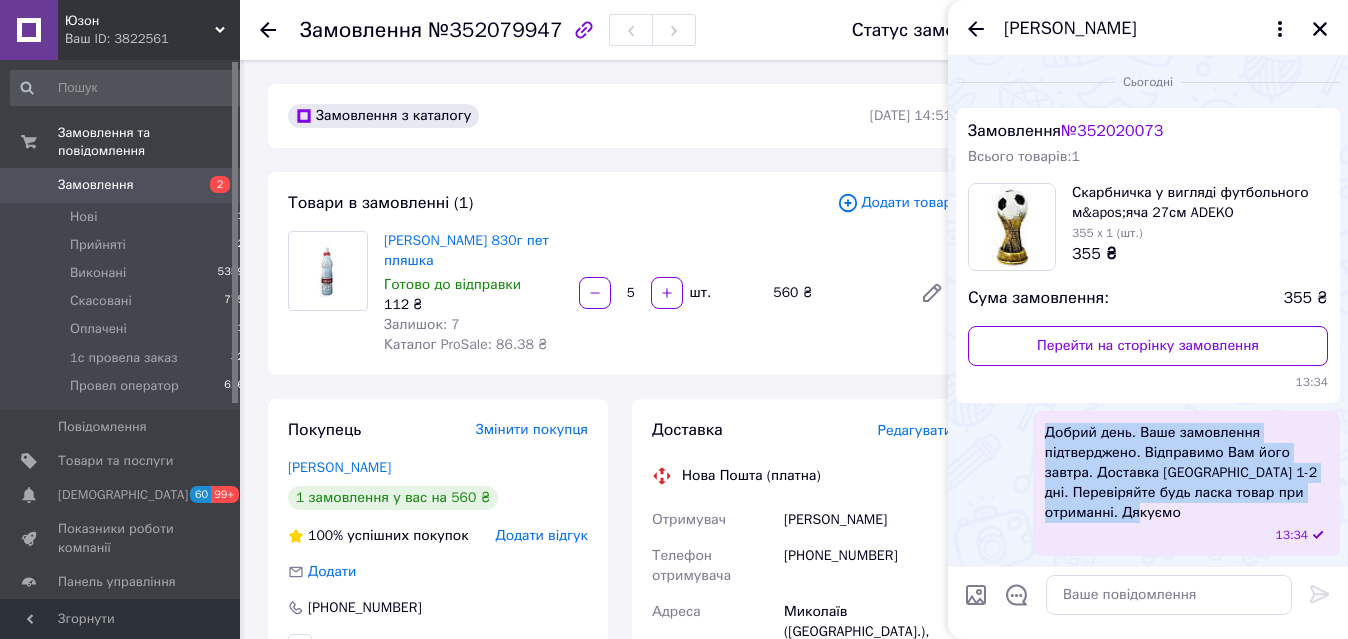 drag, startPoint x: 1176, startPoint y: 512, endPoint x: 1046, endPoint y: 433, distance: 152.12166 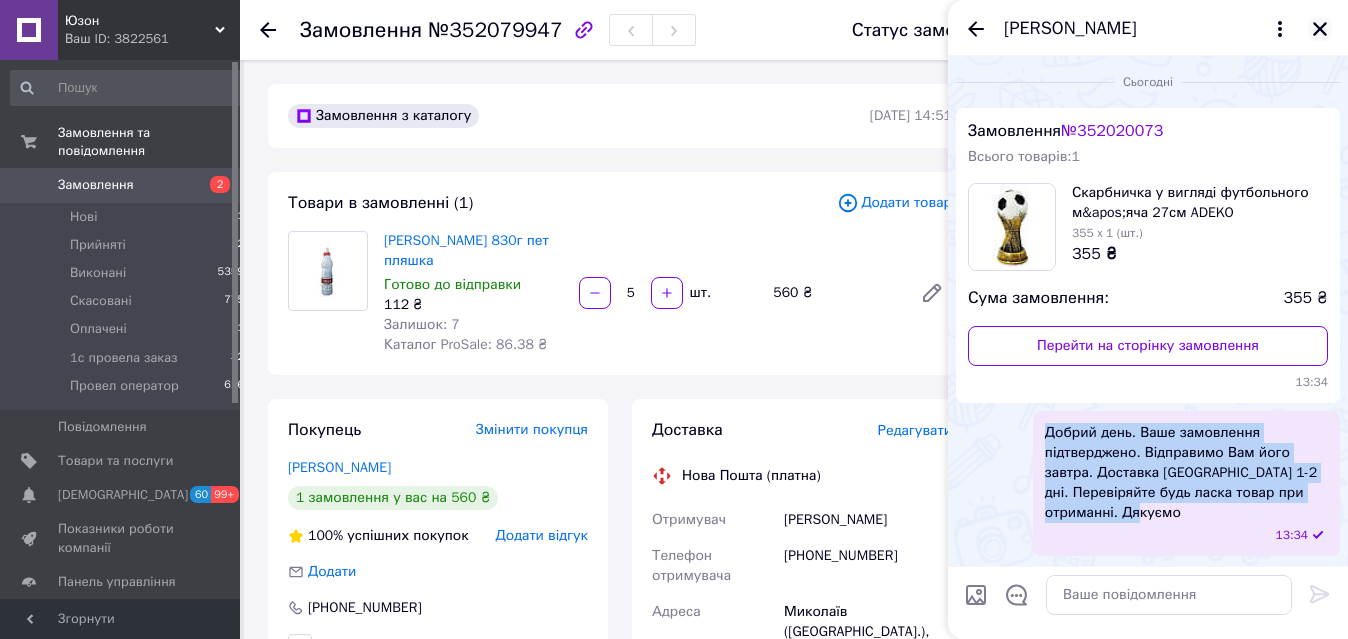 click 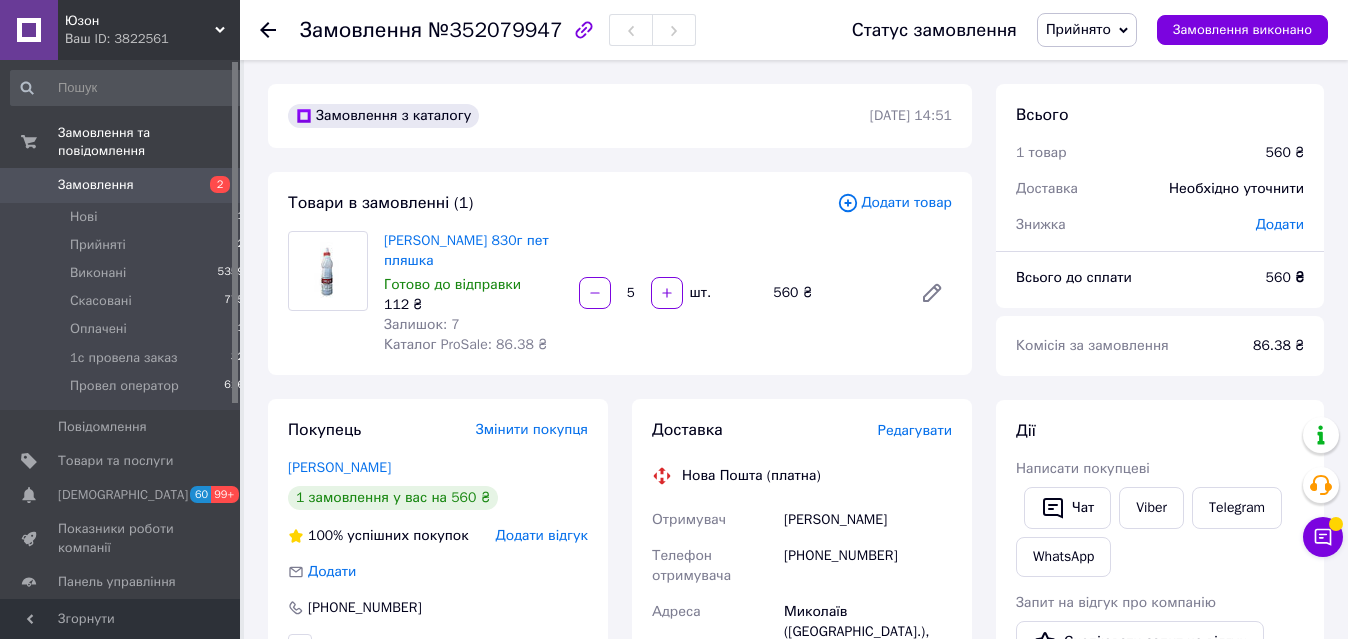click on "Прийнято" at bounding box center (1078, 29) 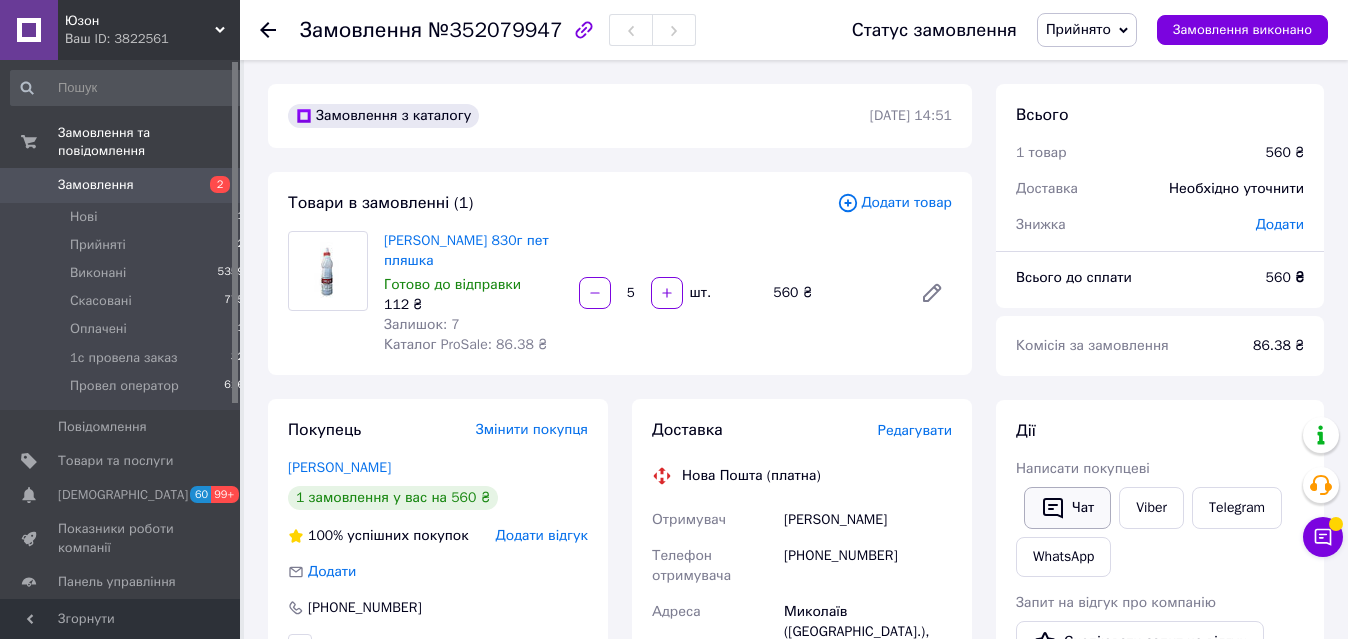 click on "Чат" at bounding box center (1067, 508) 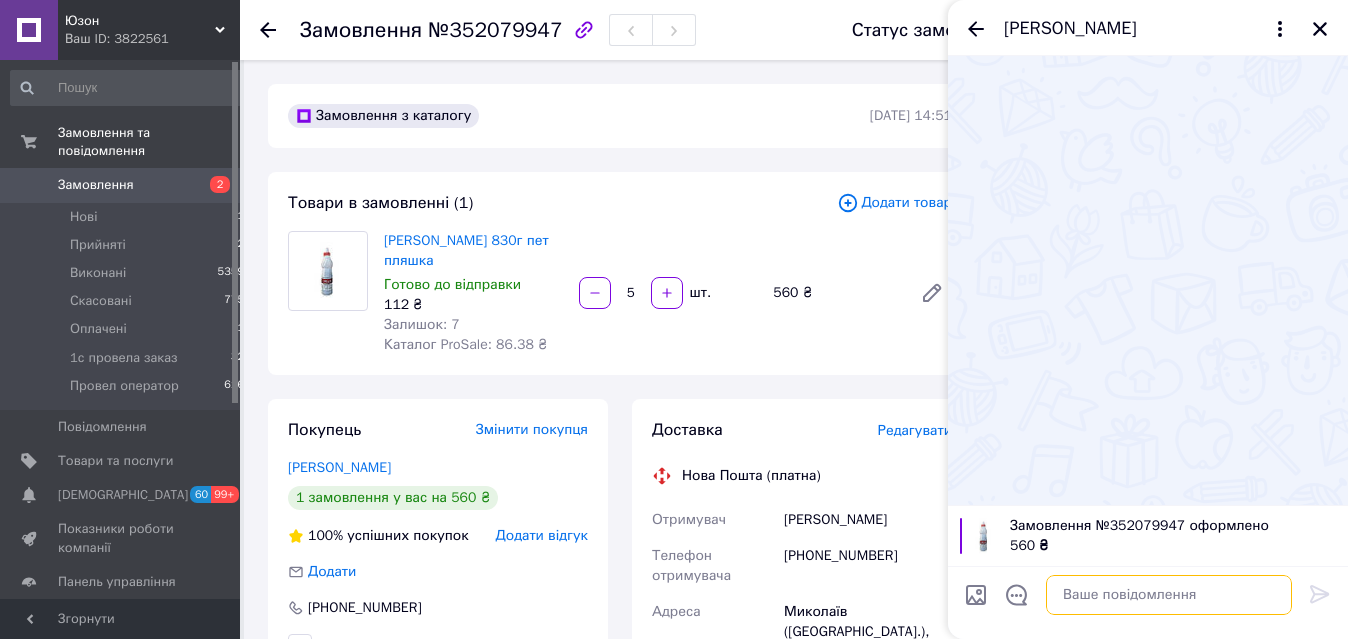 click at bounding box center (1169, 595) 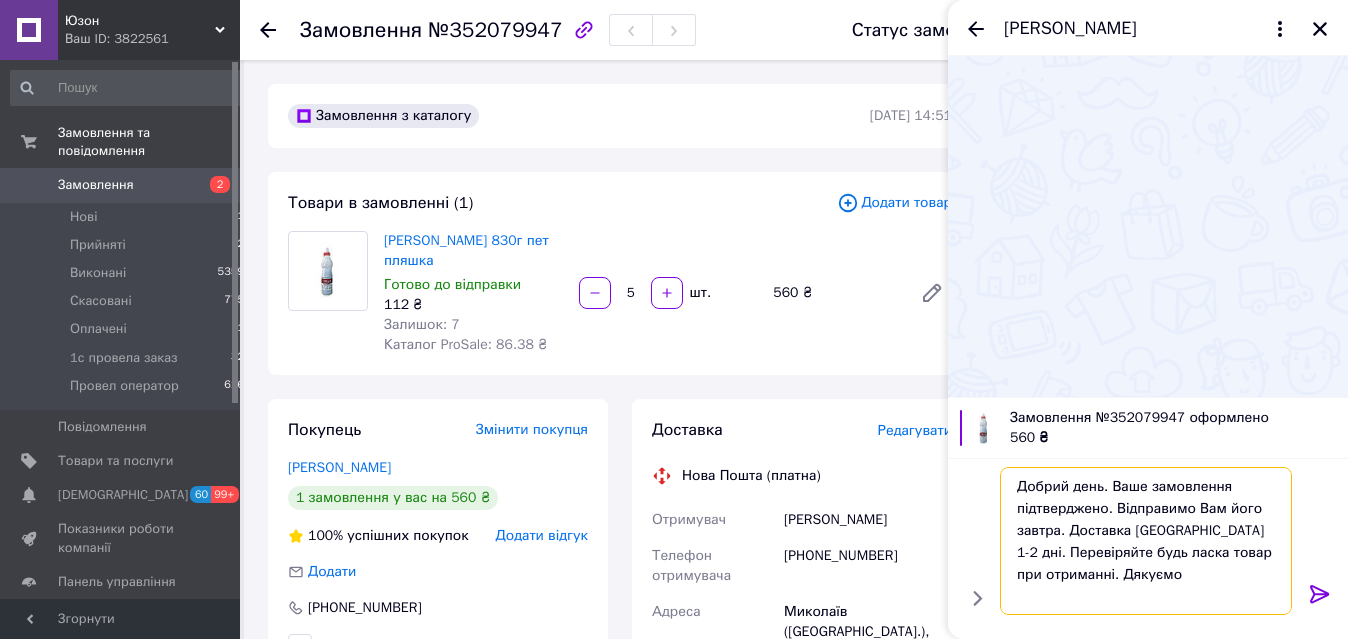 scroll, scrollTop: 0, scrollLeft: 0, axis: both 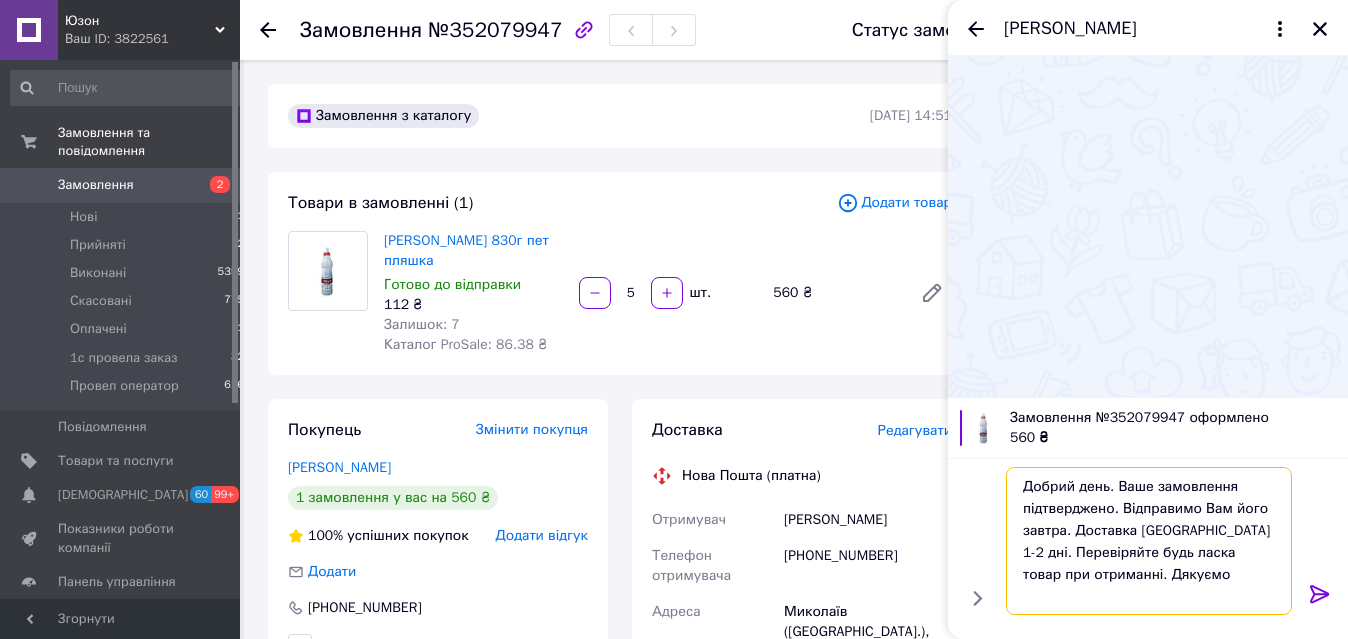 type on "Добрий день. Ваше замовлення підтверджено. Відправимо Вам його завтра. Доставка Новою Поштою 1-2 дні. Перевіряйте будь ласка товар при отриманні. Дякуємо" 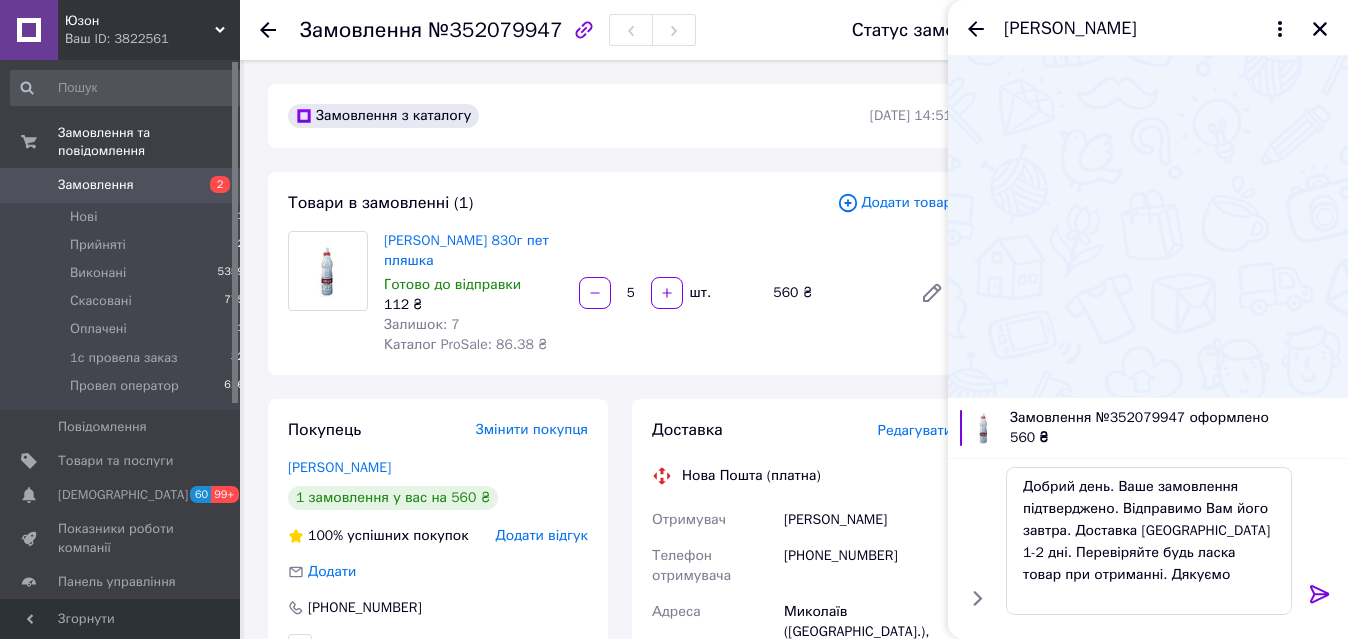 click 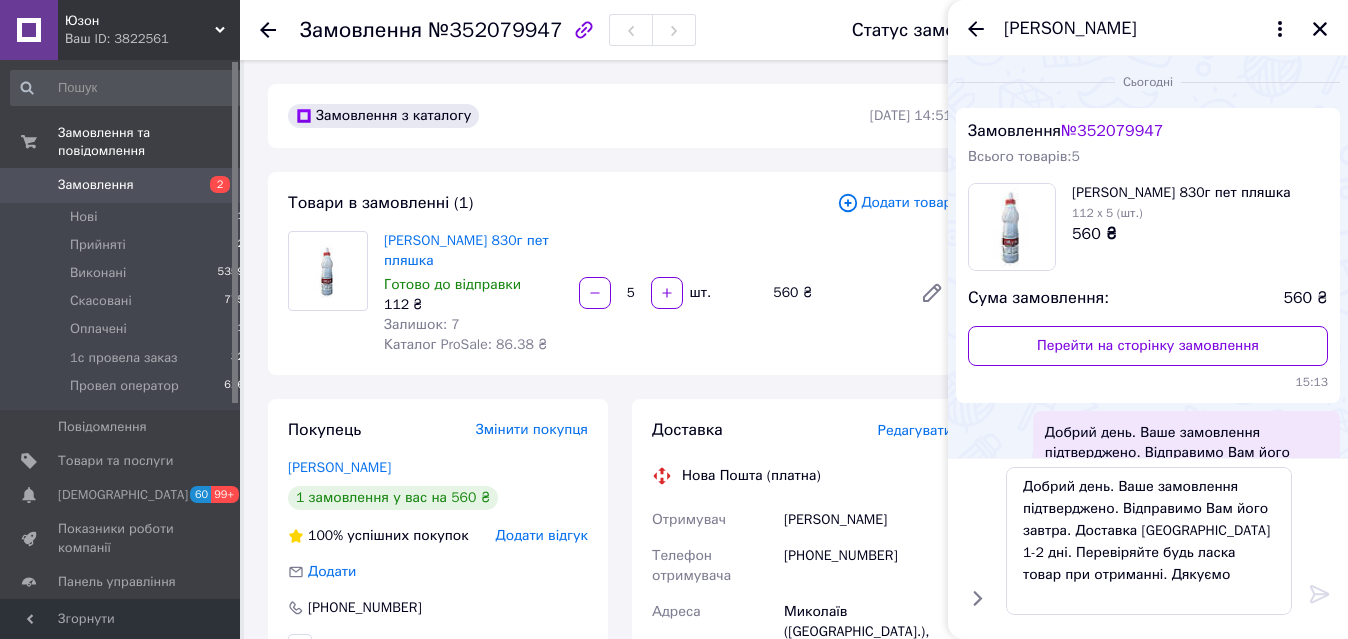 type 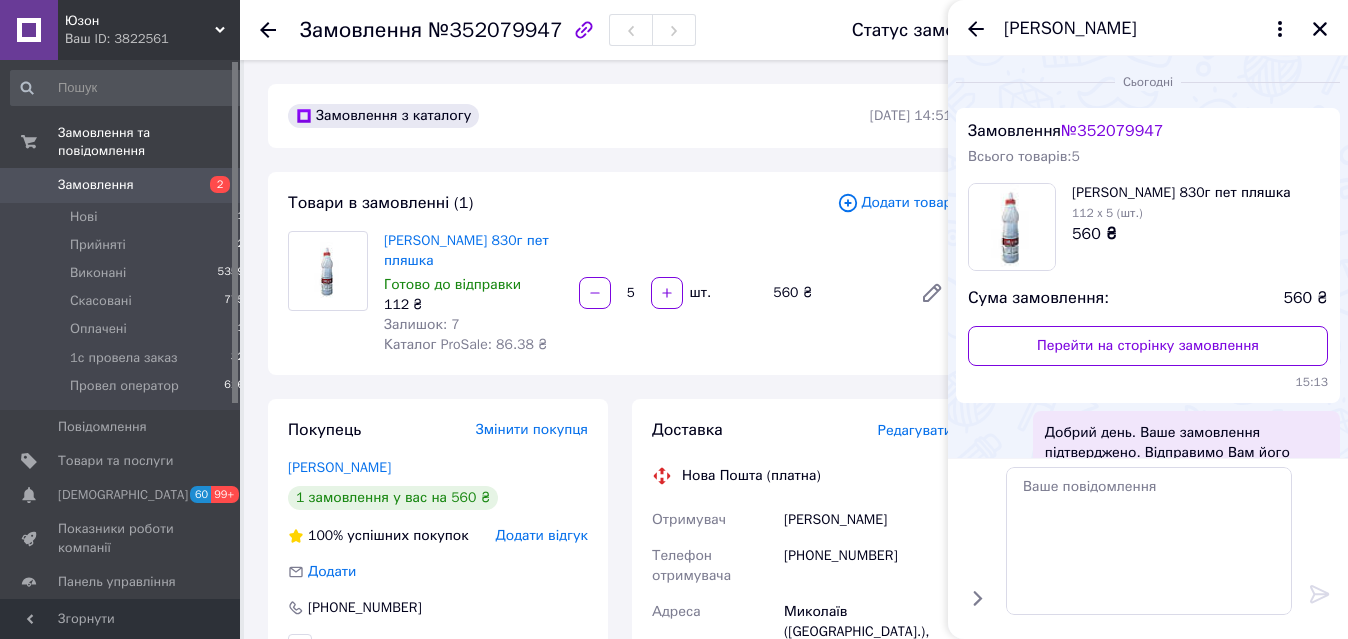 scroll, scrollTop: 0, scrollLeft: 0, axis: both 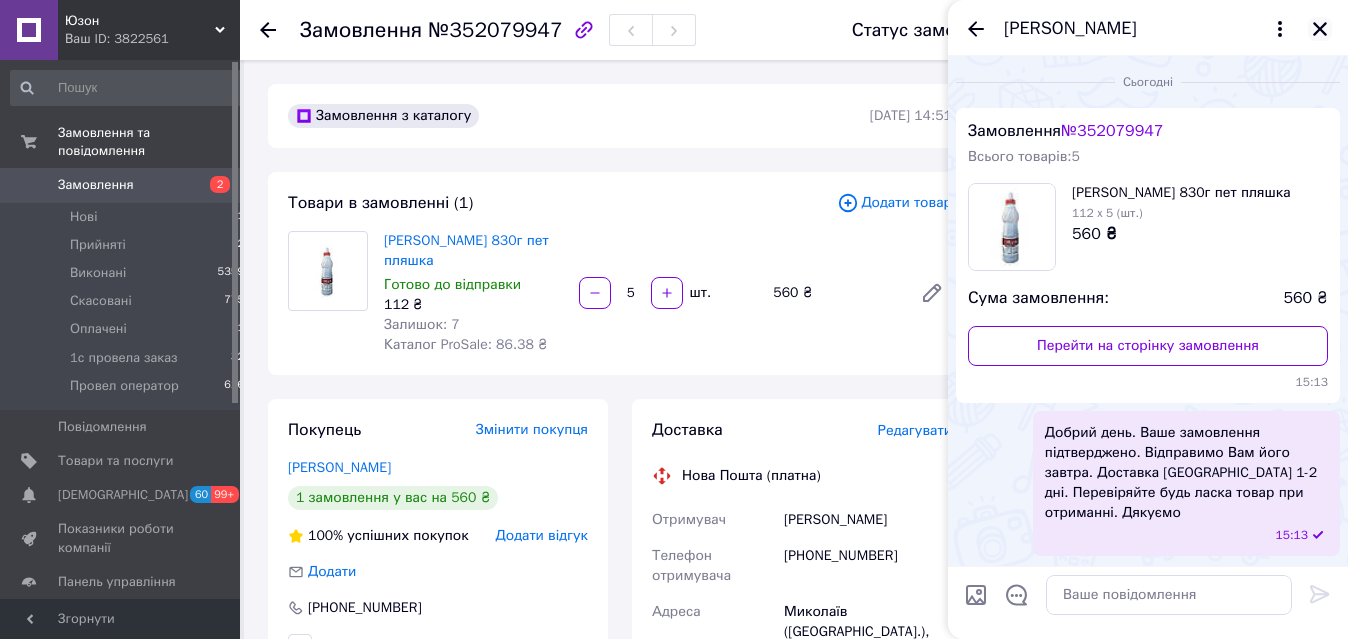 click 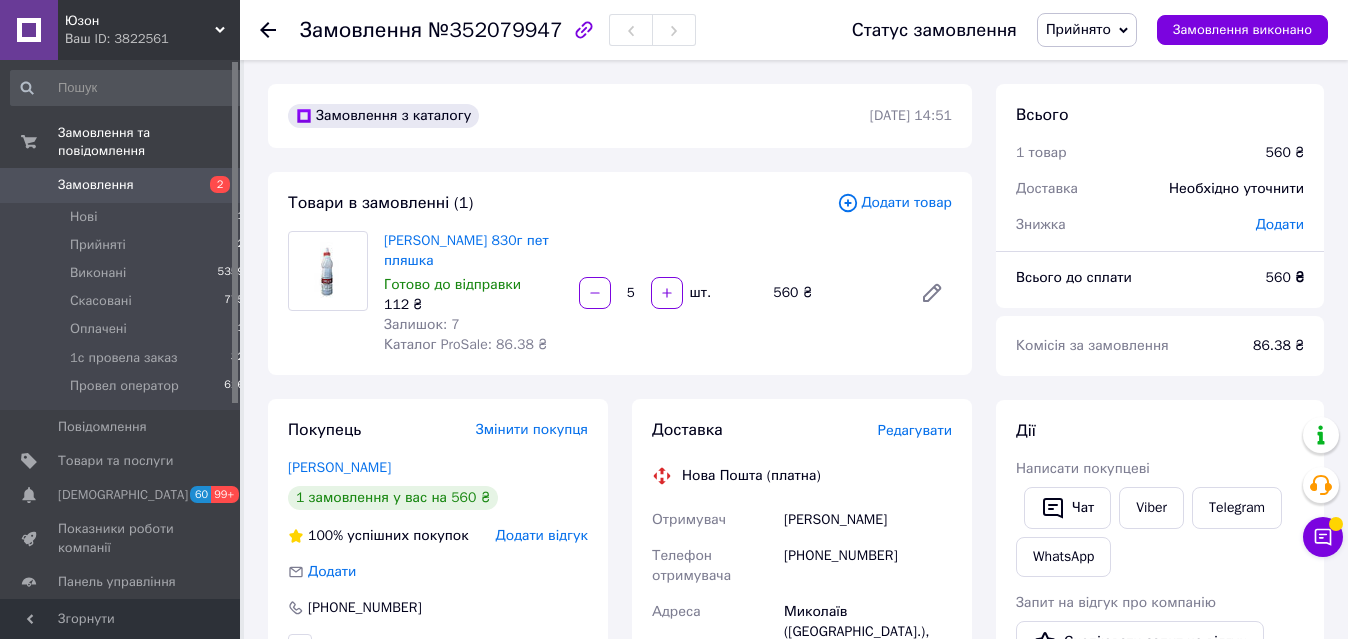 click on "Прийнято" at bounding box center [1078, 29] 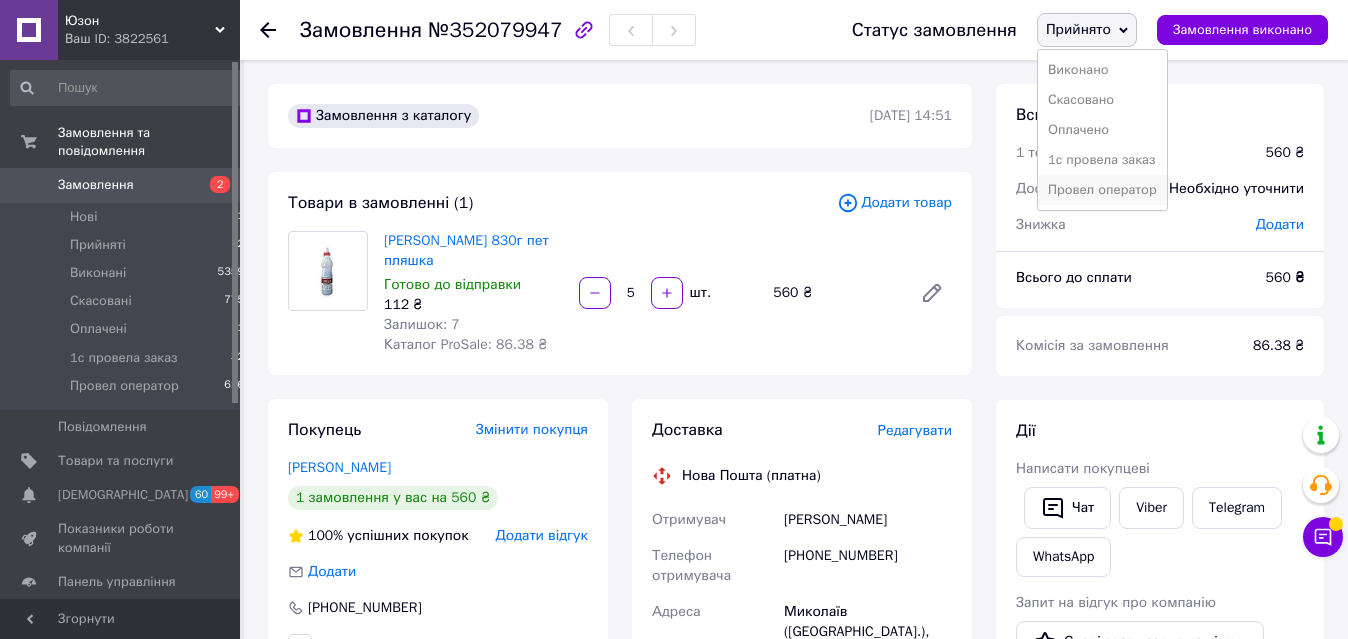 click on "Провел оператор" at bounding box center [1102, 190] 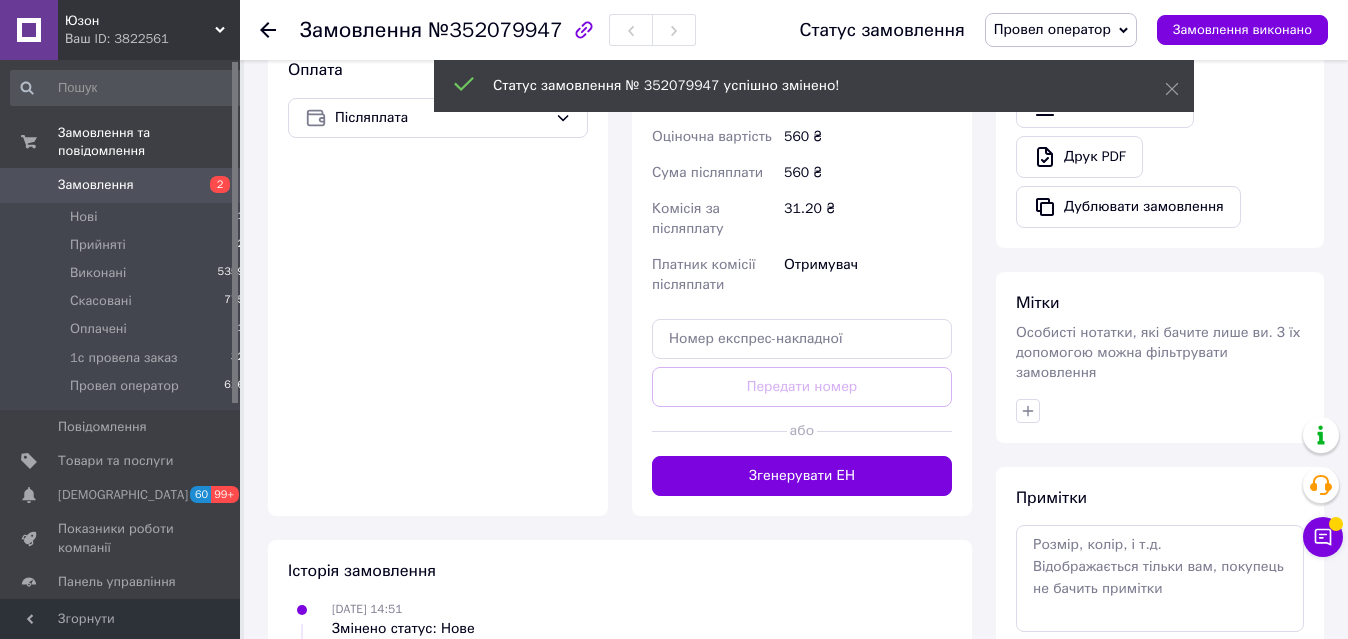 scroll, scrollTop: 765, scrollLeft: 0, axis: vertical 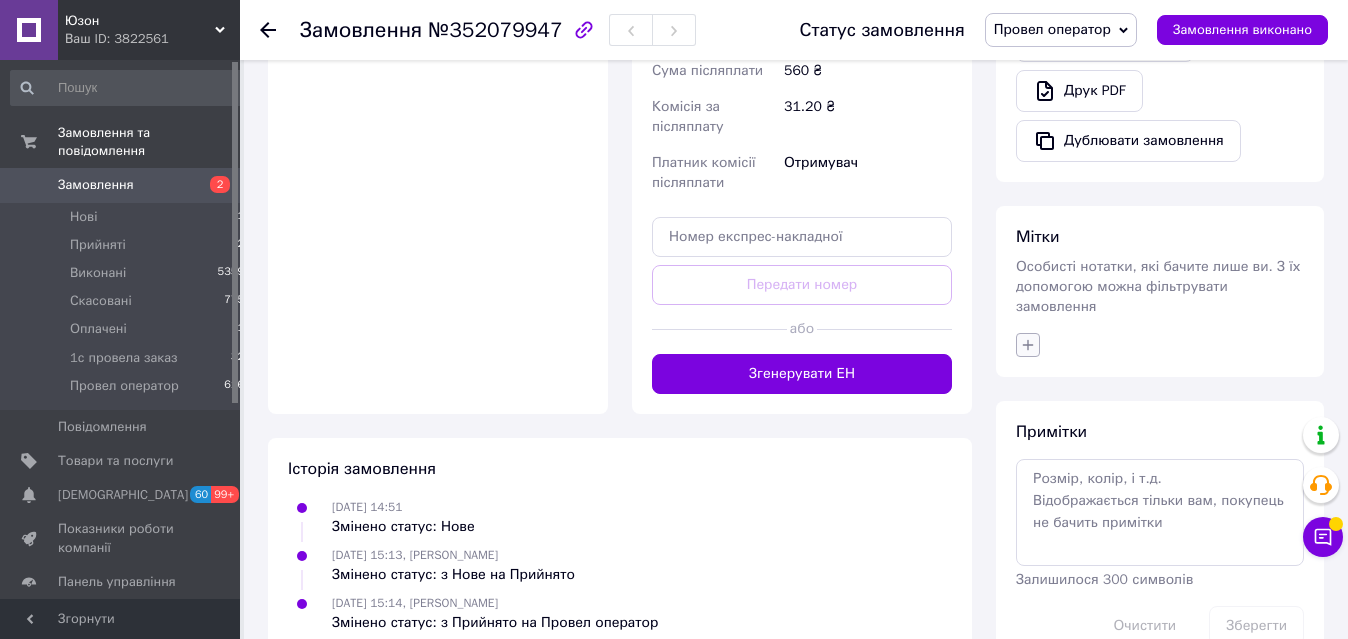 click 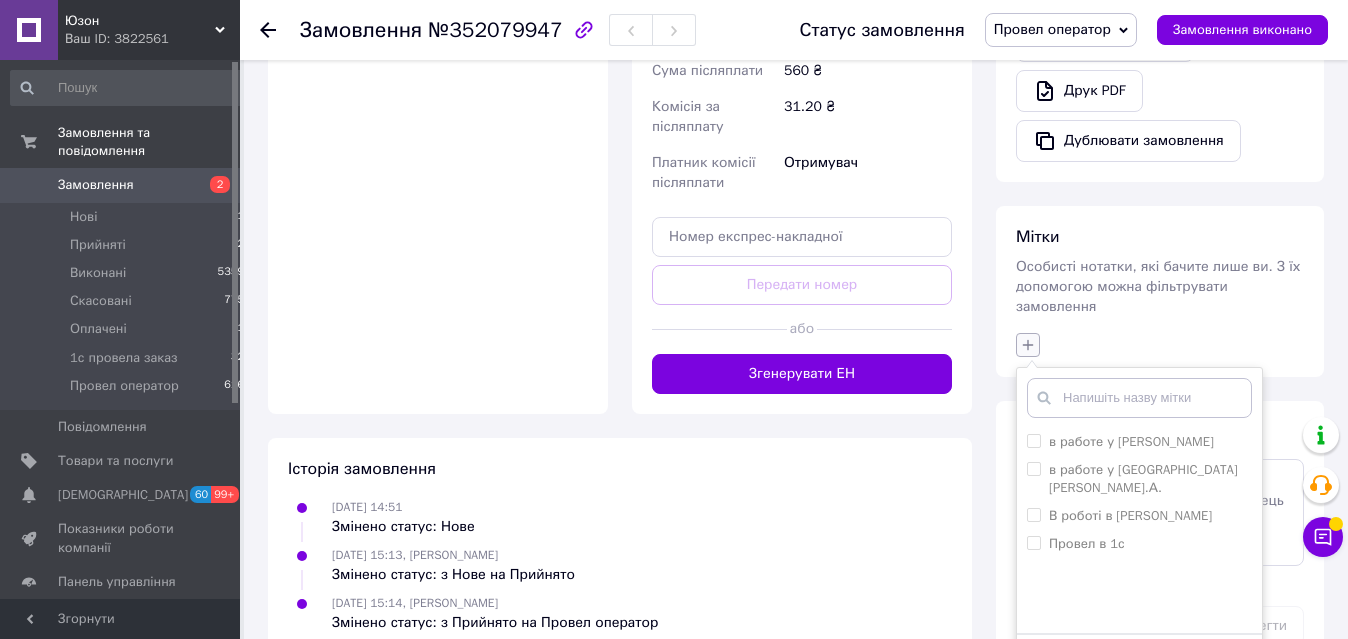 scroll, scrollTop: 800, scrollLeft: 0, axis: vertical 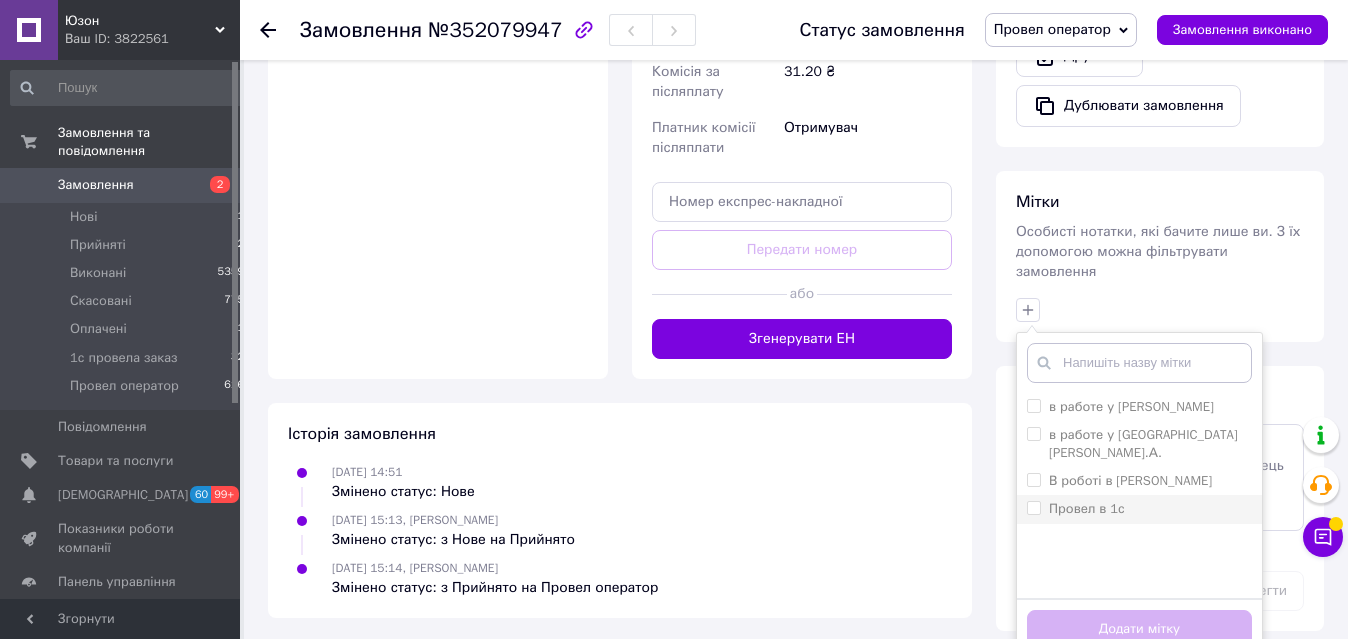 click on "Провел в 1с" at bounding box center [1087, 508] 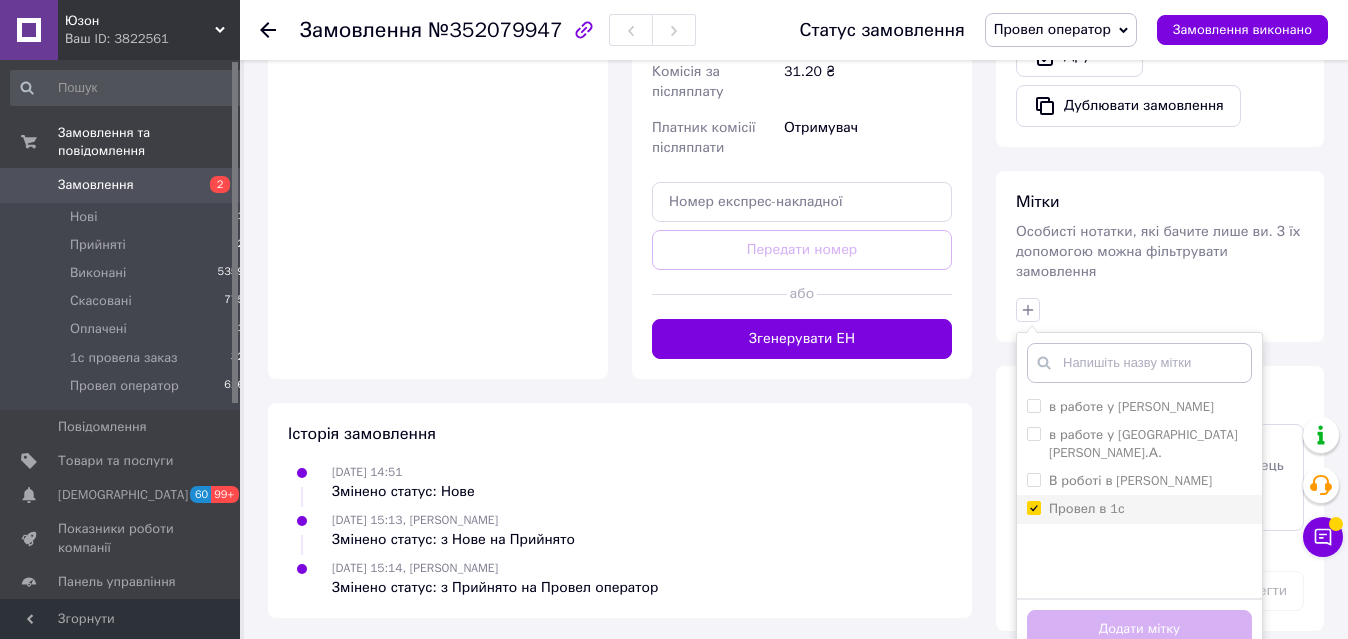 checkbox on "true" 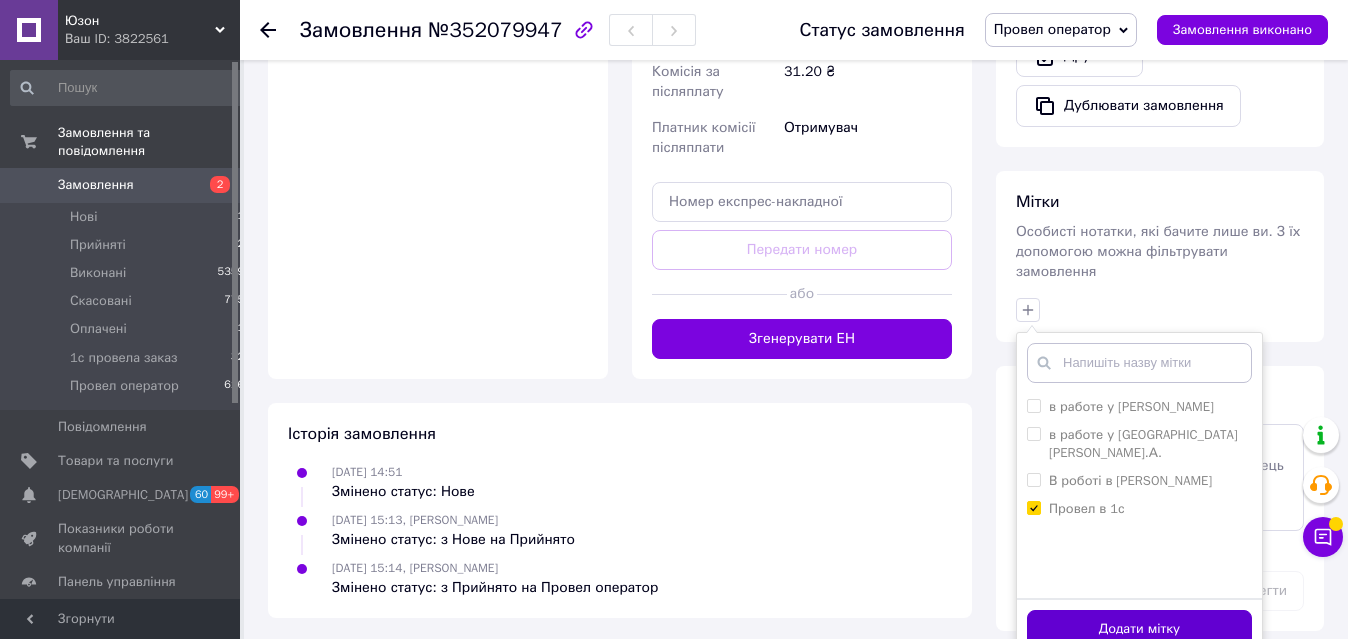 click on "Додати мітку" at bounding box center (1139, 629) 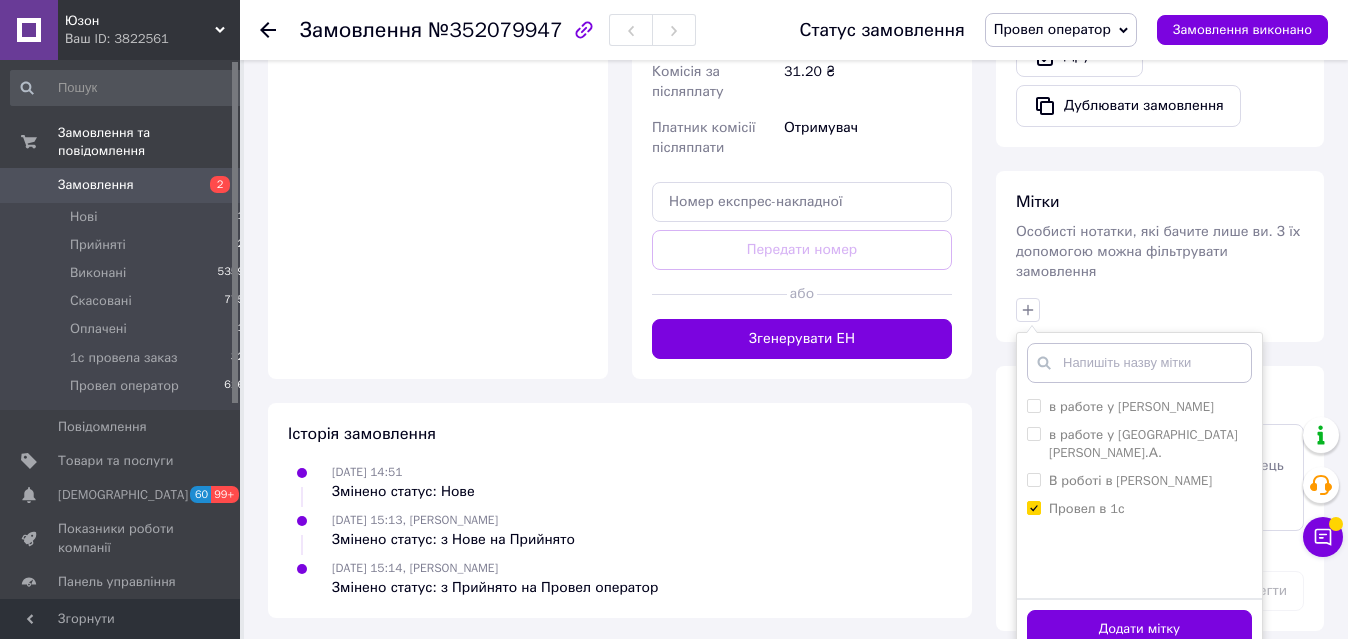 scroll, scrollTop: 796, scrollLeft: 0, axis: vertical 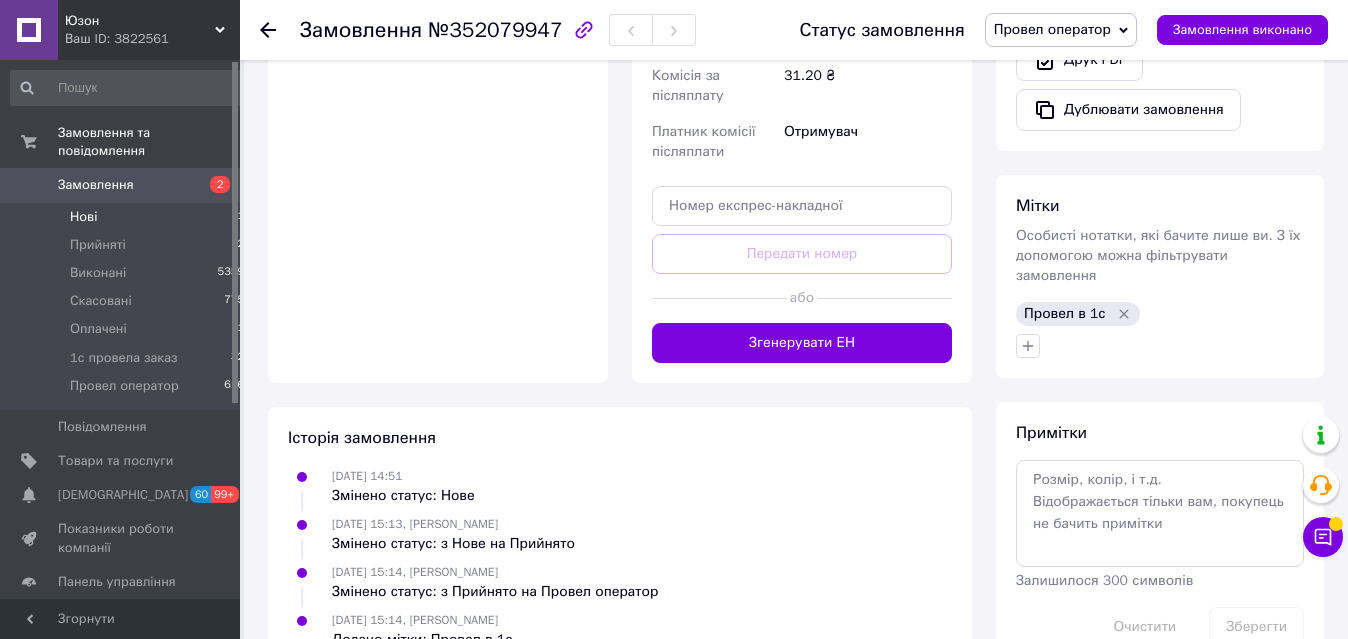 click on "Нові" at bounding box center [83, 217] 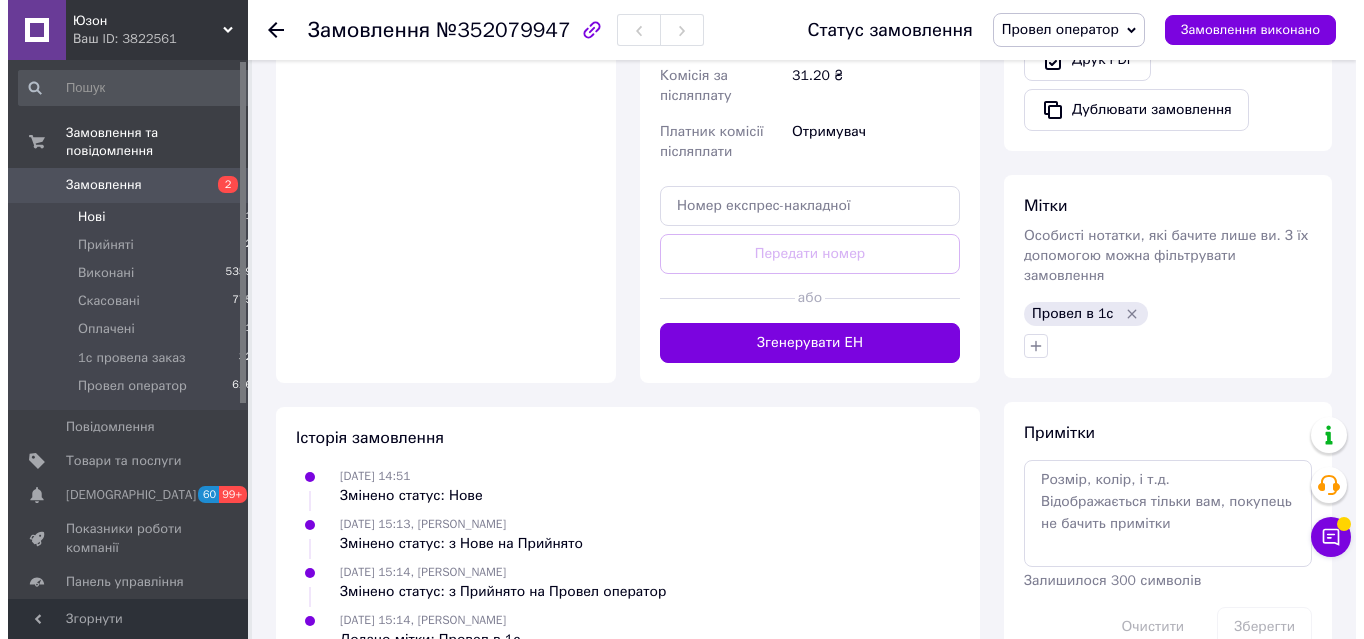 scroll, scrollTop: 0, scrollLeft: 0, axis: both 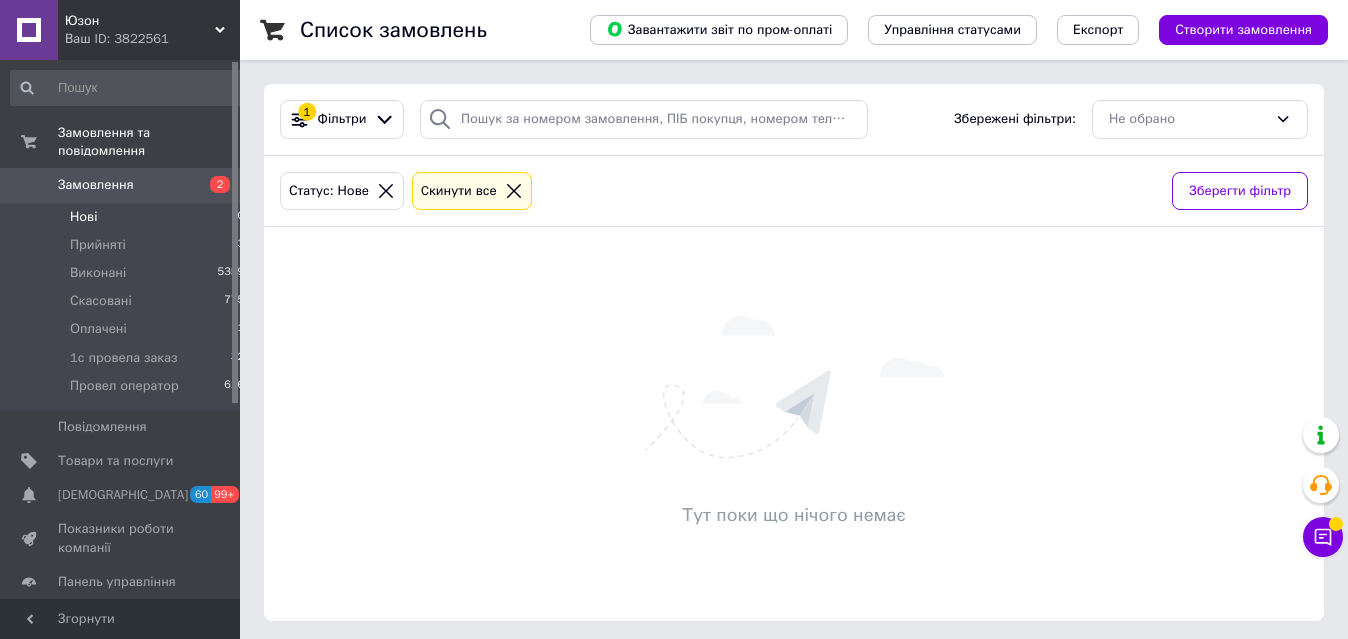 click 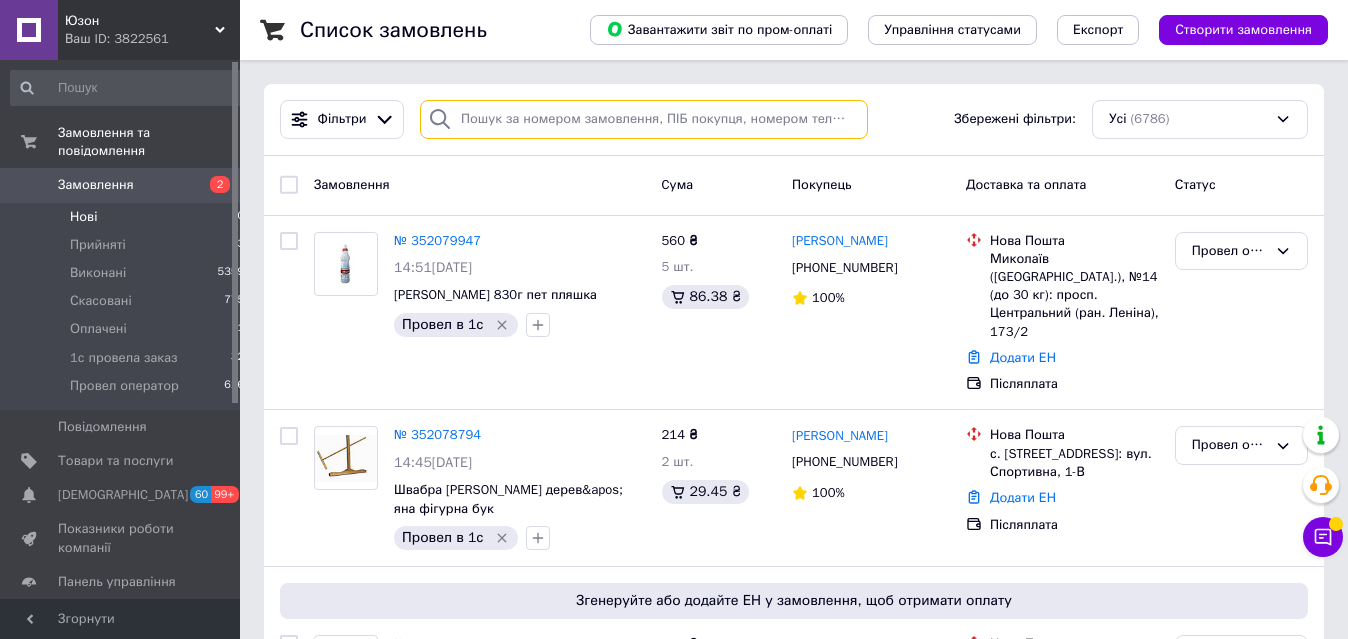 click at bounding box center (644, 119) 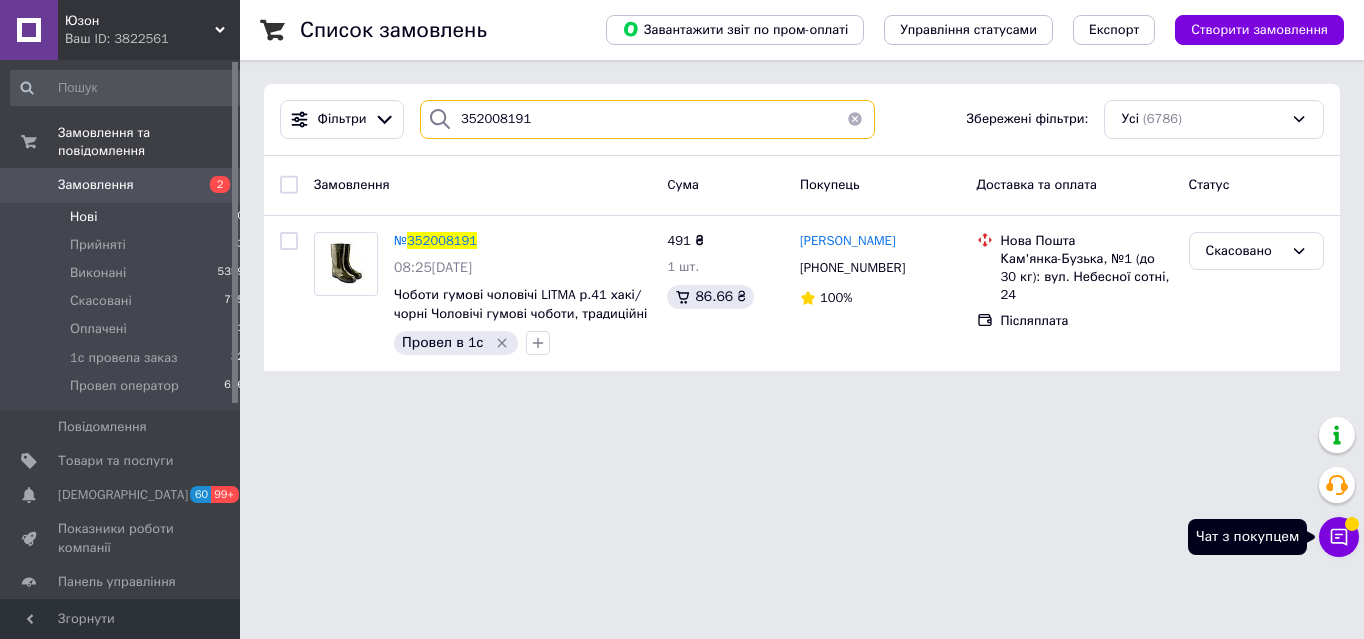 type on "352008191" 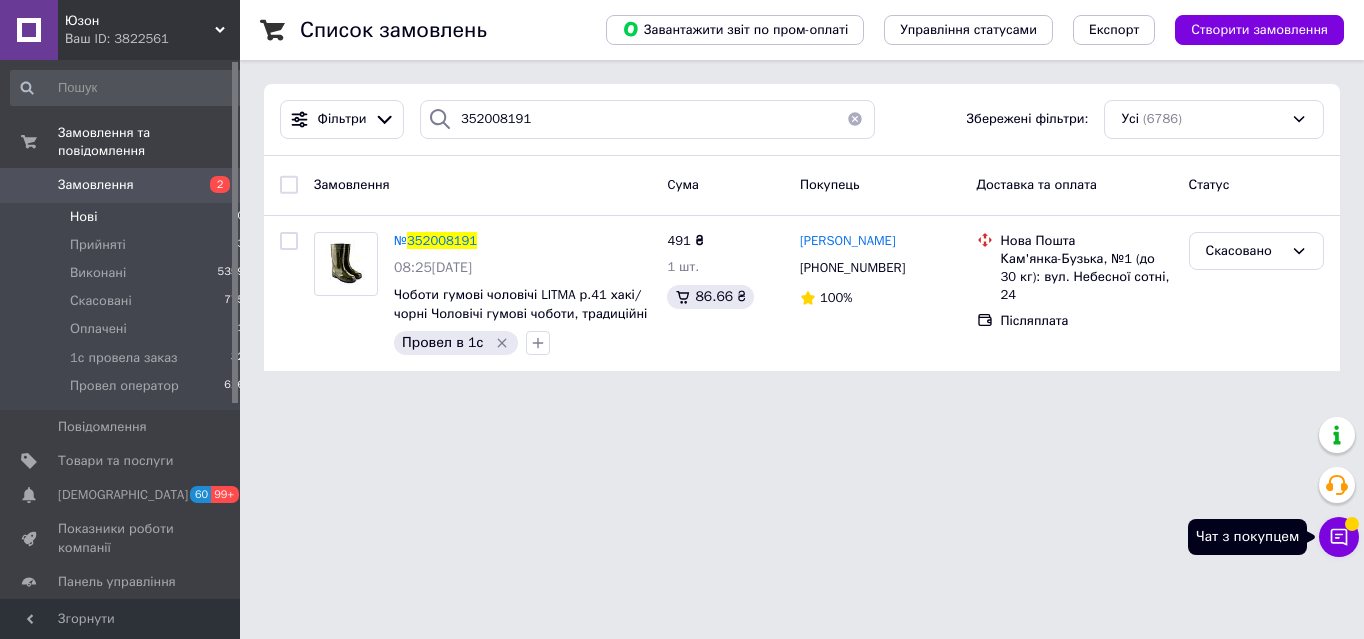 click 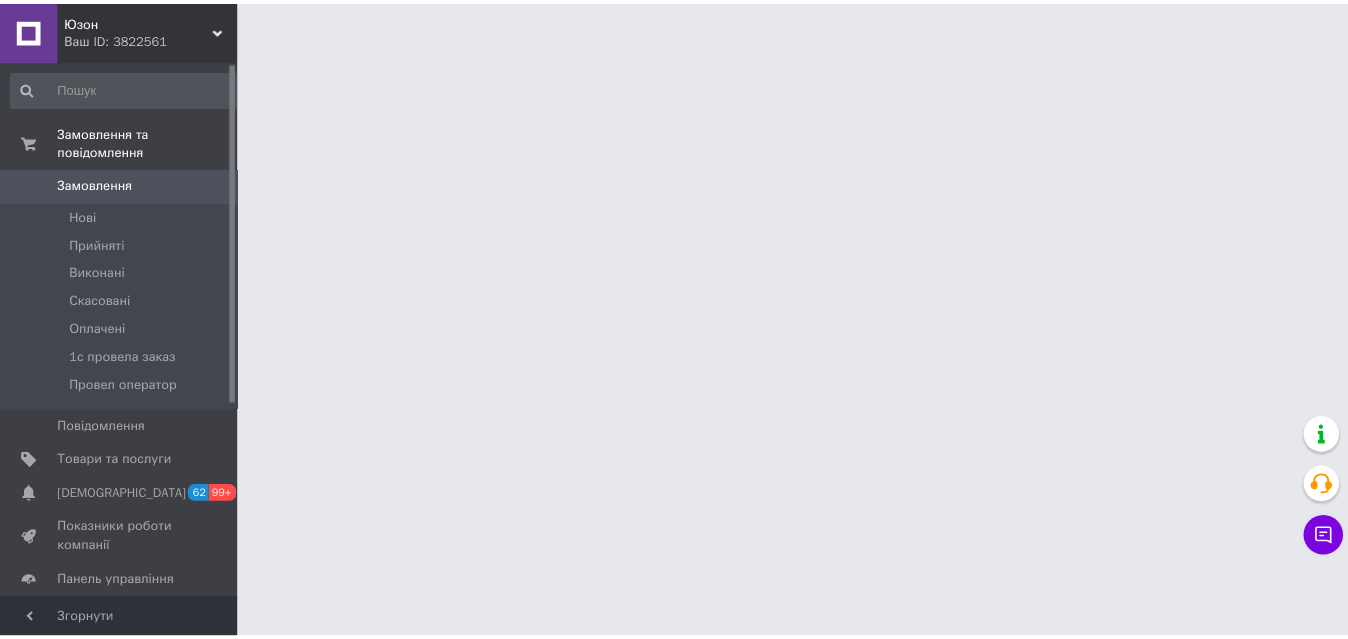 scroll, scrollTop: 0, scrollLeft: 0, axis: both 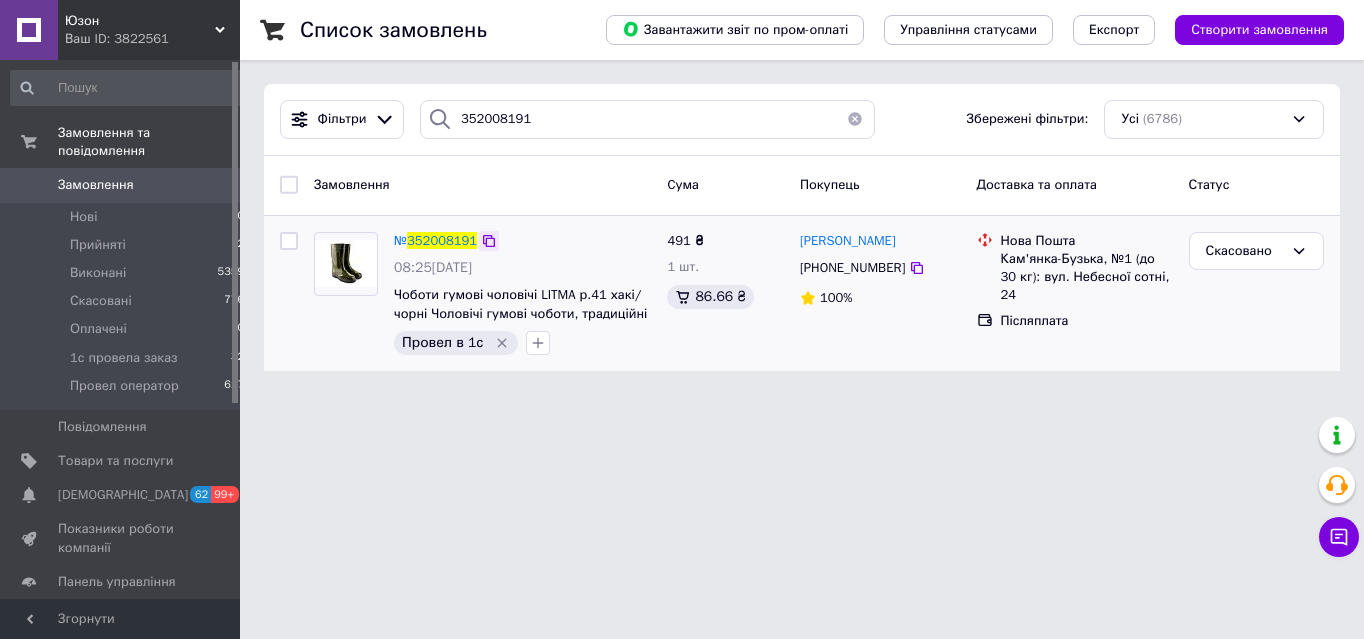 click 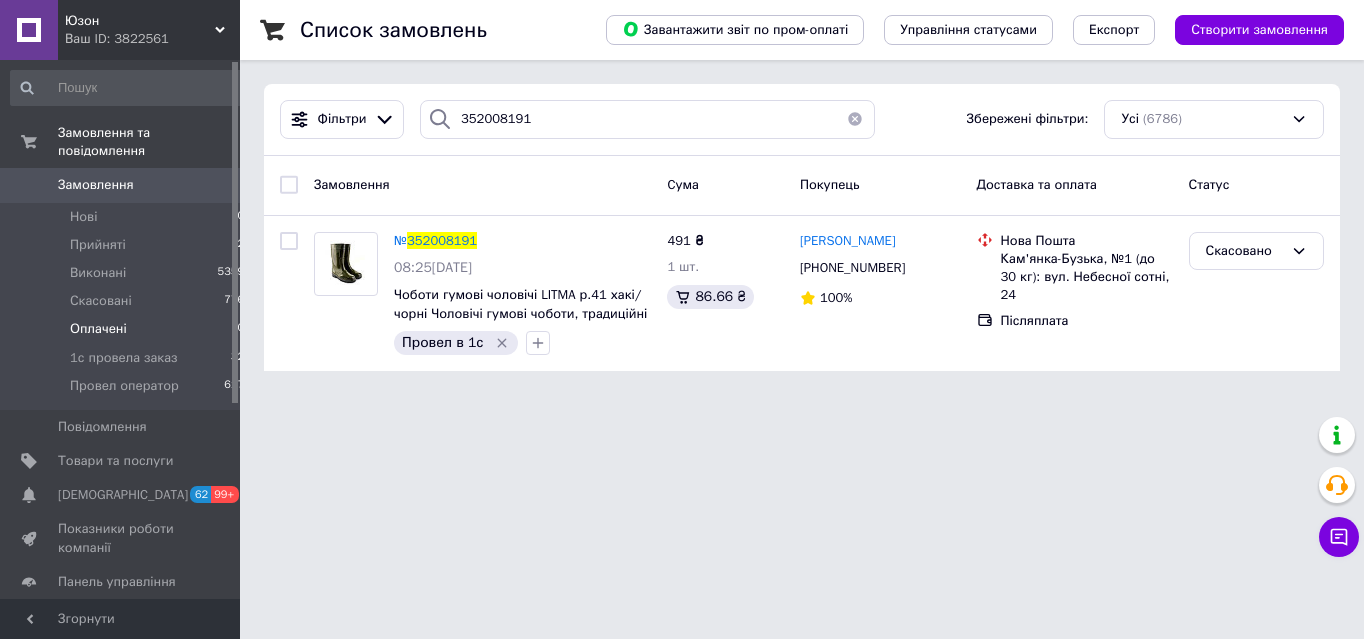 click on "Оплачені" at bounding box center [98, 329] 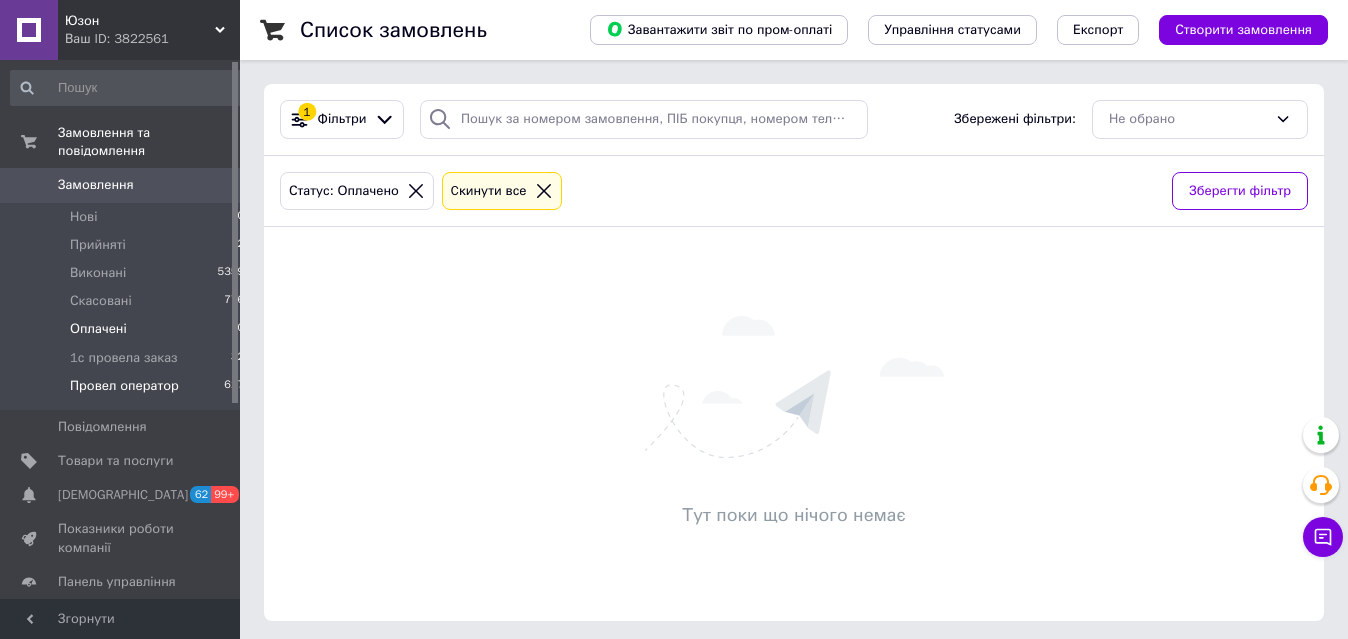 click on "Провел оператор 617" at bounding box center (128, 391) 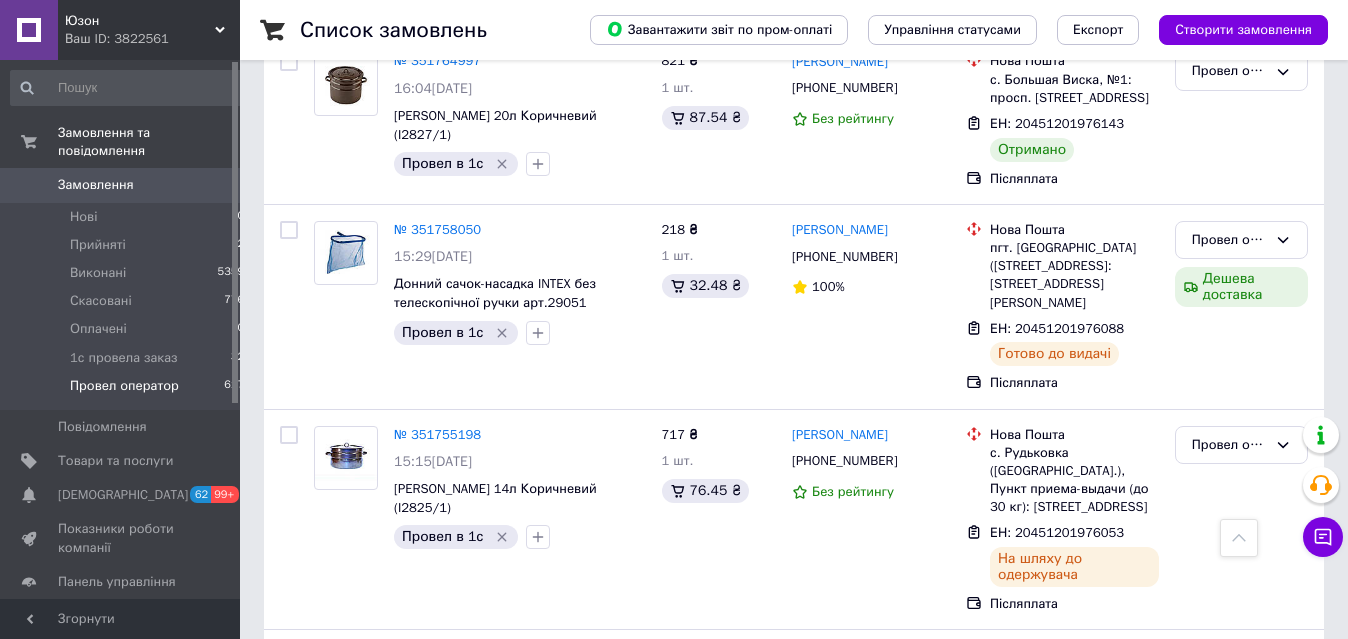 scroll, scrollTop: 3498, scrollLeft: 0, axis: vertical 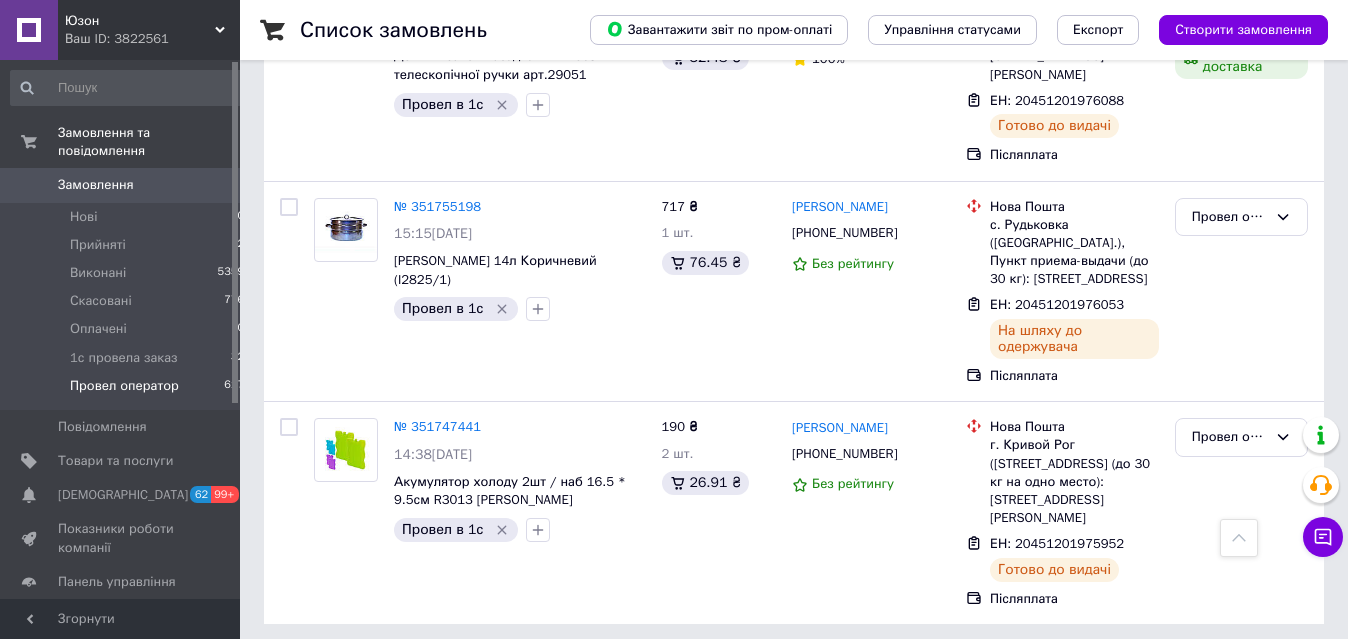 click on "31" at bounding box center (461, 669) 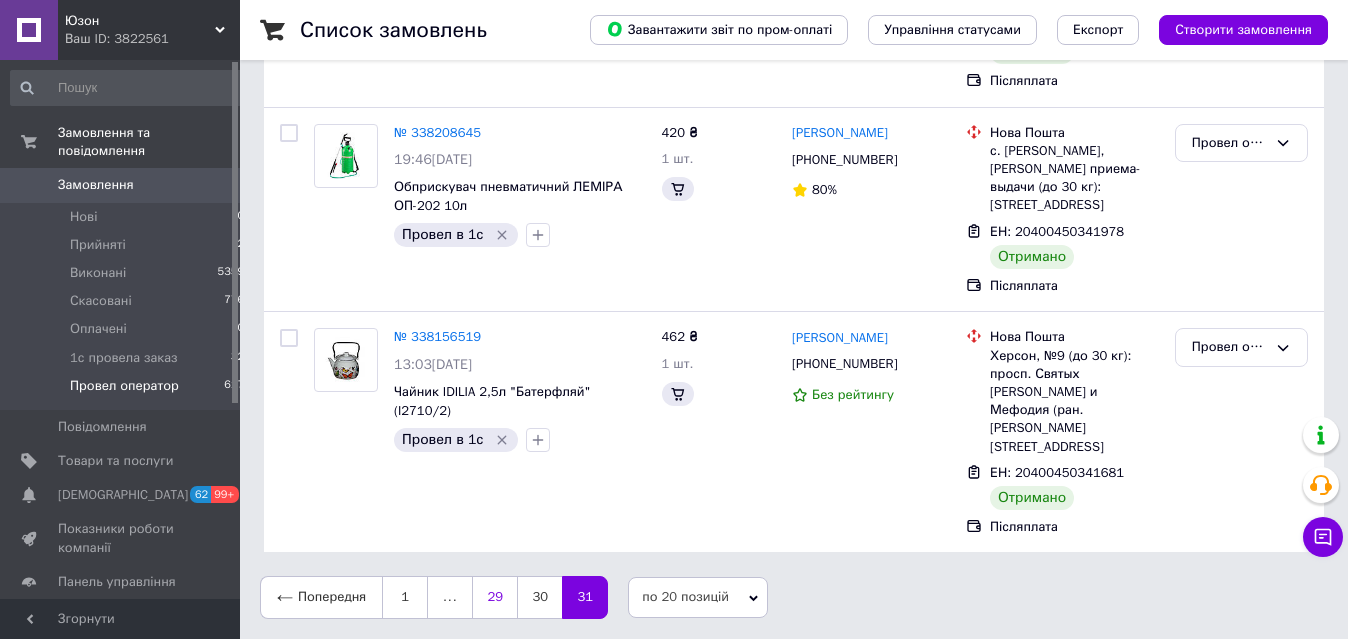 scroll, scrollTop: 0, scrollLeft: 0, axis: both 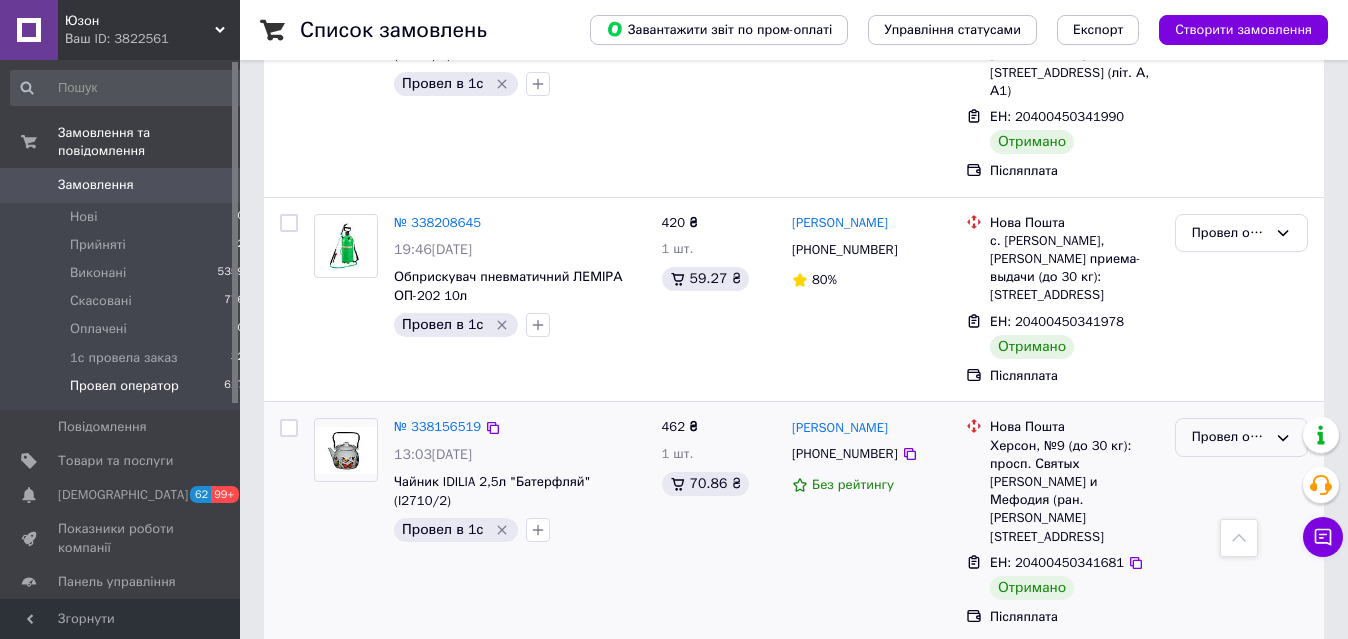click on "Провел оператор" at bounding box center (1241, 437) 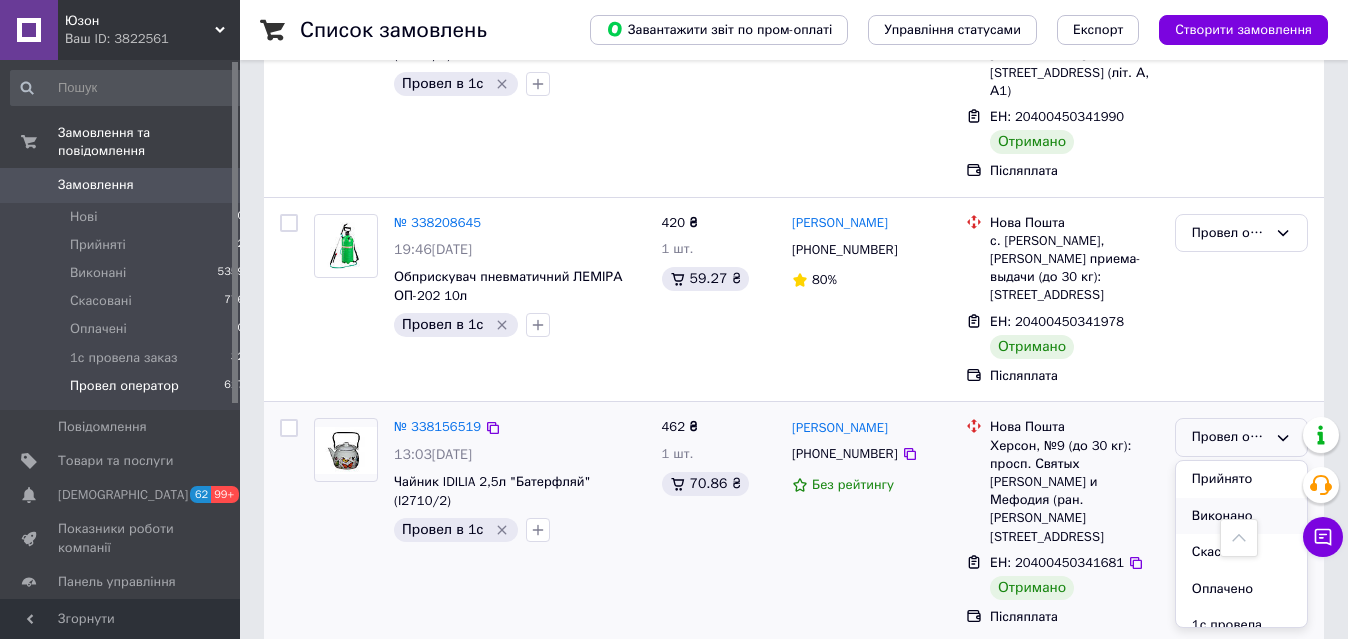 click on "Виконано" at bounding box center [1241, 516] 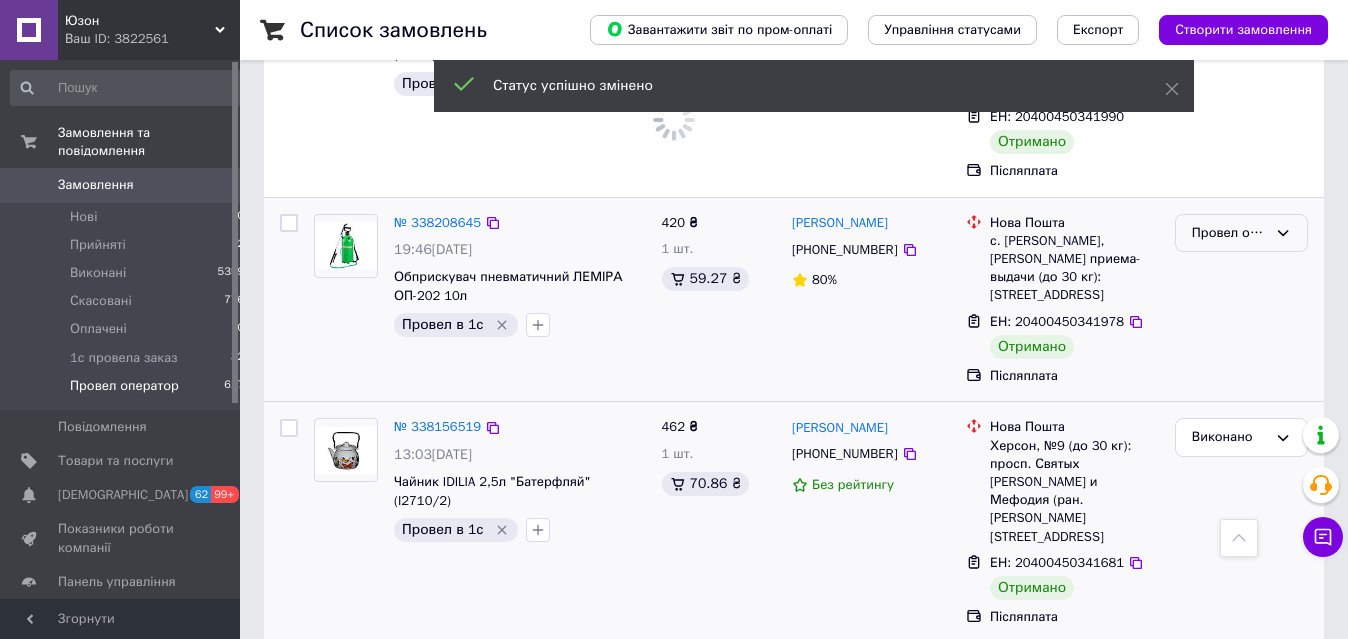 click on "Провел оператор" at bounding box center (1229, 233) 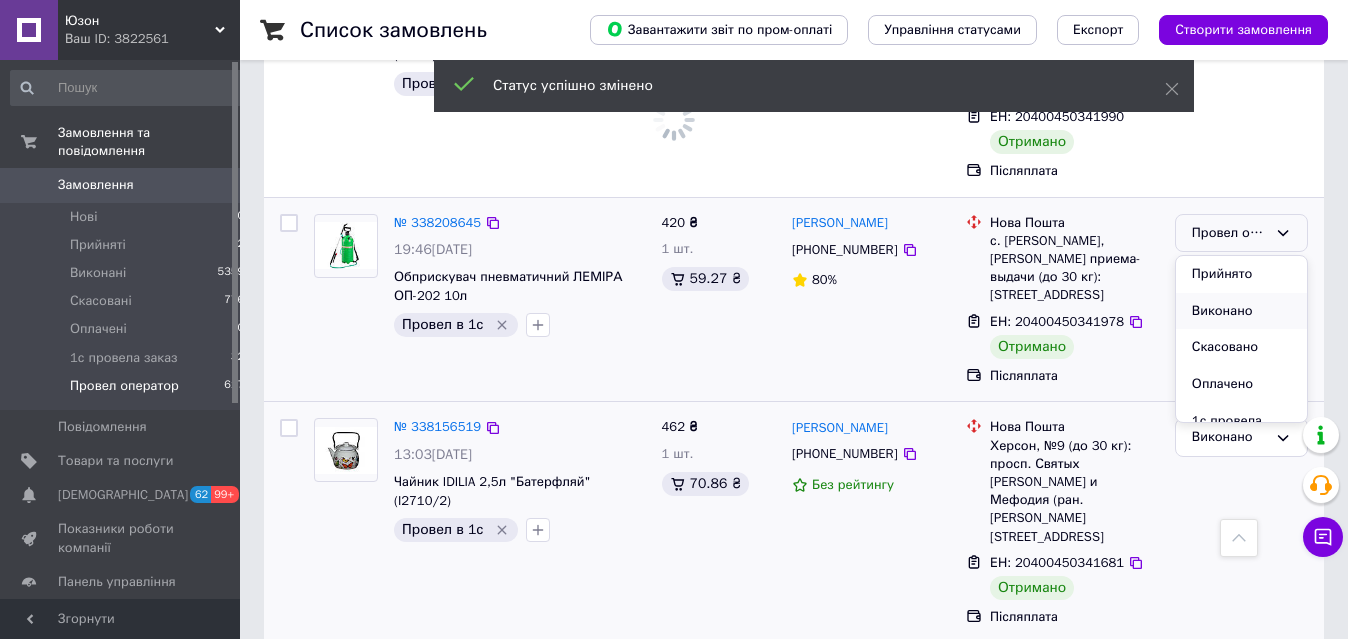 click on "Виконано" at bounding box center [1241, 311] 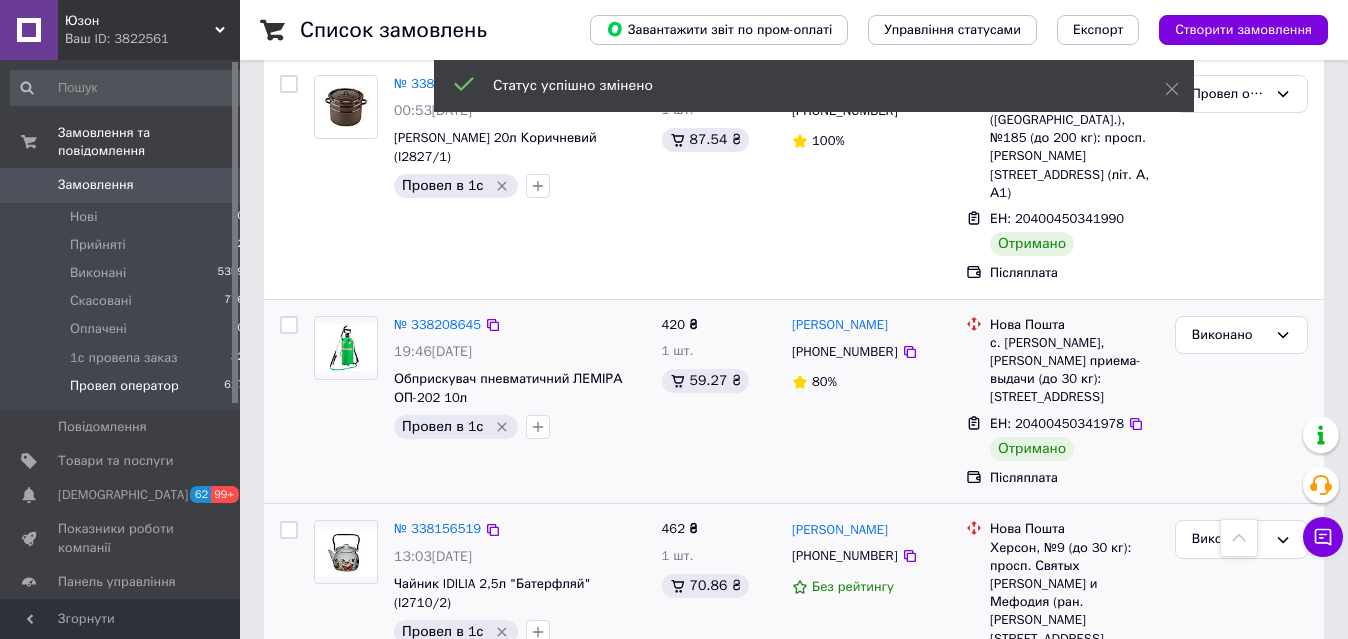 scroll, scrollTop: 2764, scrollLeft: 0, axis: vertical 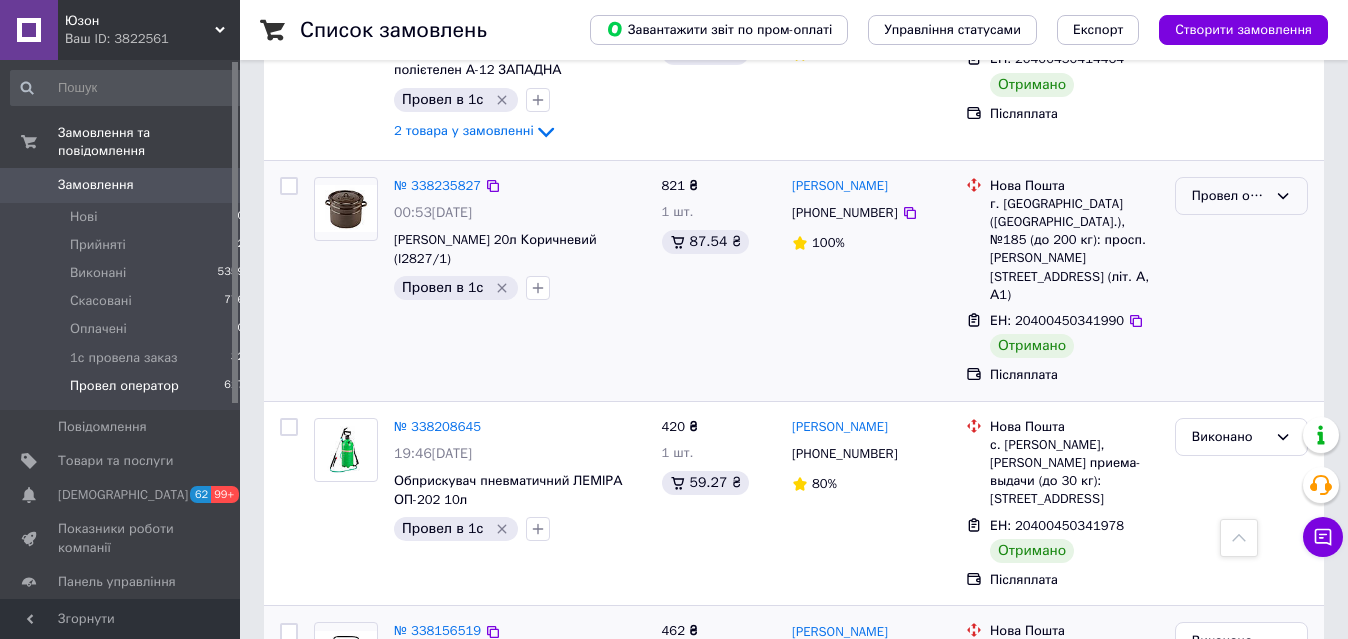click on "Провел оператор" at bounding box center (1229, 196) 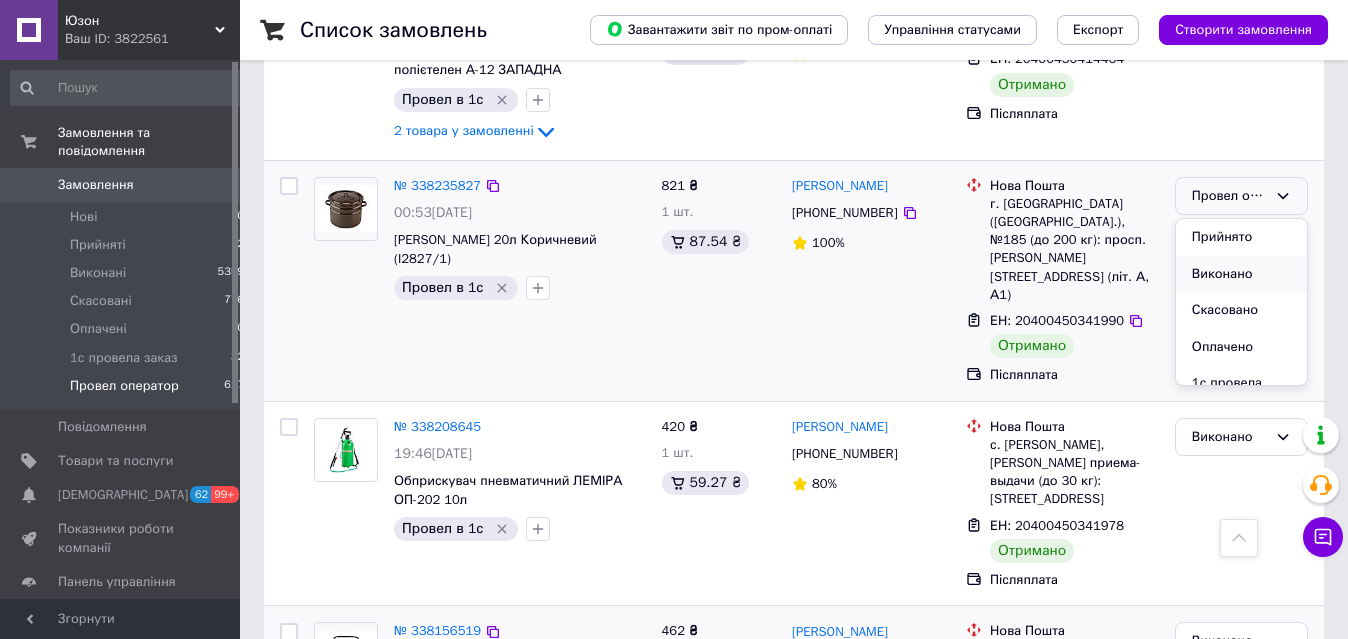 click on "Виконано" at bounding box center [1241, 274] 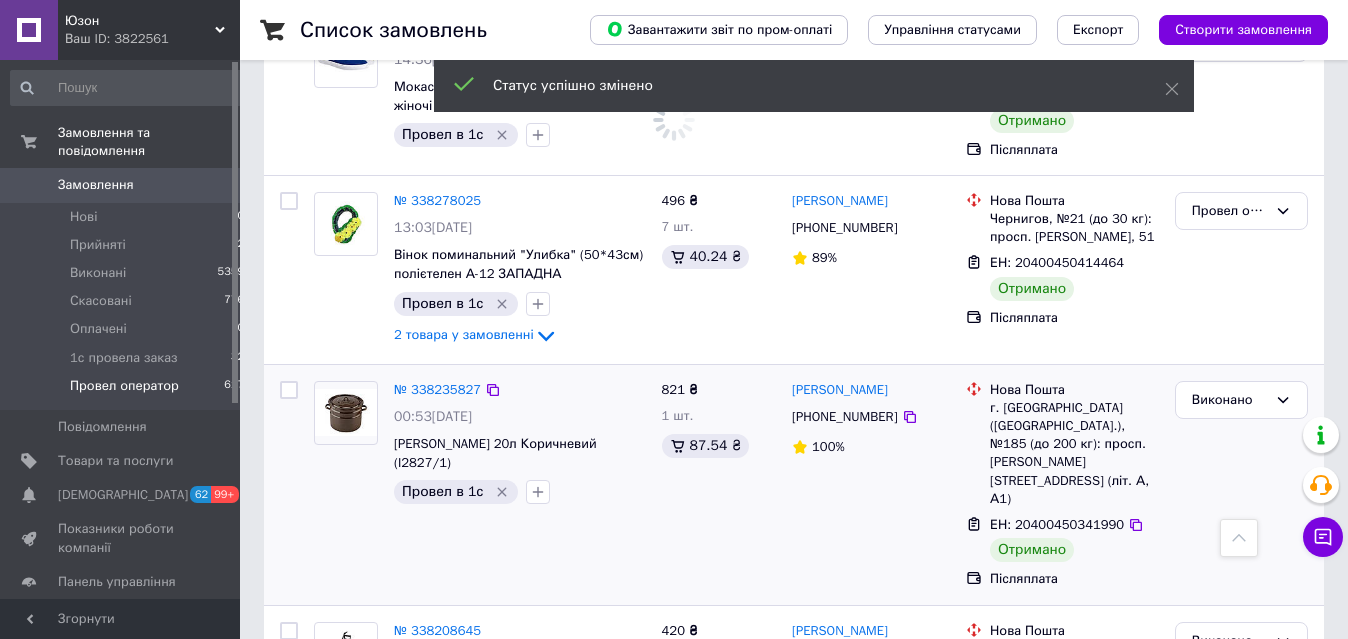 scroll, scrollTop: 2458, scrollLeft: 0, axis: vertical 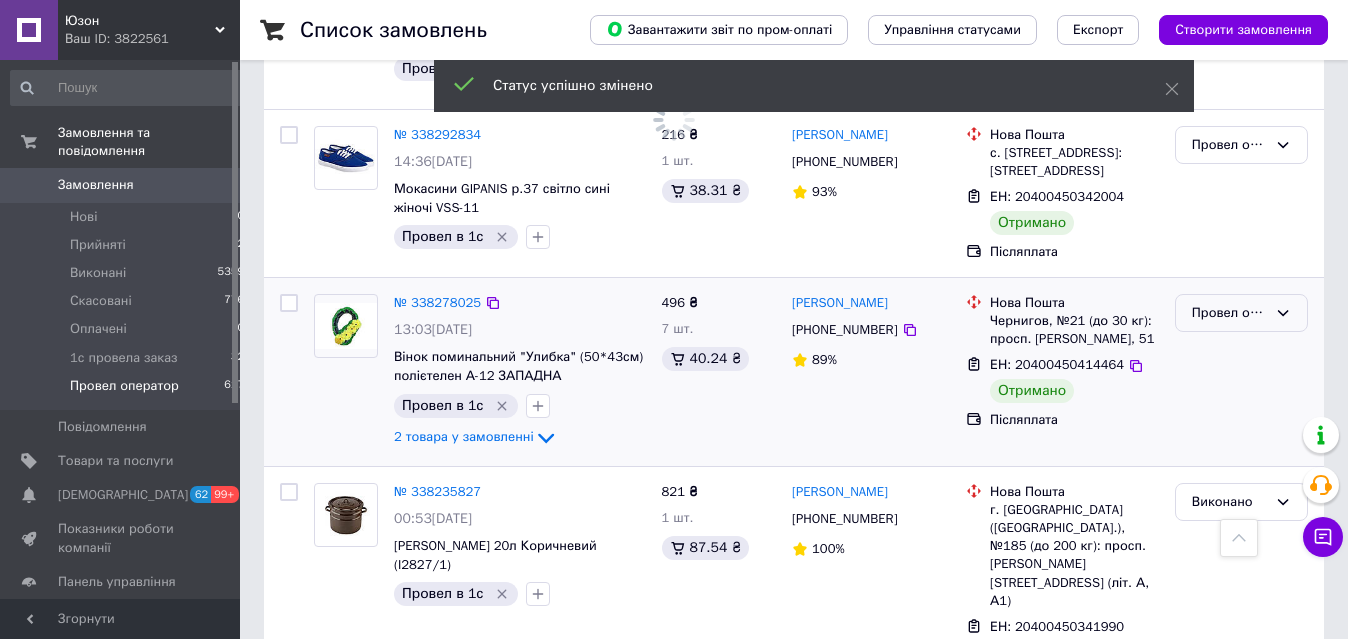 click on "Провел оператор" at bounding box center (1229, 313) 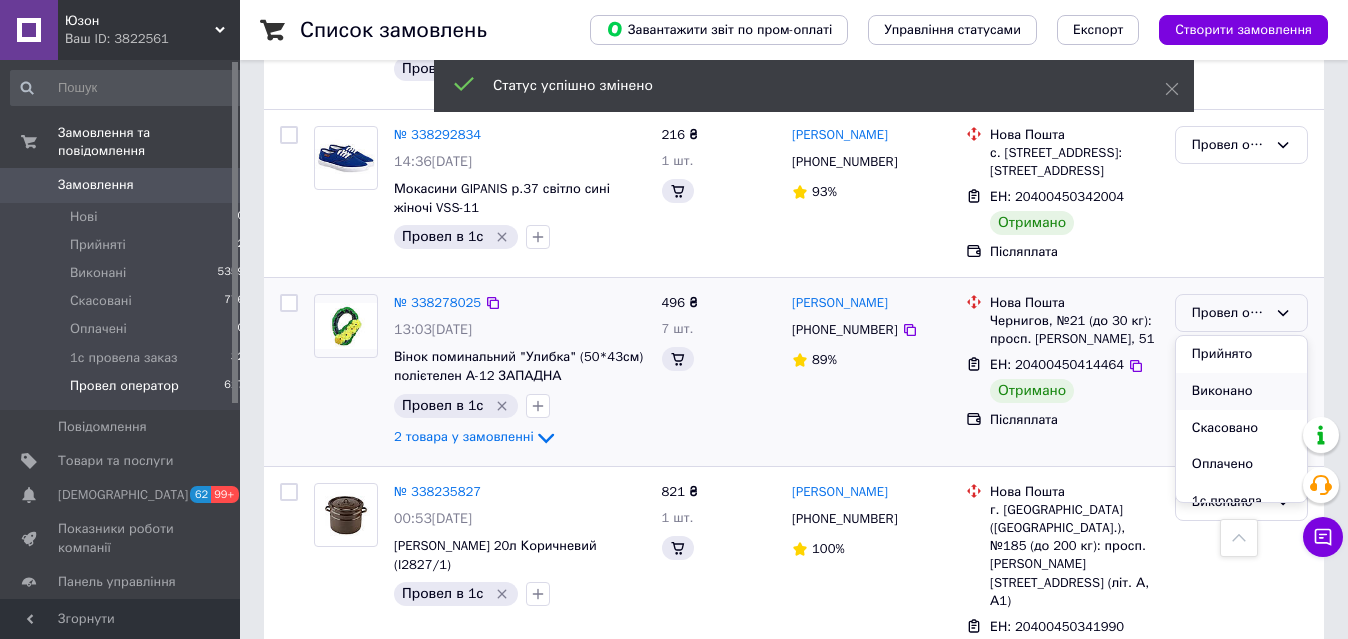 click on "Виконано" at bounding box center (1241, 391) 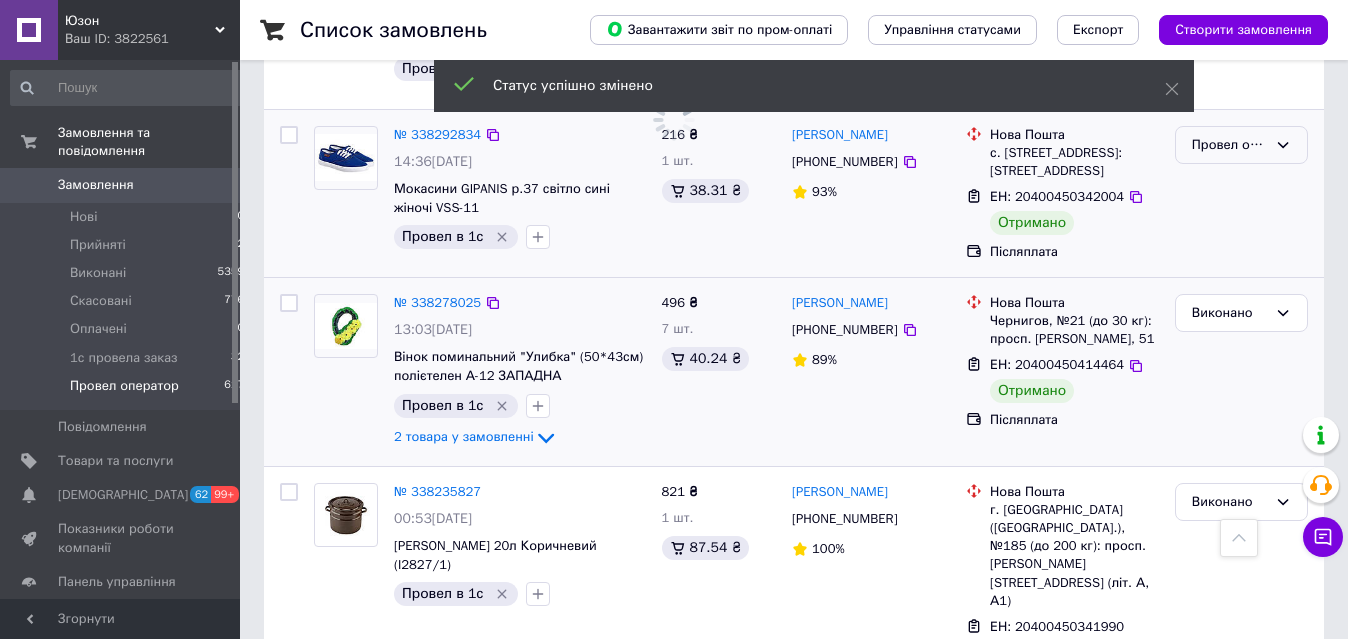 click on "Провел оператор" at bounding box center [1229, 145] 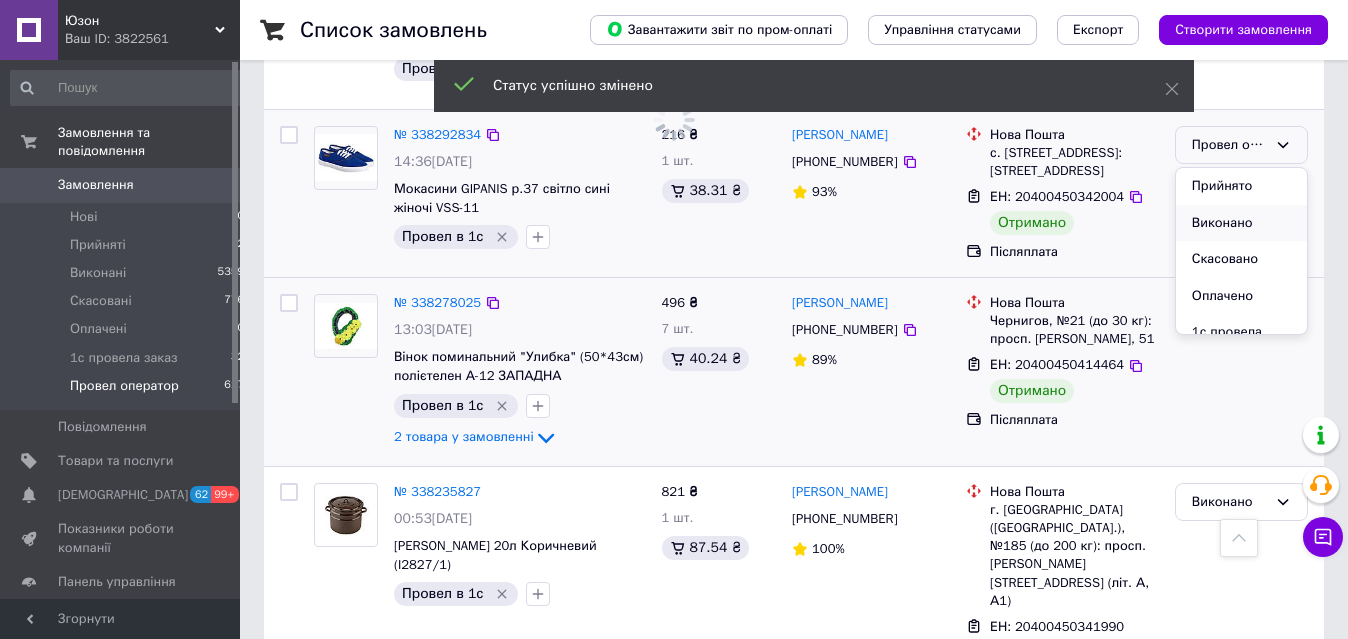 click on "Виконано" at bounding box center (1241, 223) 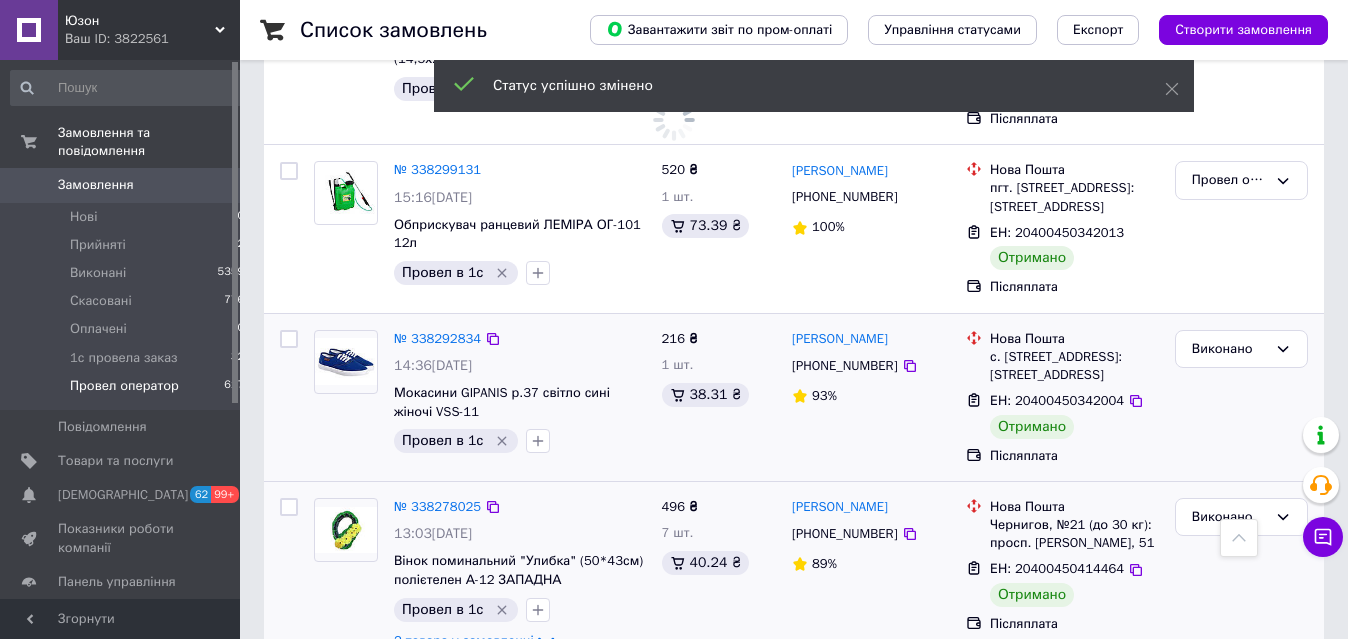 scroll, scrollTop: 2152, scrollLeft: 0, axis: vertical 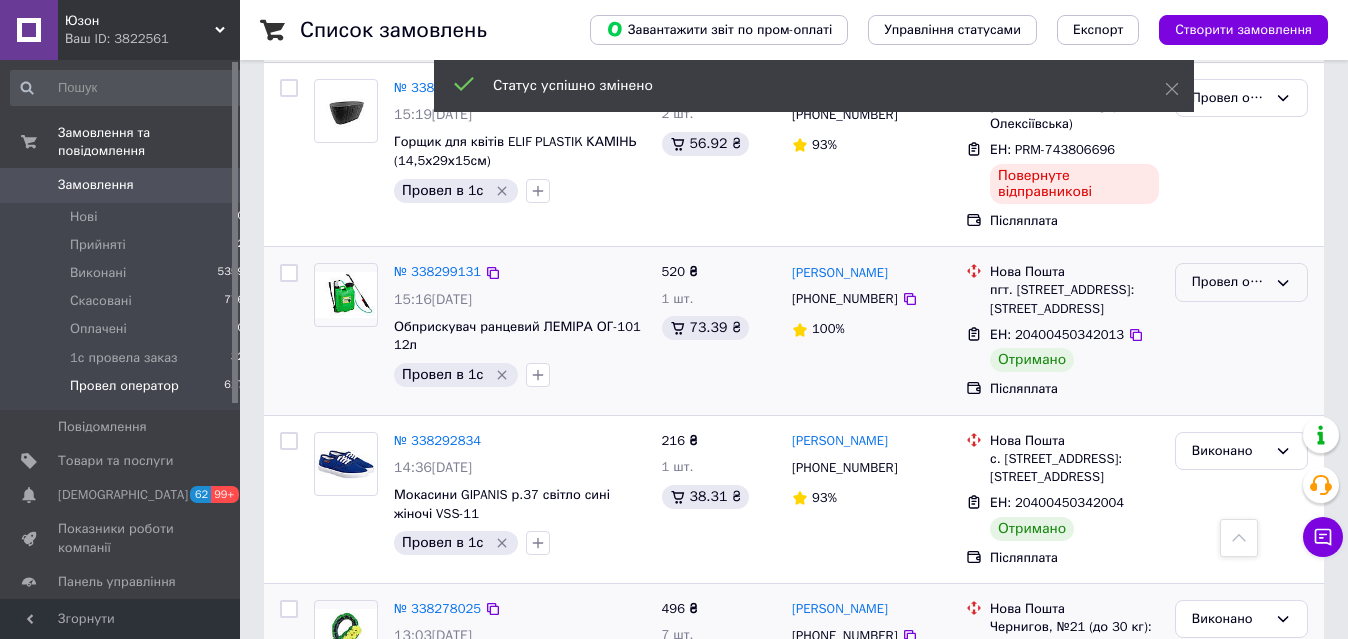 click on "Провел оператор" at bounding box center (1229, 282) 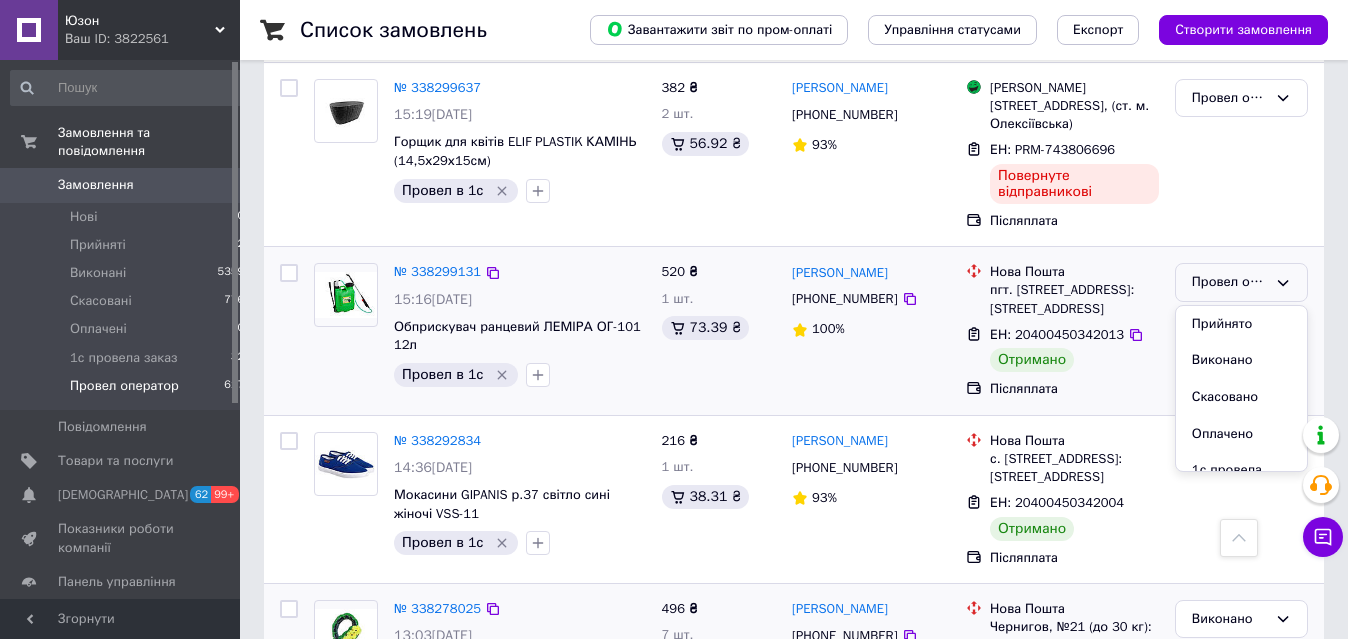 click on "Виконано" at bounding box center (1241, 360) 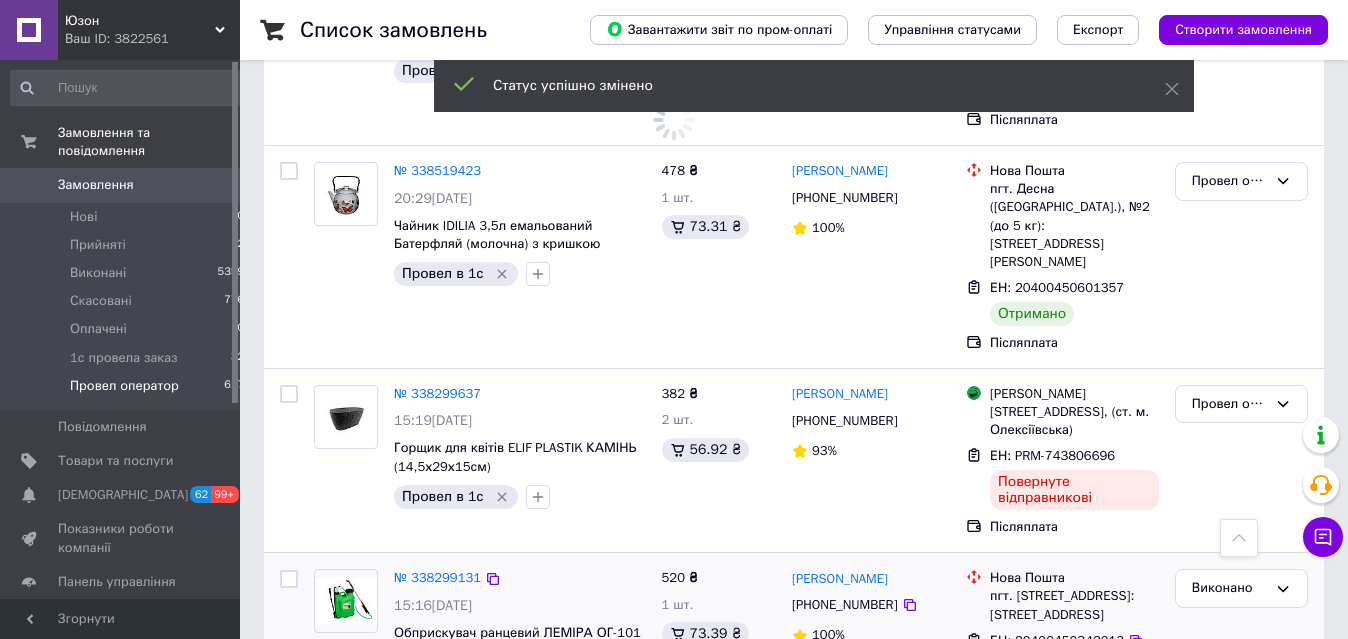 scroll, scrollTop: 1744, scrollLeft: 0, axis: vertical 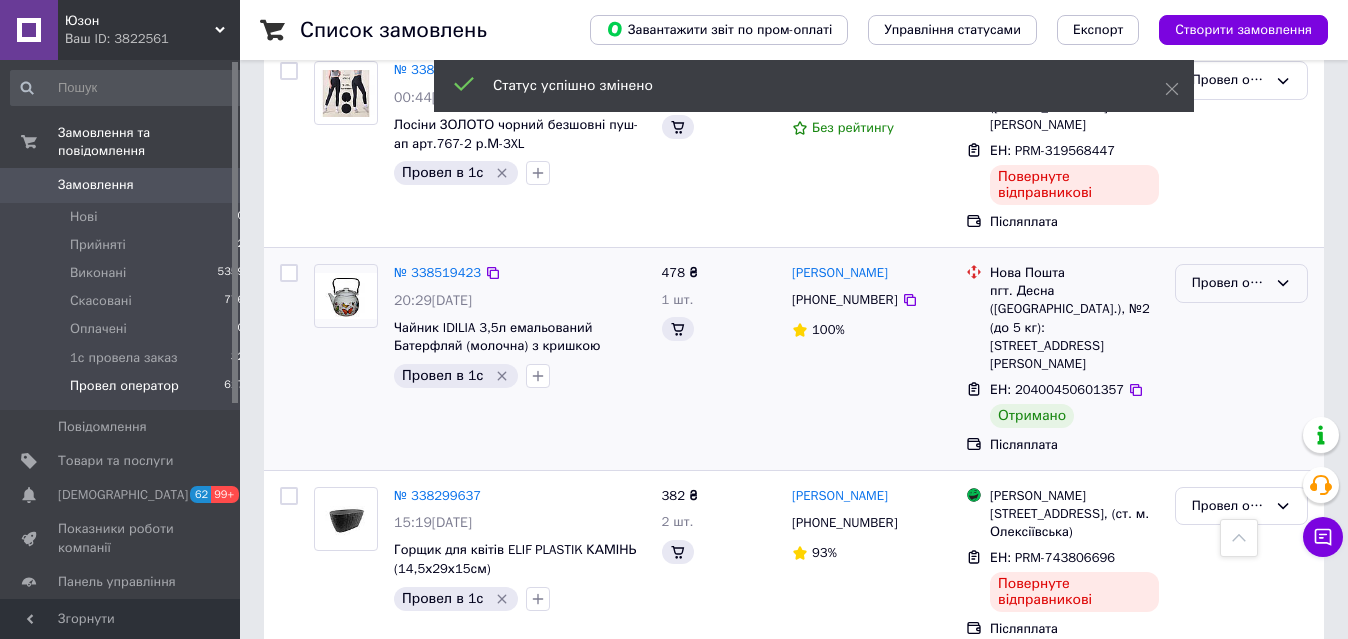 click on "Провел оператор" at bounding box center [1229, 283] 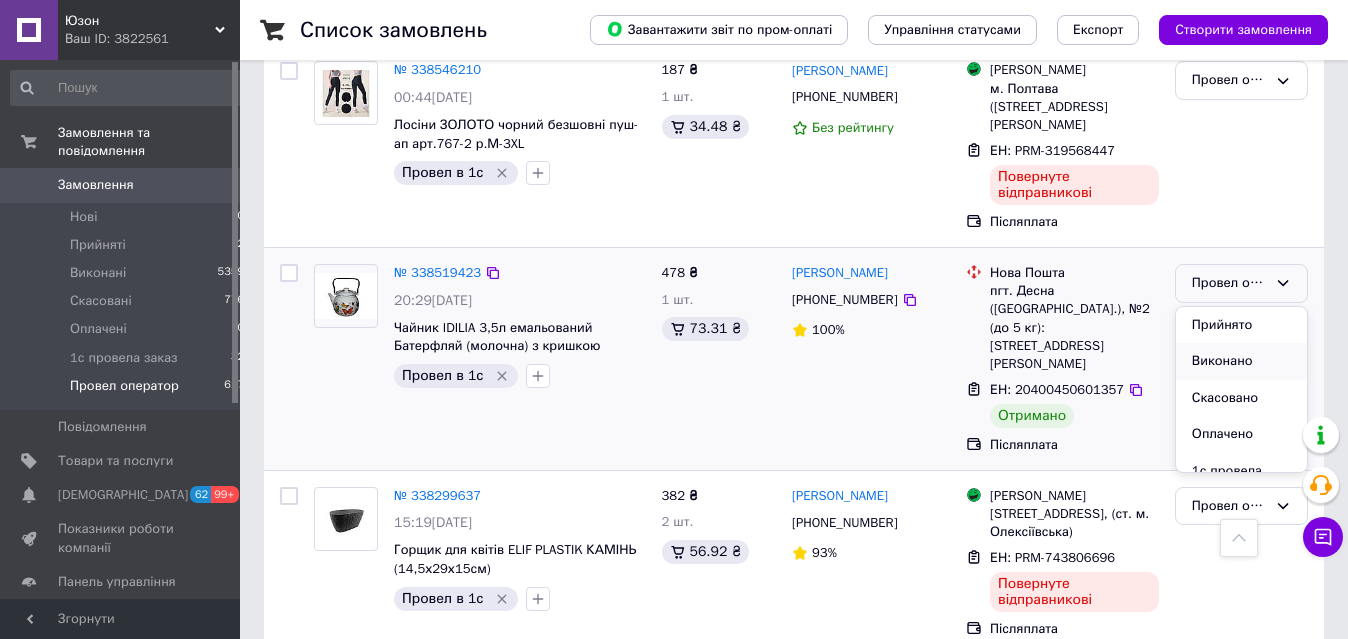 click on "Виконано" at bounding box center [1241, 361] 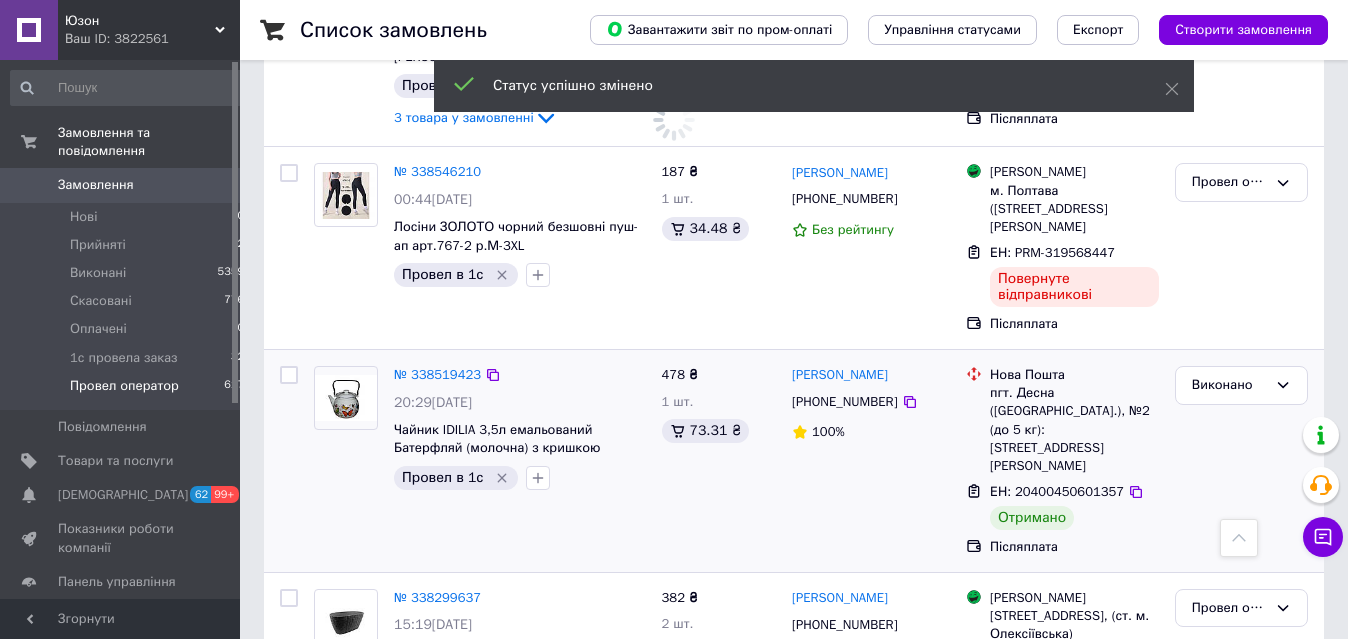scroll, scrollTop: 1438, scrollLeft: 0, axis: vertical 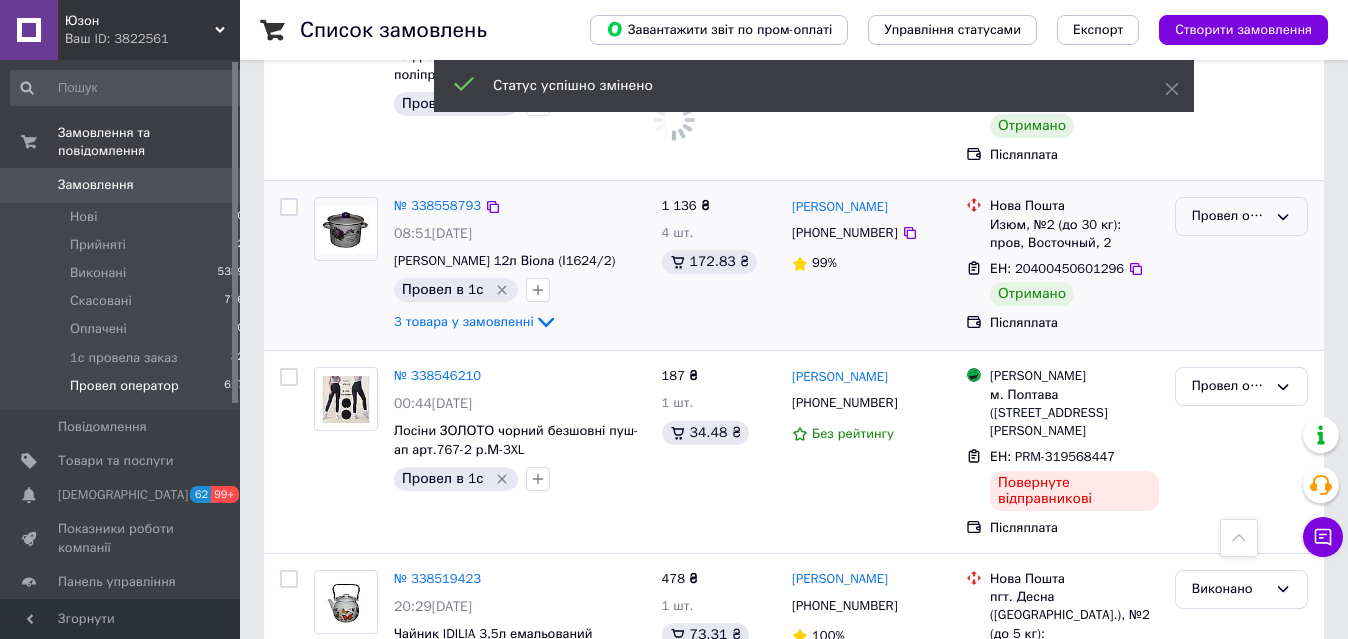 click on "Провел оператор" at bounding box center (1229, 216) 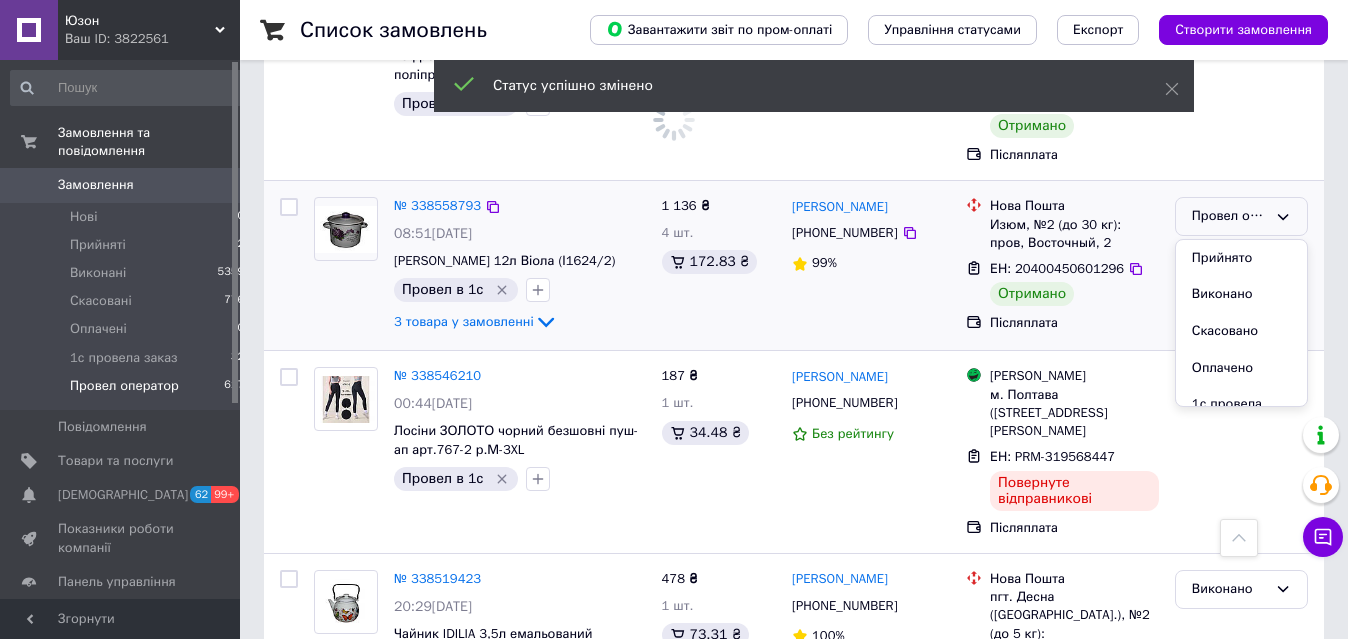 click on "Виконано" at bounding box center [1241, 294] 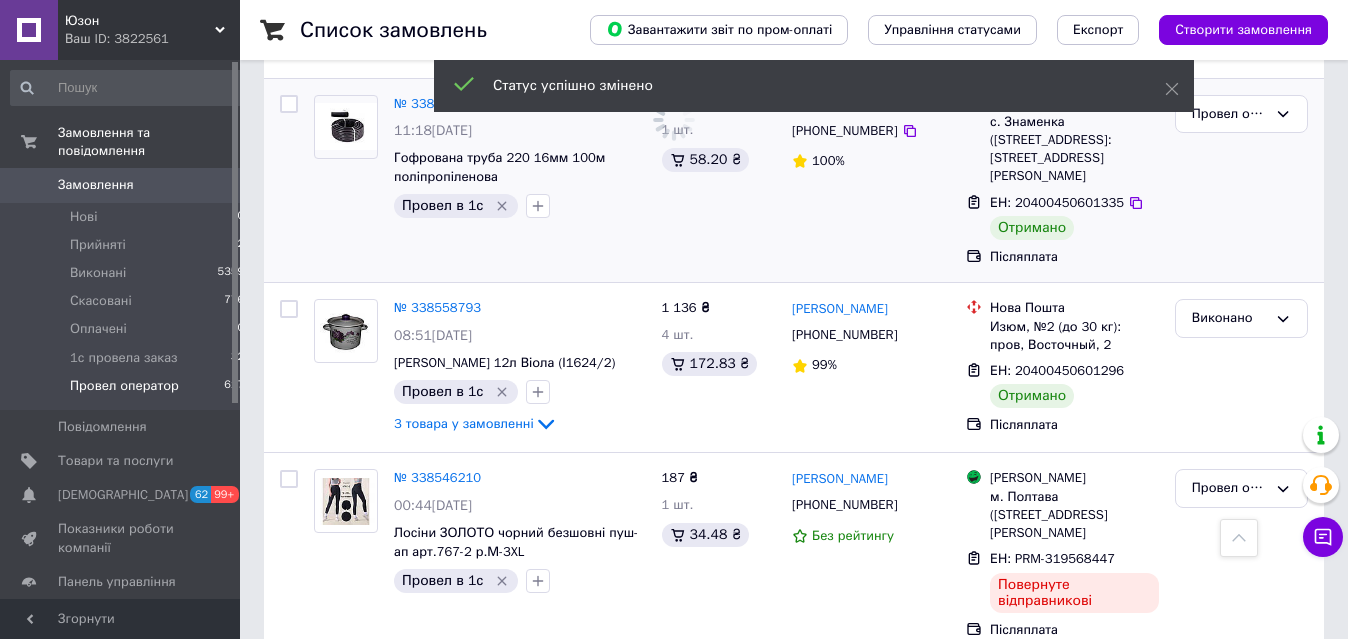 scroll, scrollTop: 1234, scrollLeft: 0, axis: vertical 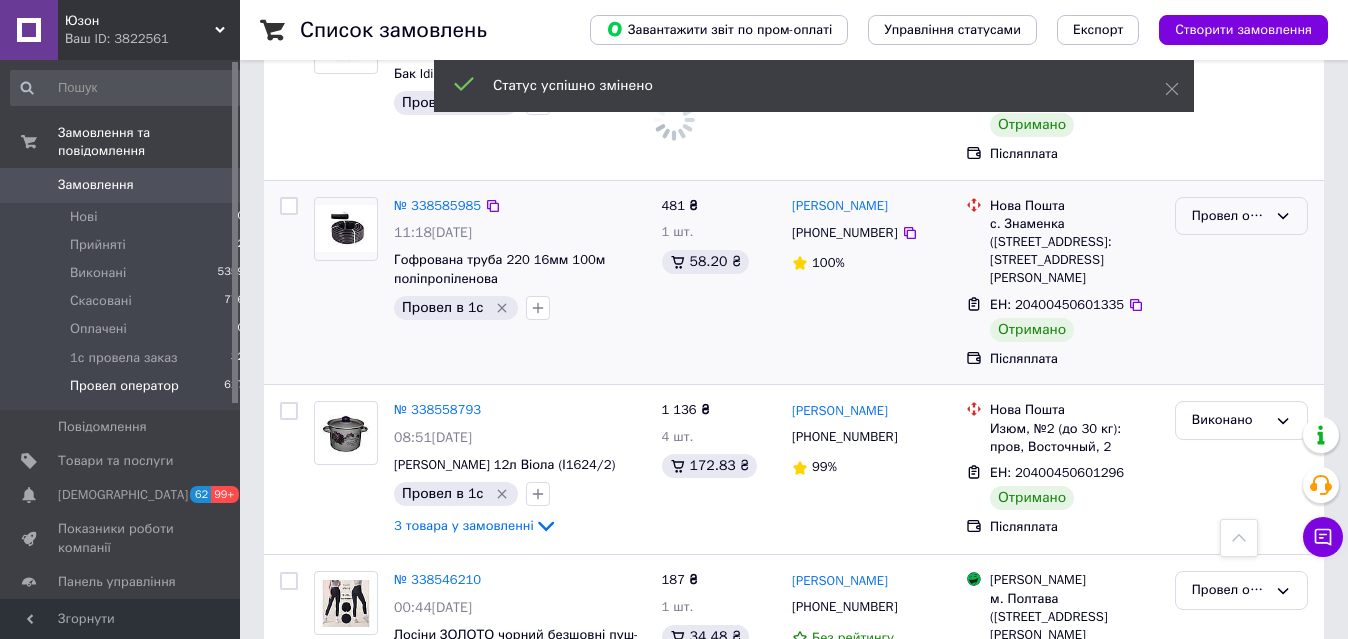 click on "Провел оператор" at bounding box center (1229, 216) 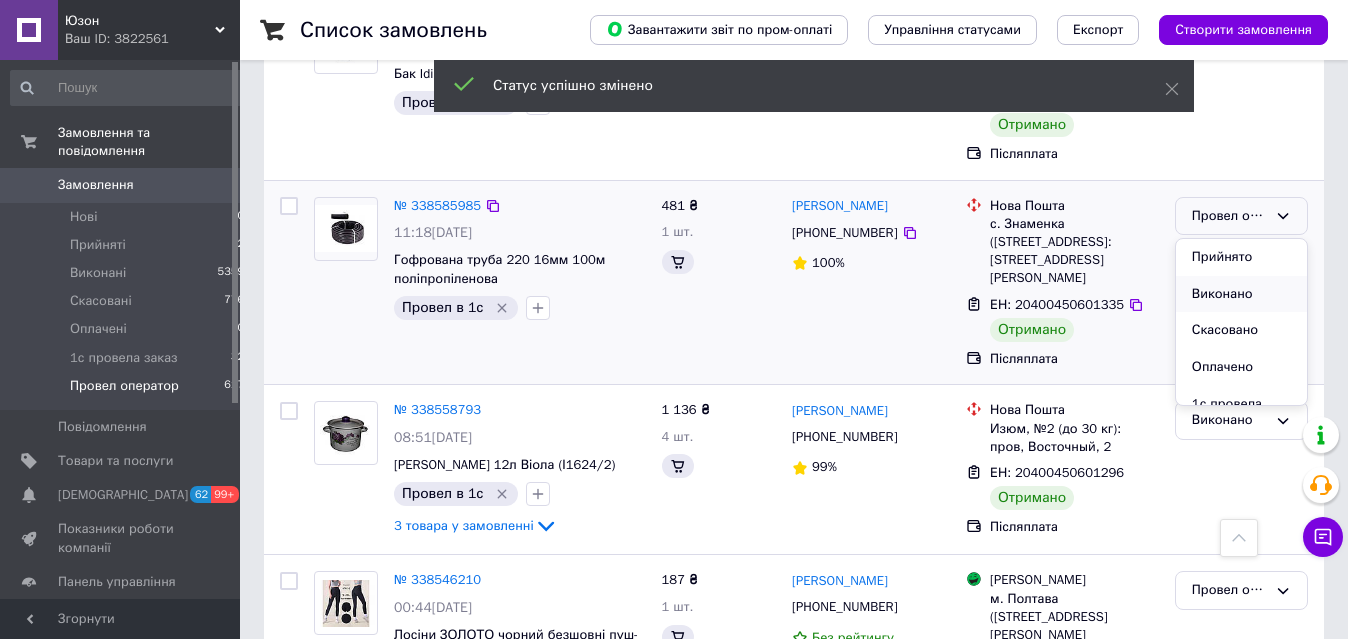 click on "Виконано" at bounding box center (1241, 294) 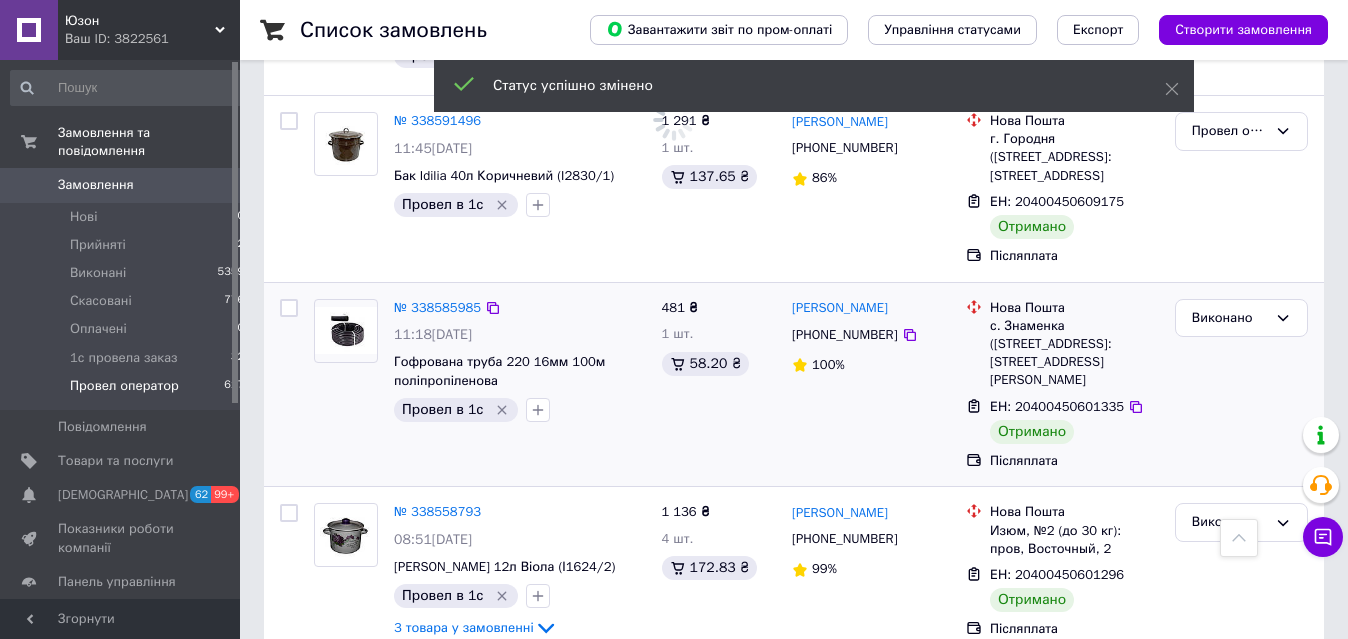scroll, scrollTop: 1030, scrollLeft: 0, axis: vertical 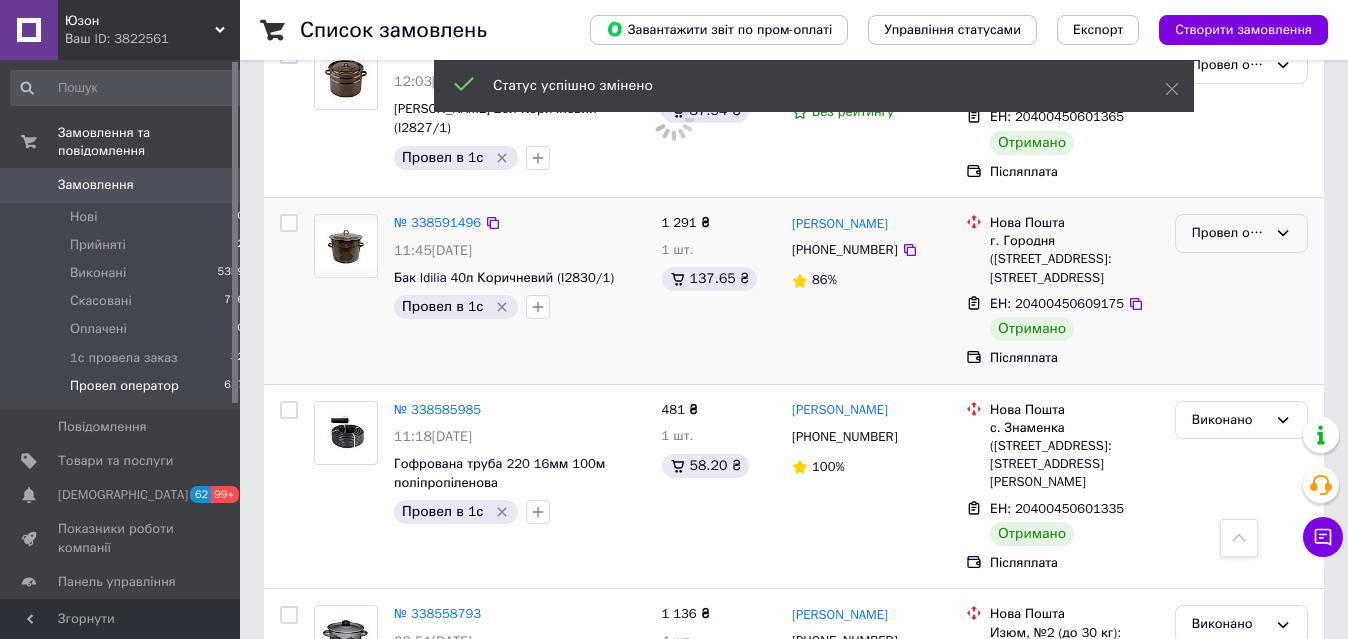 click on "Провел оператор" at bounding box center (1229, 233) 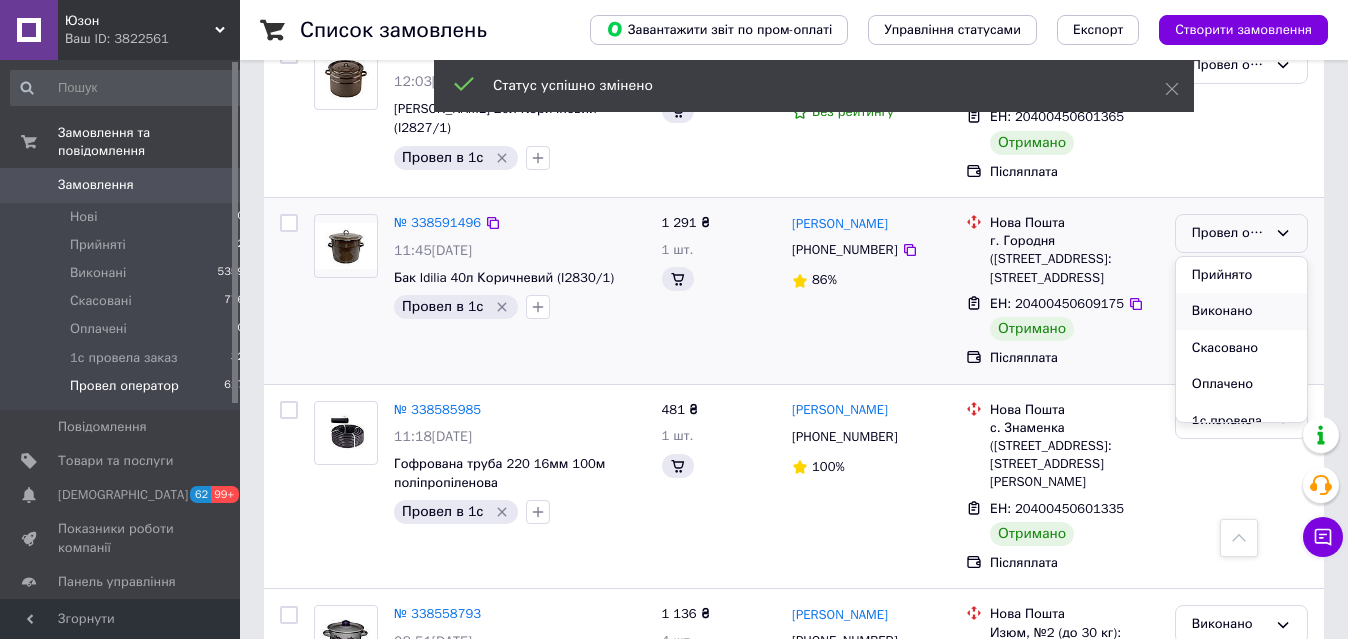 click on "Виконано" at bounding box center (1241, 311) 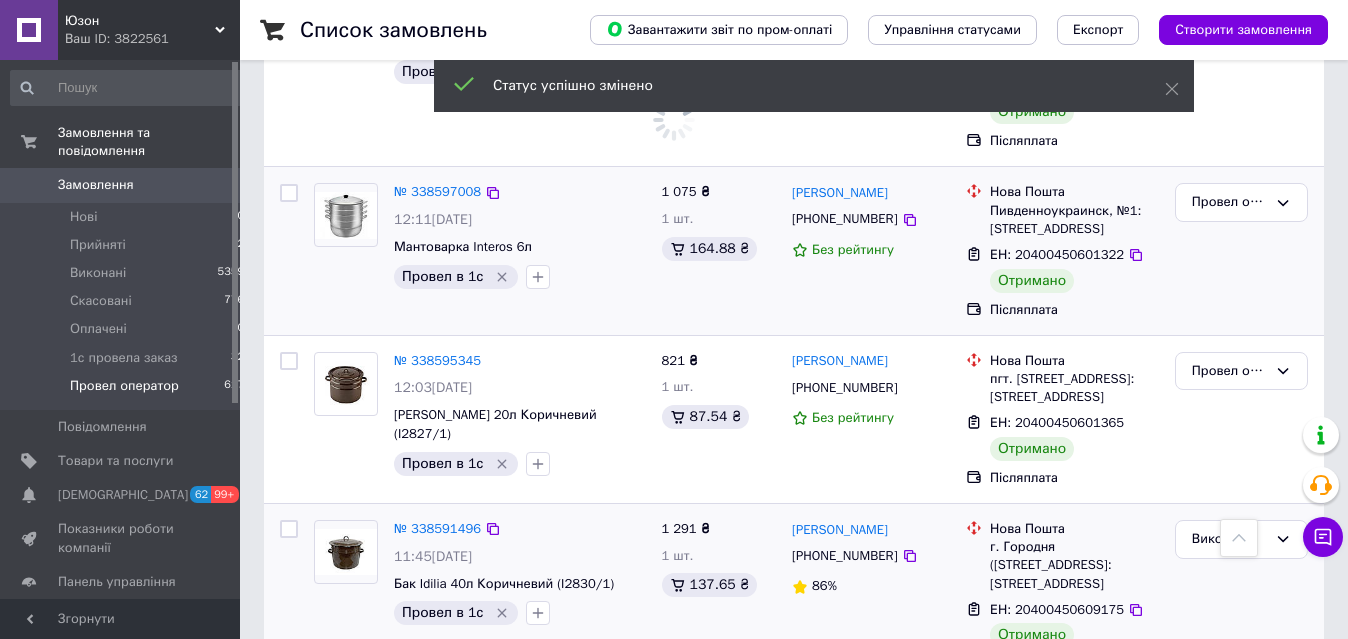 scroll, scrollTop: 622, scrollLeft: 0, axis: vertical 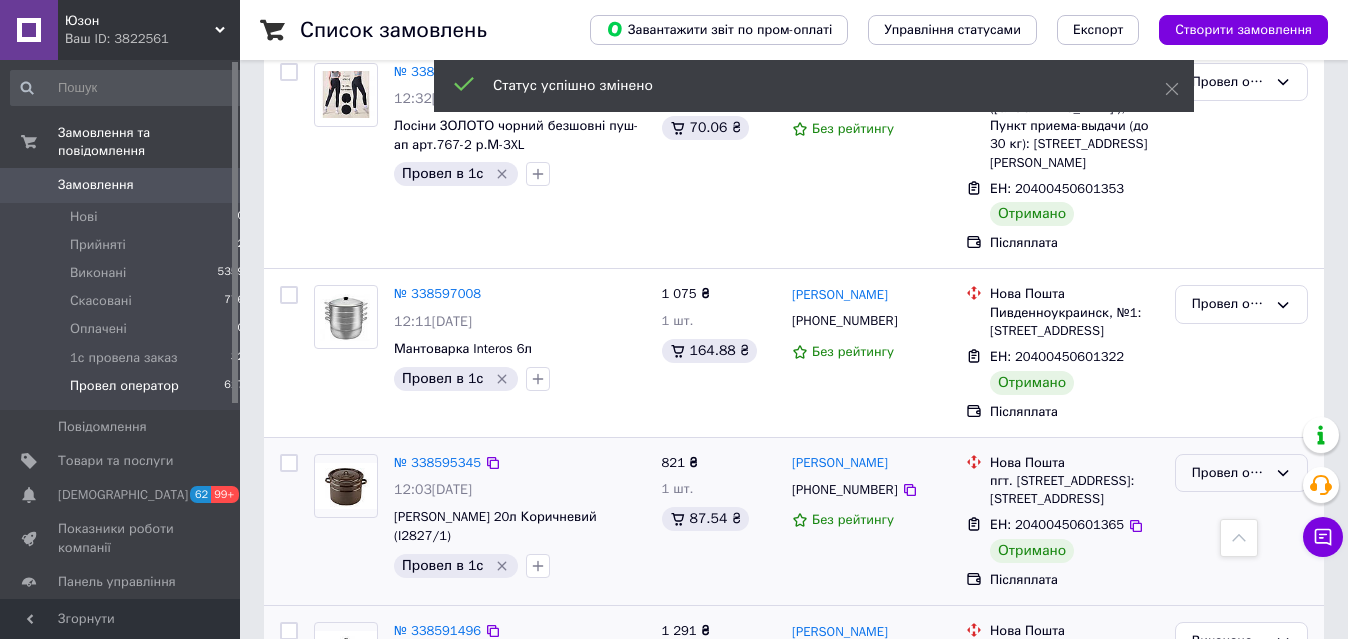 click on "Провел оператор" at bounding box center (1229, 473) 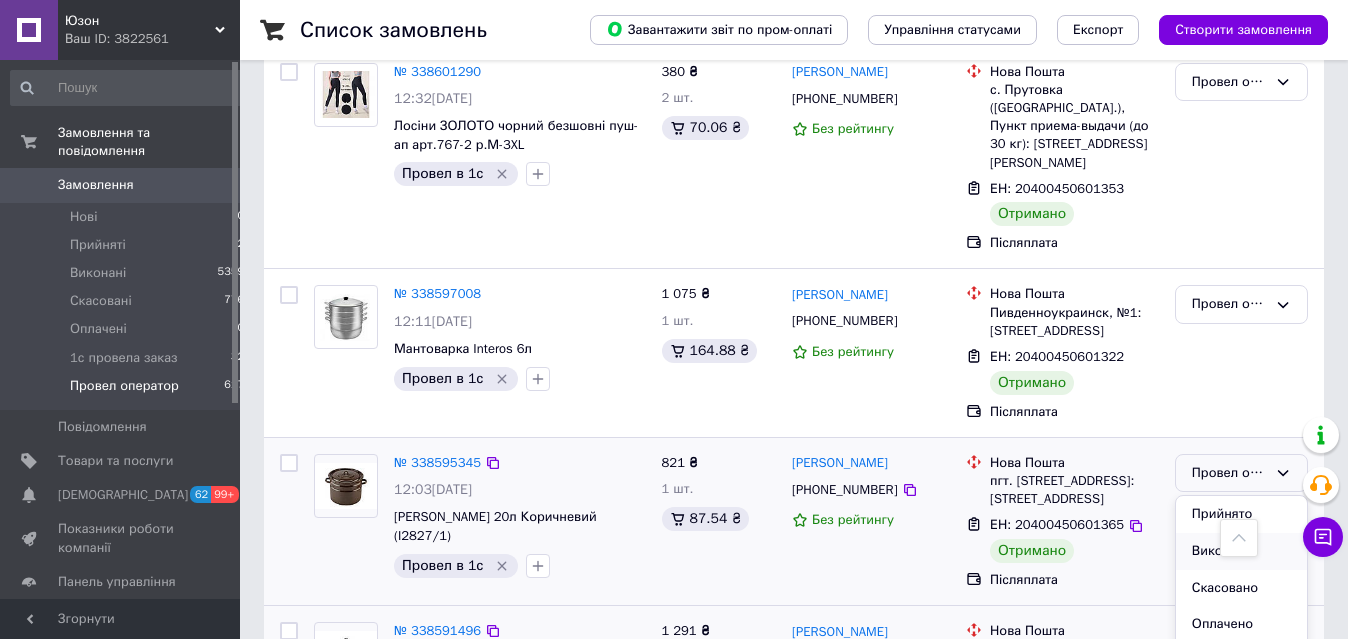 click on "Виконано" at bounding box center (1241, 551) 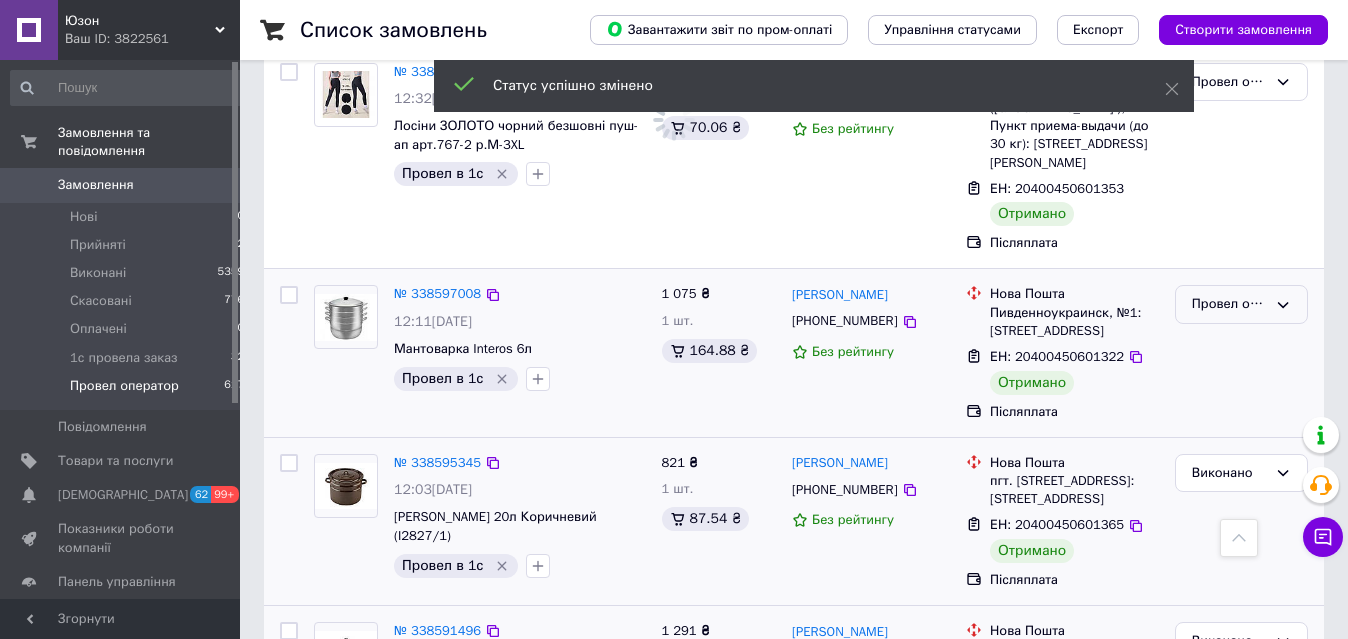 click on "Провел оператор" at bounding box center [1229, 304] 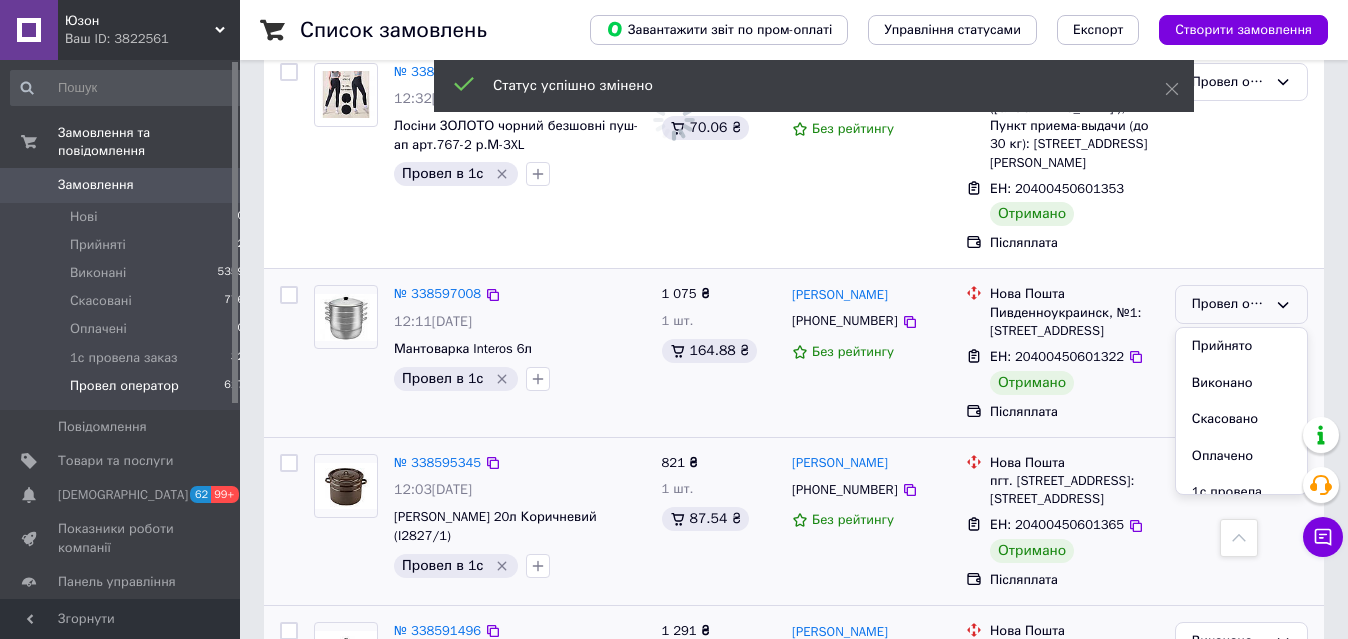 click on "Виконано" at bounding box center [1241, 383] 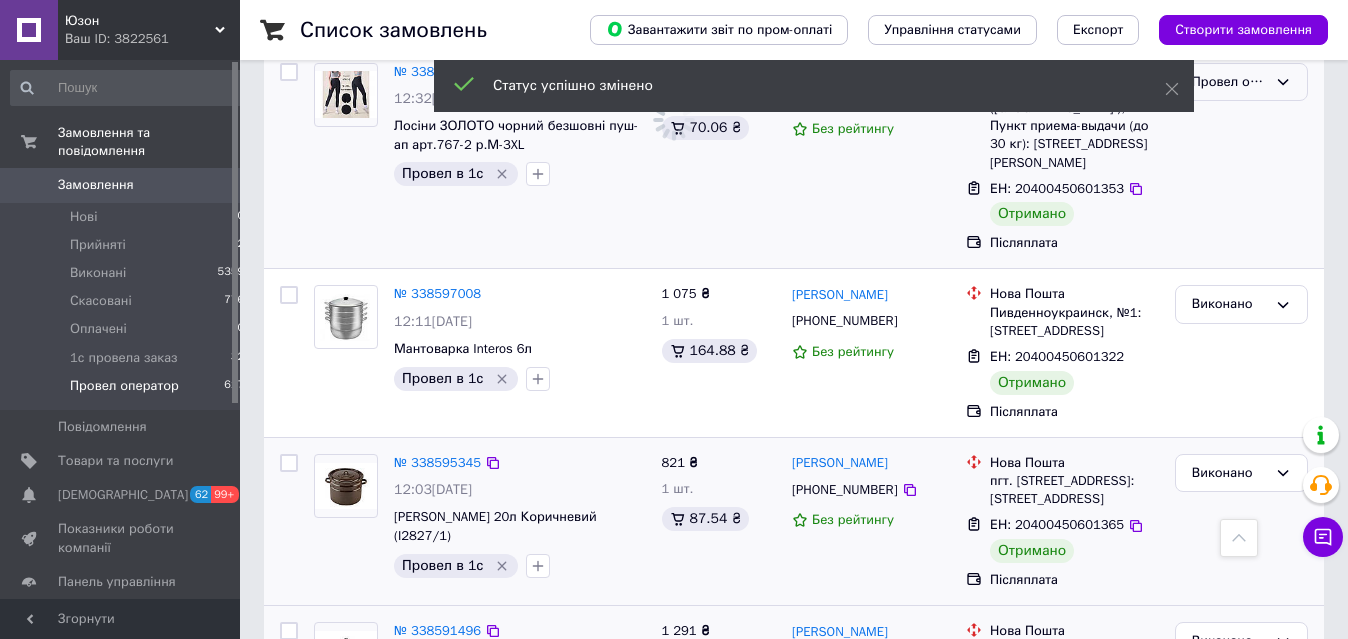 click on "Провел оператор" at bounding box center [1229, 82] 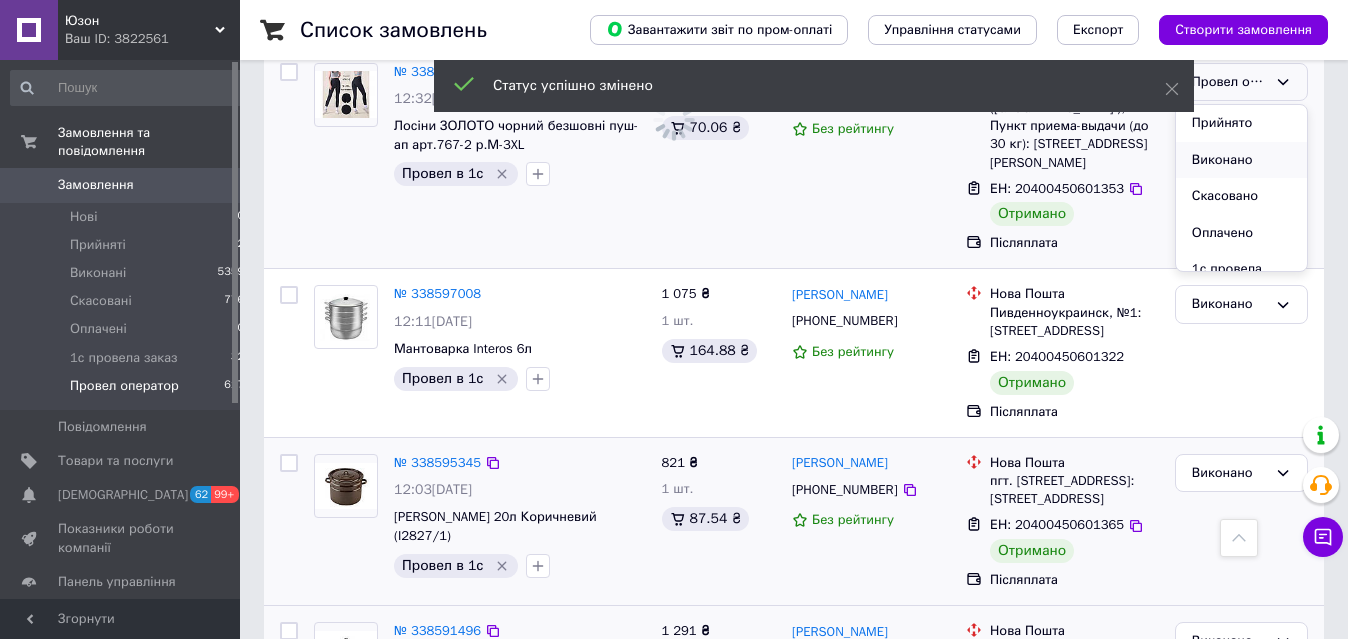 click on "Виконано" at bounding box center (1241, 160) 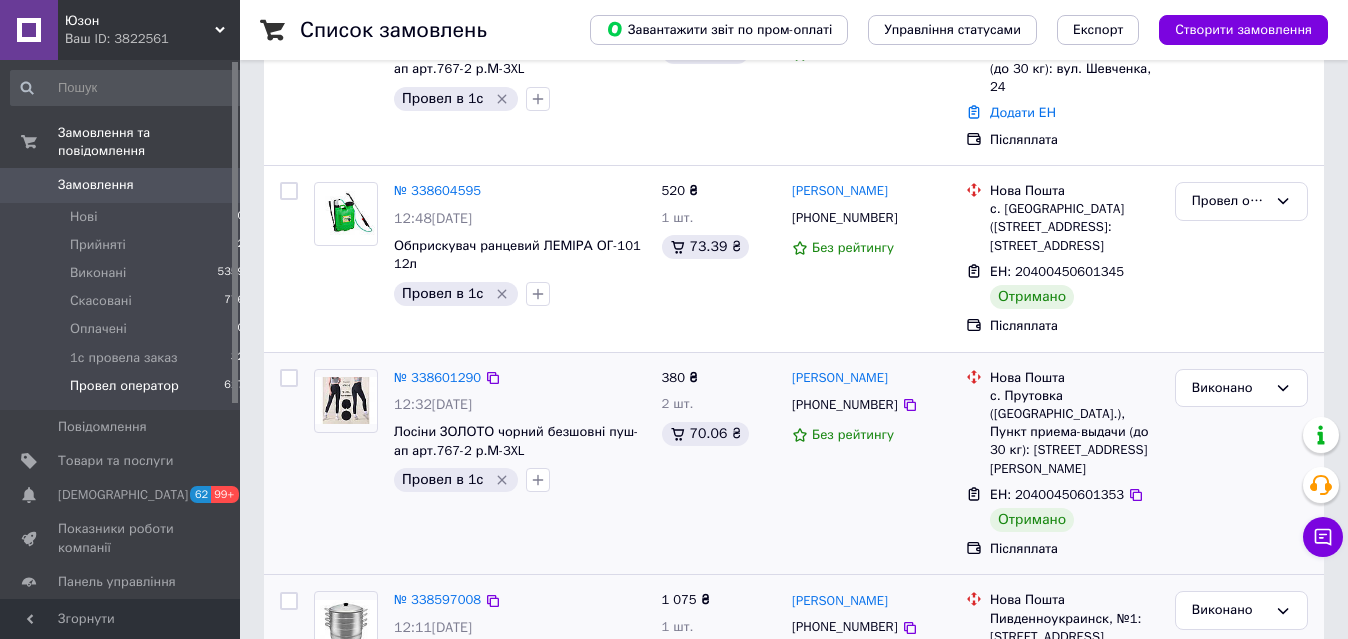 scroll, scrollTop: 214, scrollLeft: 0, axis: vertical 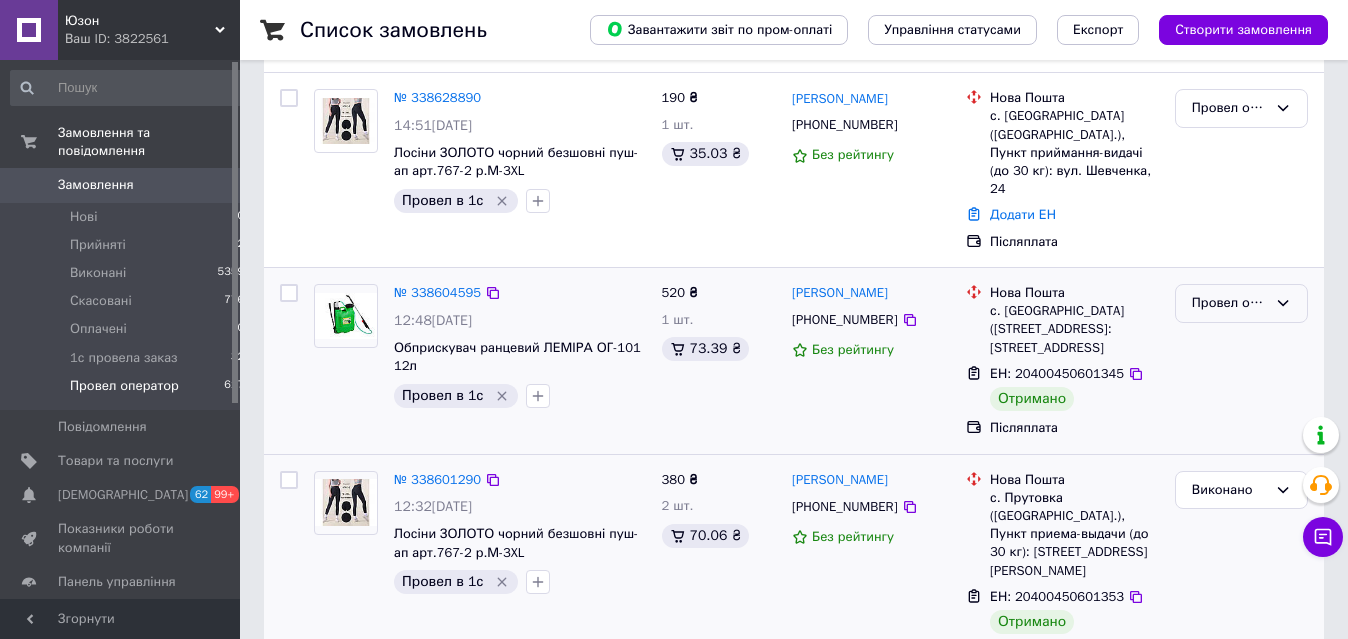 click on "Провел оператор" at bounding box center (1229, 303) 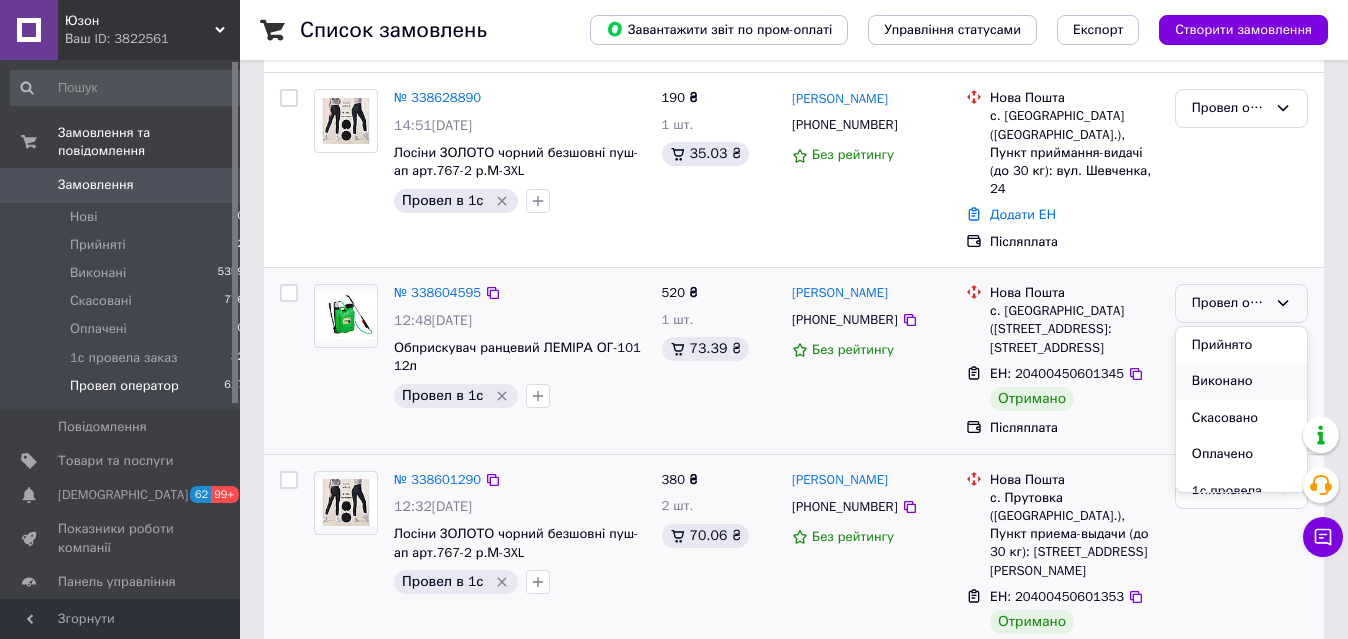 click on "Виконано" at bounding box center [1241, 381] 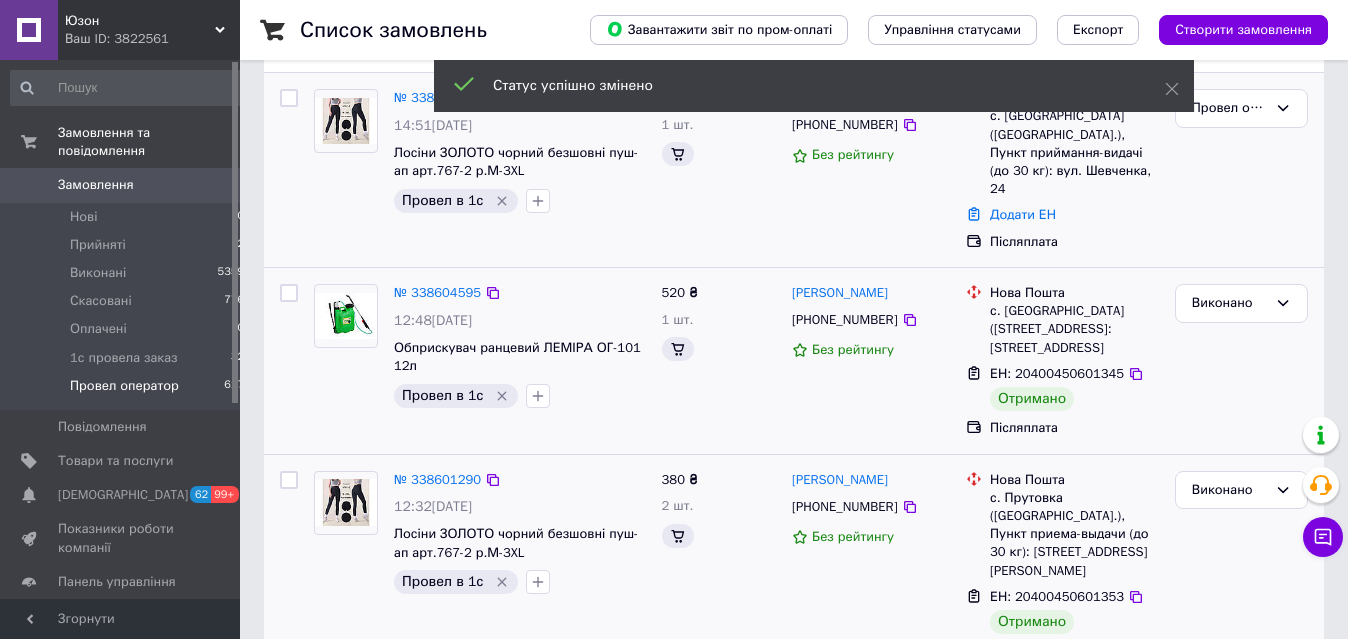 scroll, scrollTop: 112, scrollLeft: 0, axis: vertical 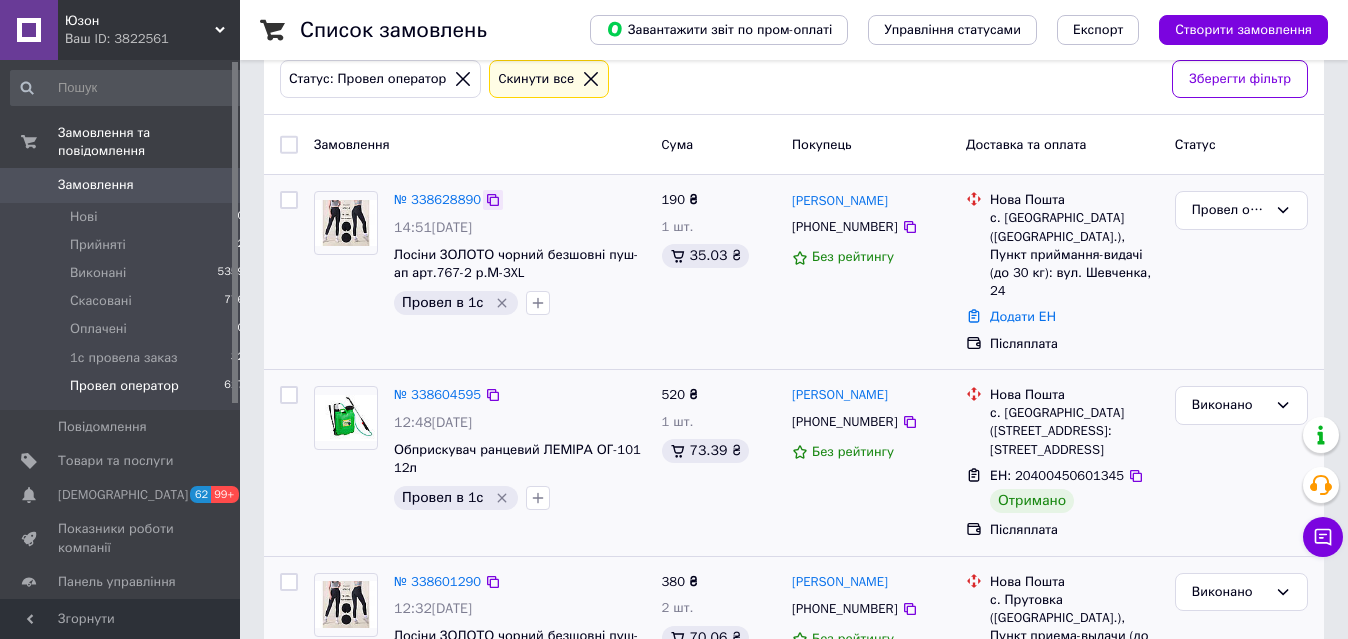 click 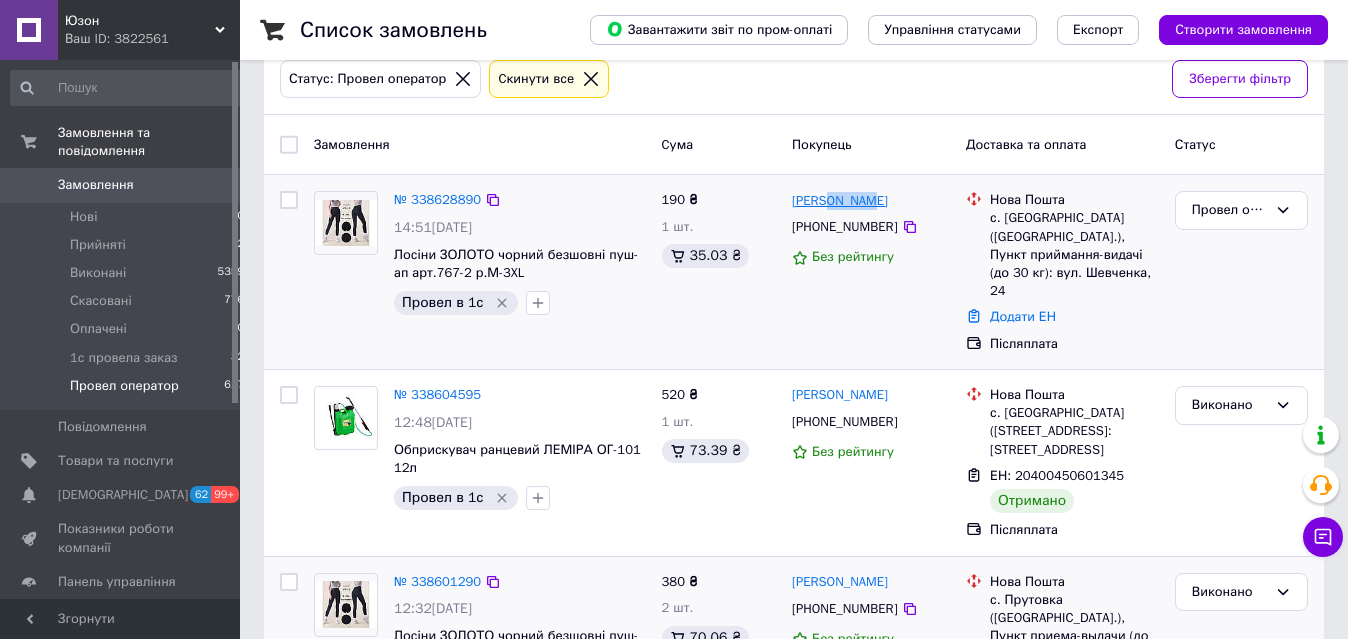 drag, startPoint x: 874, startPoint y: 203, endPoint x: 828, endPoint y: 208, distance: 46.270943 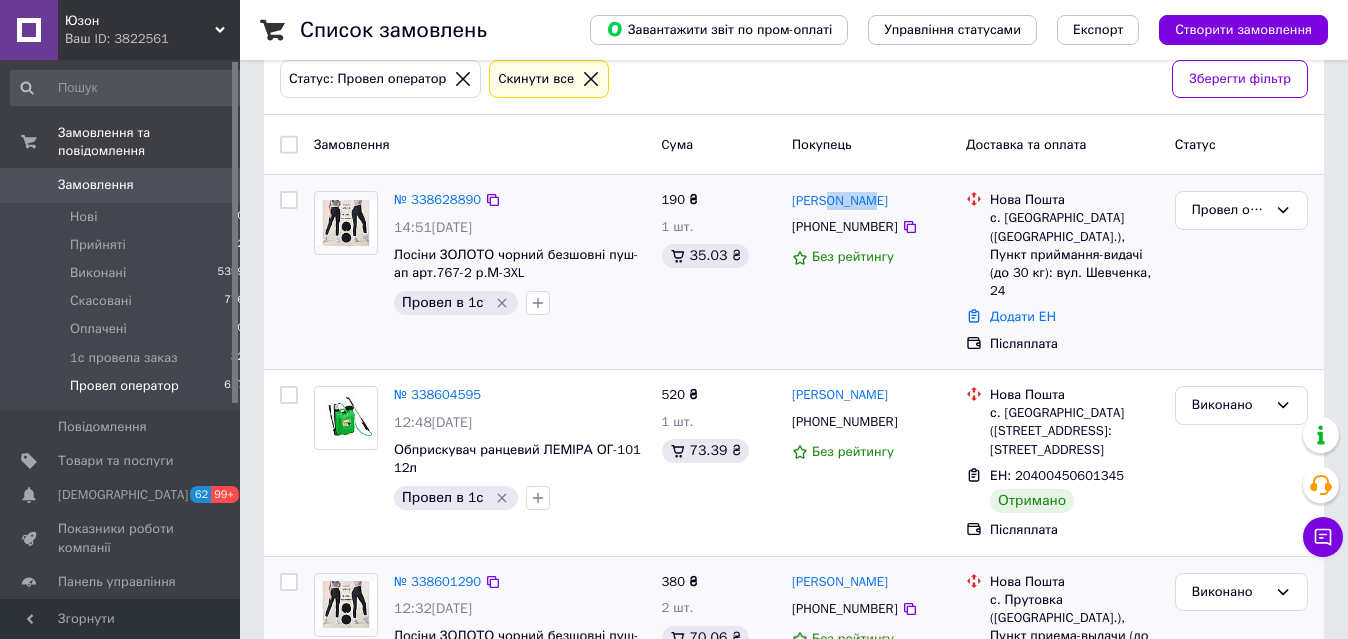 copy on "[PERSON_NAME]" 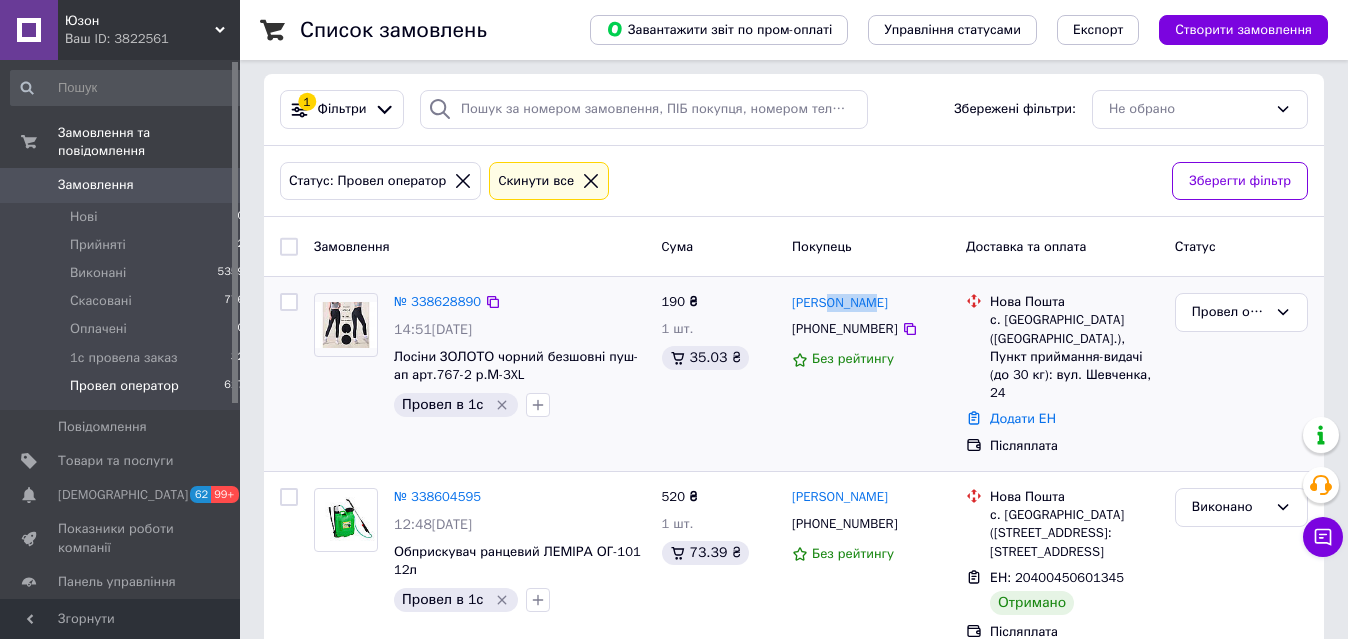 scroll, scrollTop: 0, scrollLeft: 0, axis: both 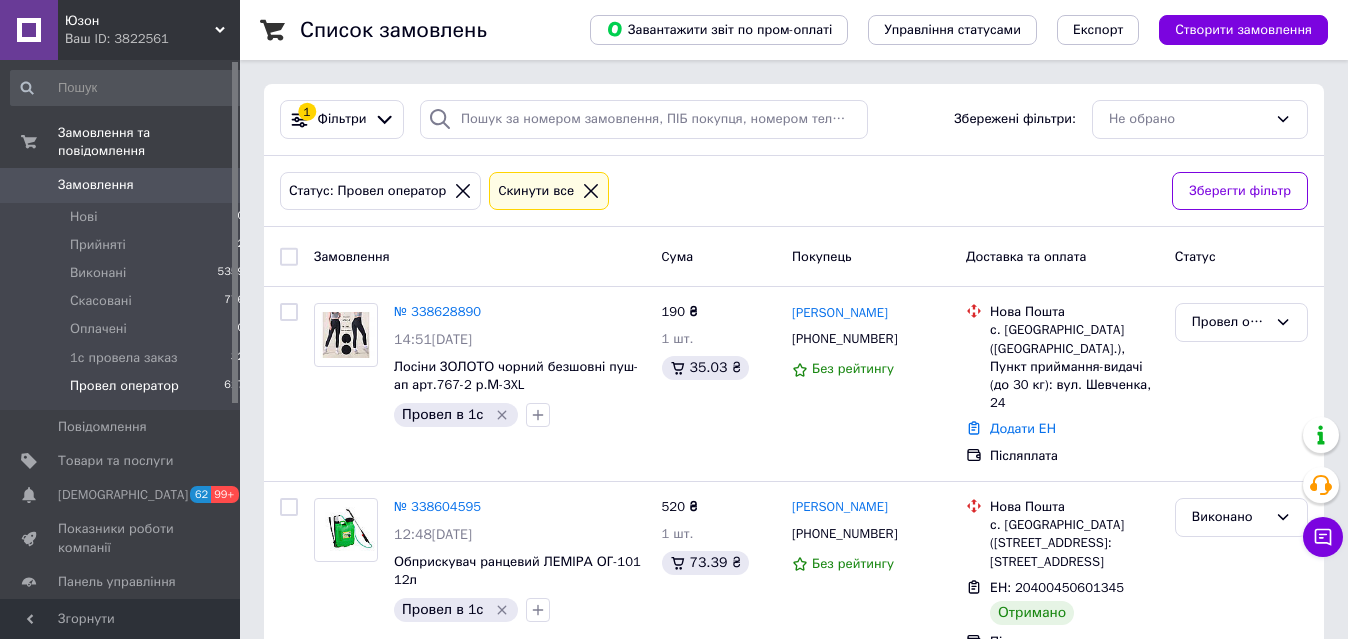 click 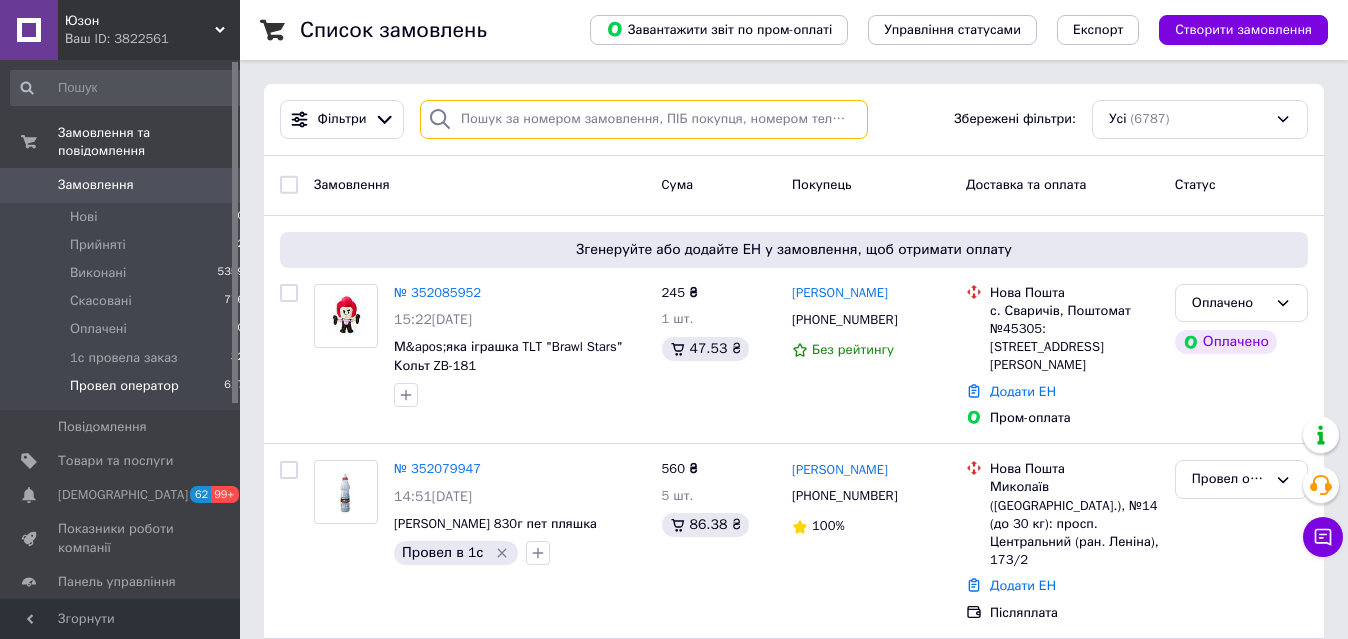 click at bounding box center (644, 119) 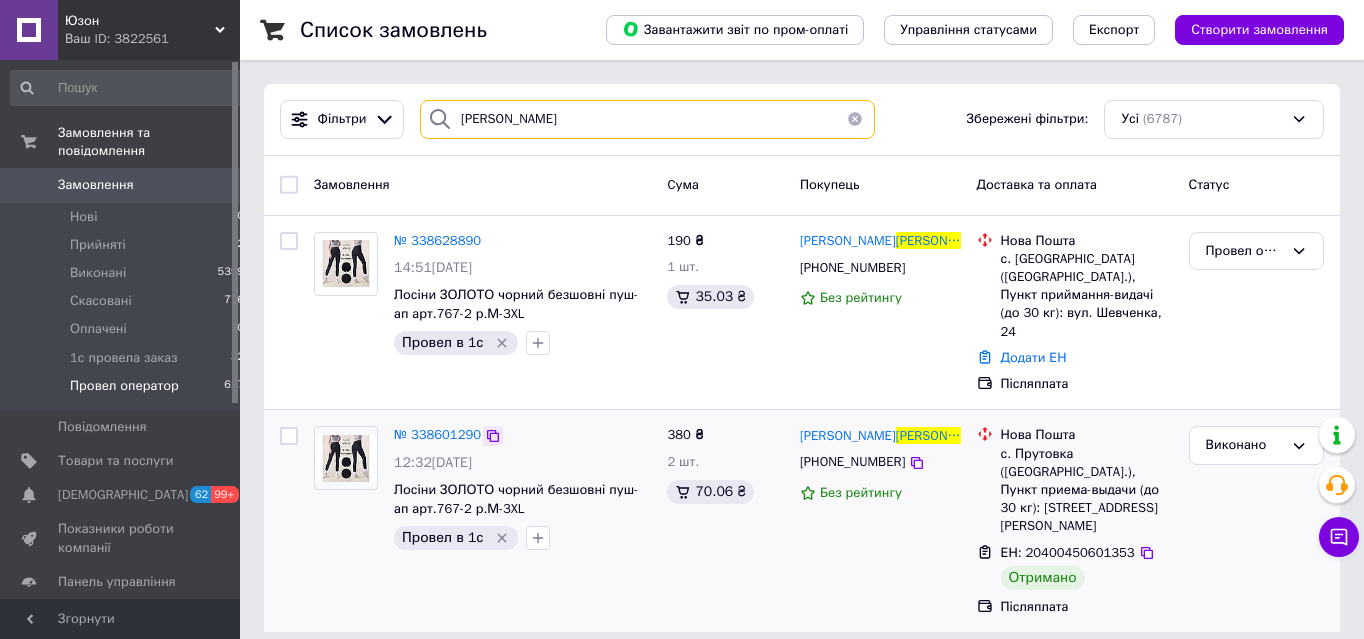 type on "[PERSON_NAME]" 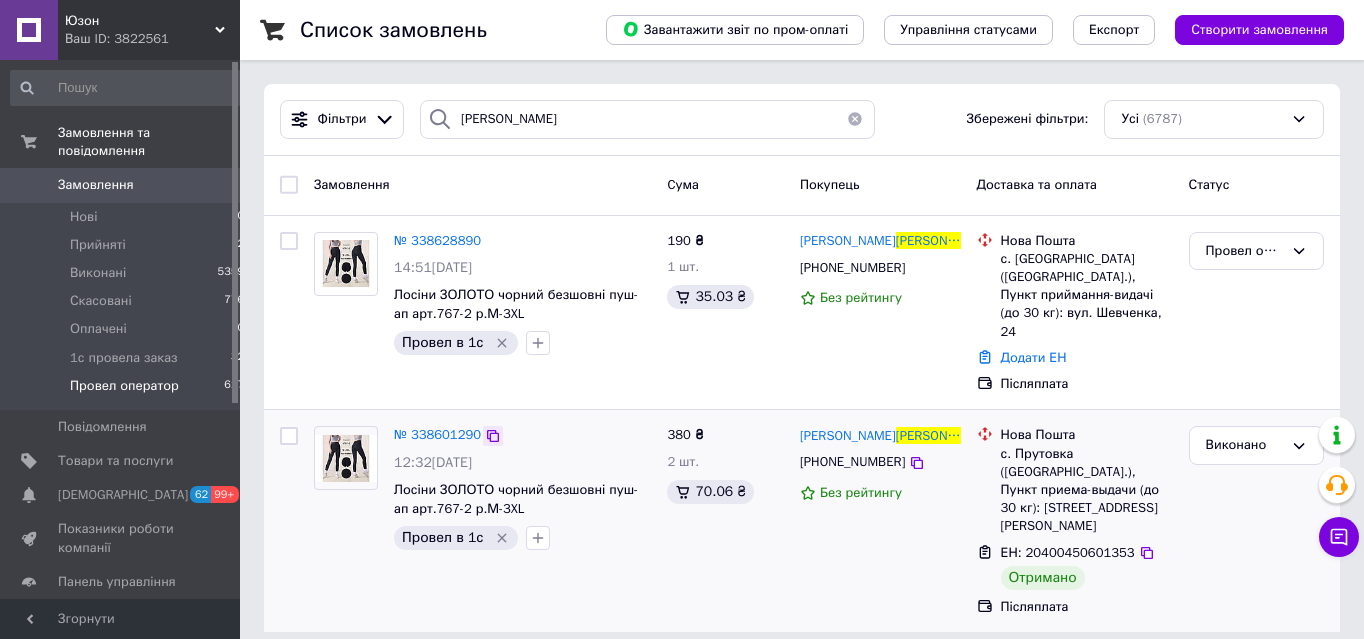 click 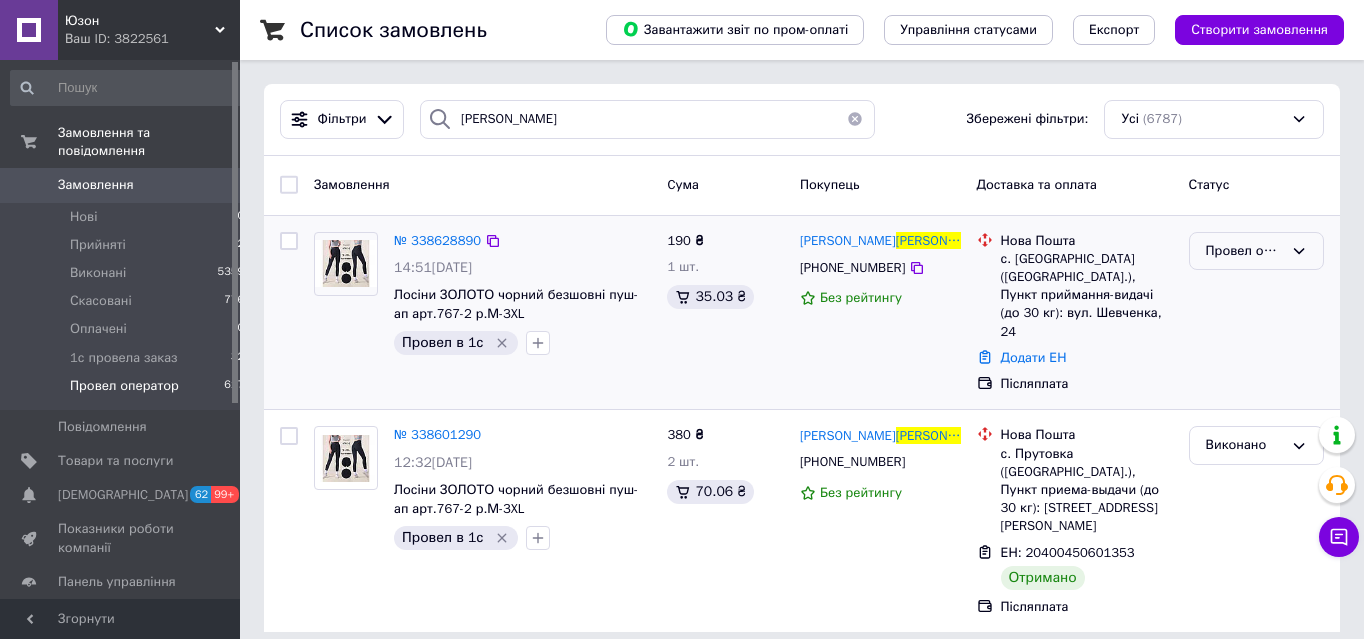 click 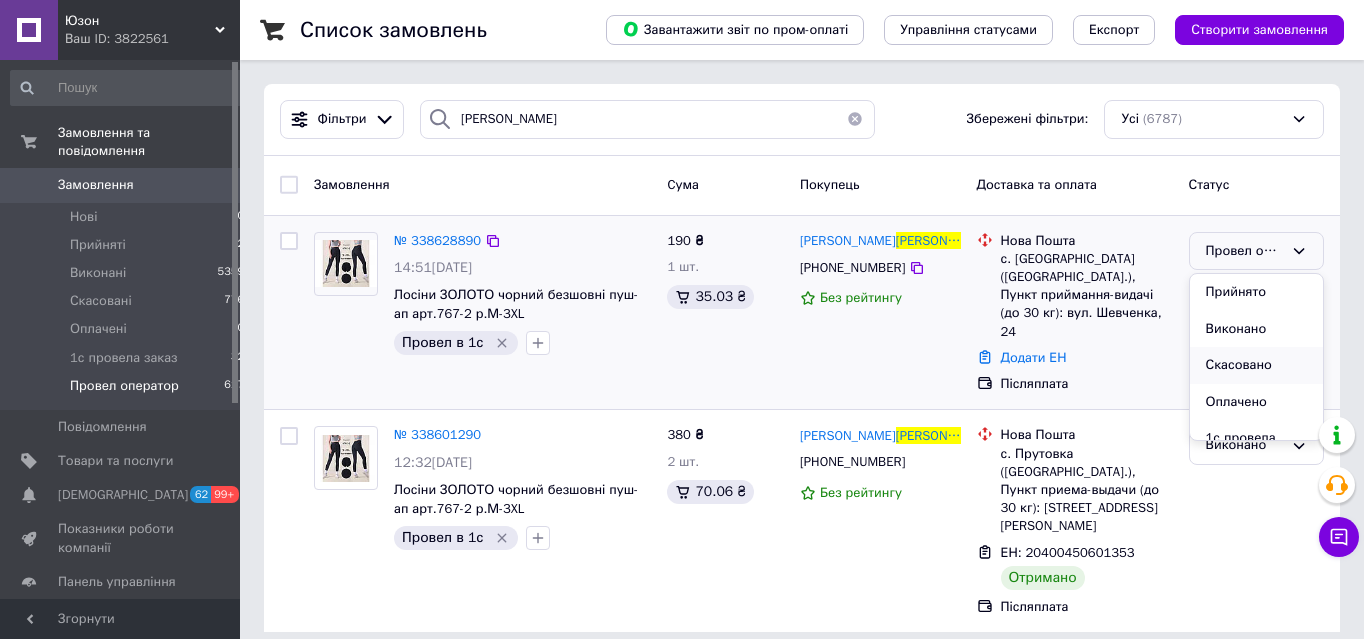 click on "Скасовано" at bounding box center [1256, 365] 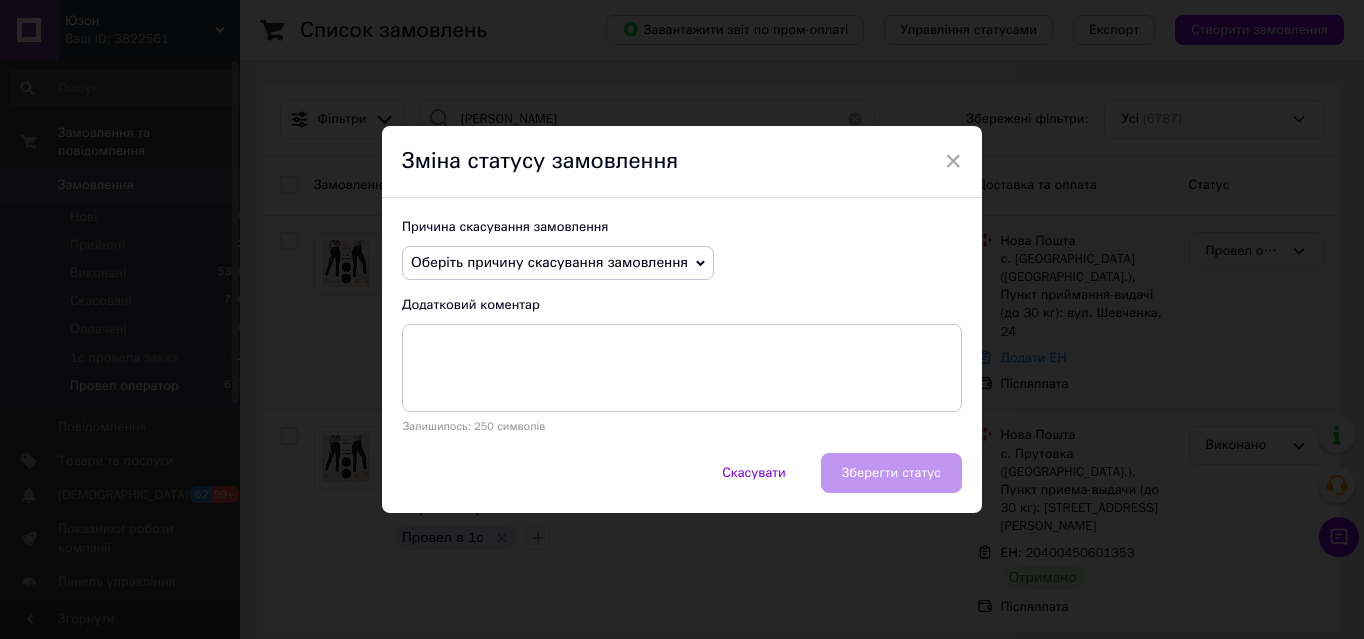click 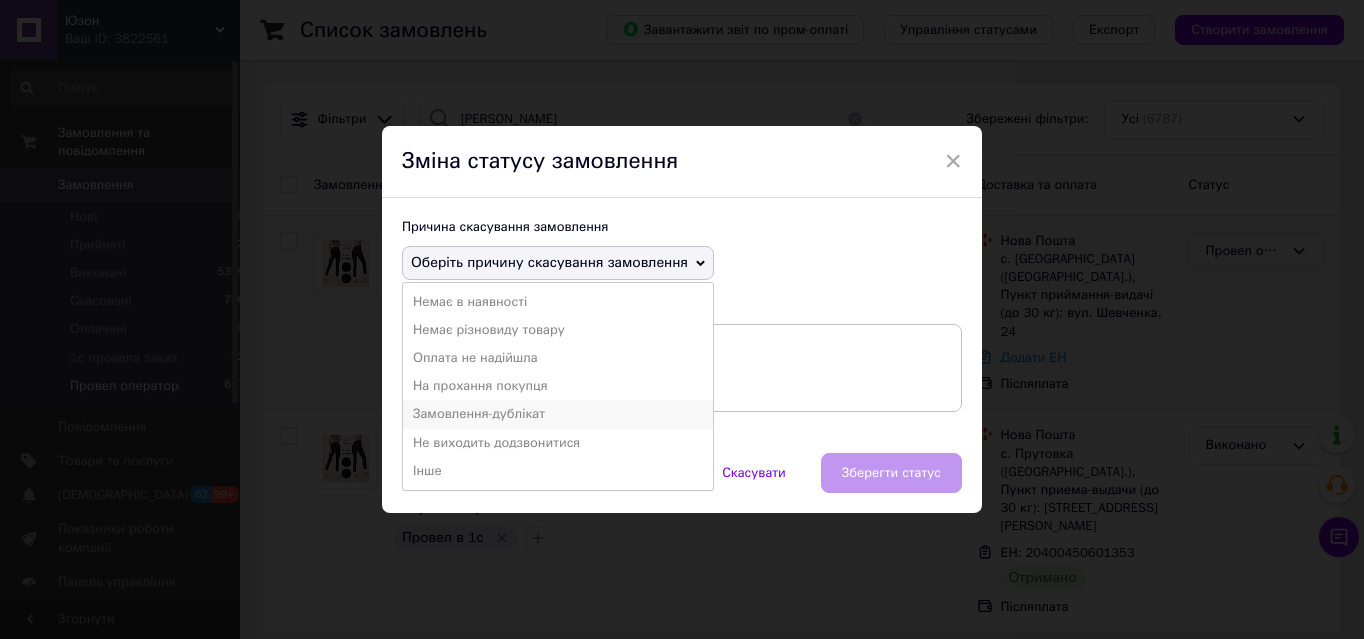 click on "Замовлення-дублікат" at bounding box center [558, 414] 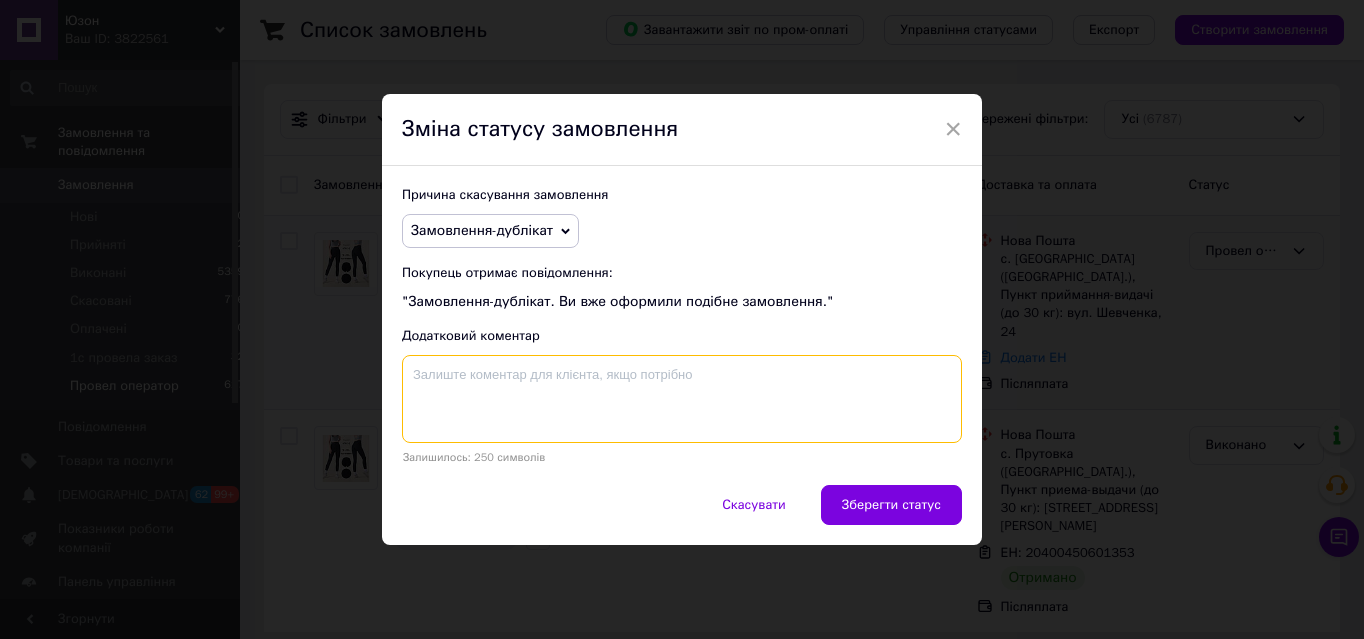 click at bounding box center (682, 399) 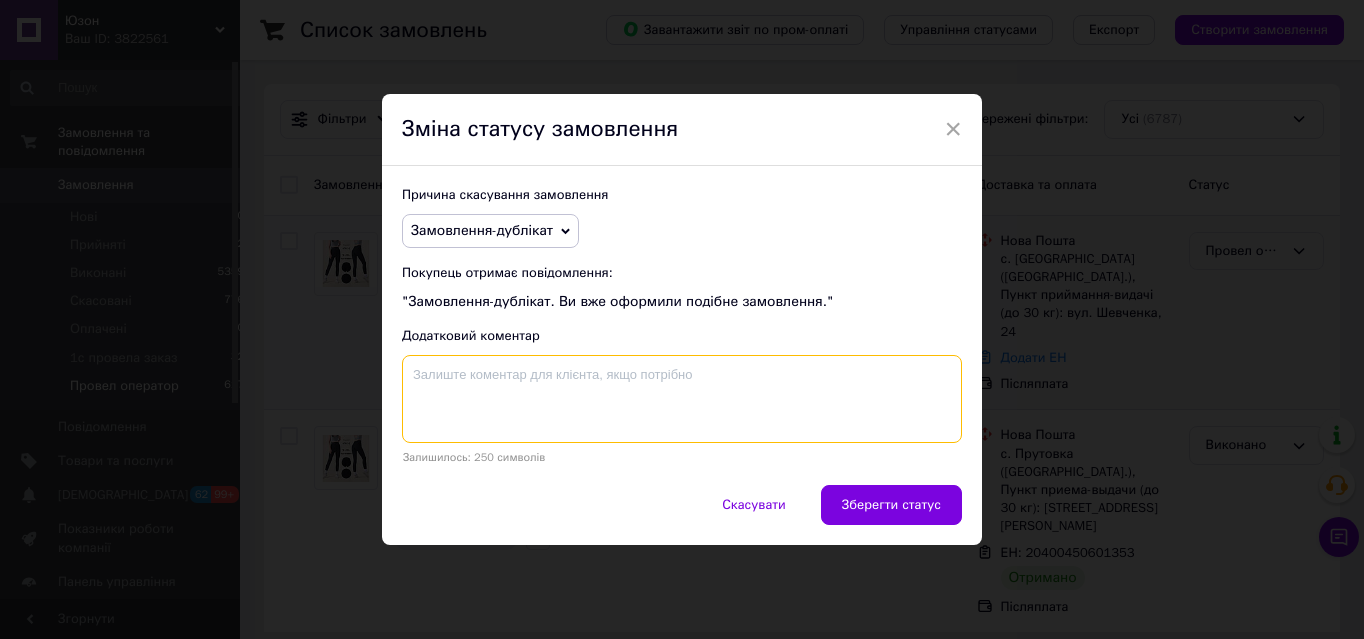 paste on "338601290" 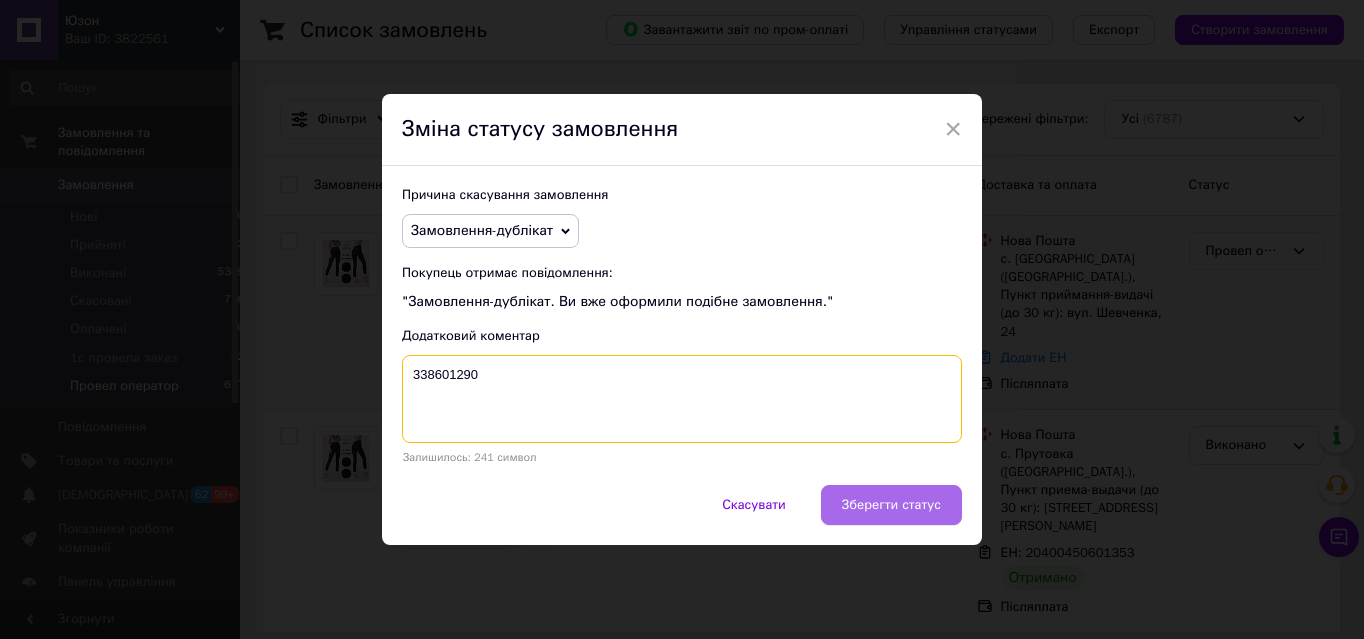 type on "338601290" 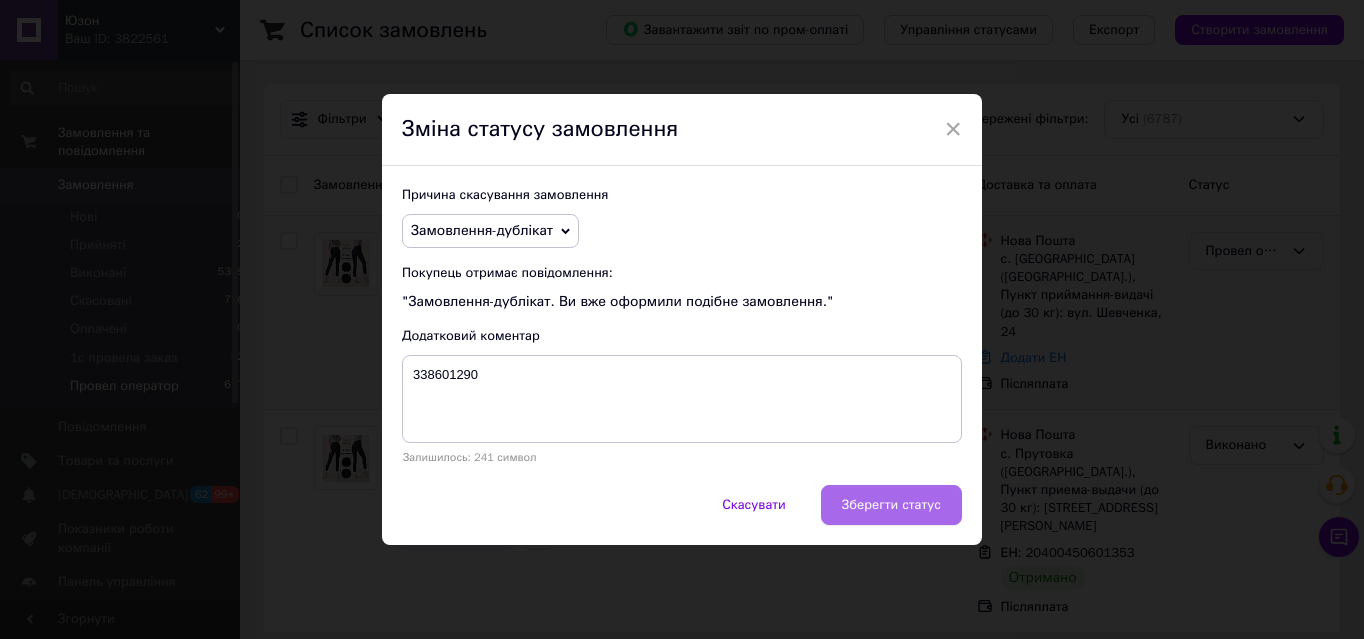 click on "Зберегти статус" at bounding box center [891, 505] 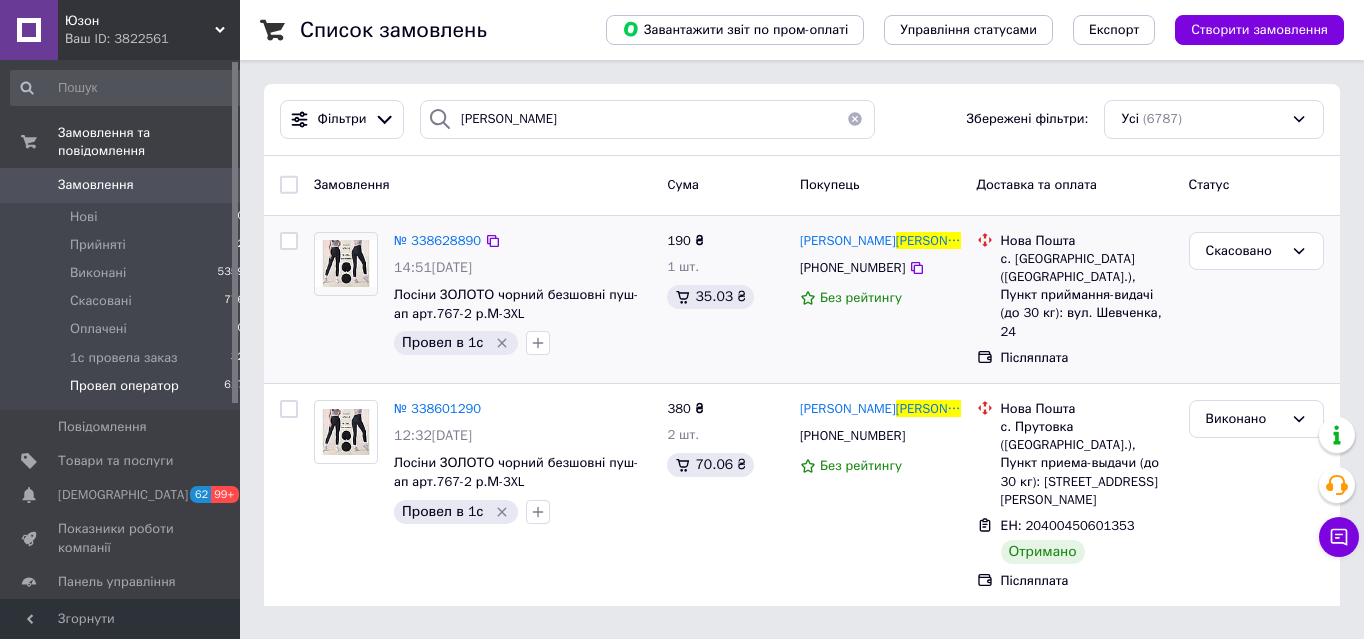 click on "Провел оператор" at bounding box center (124, 386) 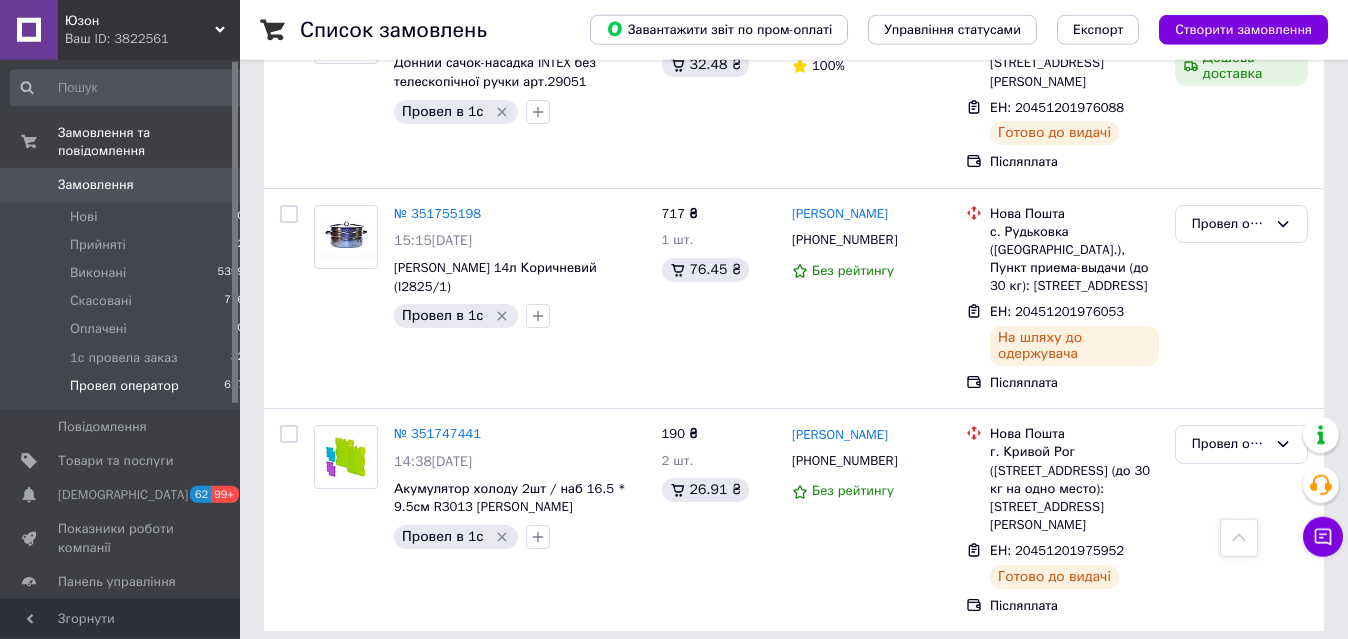 scroll, scrollTop: 3498, scrollLeft: 0, axis: vertical 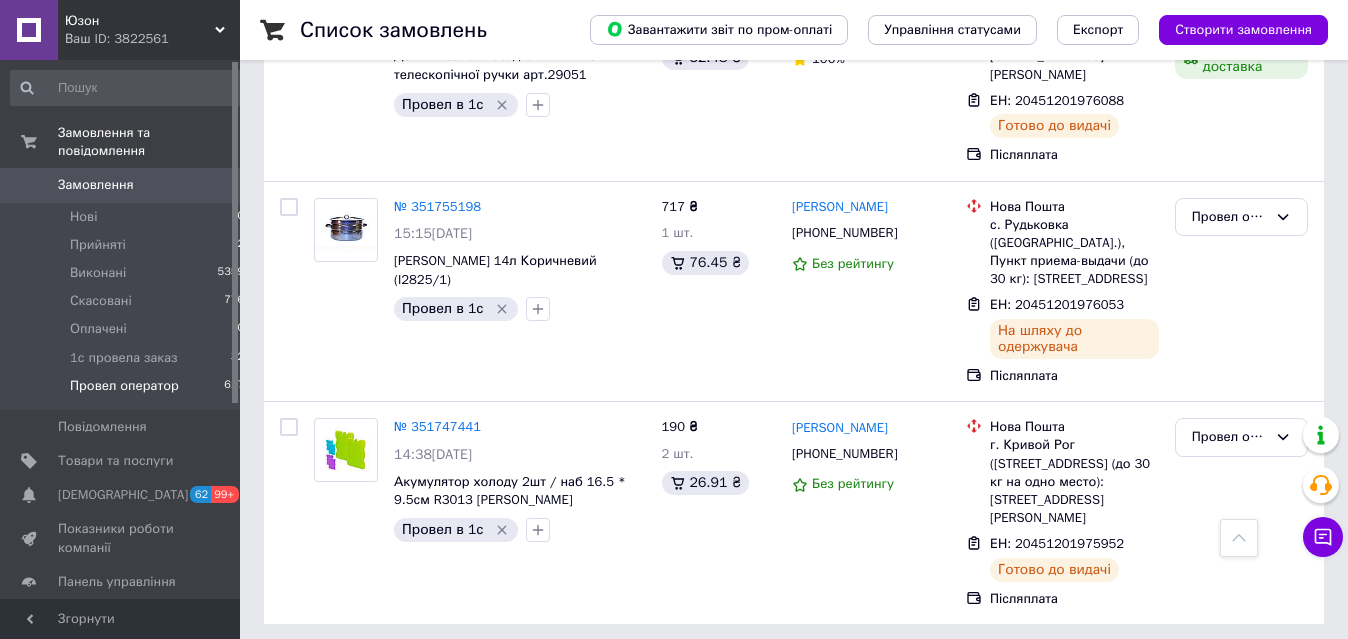 click on "31" at bounding box center (461, 669) 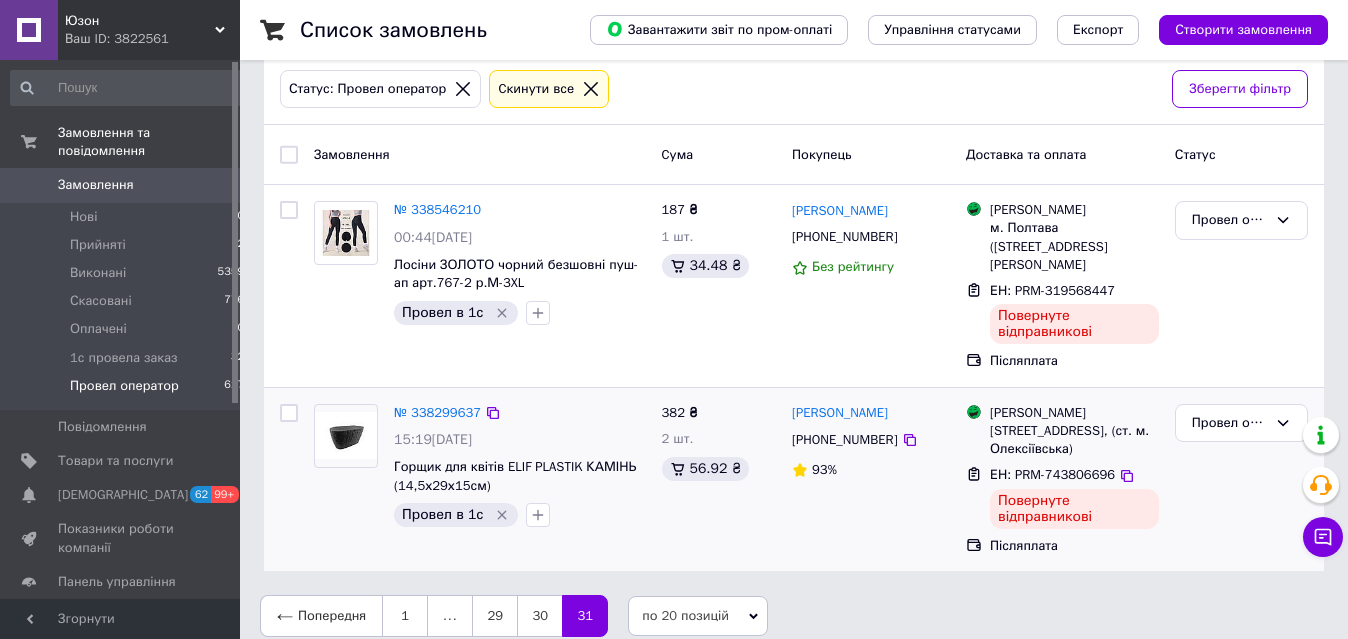 scroll, scrollTop: 121, scrollLeft: 0, axis: vertical 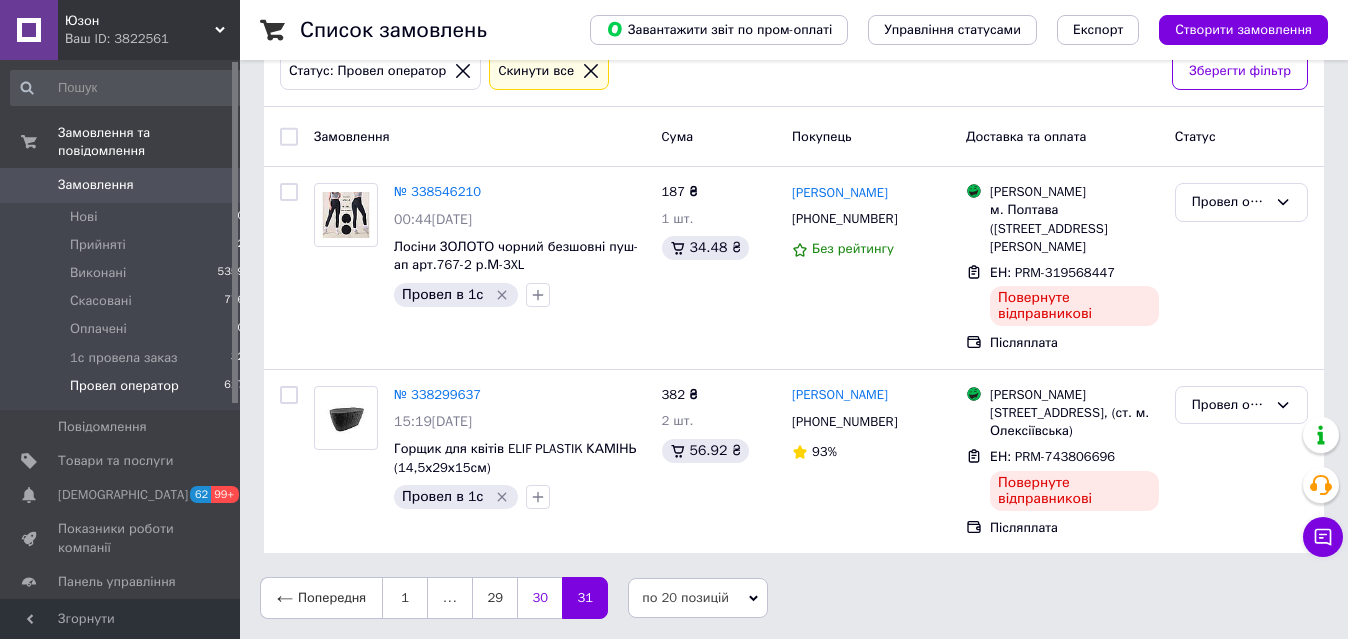 click on "30" at bounding box center [539, 598] 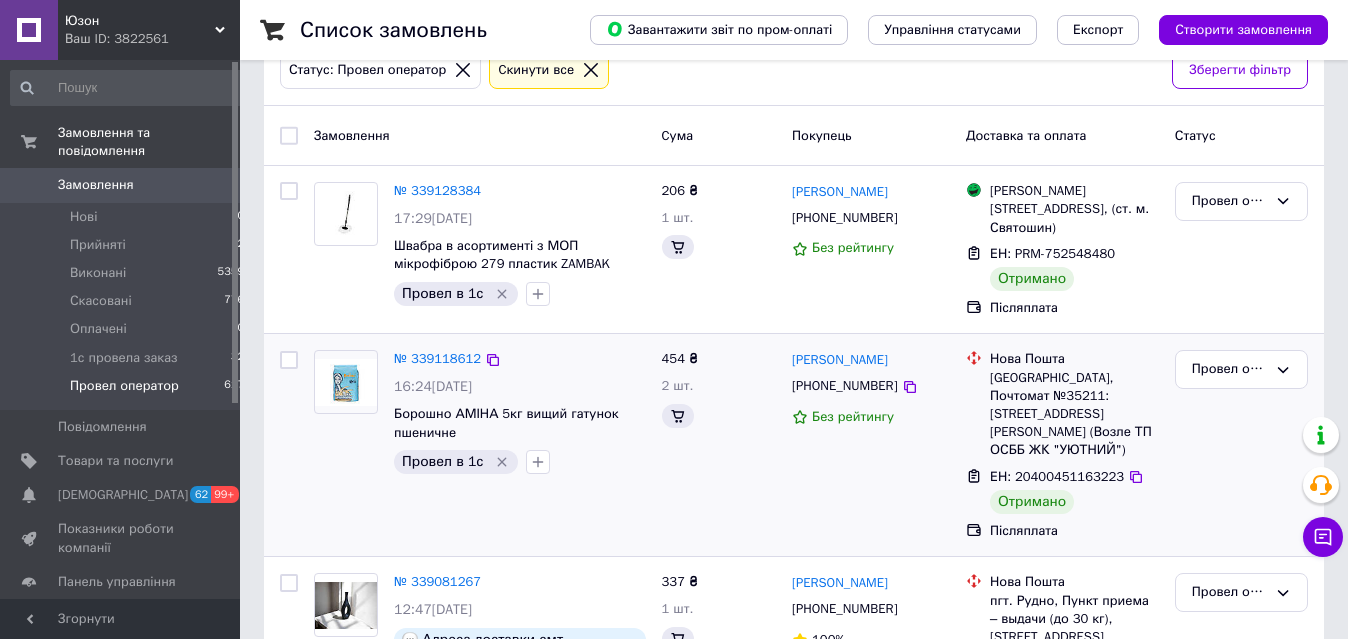 scroll, scrollTop: 0, scrollLeft: 0, axis: both 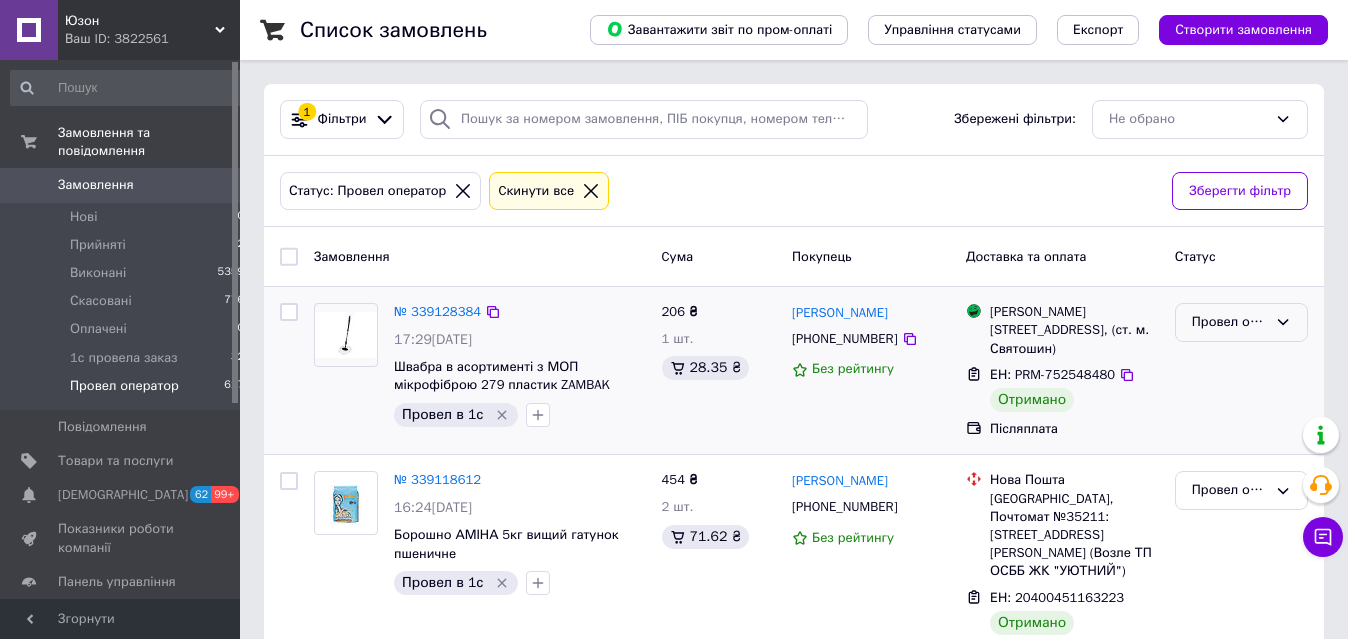 click on "Провел оператор" at bounding box center [1229, 322] 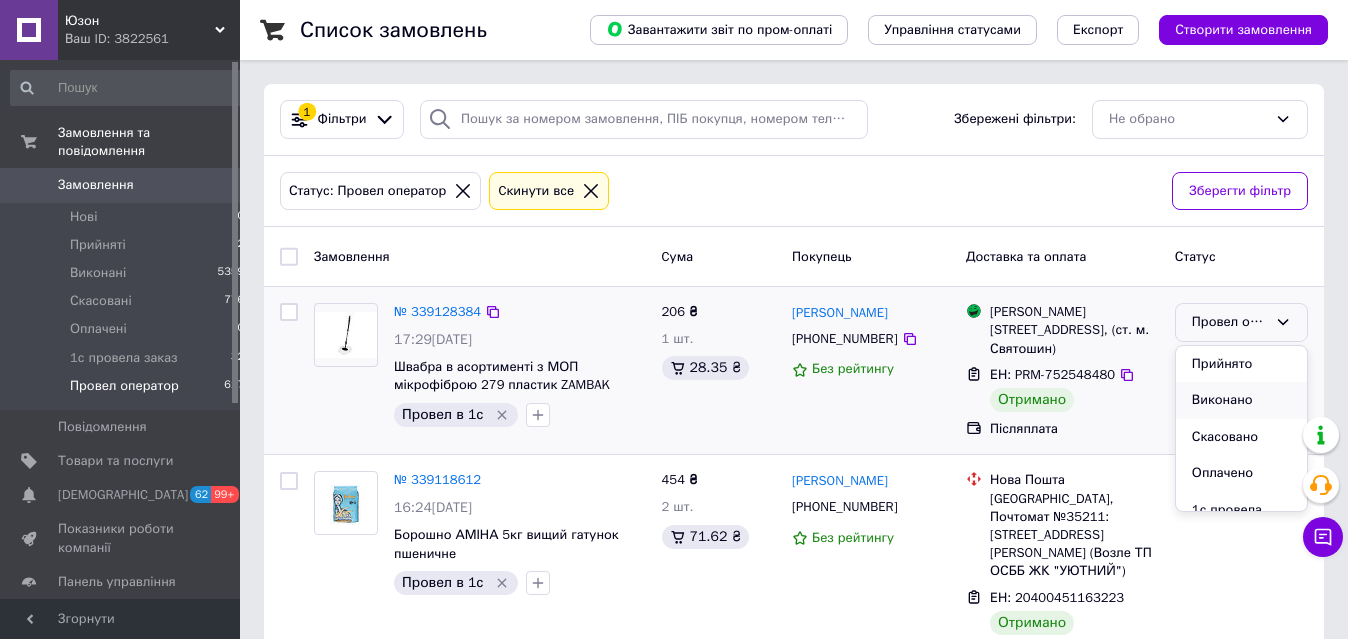 click on "Виконано" at bounding box center (1241, 400) 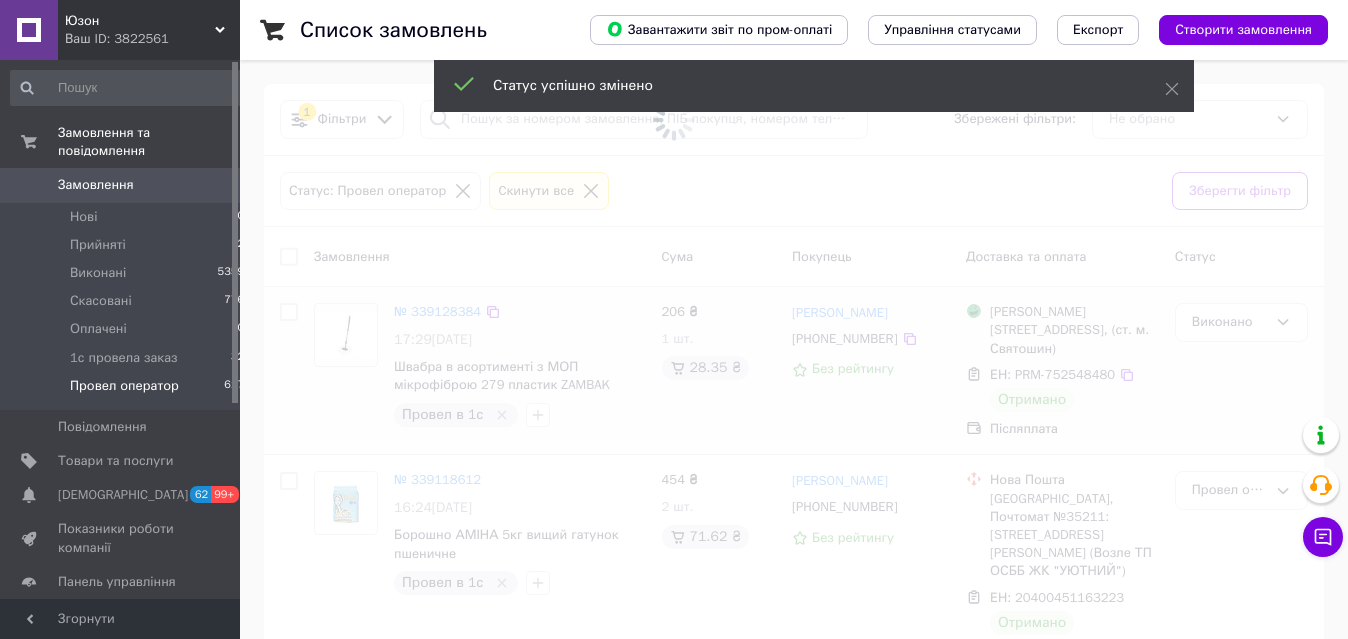 scroll, scrollTop: 204, scrollLeft: 0, axis: vertical 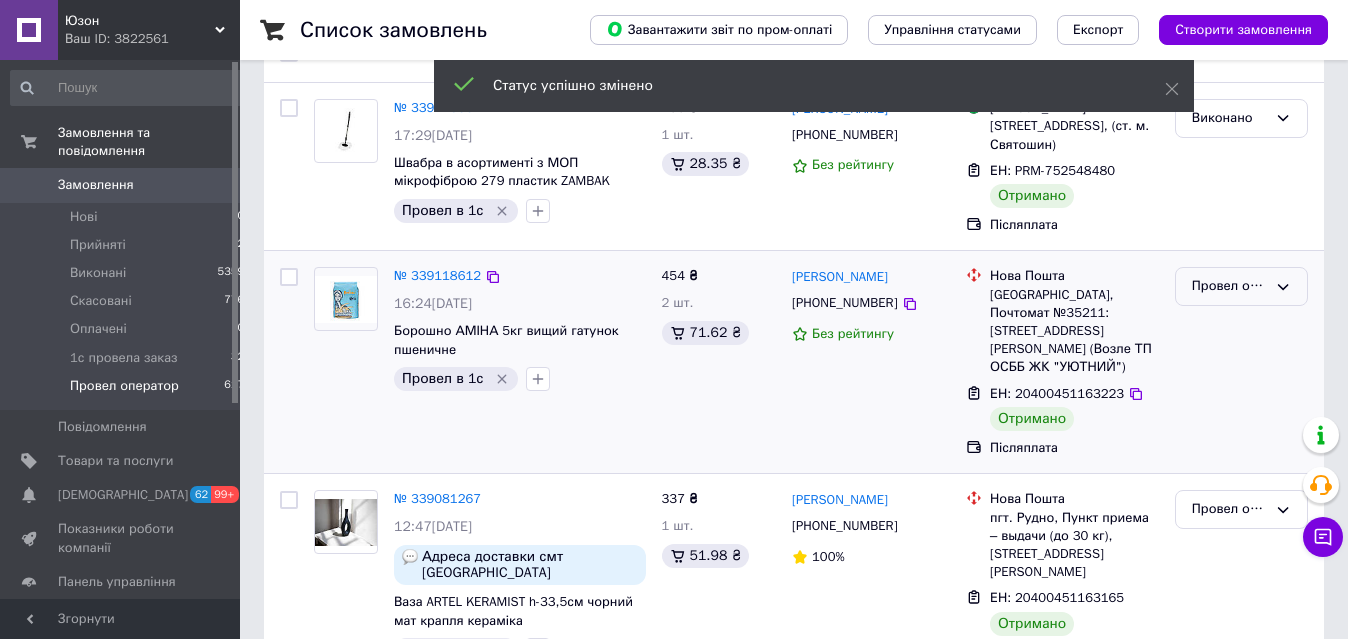 click on "Провел оператор" at bounding box center (1229, 286) 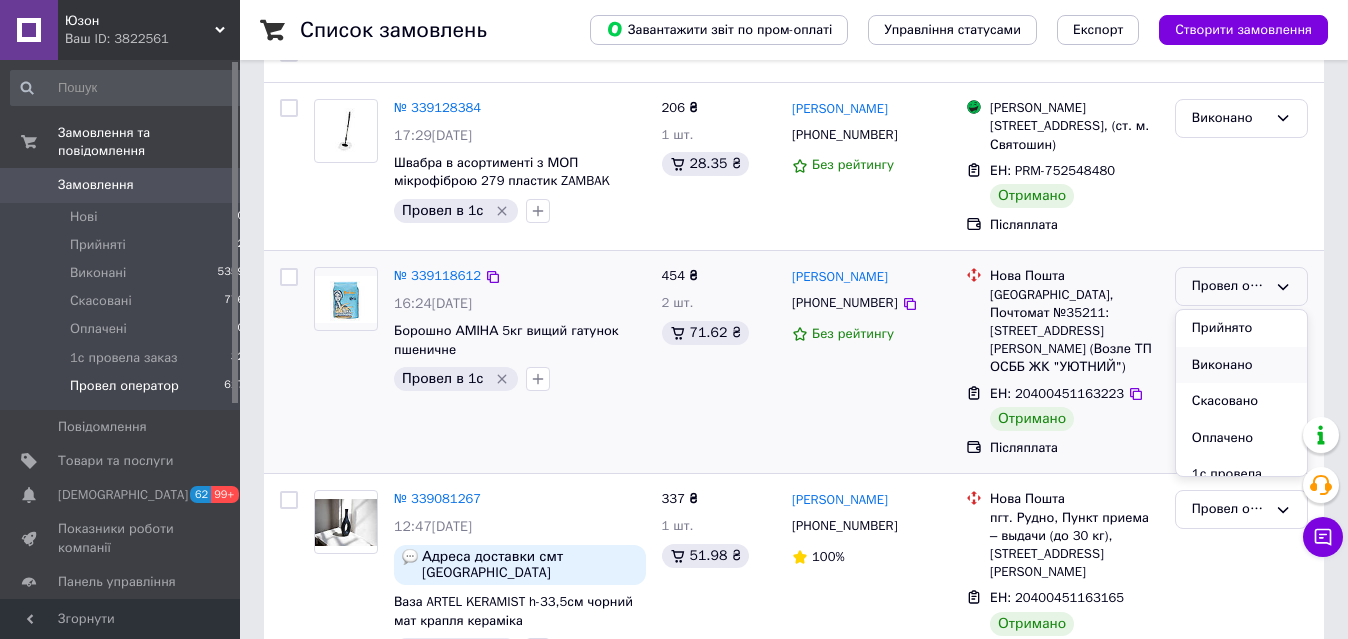 click on "Виконано" at bounding box center (1241, 365) 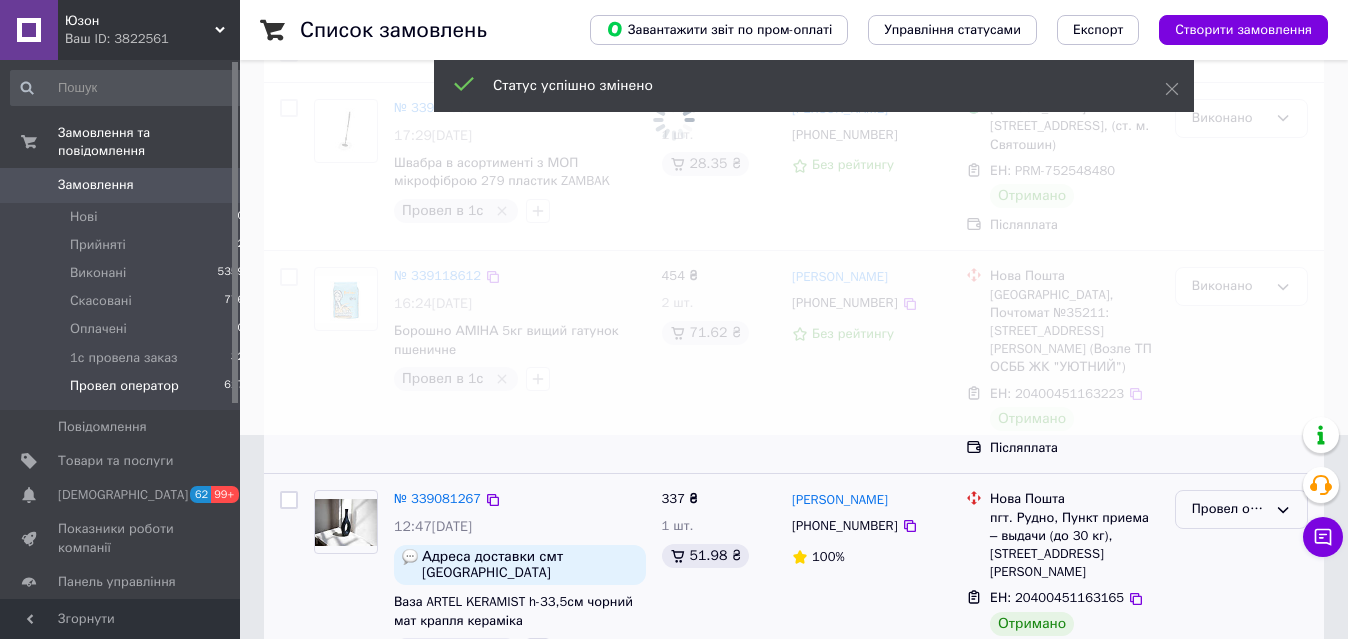 click on "Провел оператор" at bounding box center [1229, 509] 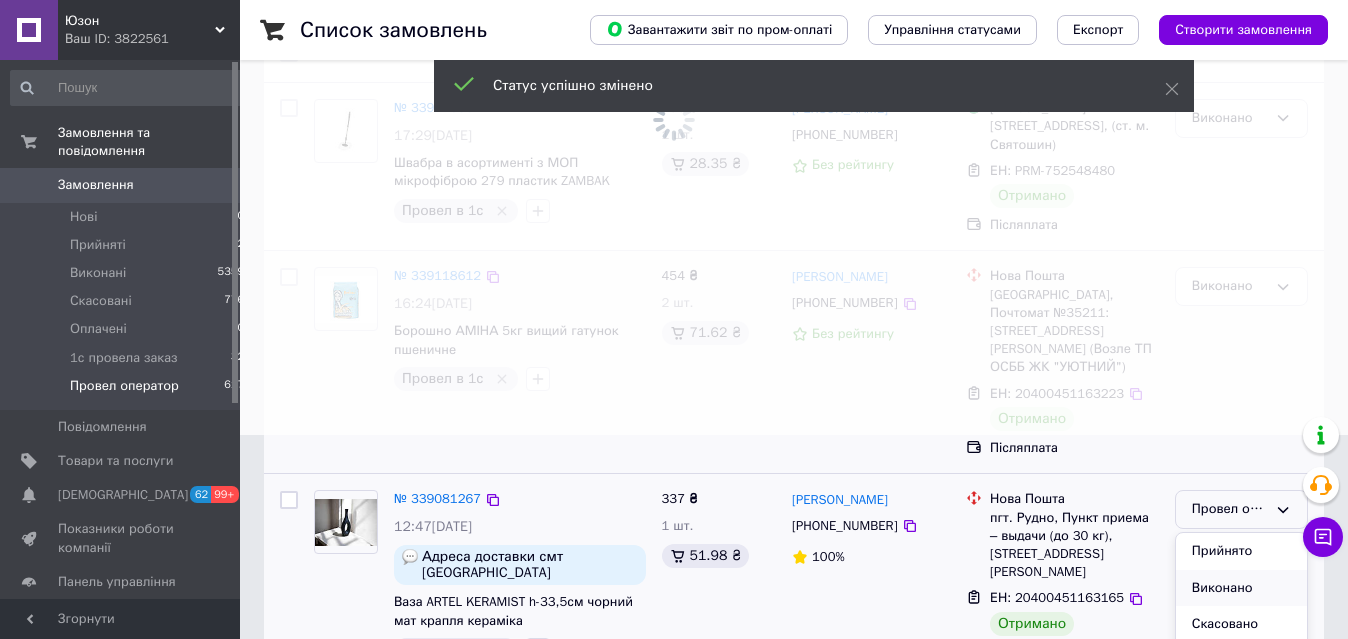 click on "Виконано" at bounding box center (1241, 588) 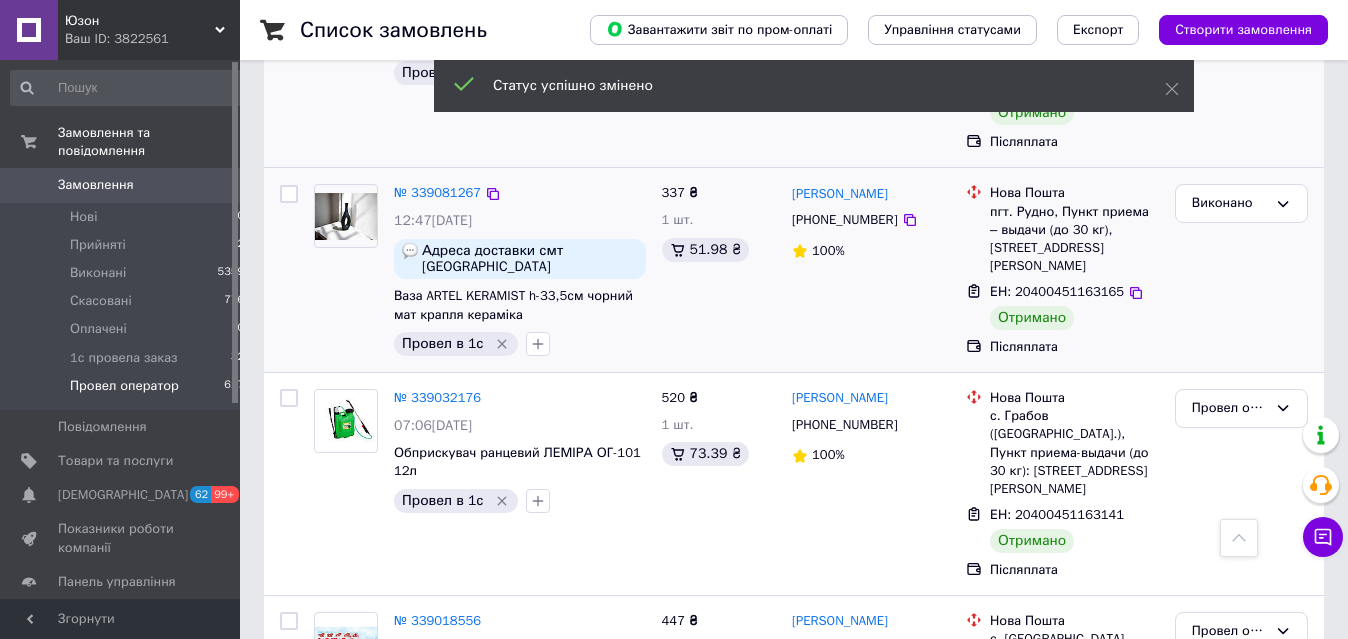 scroll, scrollTop: 612, scrollLeft: 0, axis: vertical 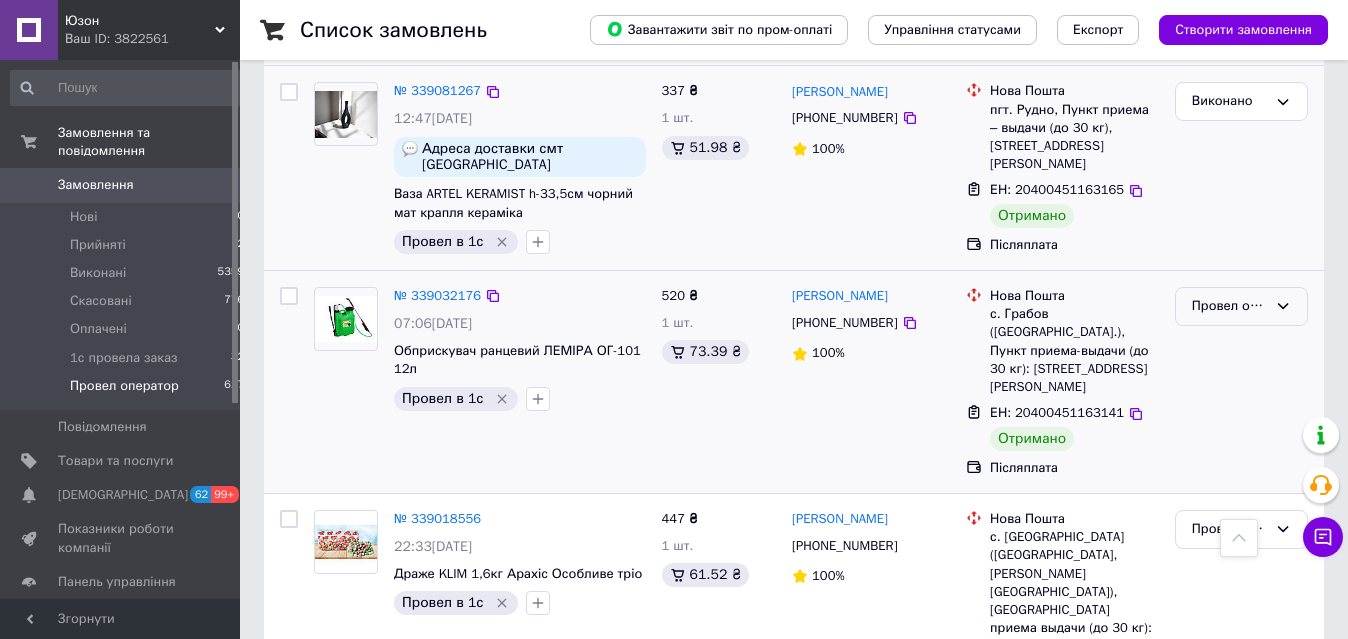 click on "Провел оператор" at bounding box center [1229, 306] 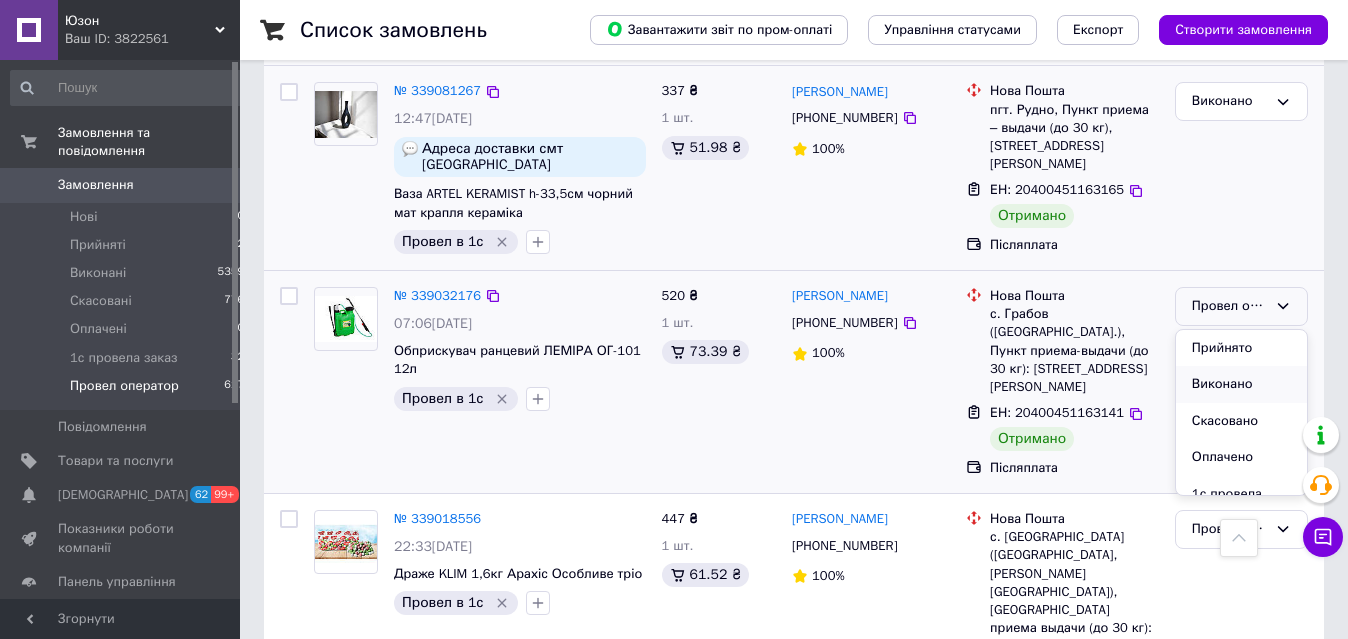 click on "Виконано" at bounding box center [1241, 384] 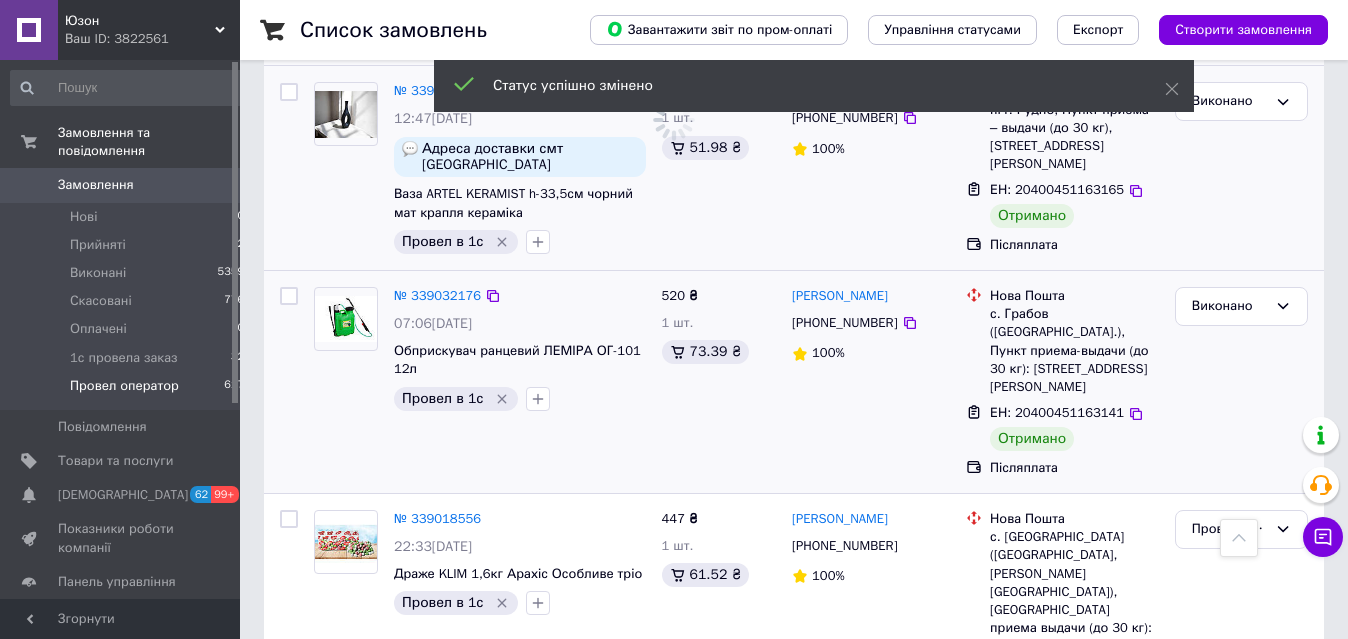 scroll, scrollTop: 714, scrollLeft: 0, axis: vertical 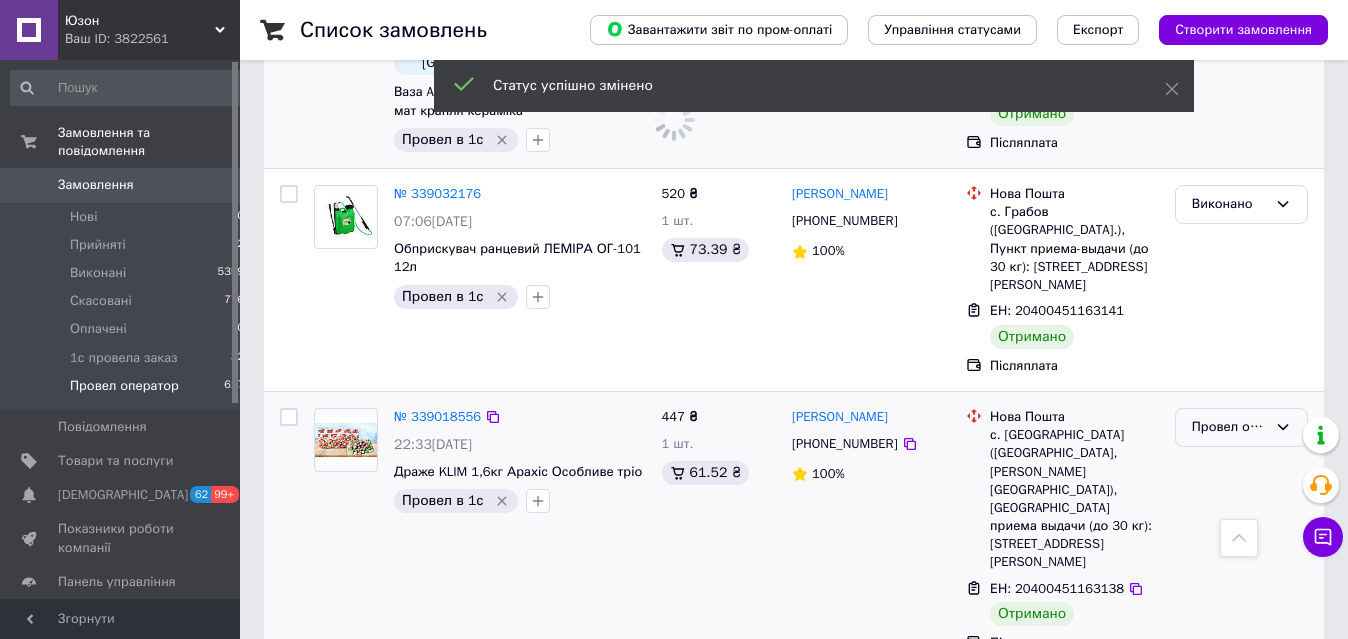 click on "Провел оператор" at bounding box center (1229, 427) 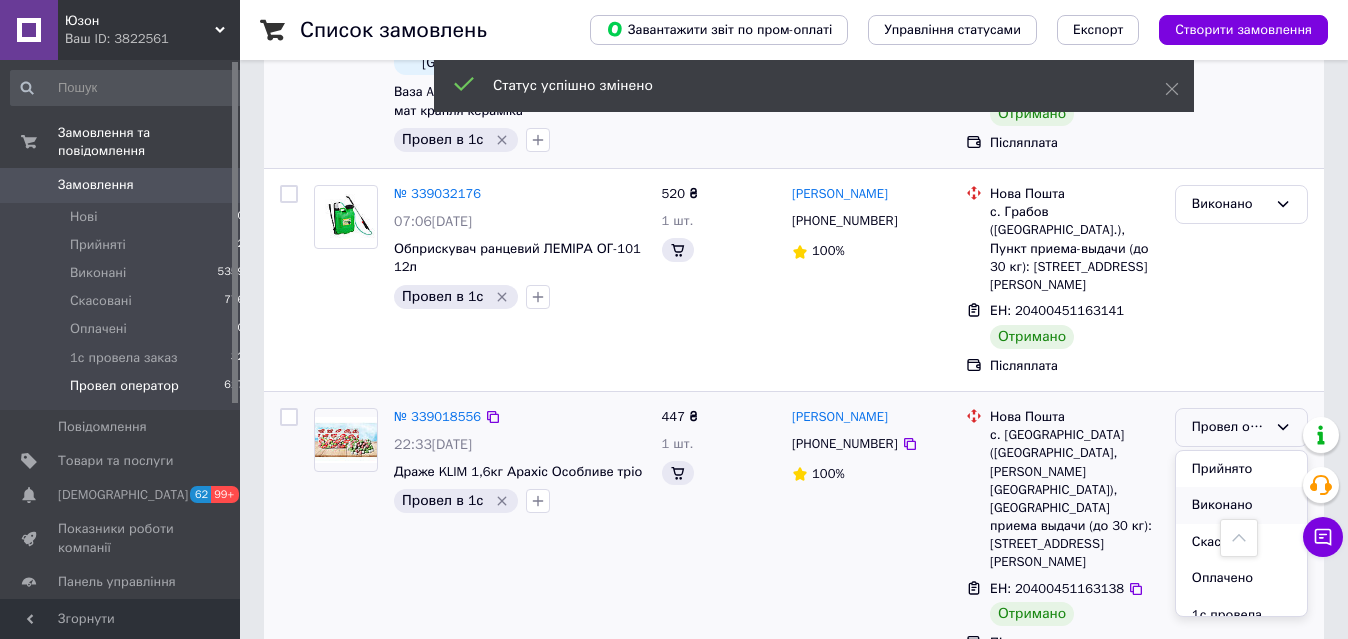 click on "Виконано" at bounding box center [1241, 505] 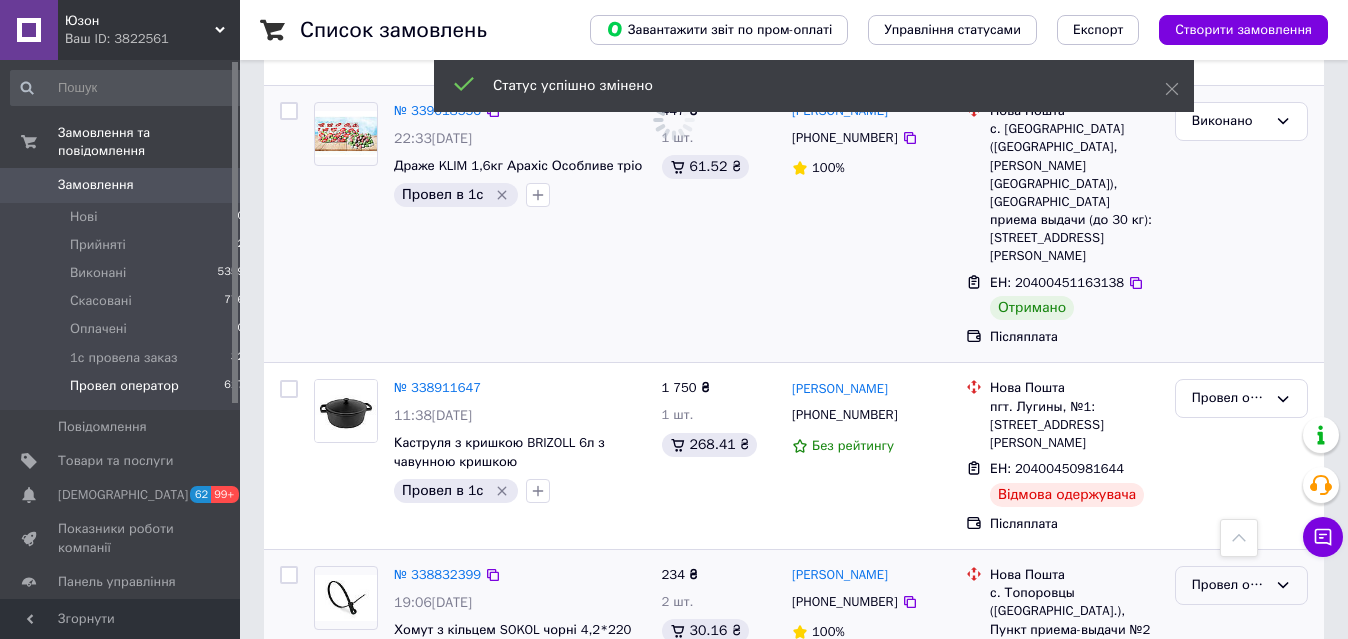 scroll, scrollTop: 1122, scrollLeft: 0, axis: vertical 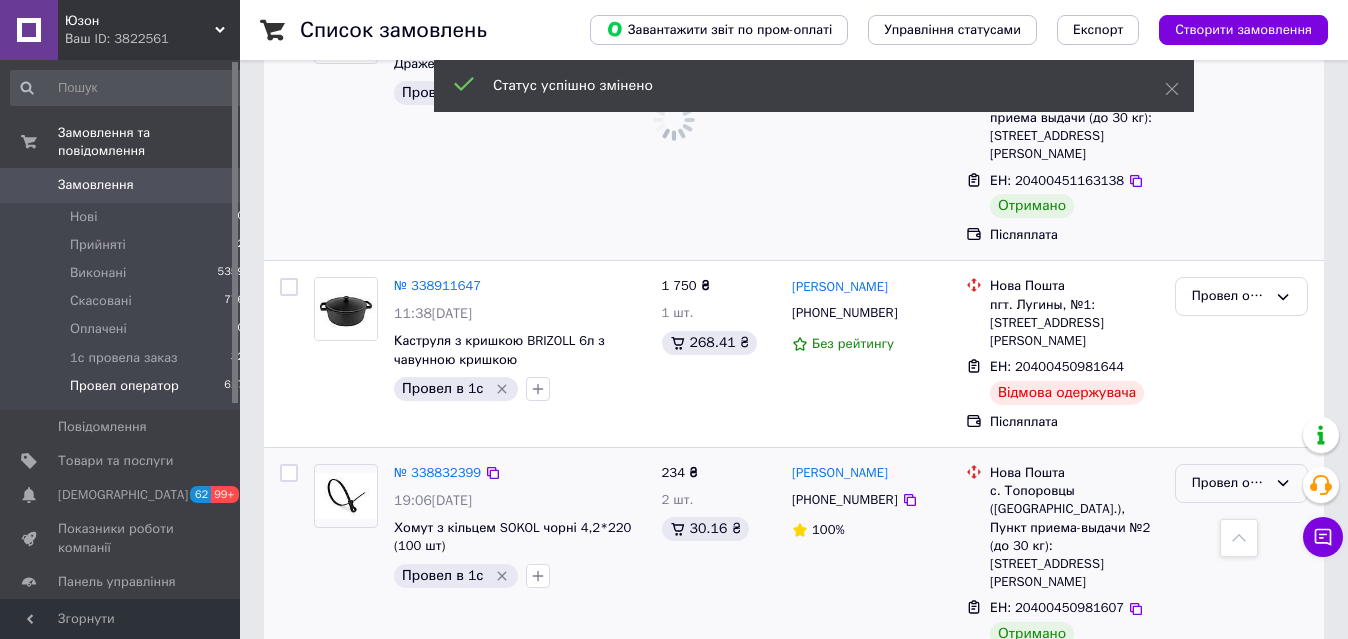click on "Провел оператор" at bounding box center [1229, 483] 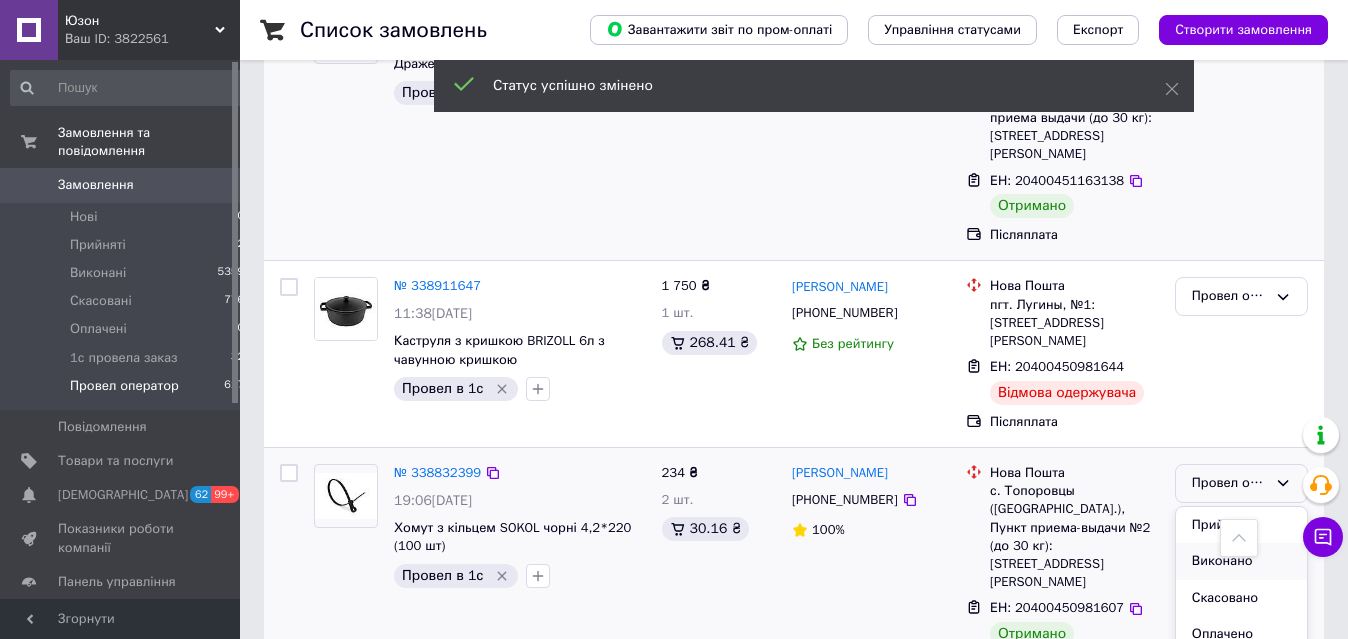 click on "Виконано" at bounding box center [1241, 561] 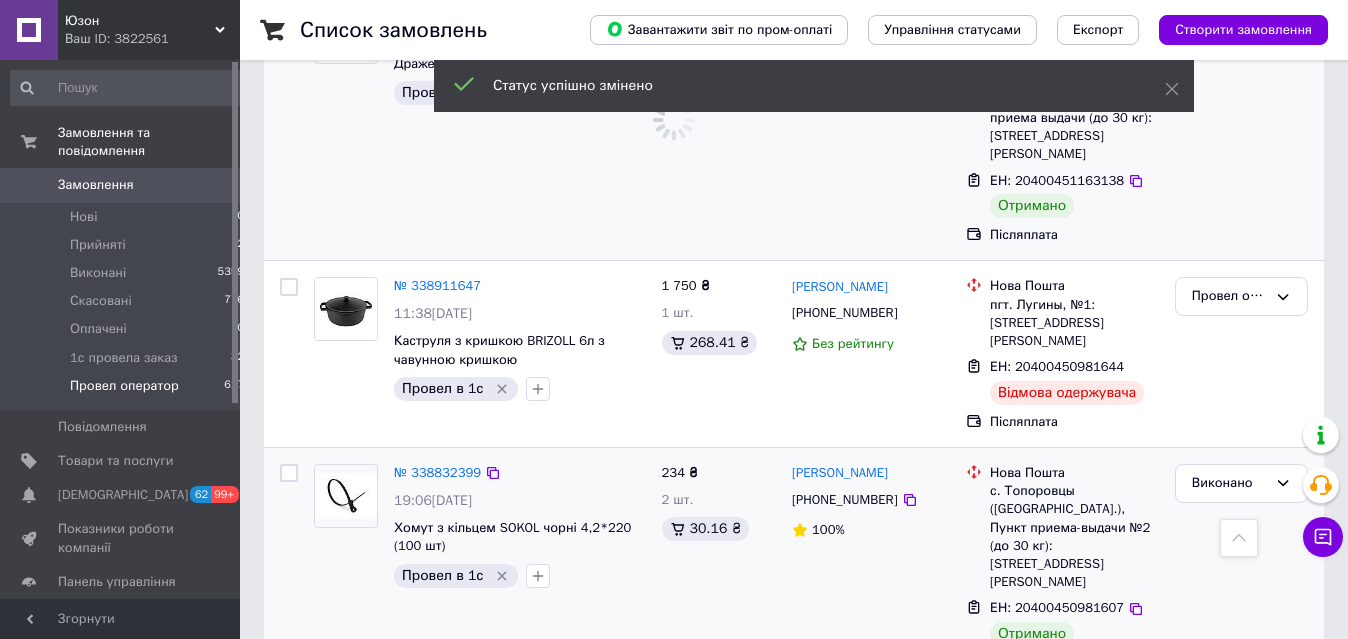 scroll, scrollTop: 1326, scrollLeft: 0, axis: vertical 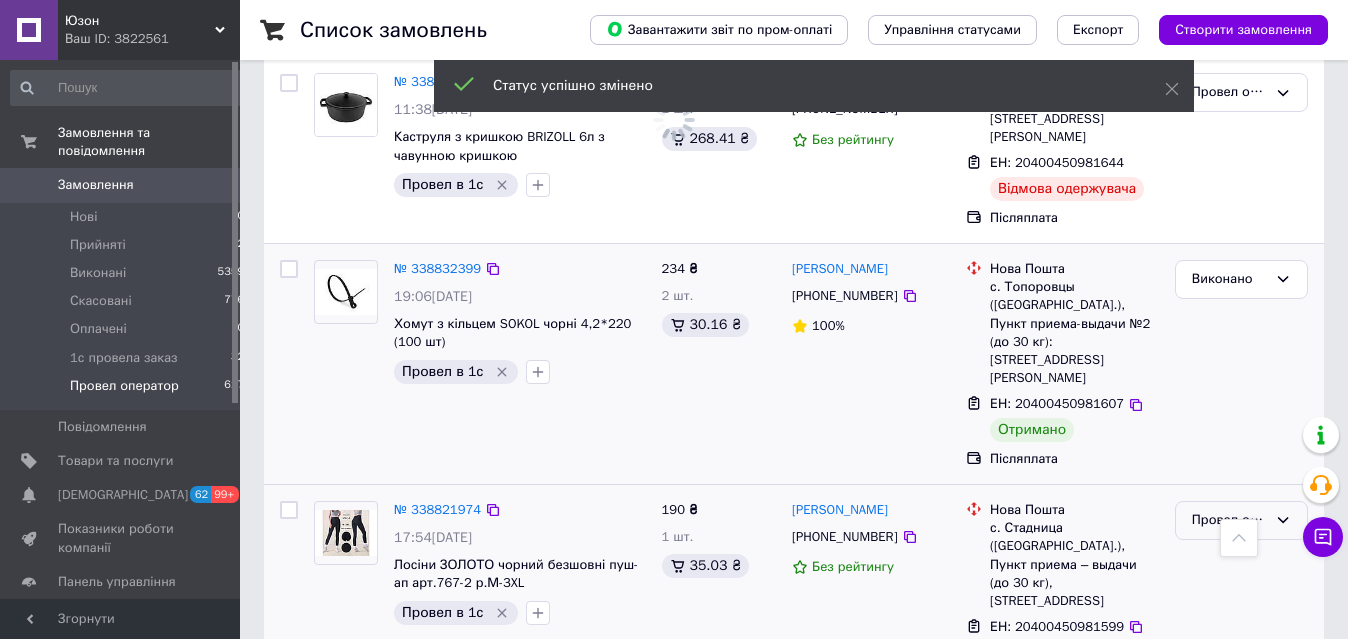 click on "Провел оператор" at bounding box center [1229, 520] 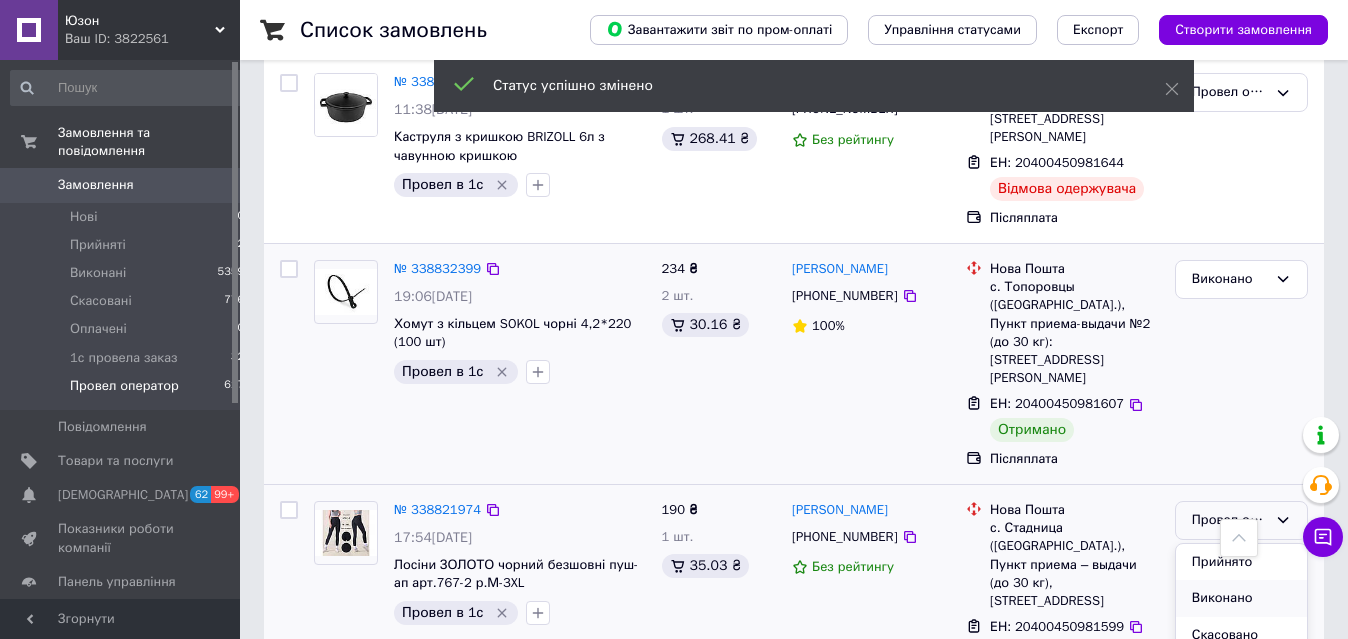 click on "Виконано" at bounding box center [1241, 598] 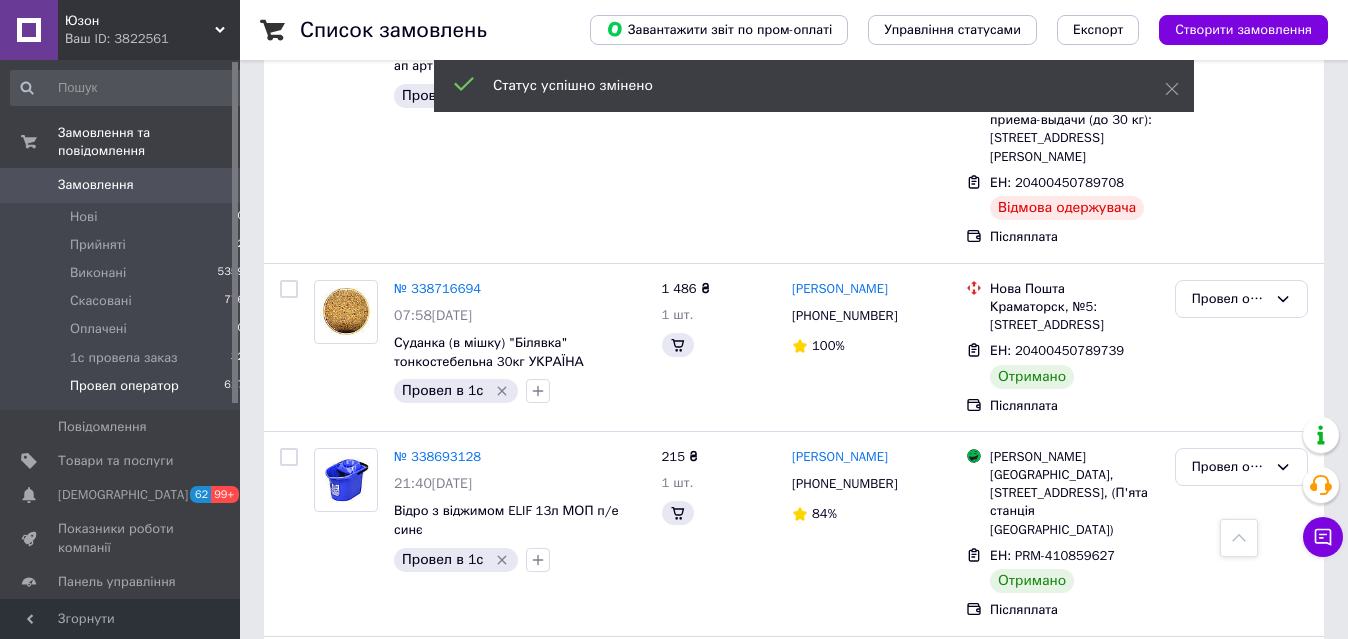 scroll, scrollTop: 710, scrollLeft: 0, axis: vertical 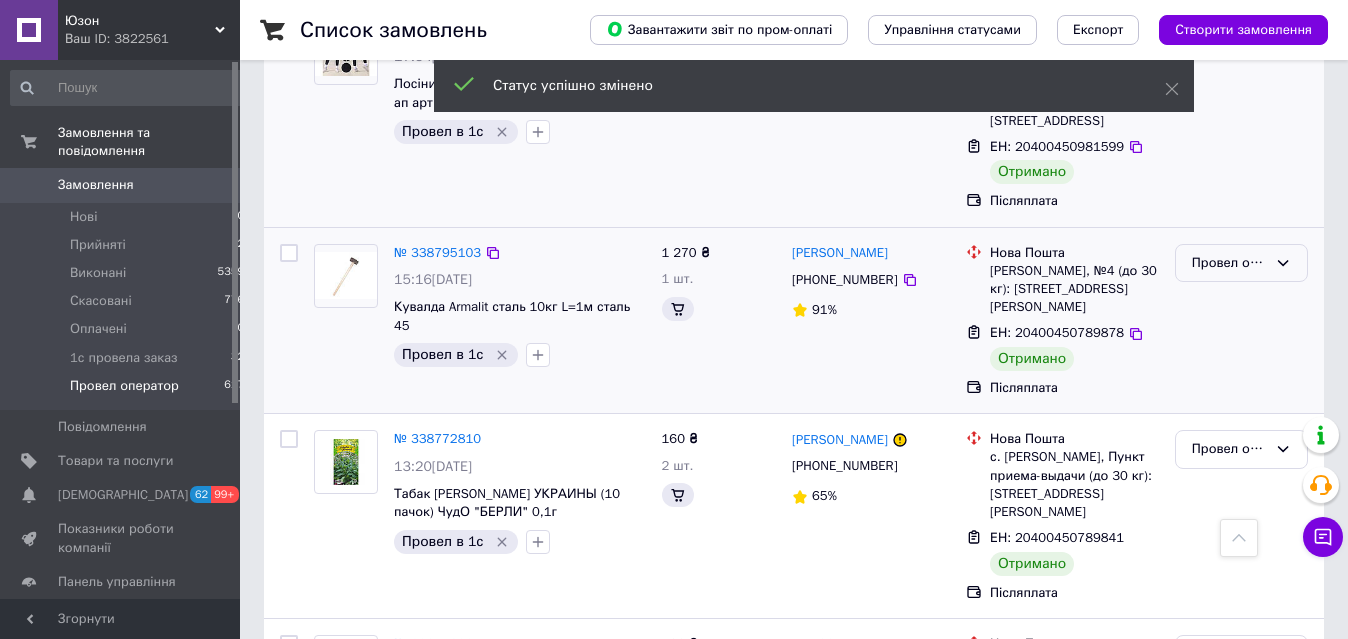 click on "Провел оператор" at bounding box center [1229, 263] 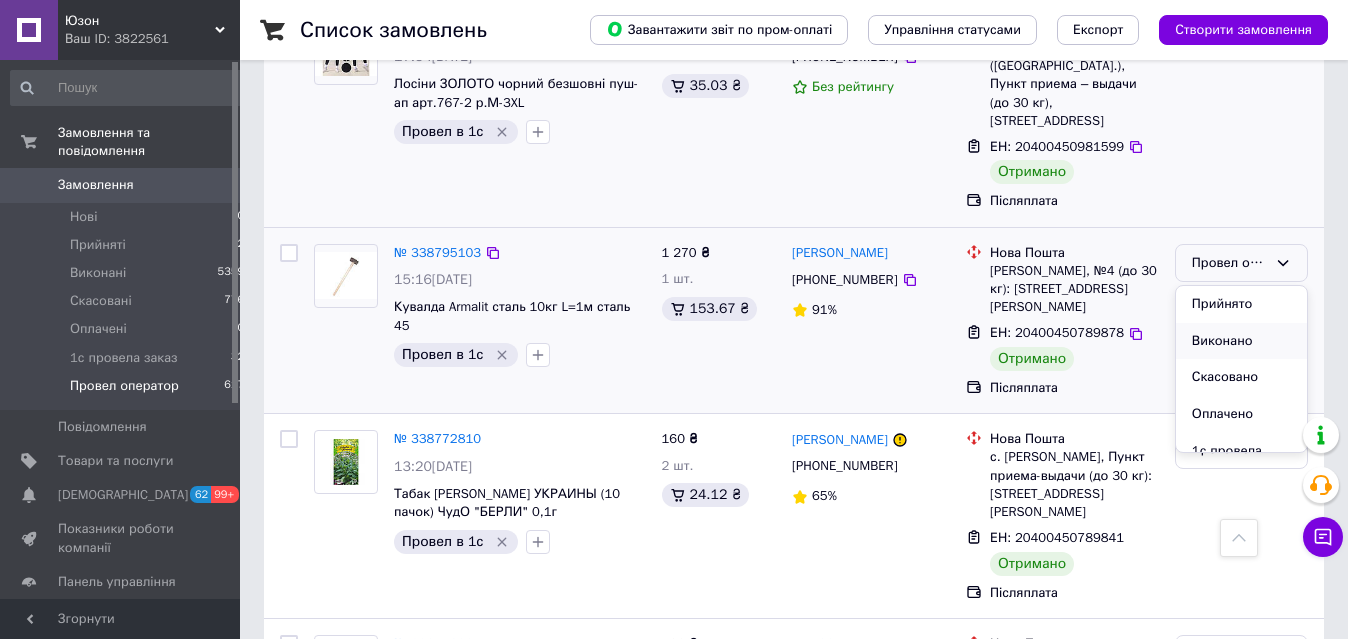 click on "Виконано" at bounding box center (1241, 341) 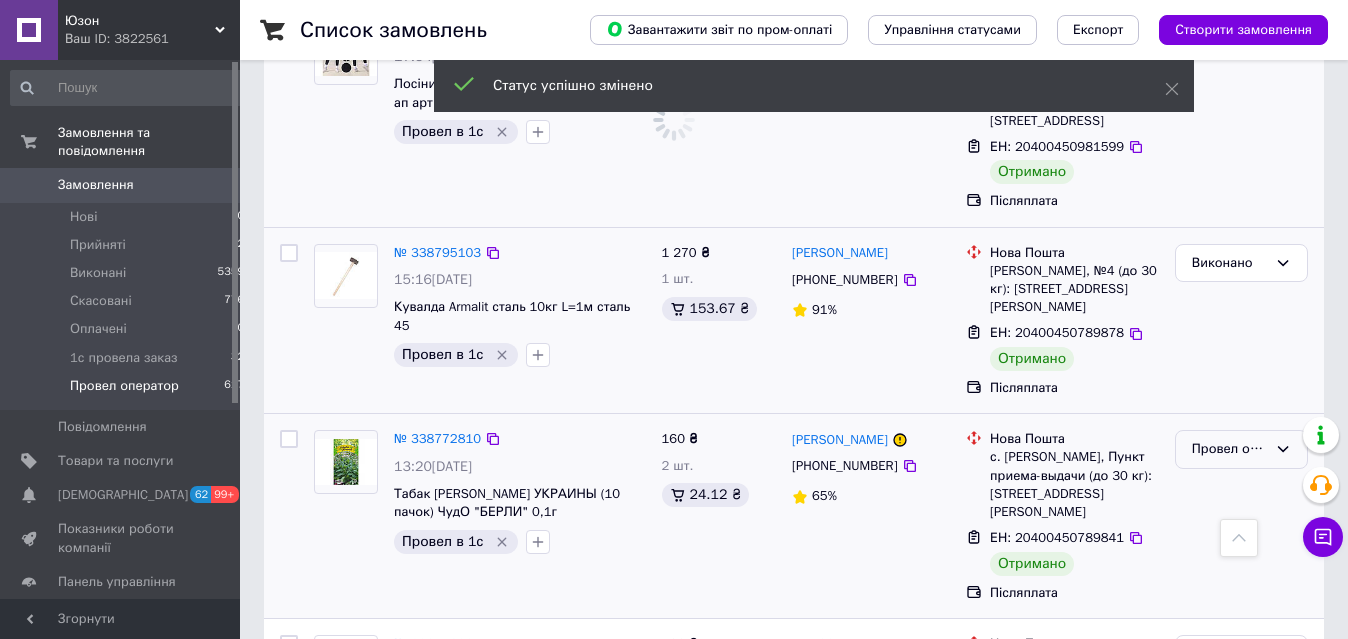 click on "Провел оператор" at bounding box center [1229, 449] 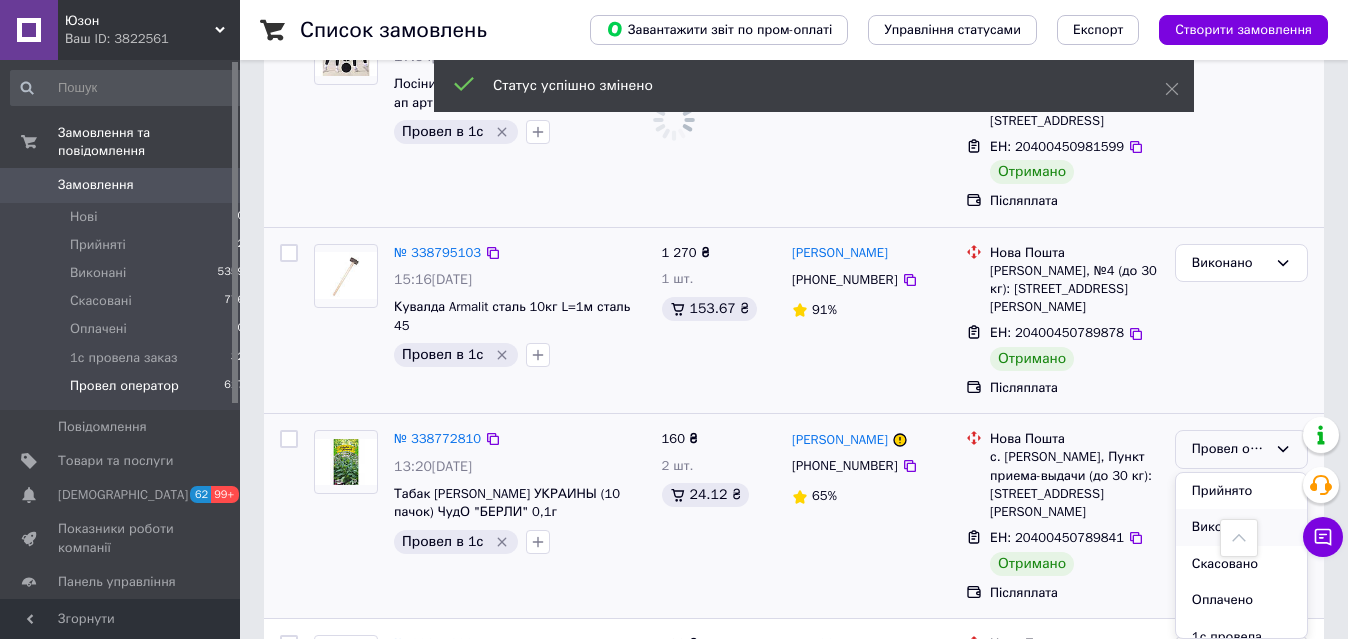 click on "Виконано" at bounding box center [1241, 527] 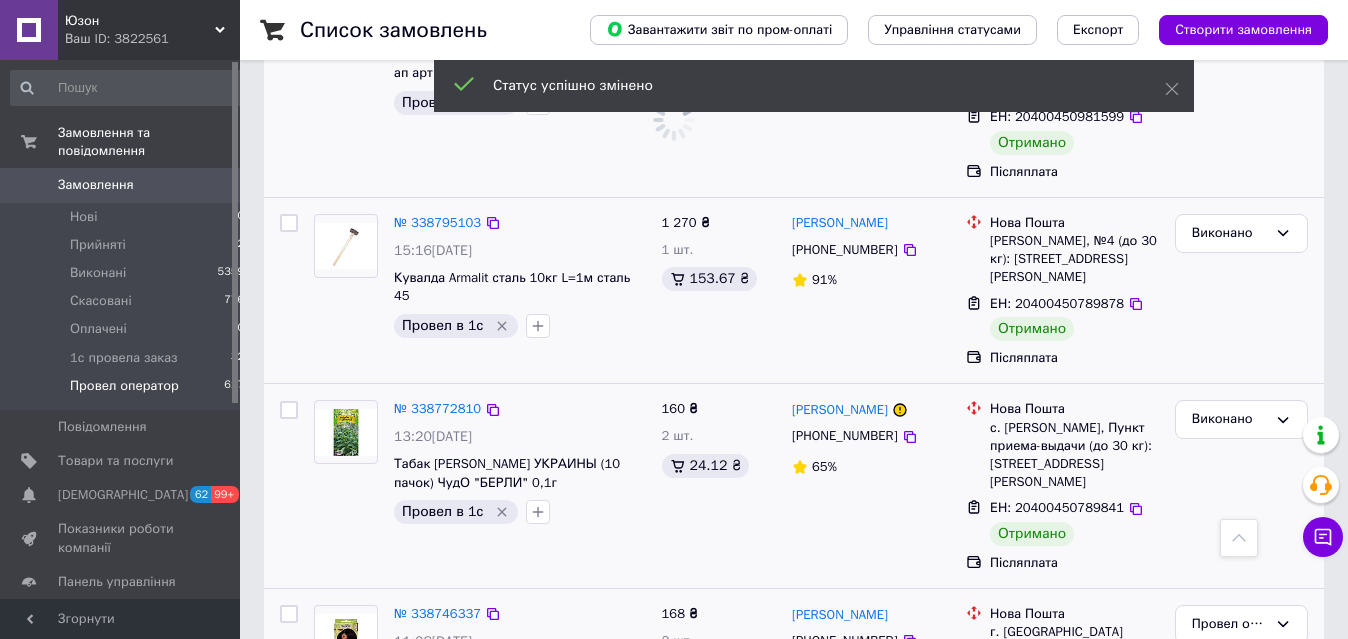 scroll, scrollTop: 1938, scrollLeft: 0, axis: vertical 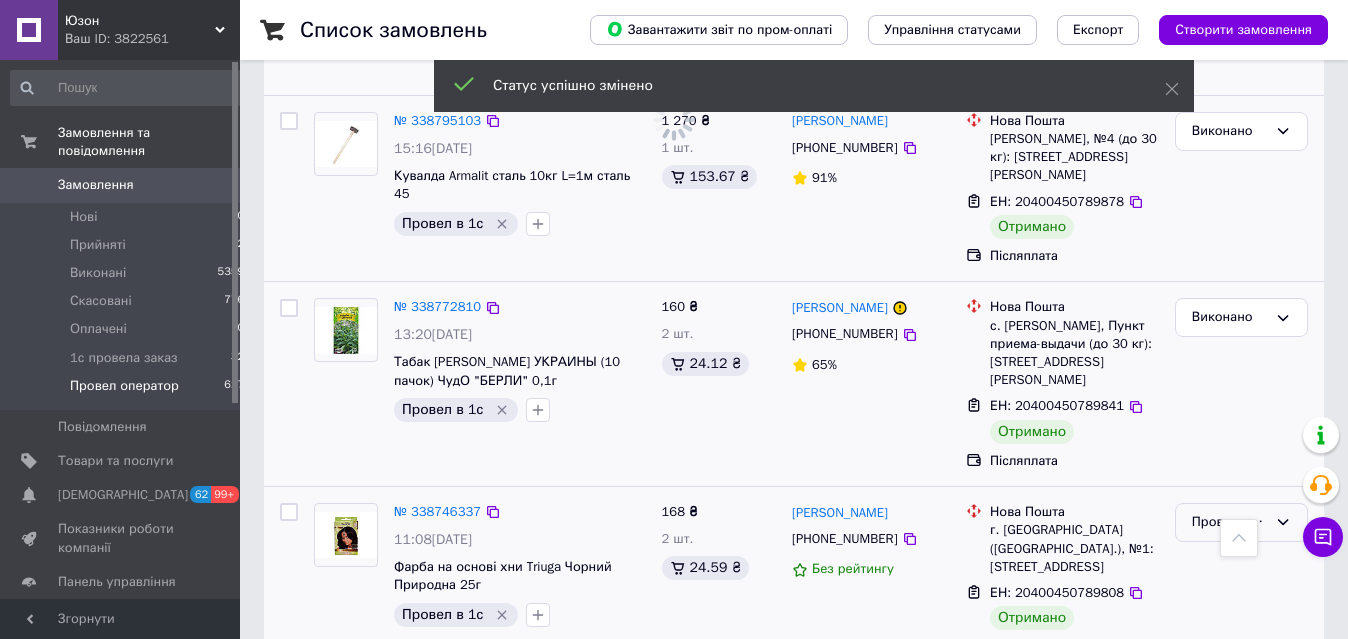 click on "Провел оператор" at bounding box center (1229, 522) 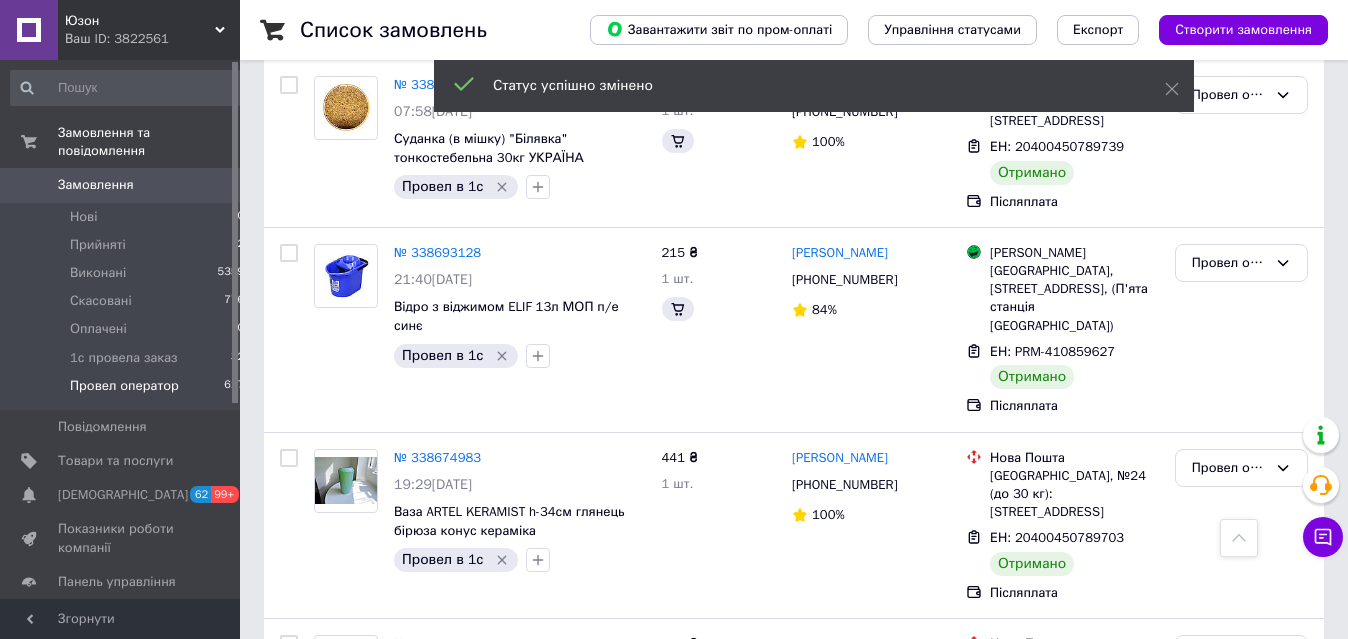 scroll, scrollTop: 914, scrollLeft: 0, axis: vertical 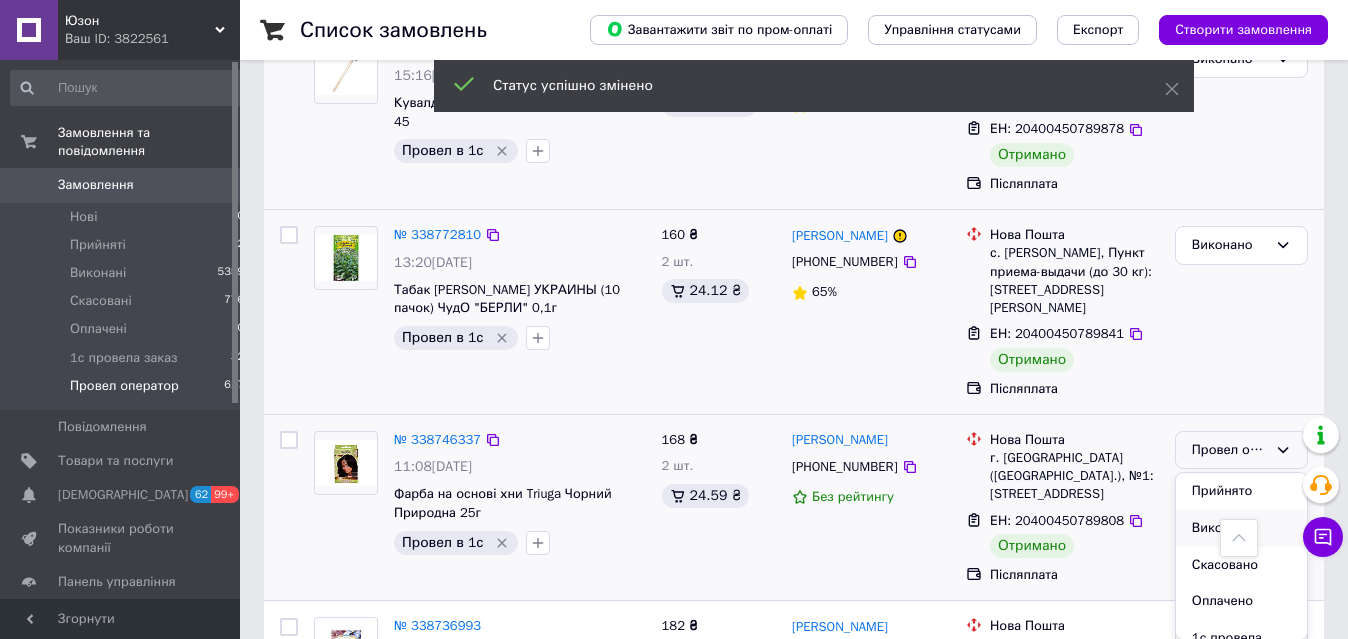 click on "Виконано" at bounding box center (1241, 528) 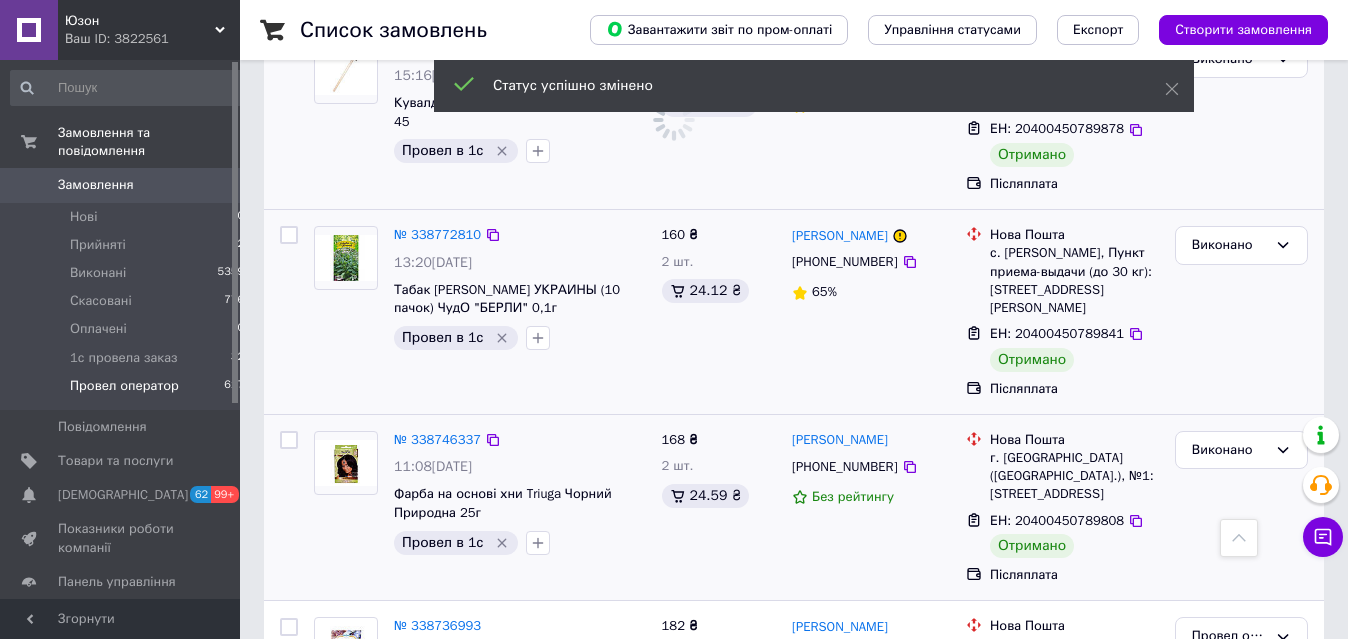 scroll, scrollTop: 1118, scrollLeft: 0, axis: vertical 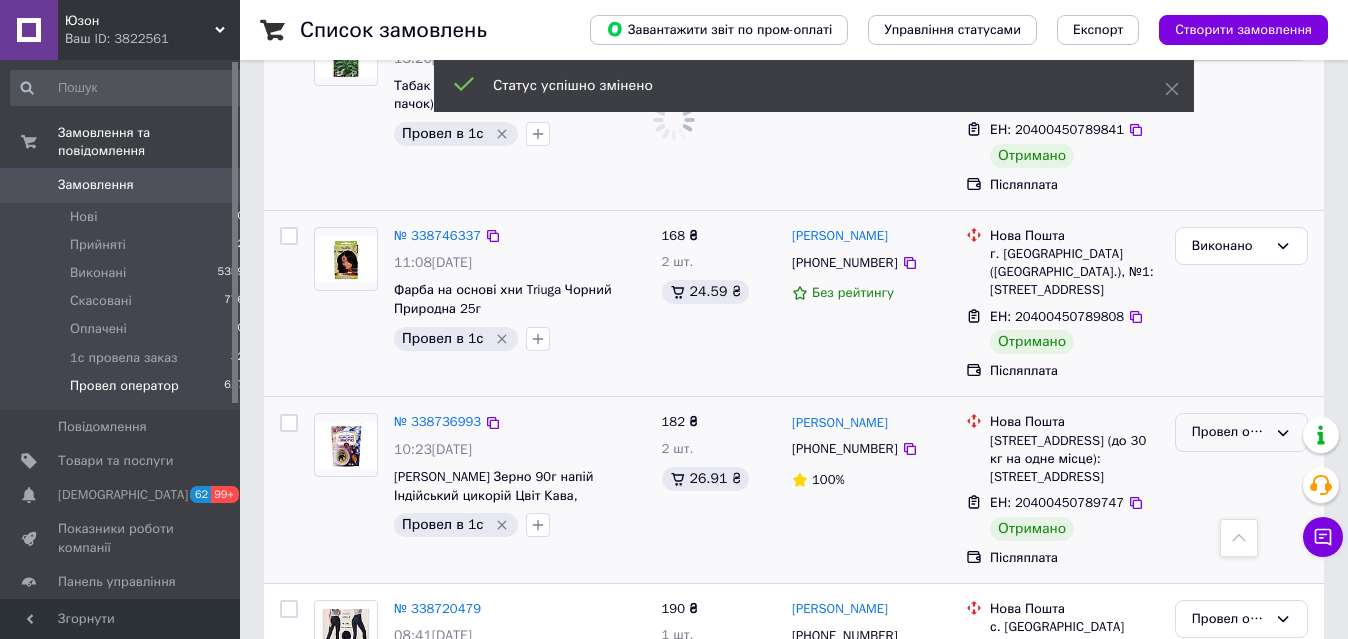 click on "Провел оператор" at bounding box center (1229, 432) 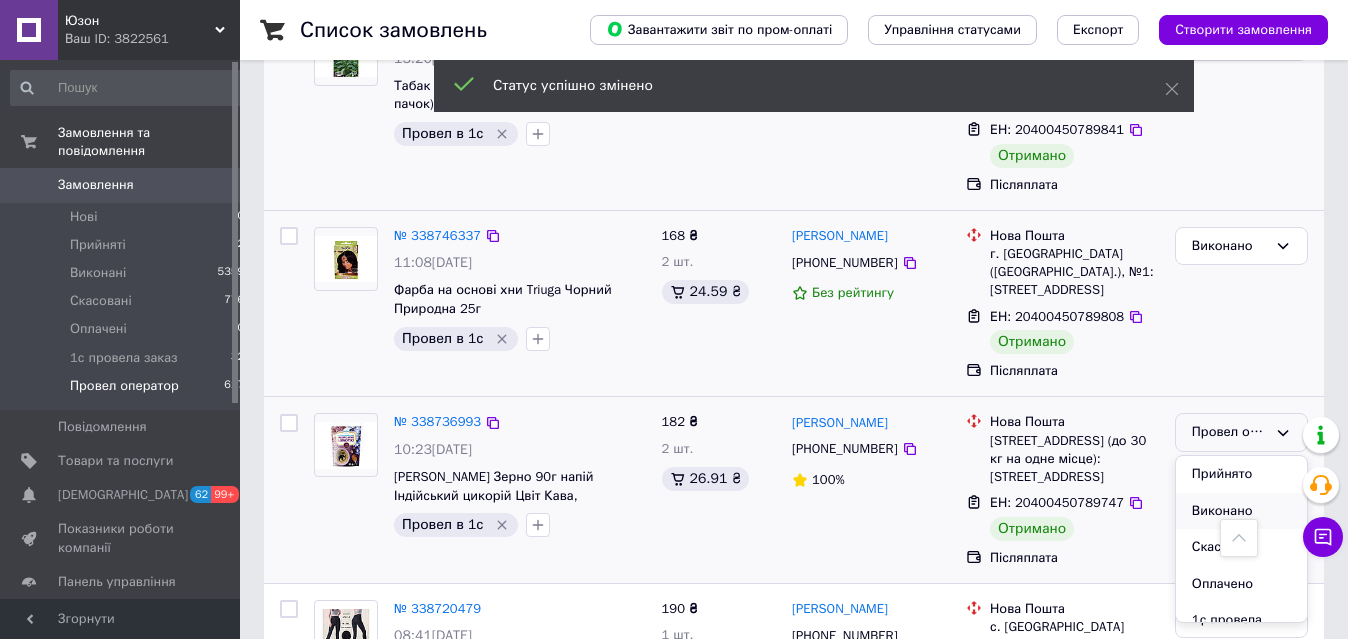 click on "Виконано" at bounding box center [1241, 511] 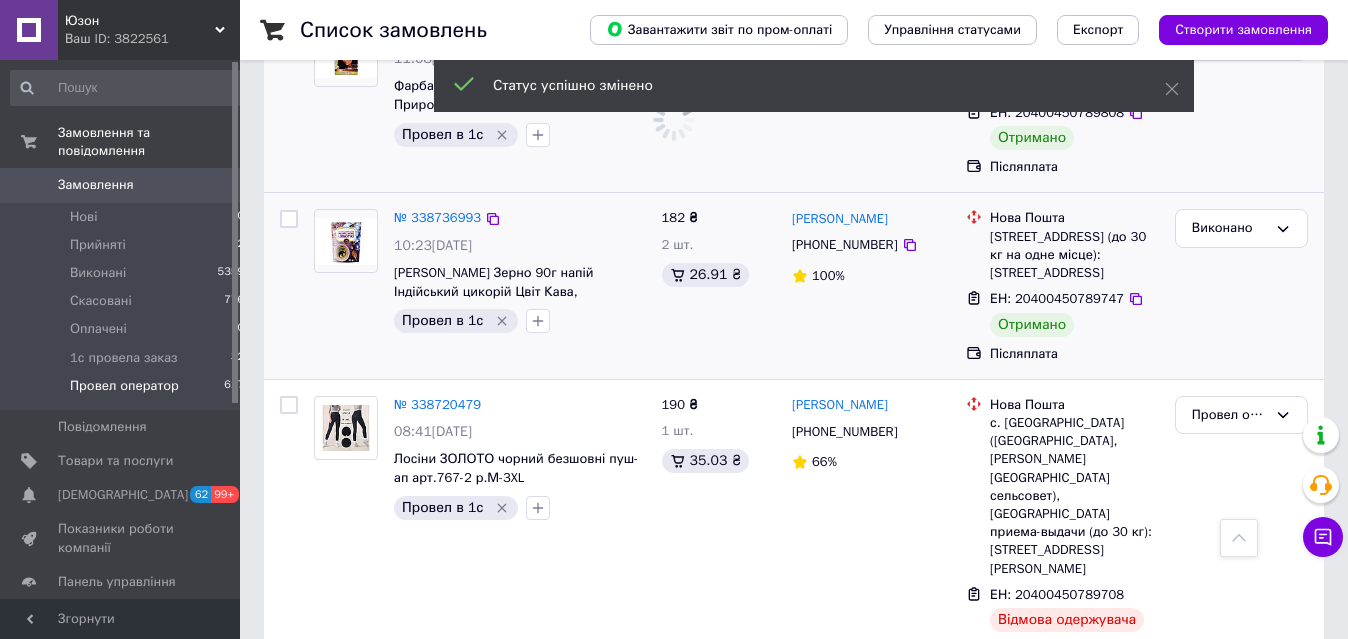 scroll, scrollTop: 1526, scrollLeft: 0, axis: vertical 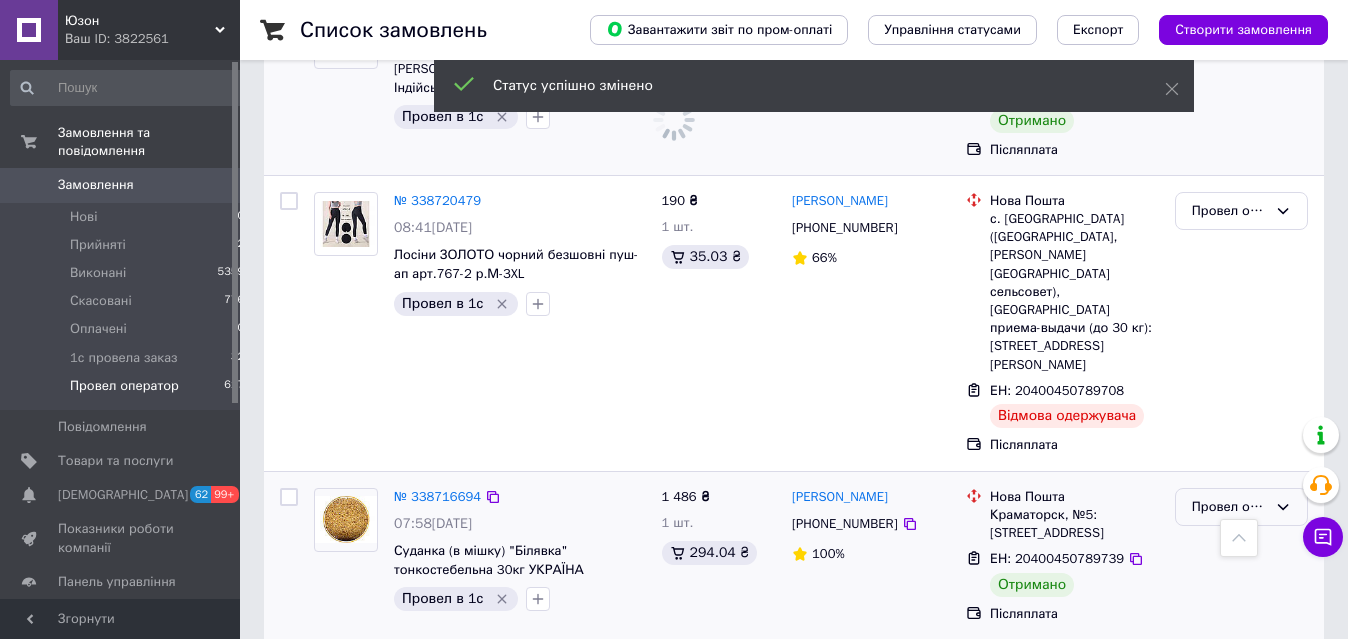 click on "Провел оператор" at bounding box center [1229, 507] 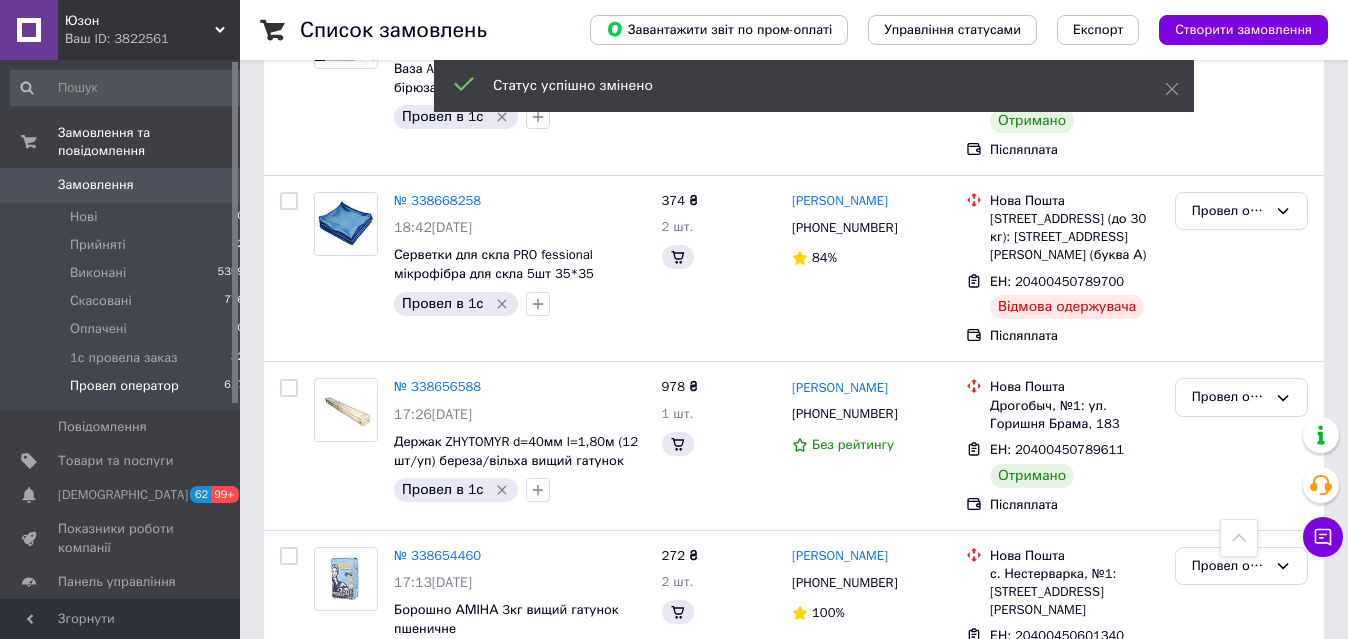 scroll, scrollTop: 743, scrollLeft: 0, axis: vertical 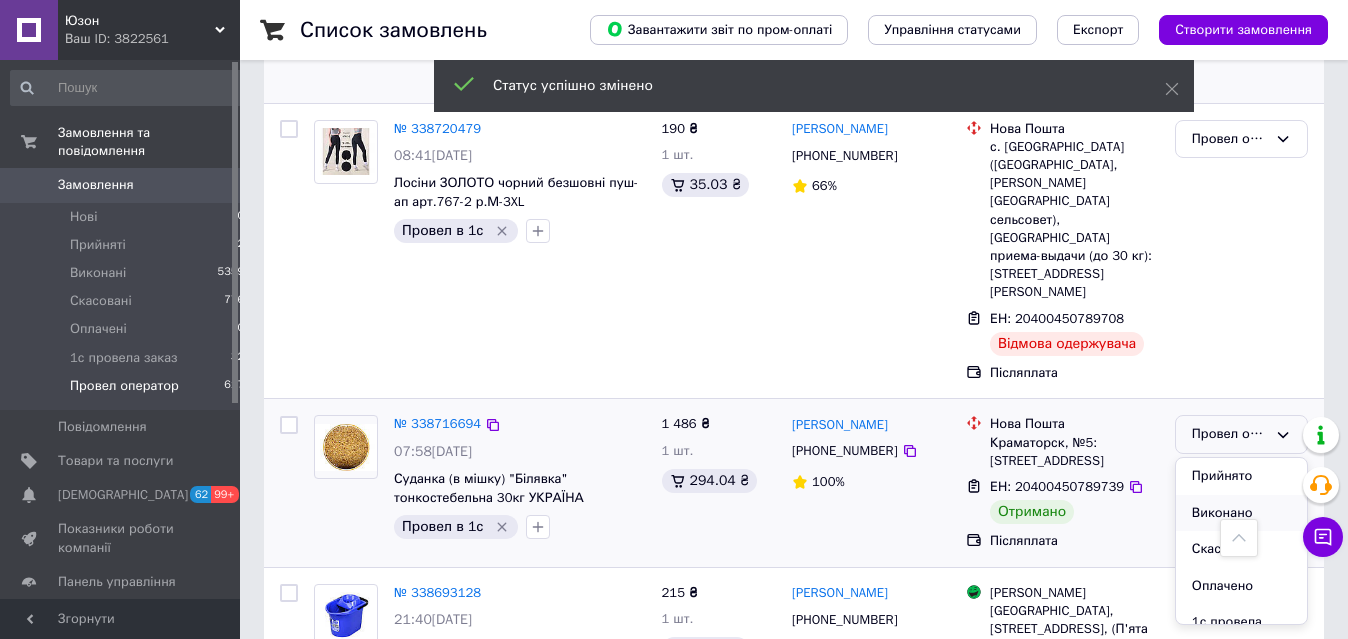 click on "Виконано" at bounding box center [1241, 513] 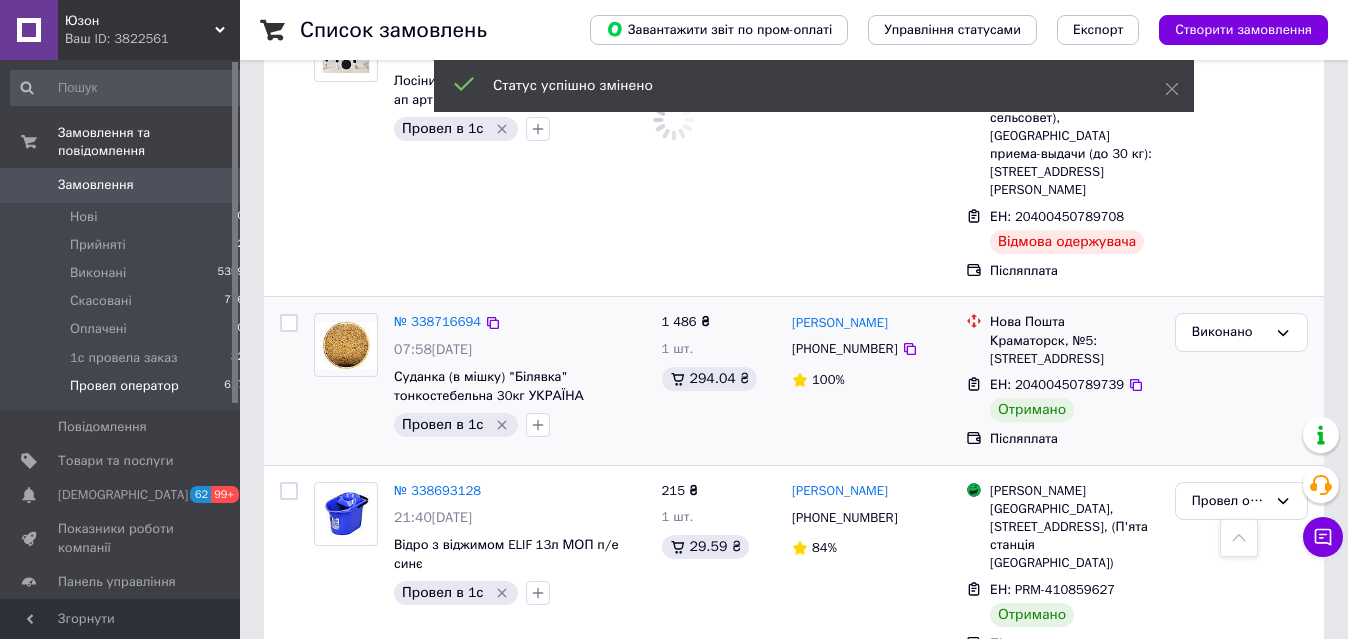 scroll, scrollTop: 947, scrollLeft: 0, axis: vertical 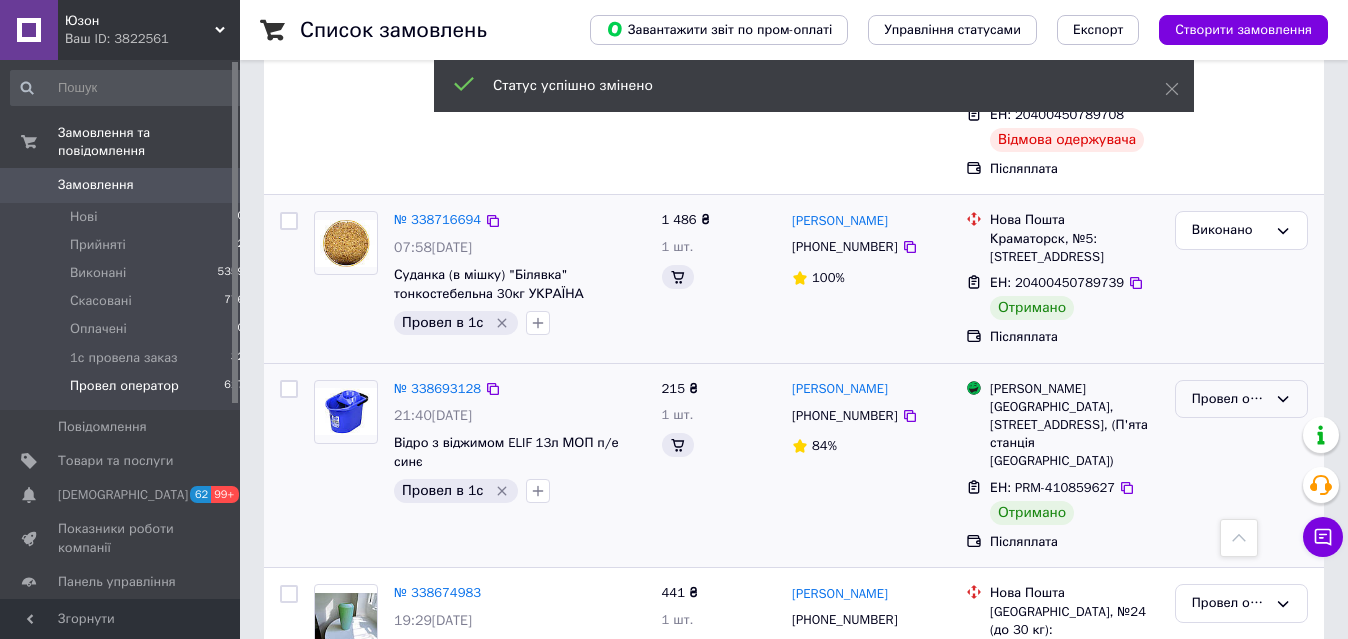click on "Провел оператор" at bounding box center (1229, 399) 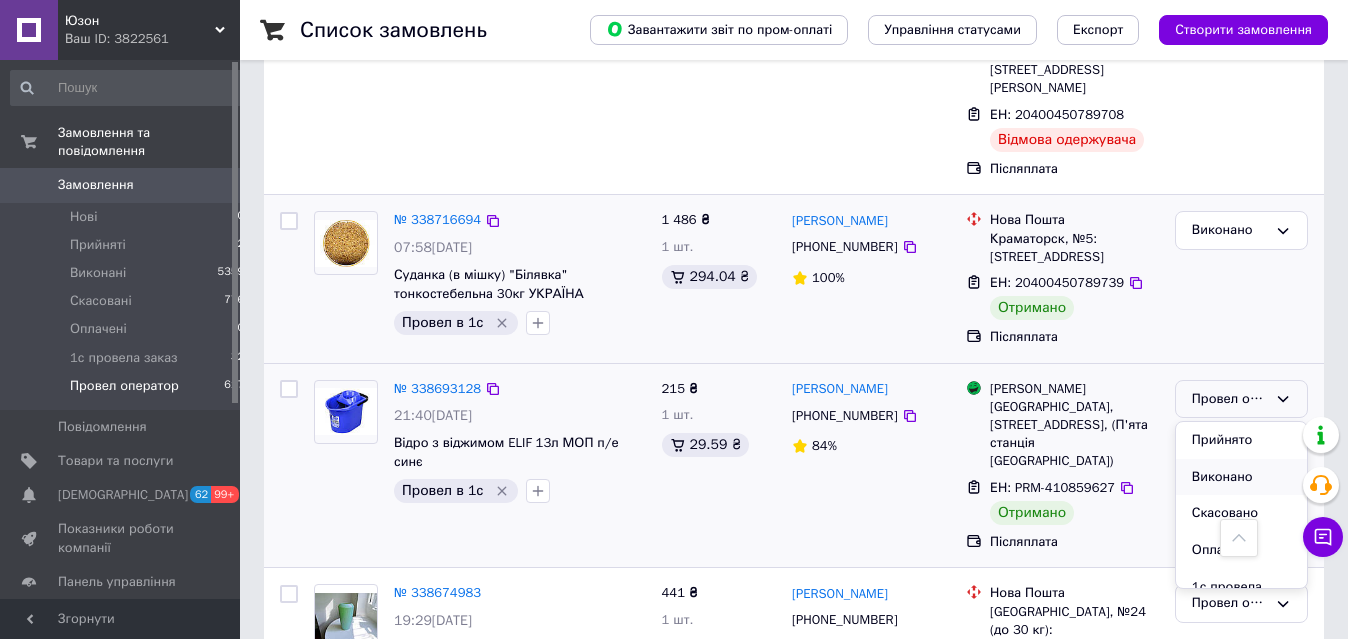 click on "Виконано" at bounding box center (1241, 477) 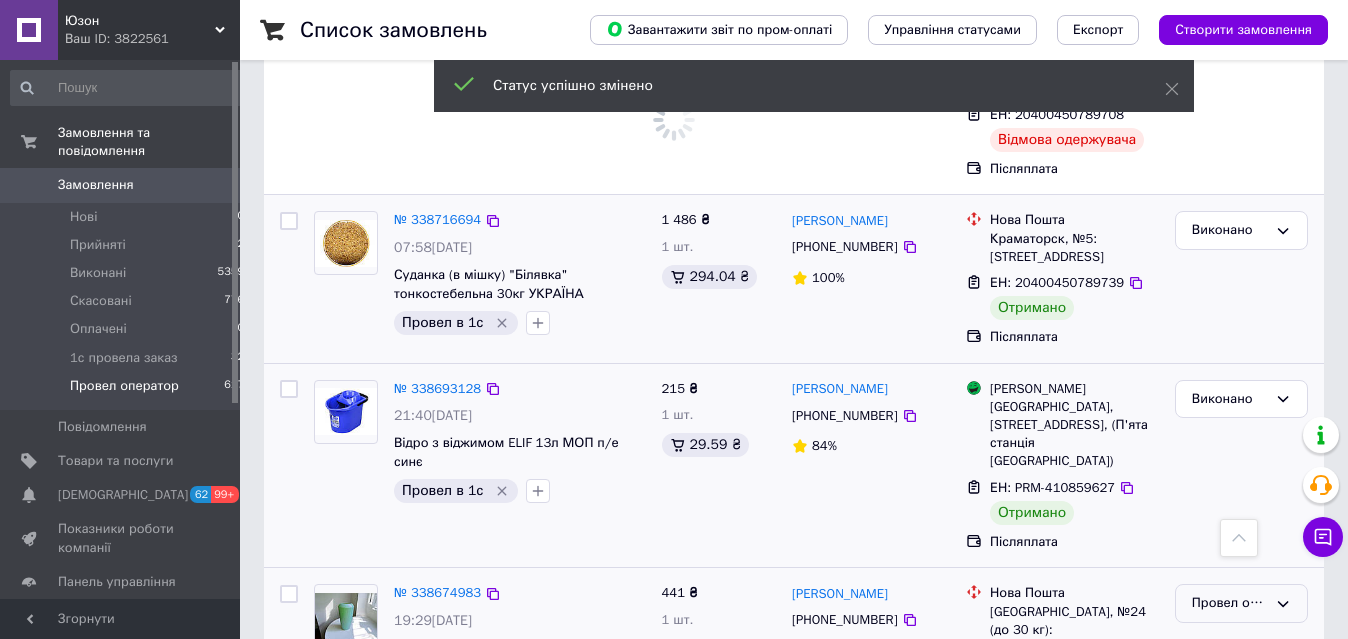 click on "Провел оператор" at bounding box center (1229, 603) 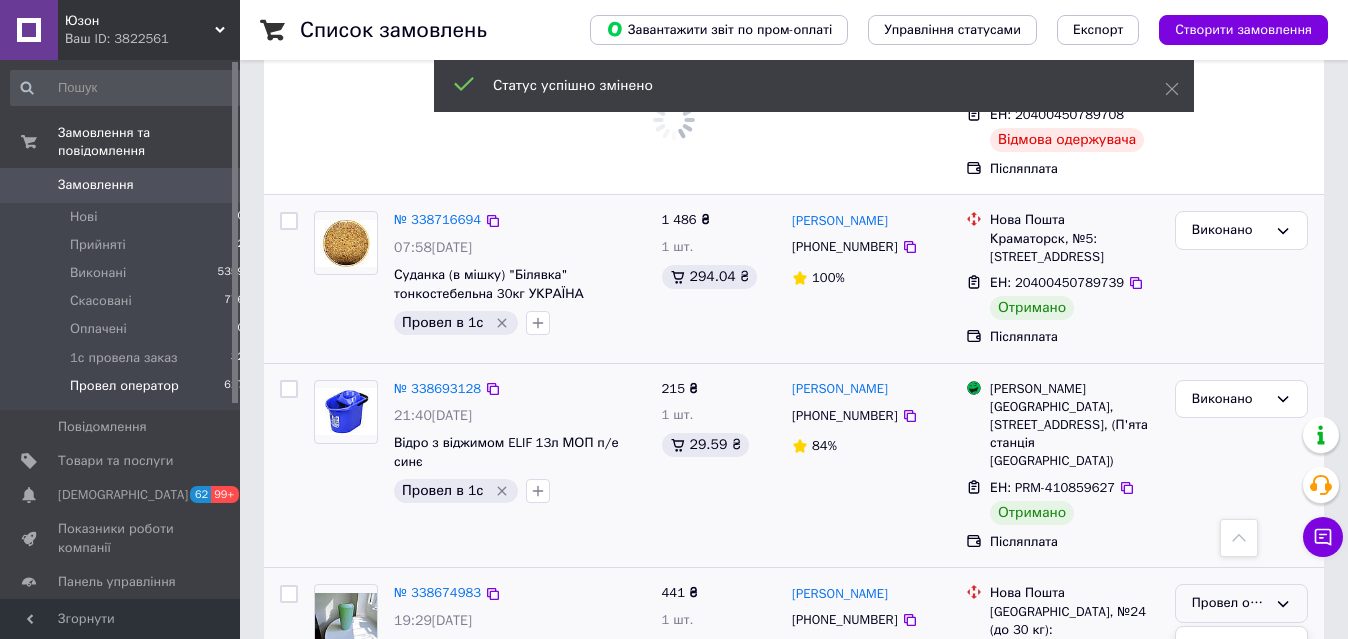 click on "Виконано" at bounding box center (1241, 682) 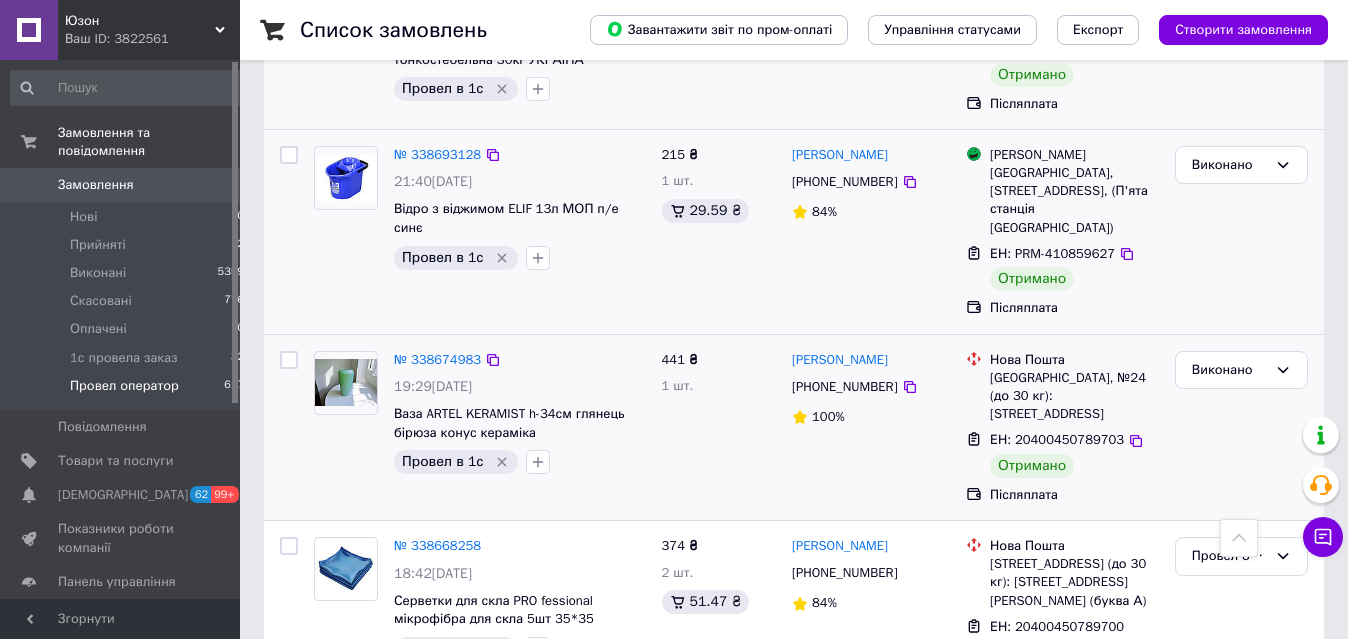 scroll, scrollTop: 2138, scrollLeft: 0, axis: vertical 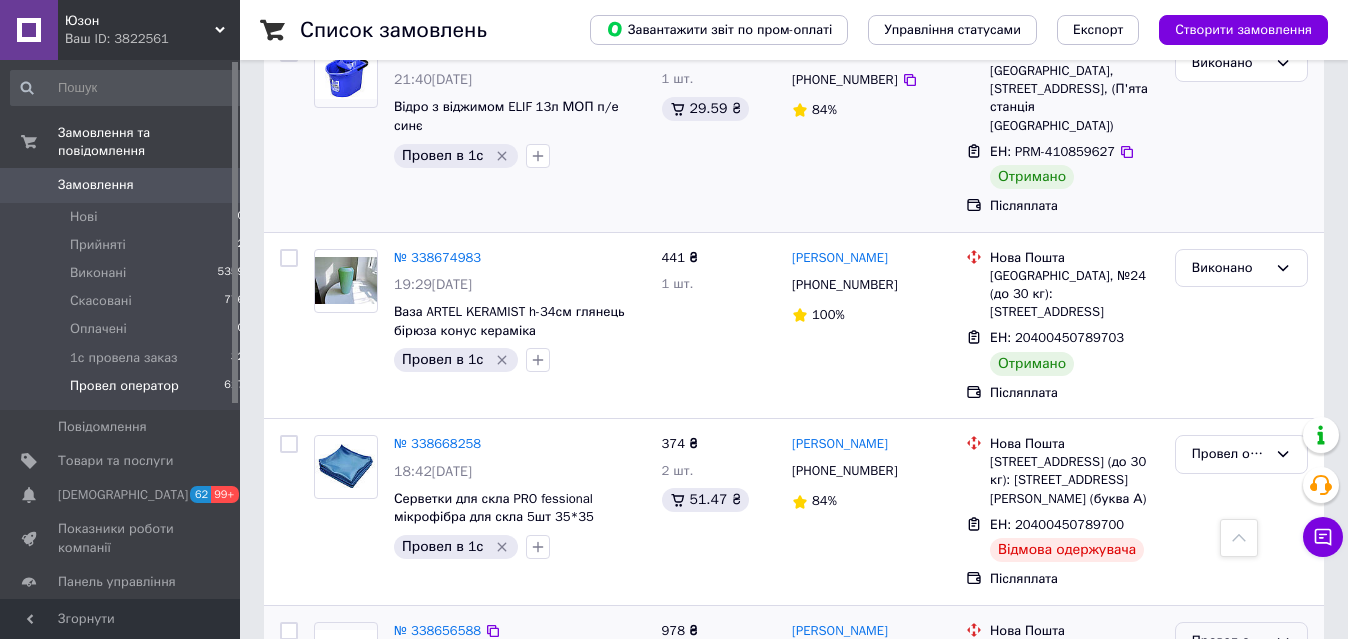 click on "Провел оператор" at bounding box center [1229, 641] 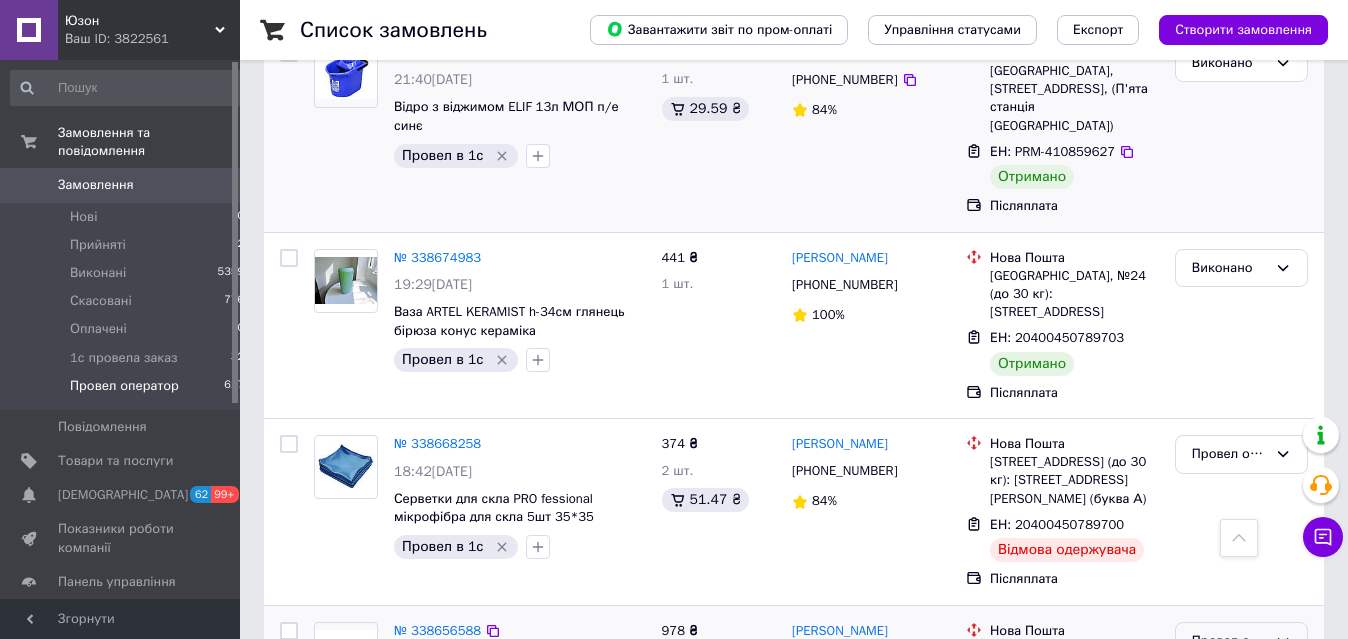 click on "Виконано" at bounding box center (1241, 719) 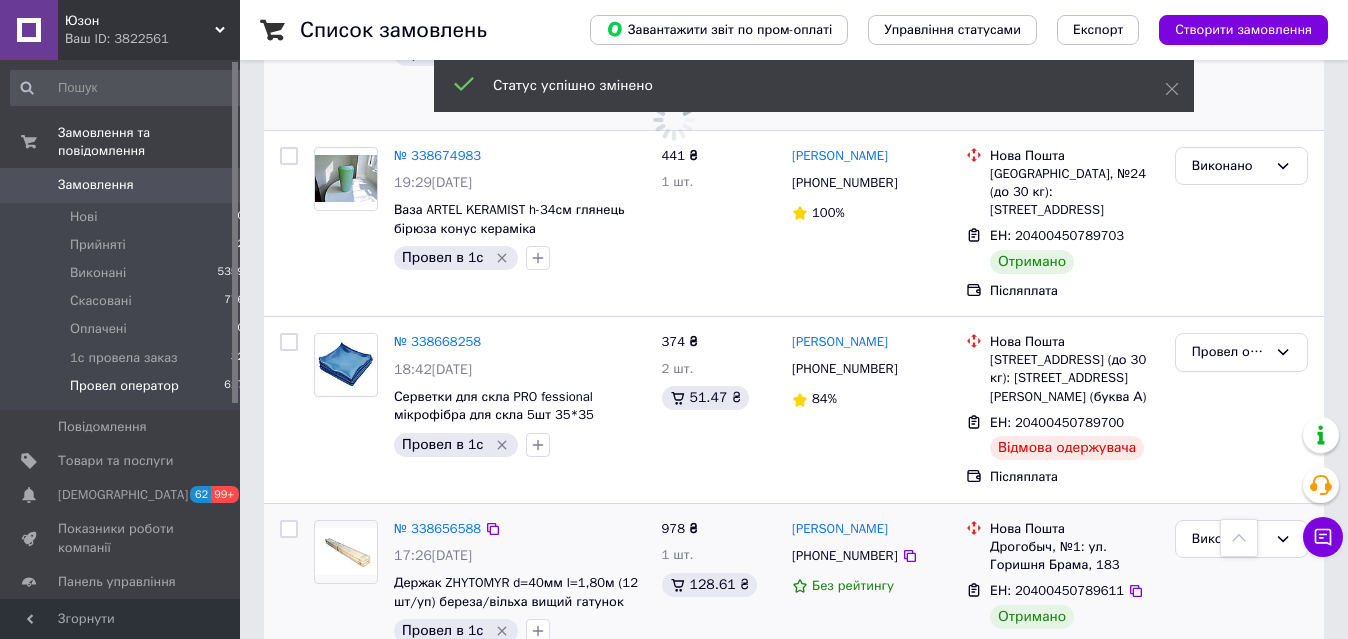 scroll, scrollTop: 2342, scrollLeft: 0, axis: vertical 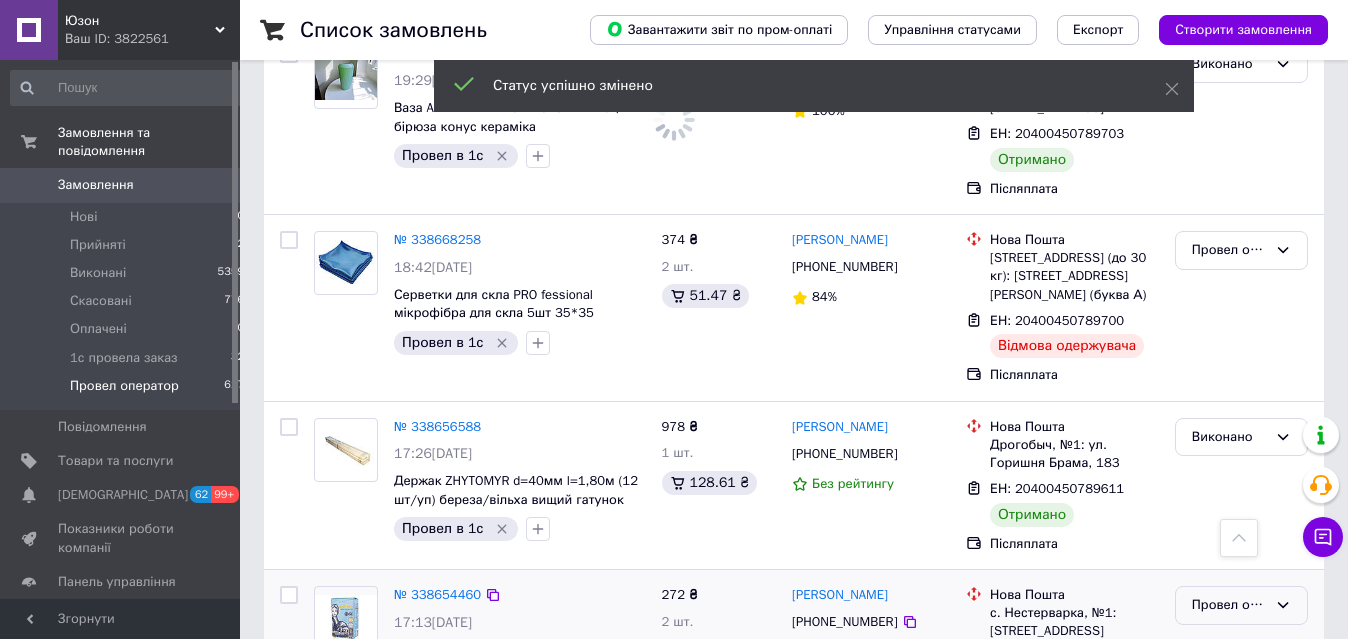 click on "Провел оператор" at bounding box center (1229, 605) 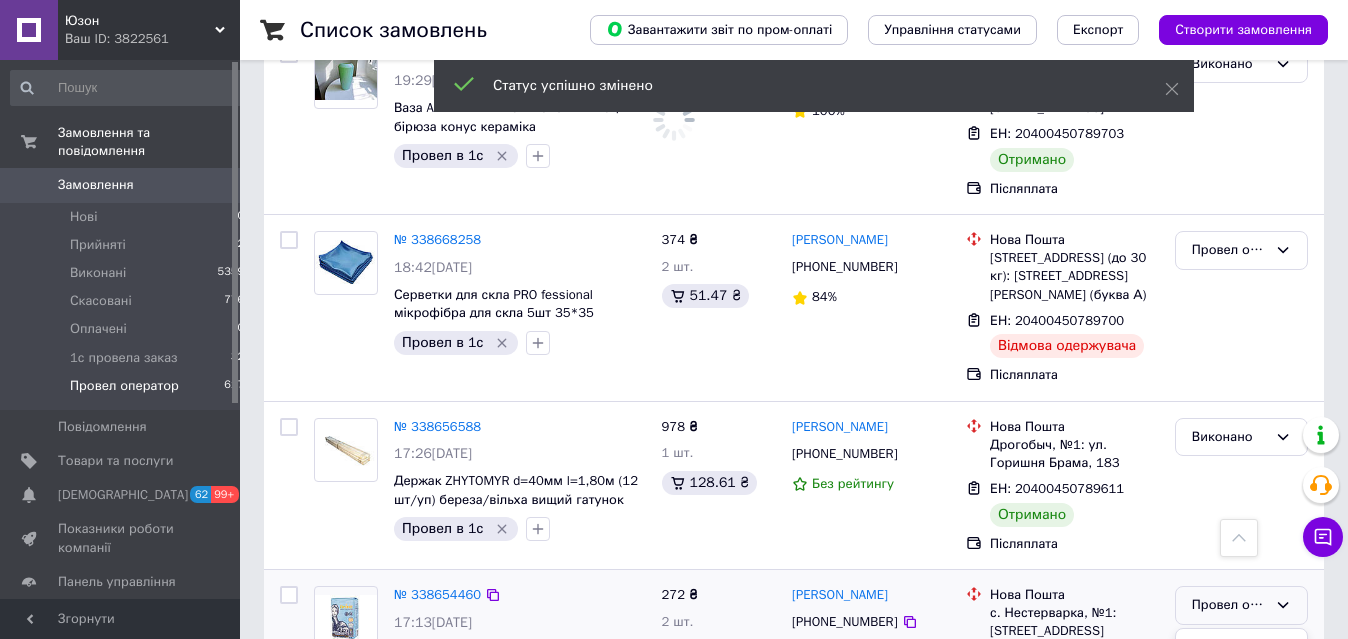click on "Виконано" at bounding box center (1241, 683) 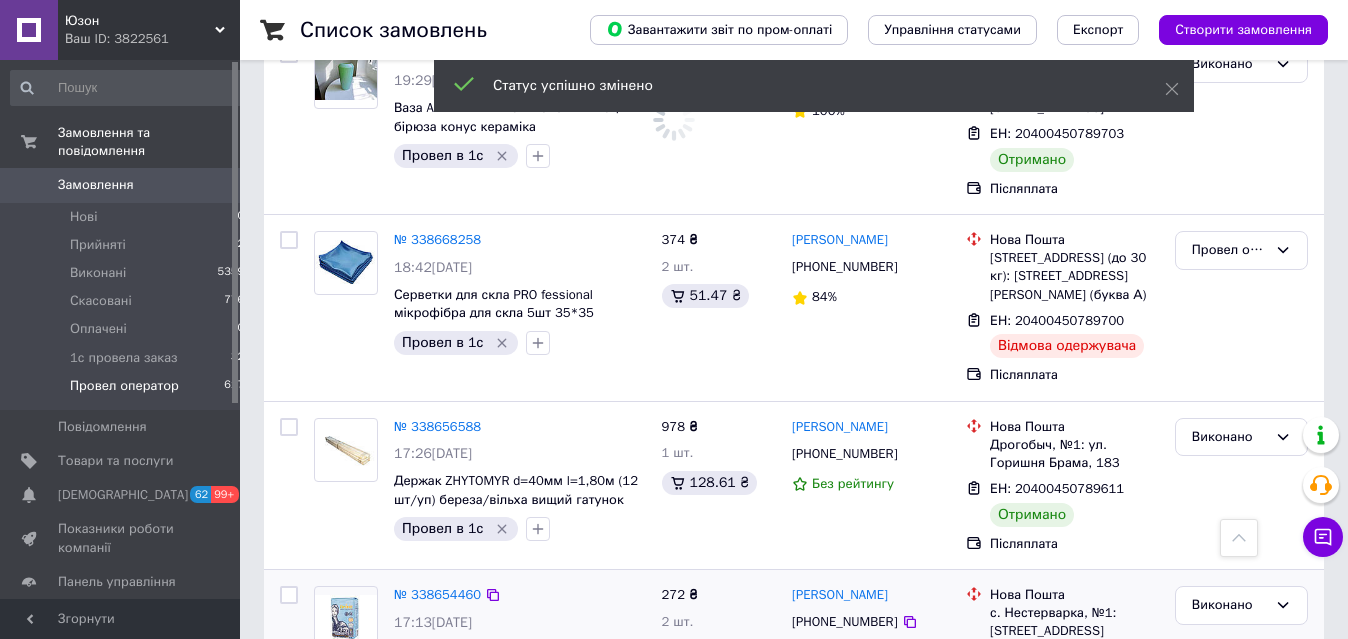 scroll, scrollTop: 2546, scrollLeft: 0, axis: vertical 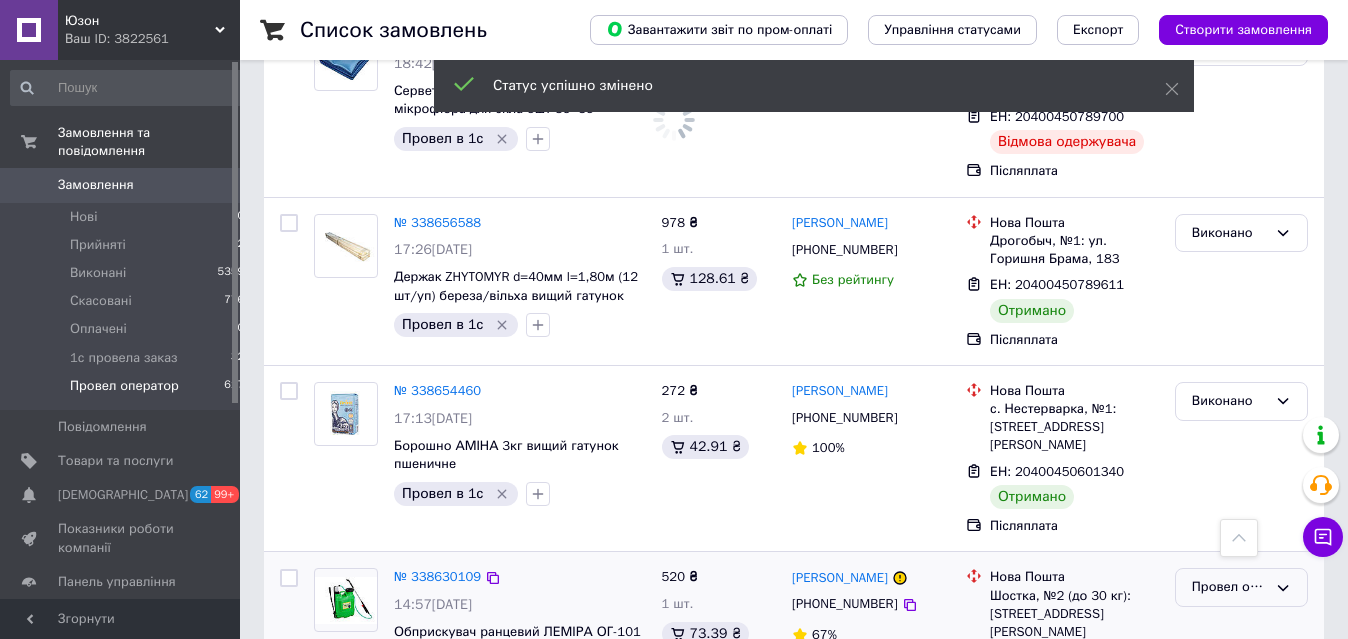 click on "Провел оператор" at bounding box center (1229, 587) 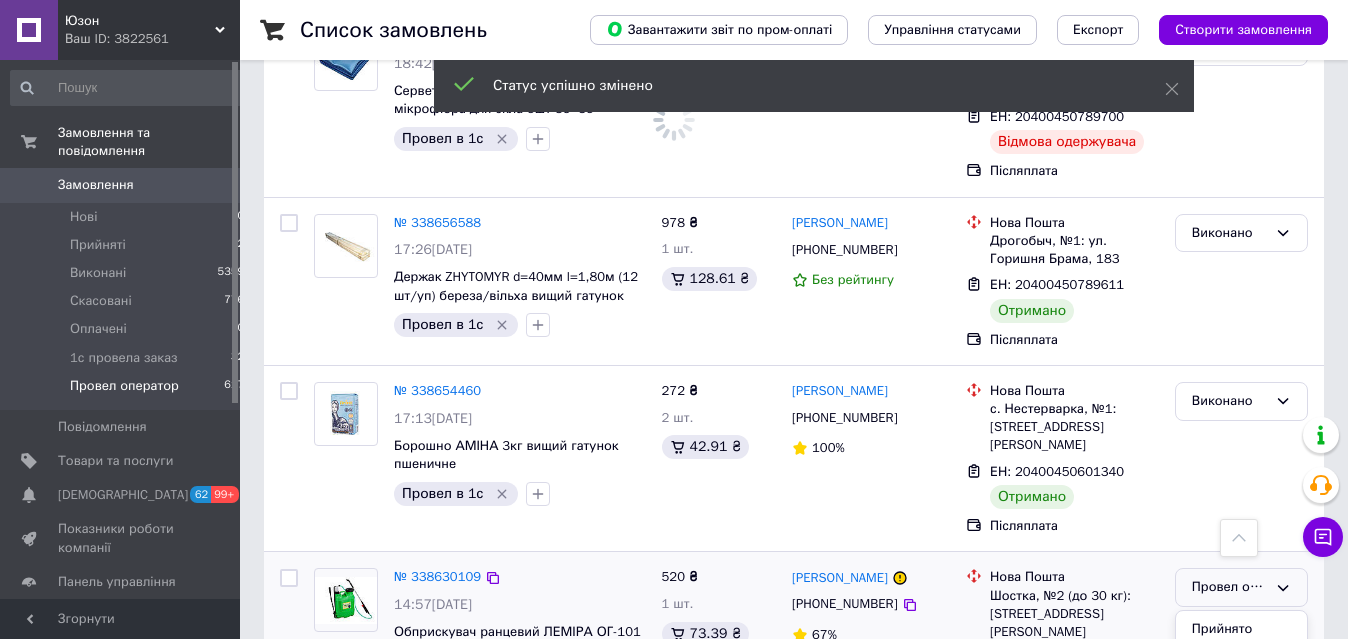 click on "Виконано" at bounding box center [1241, 666] 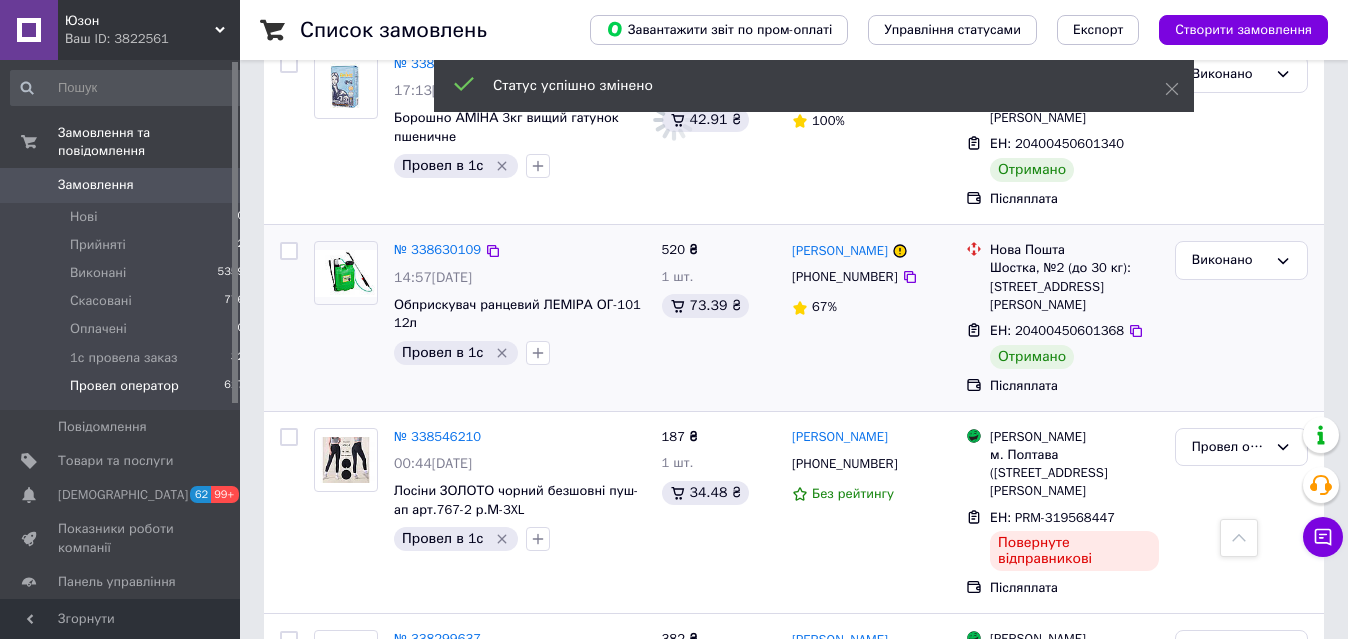 scroll, scrollTop: 2082, scrollLeft: 0, axis: vertical 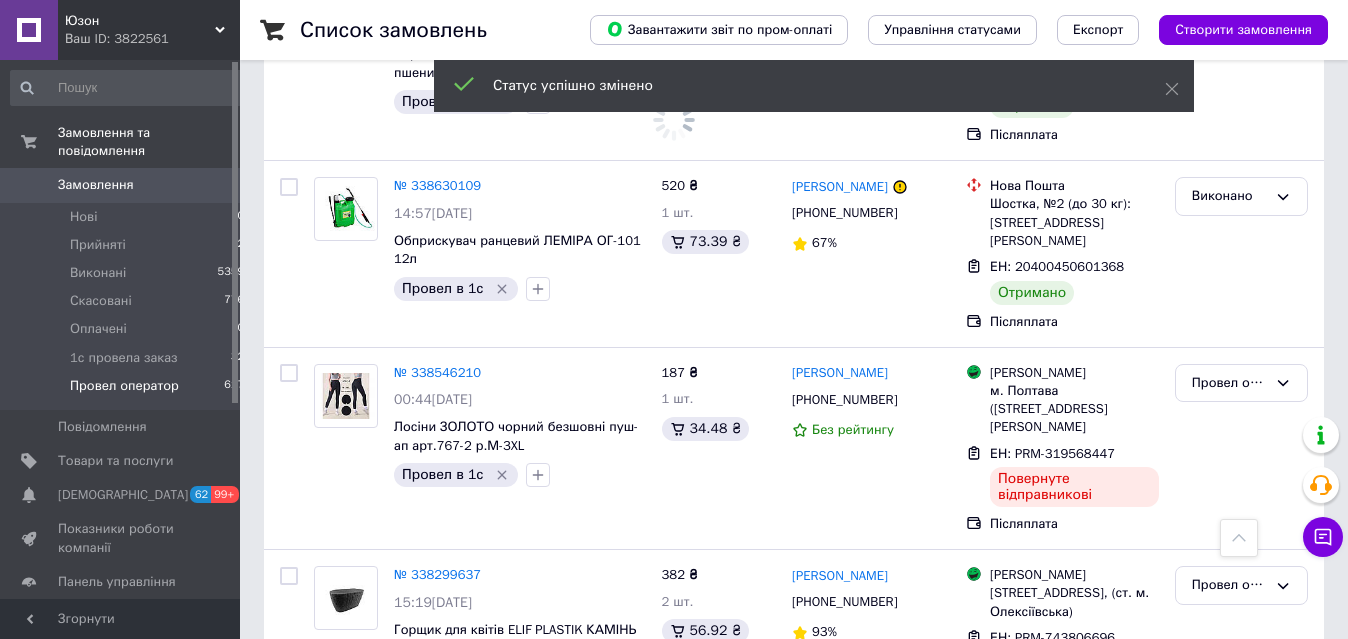 click on "29" at bounding box center [539, 779] 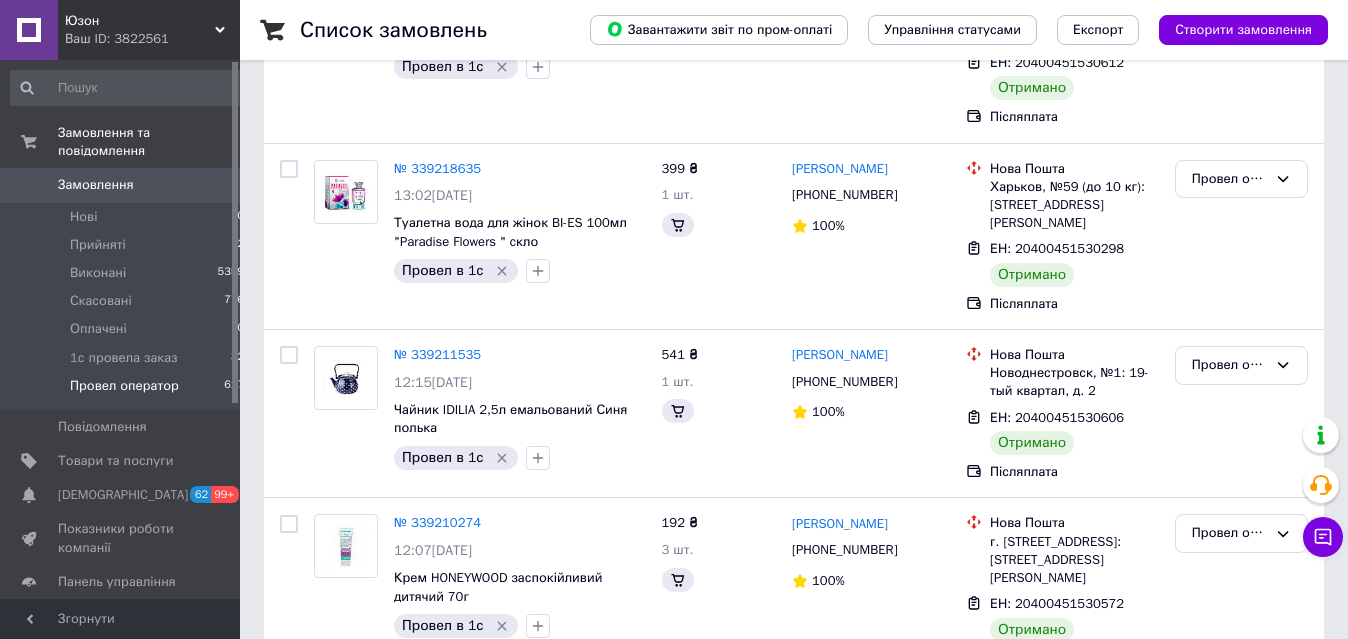 scroll, scrollTop: 0, scrollLeft: 0, axis: both 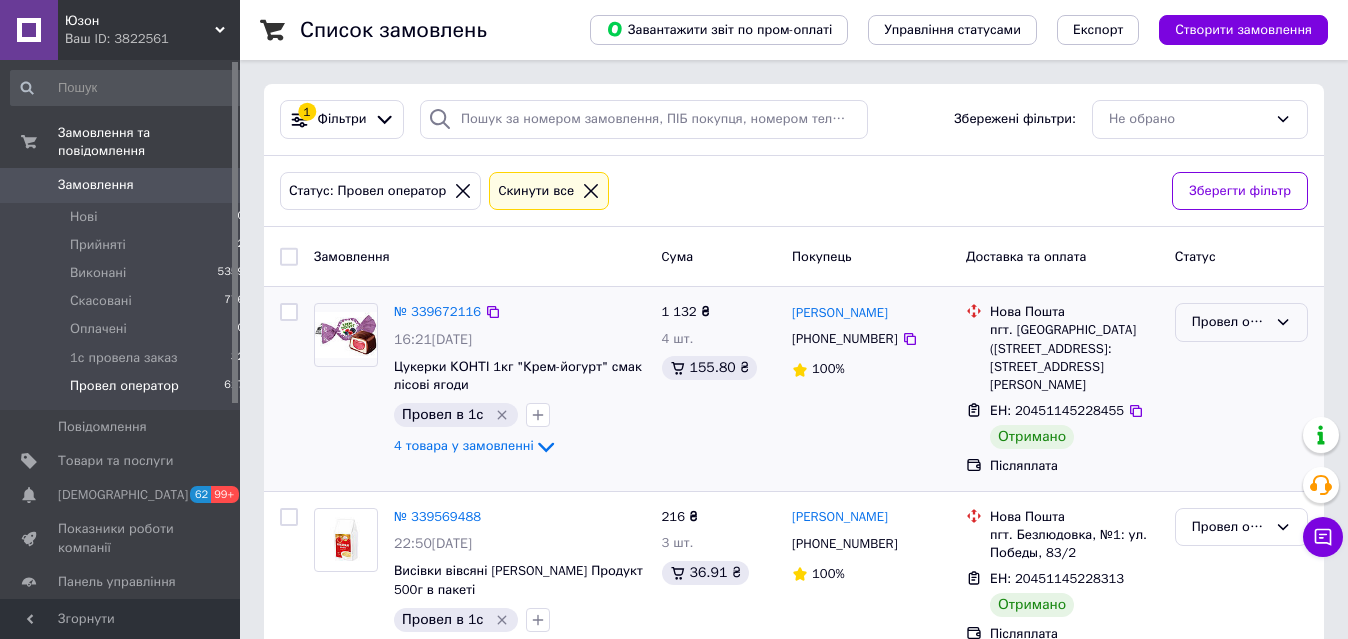click 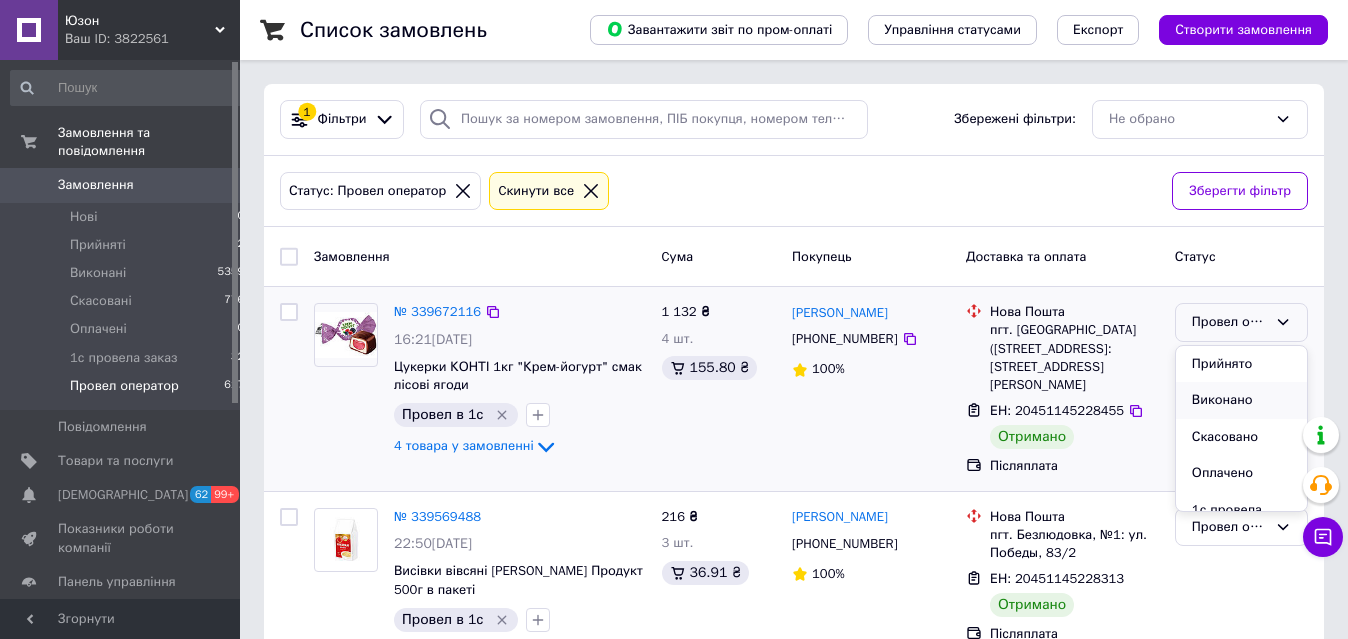 click on "Виконано" at bounding box center (1241, 400) 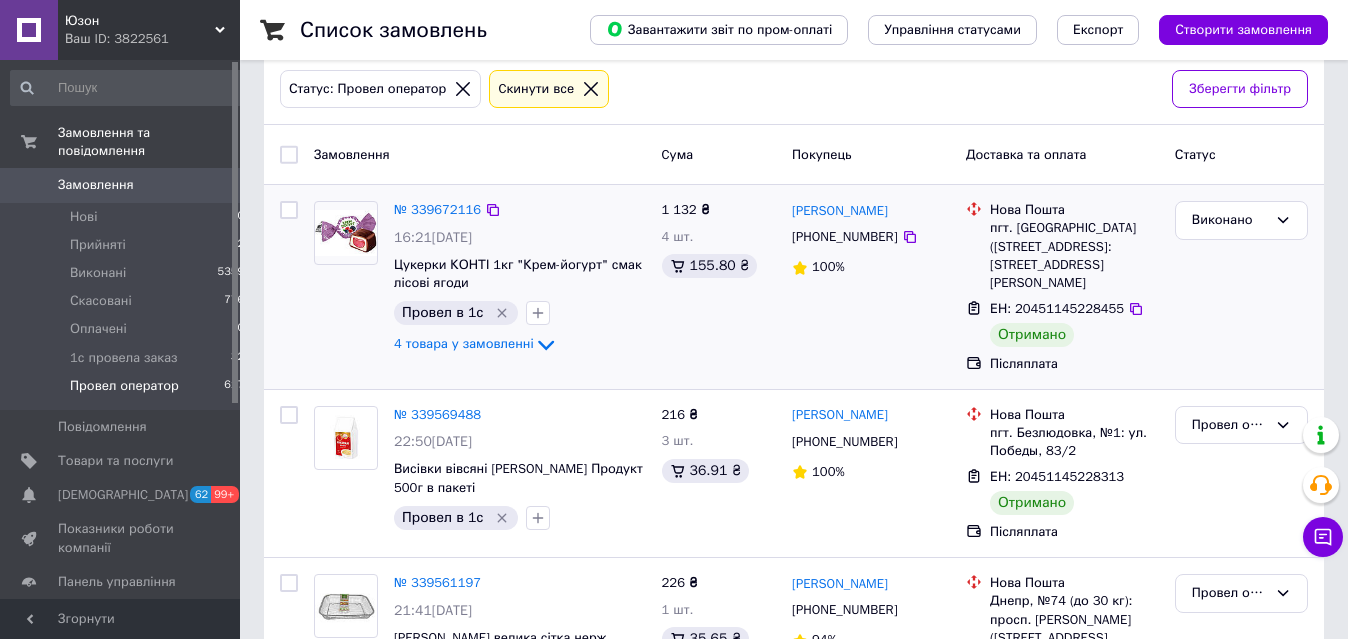 scroll, scrollTop: 204, scrollLeft: 0, axis: vertical 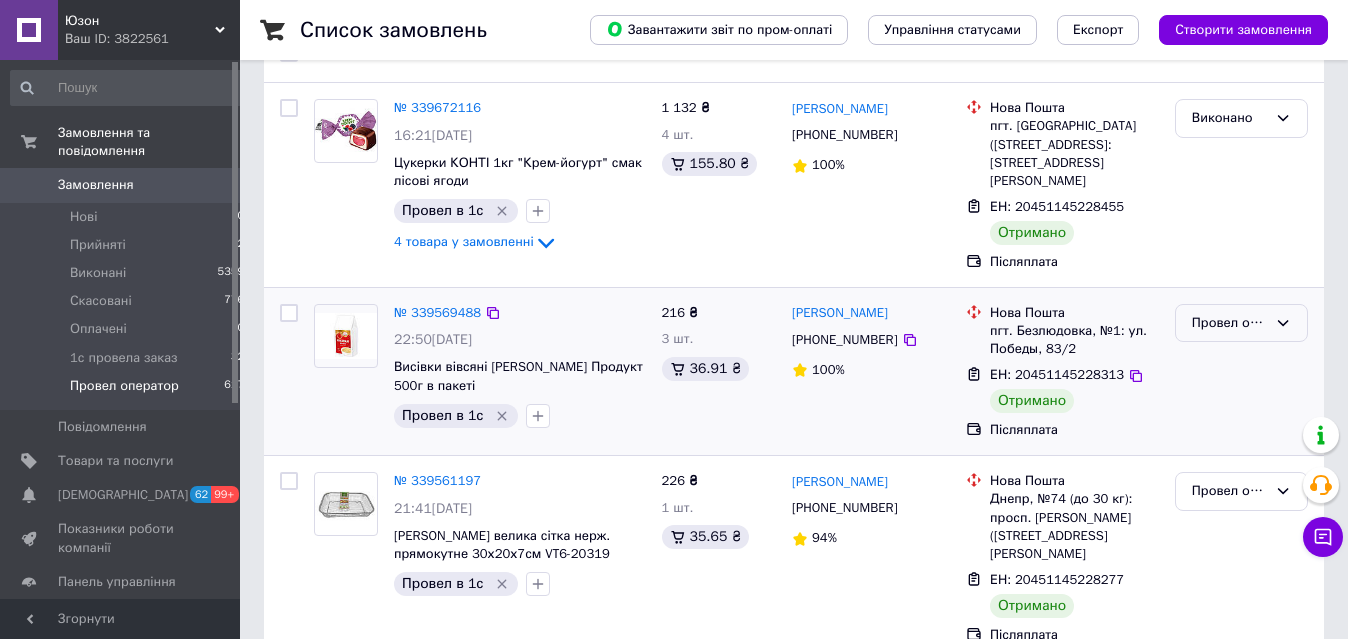 click on "Провел оператор" at bounding box center (1229, 323) 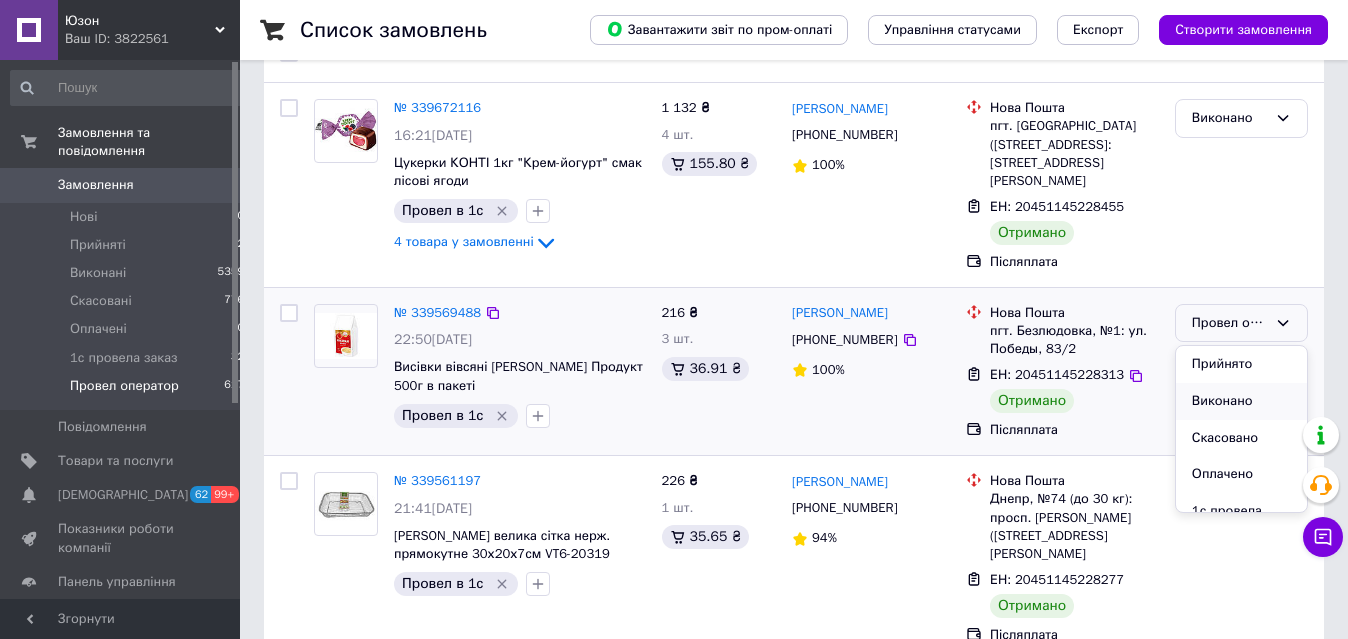 click on "Виконано" at bounding box center (1241, 401) 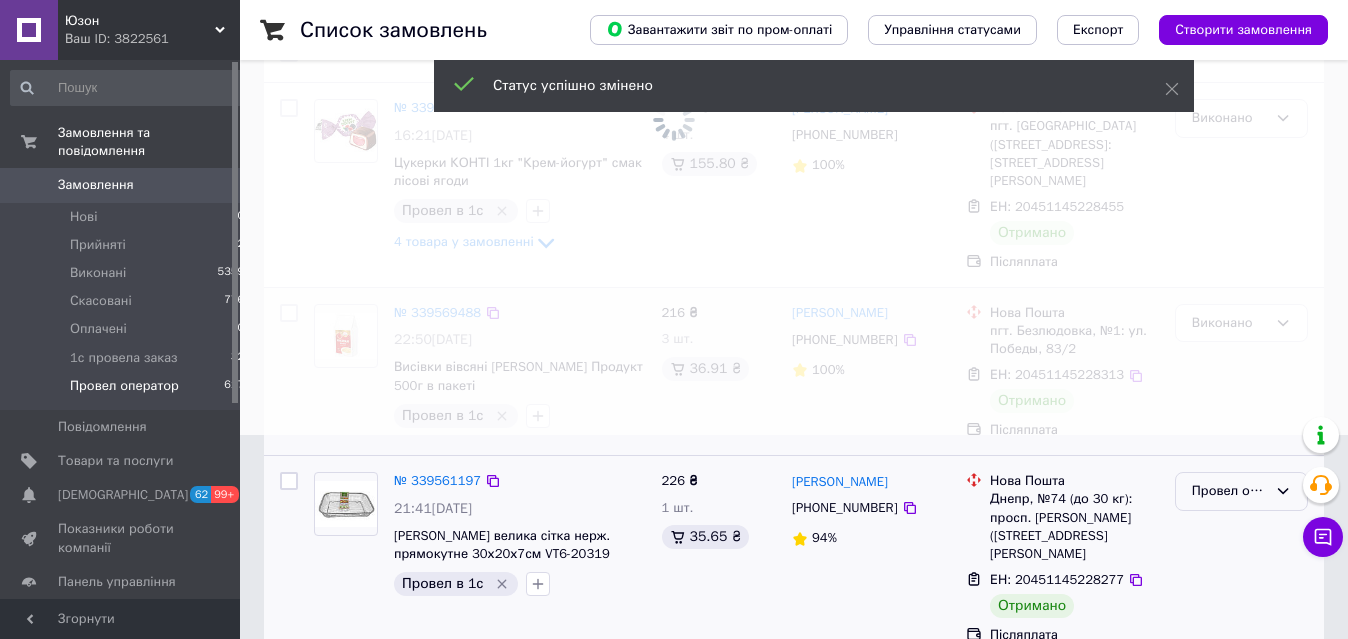 click on "Провел оператор" at bounding box center (1229, 491) 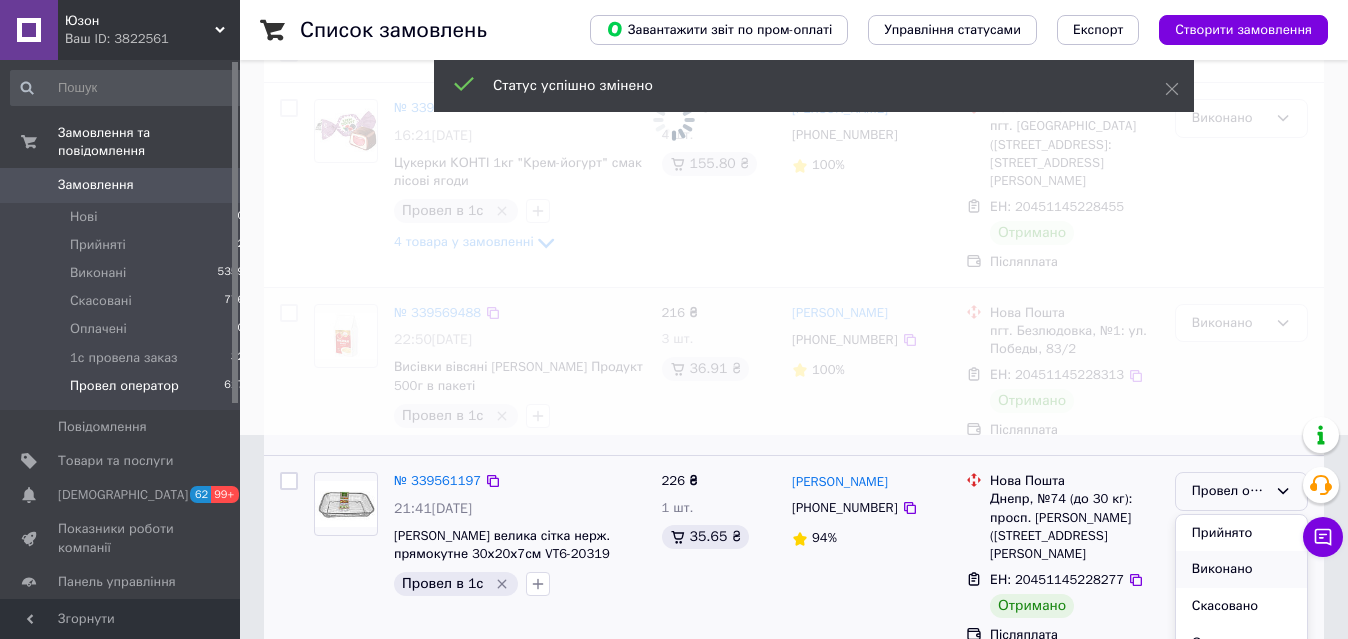 click on "Виконано" at bounding box center (1241, 569) 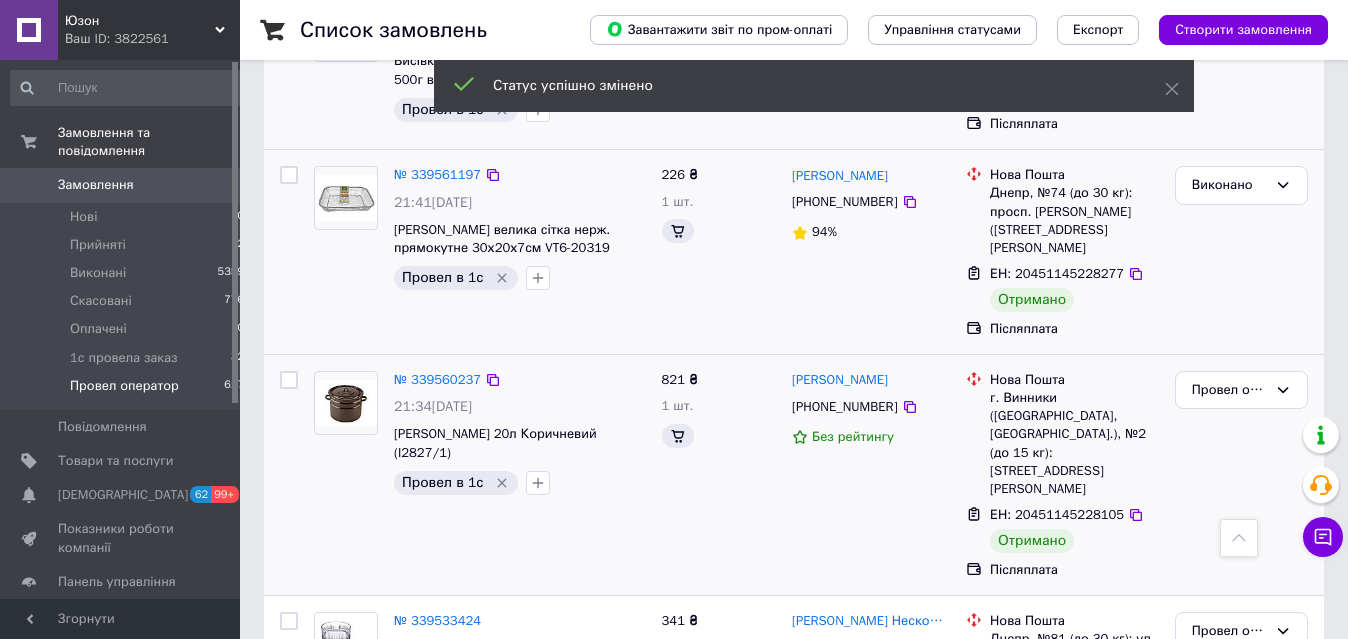 scroll, scrollTop: 612, scrollLeft: 0, axis: vertical 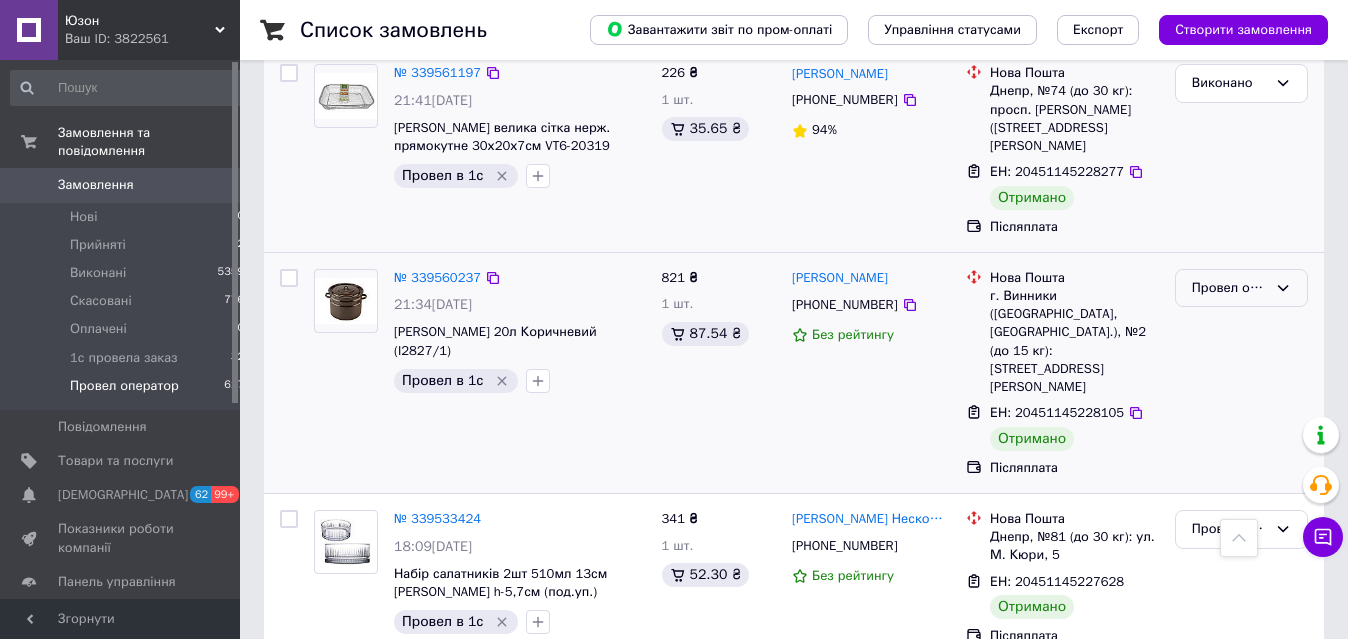 click on "Провел оператор" at bounding box center [1229, 288] 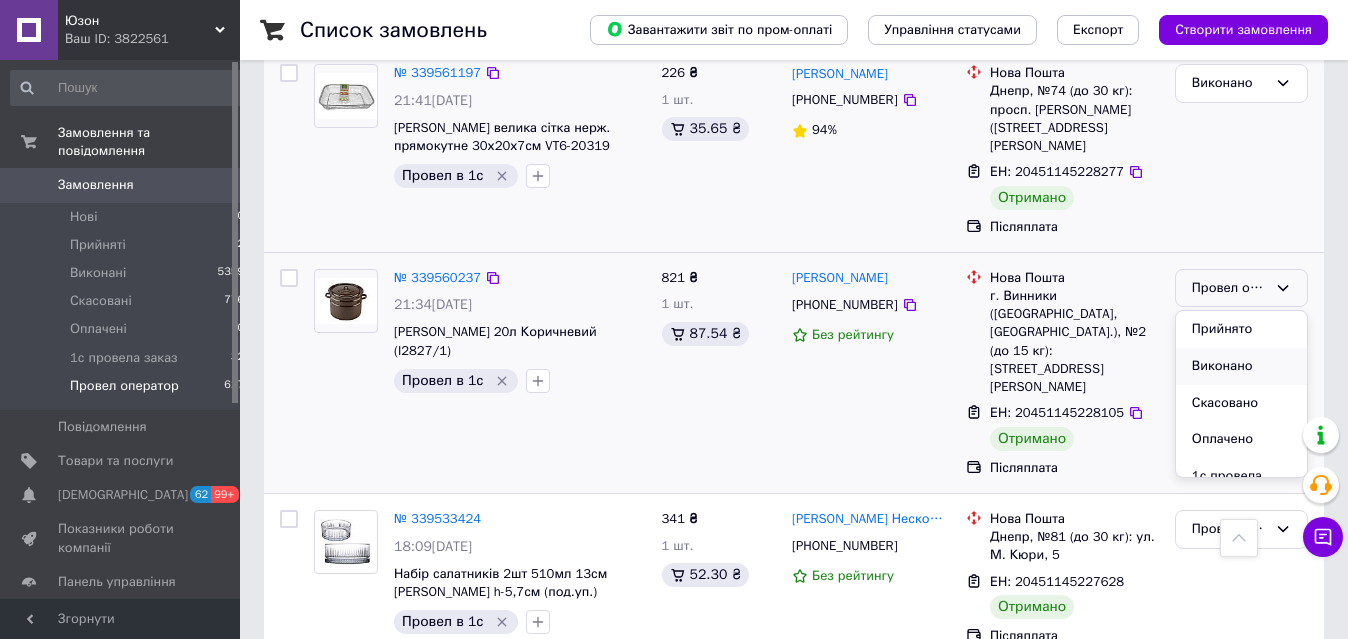 click on "Виконано" at bounding box center (1241, 366) 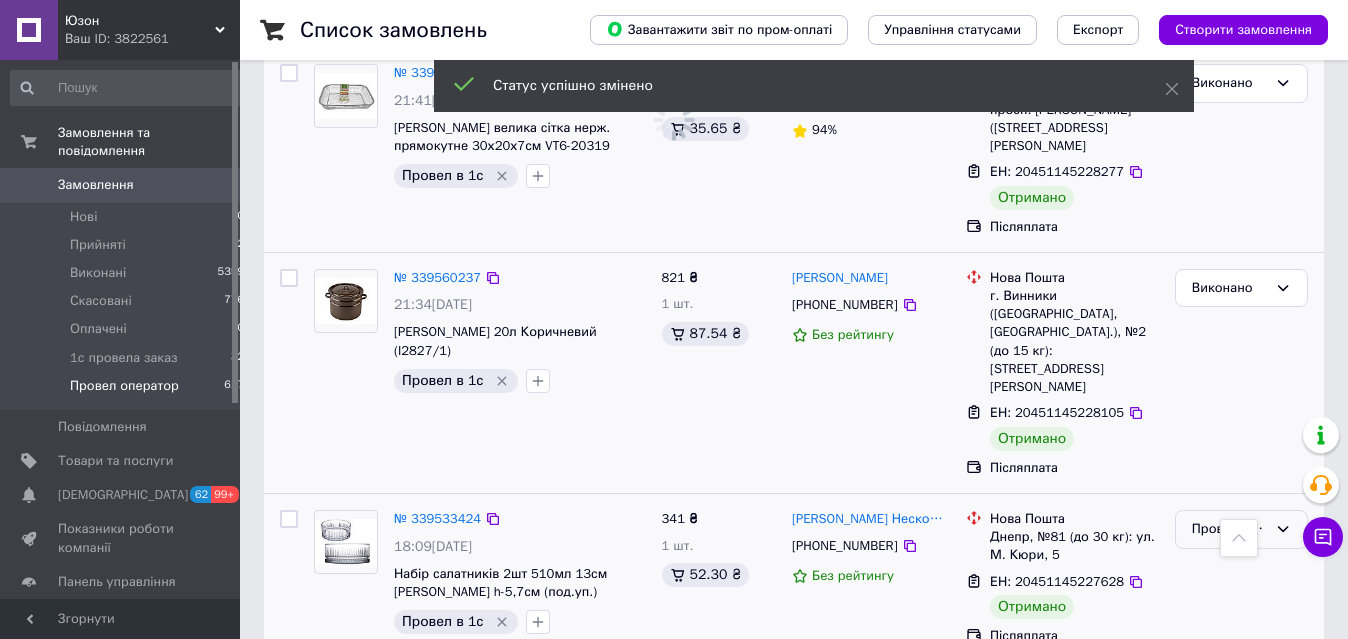 click on "Провел оператор" at bounding box center [1229, 529] 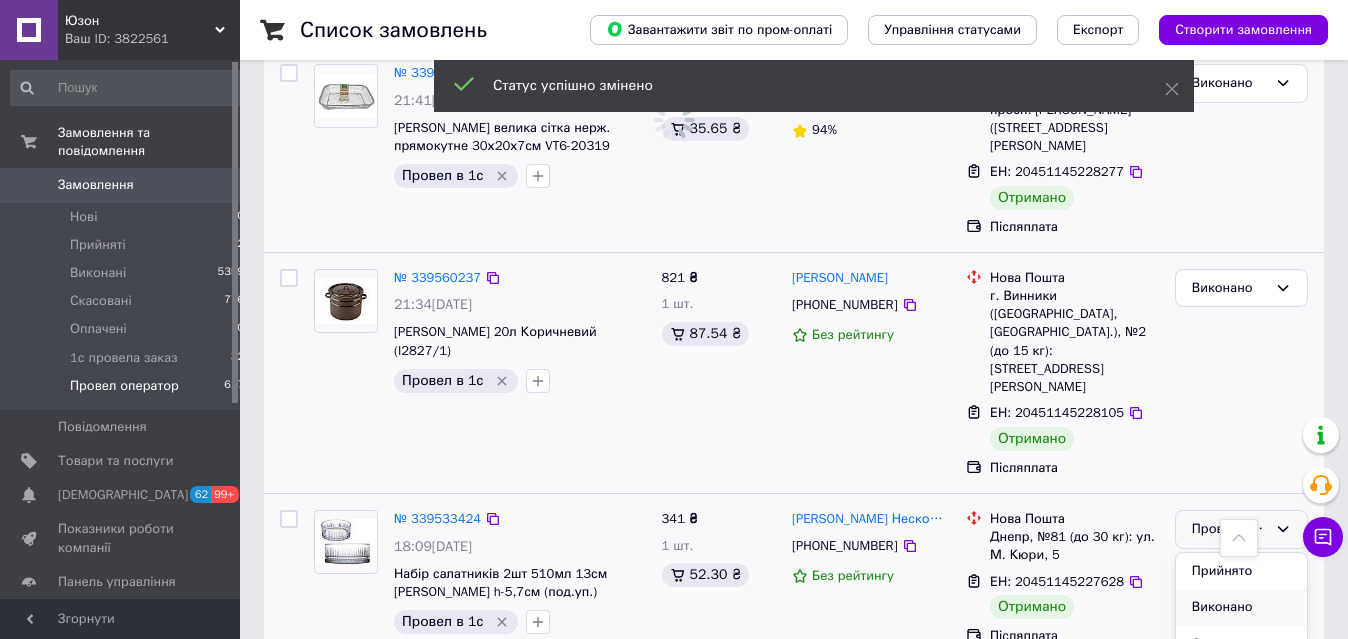 click on "Виконано" at bounding box center (1241, 607) 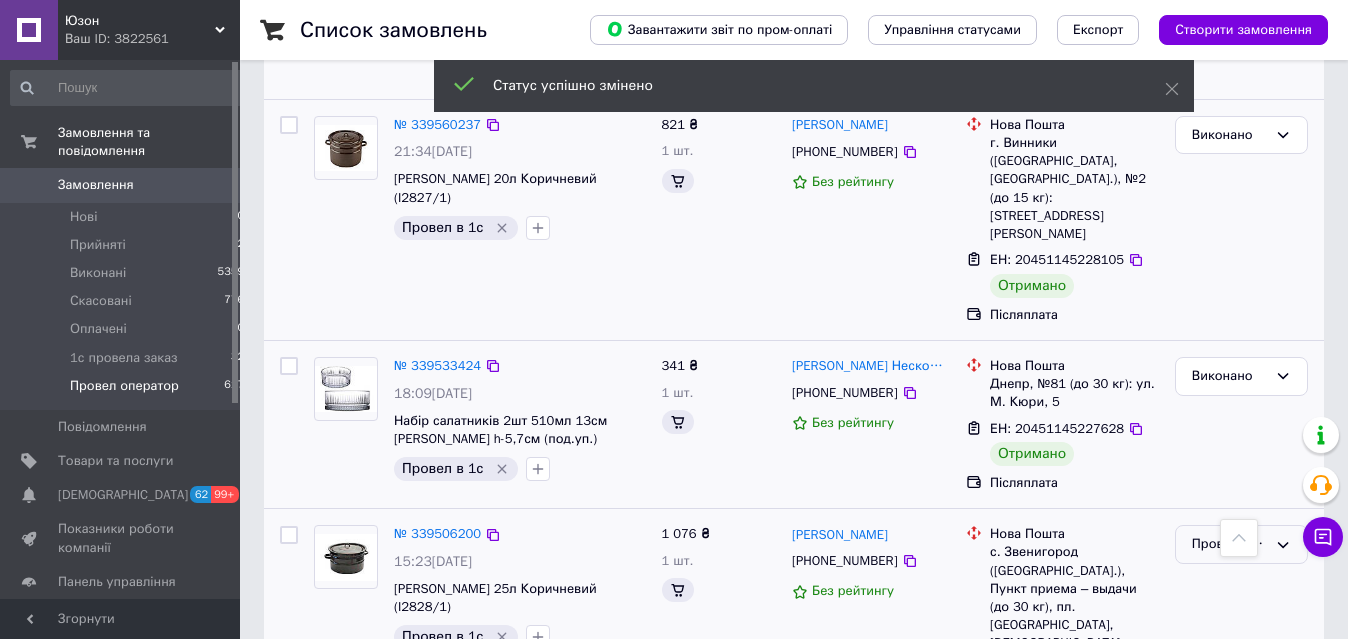 scroll, scrollTop: 969, scrollLeft: 0, axis: vertical 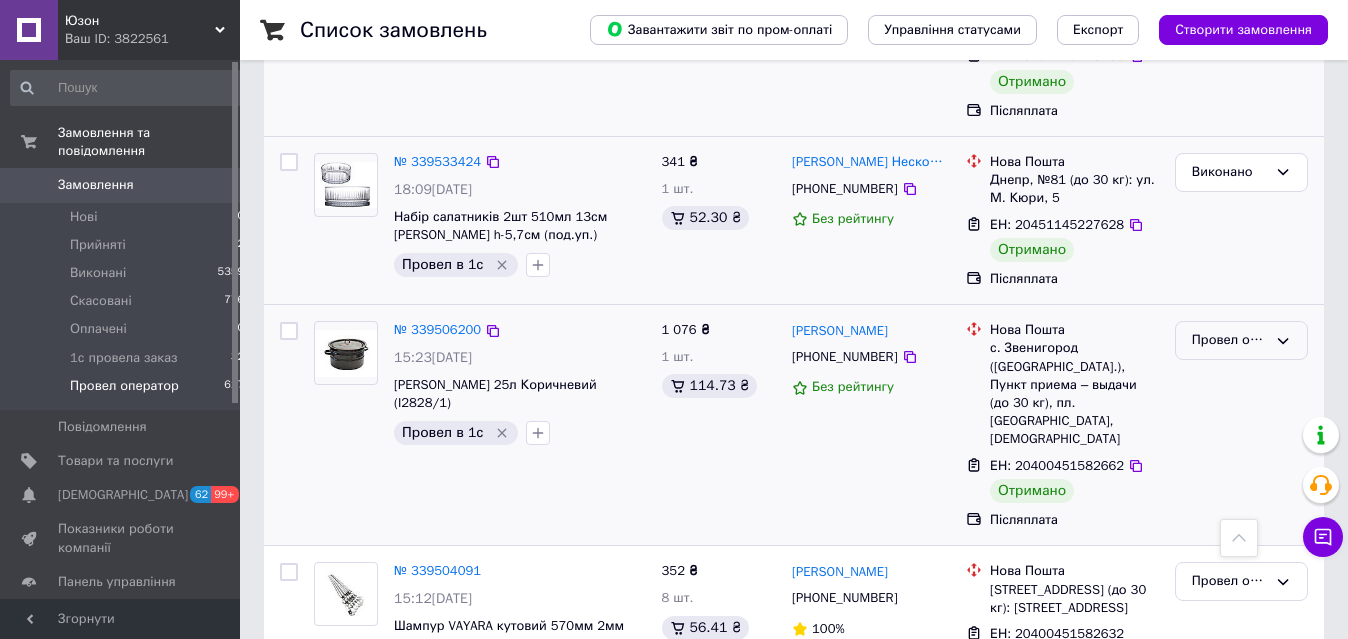 click on "Провел оператор" at bounding box center [1229, 340] 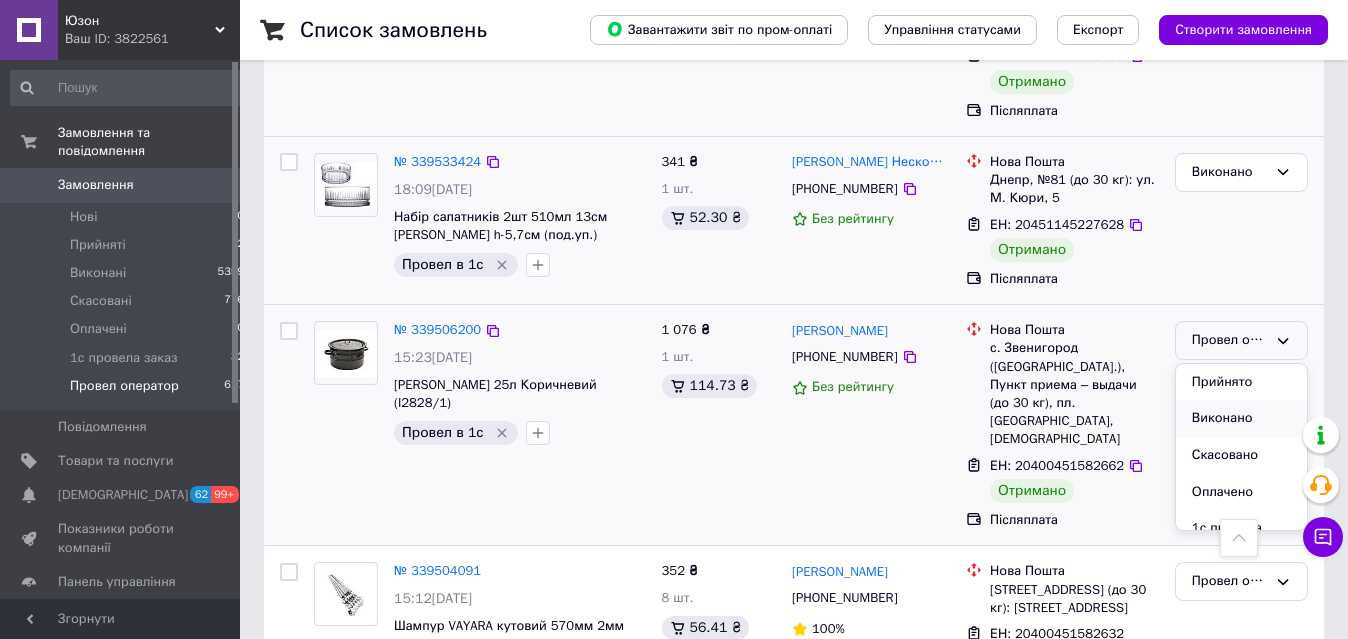 click on "Виконано" at bounding box center (1241, 418) 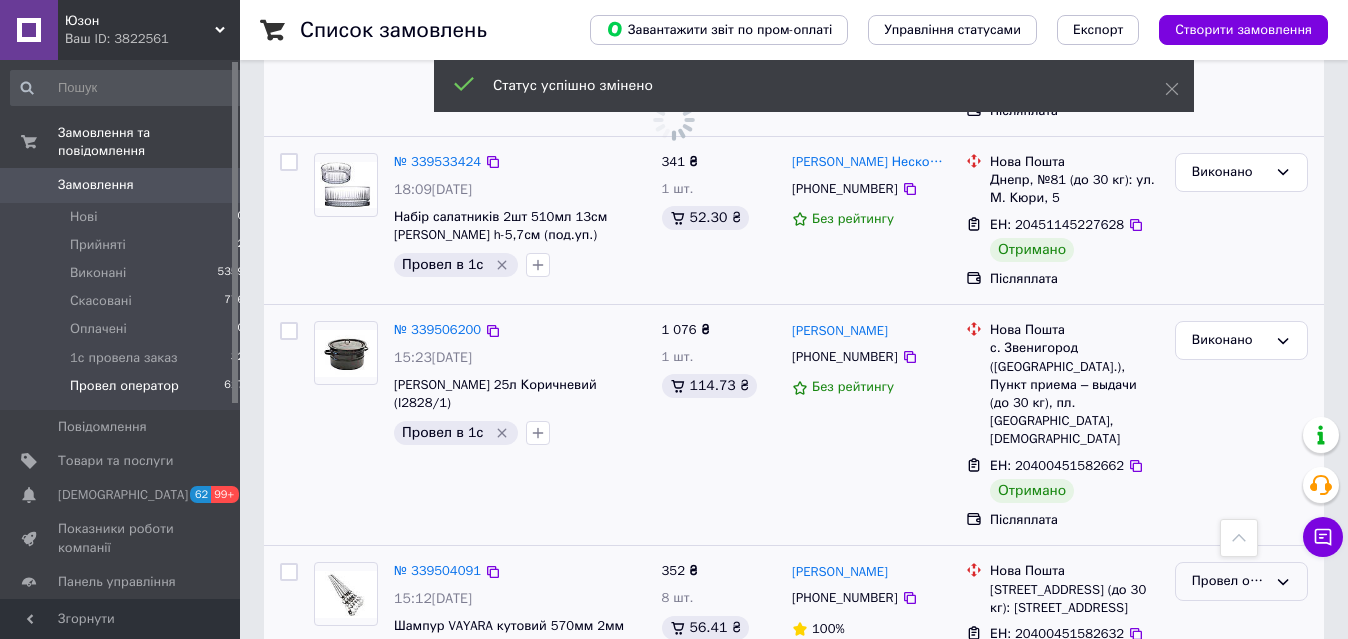 click on "Провел оператор" at bounding box center (1229, 581) 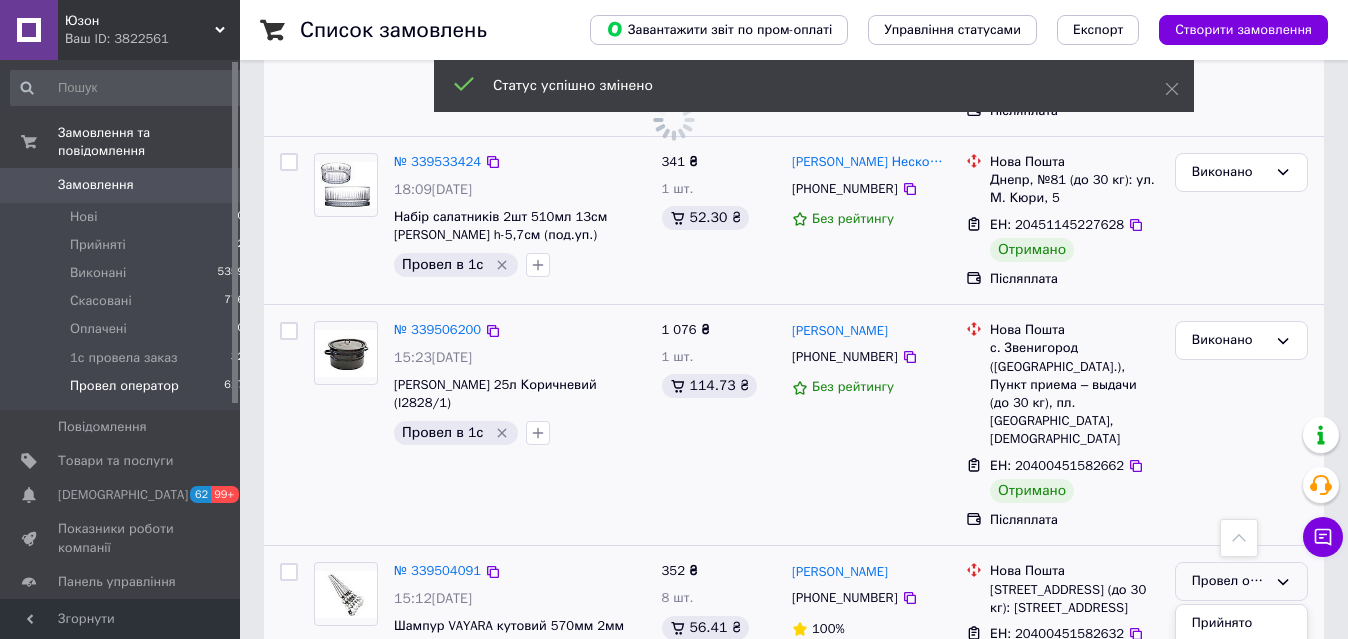 click on "Виконано" at bounding box center (1241, 660) 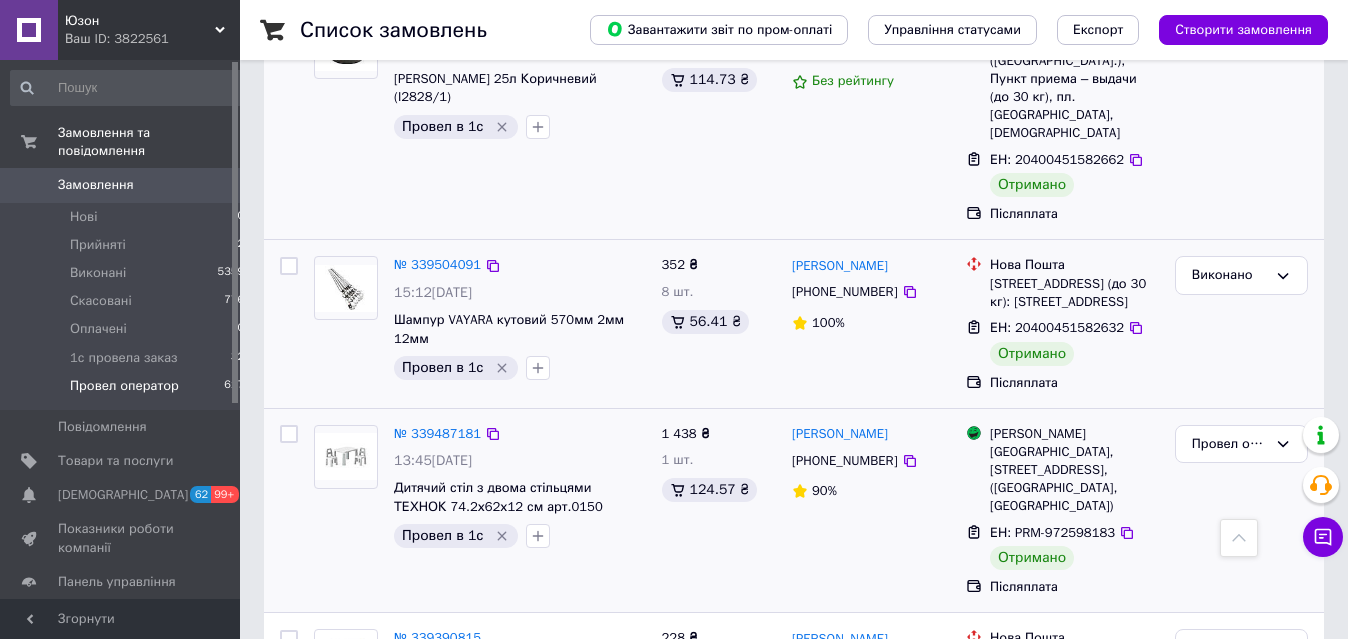 scroll, scrollTop: 1377, scrollLeft: 0, axis: vertical 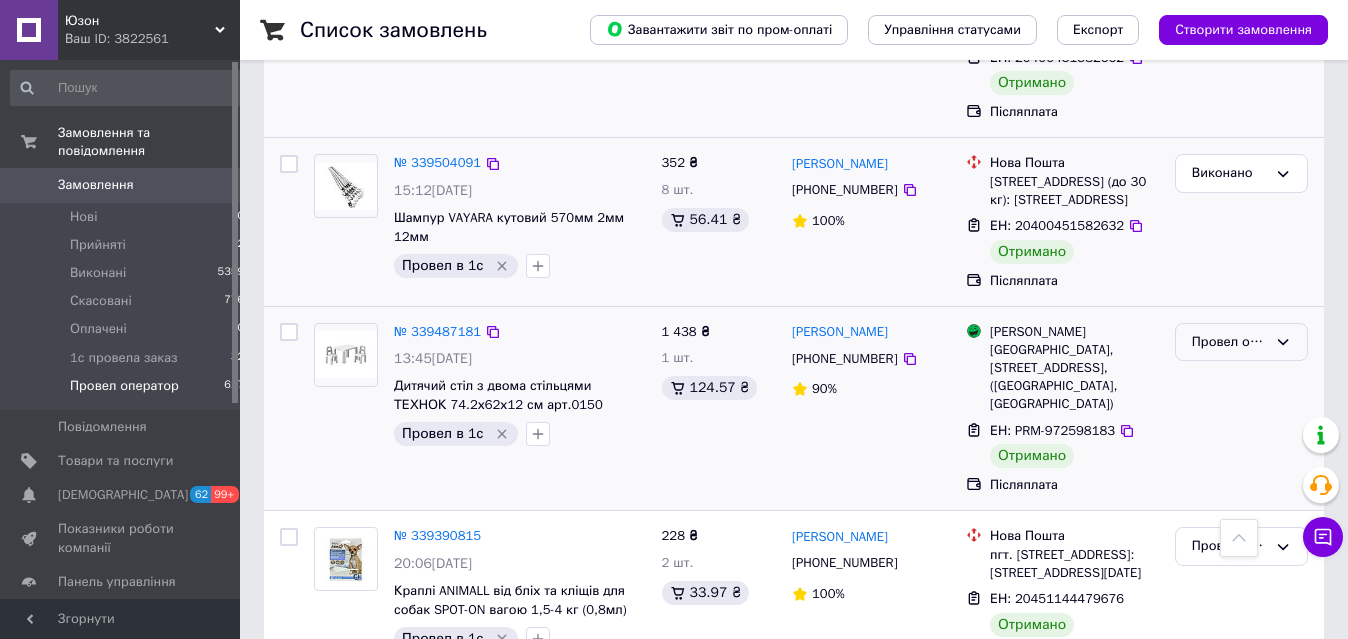 click on "Провел оператор" at bounding box center (1241, 342) 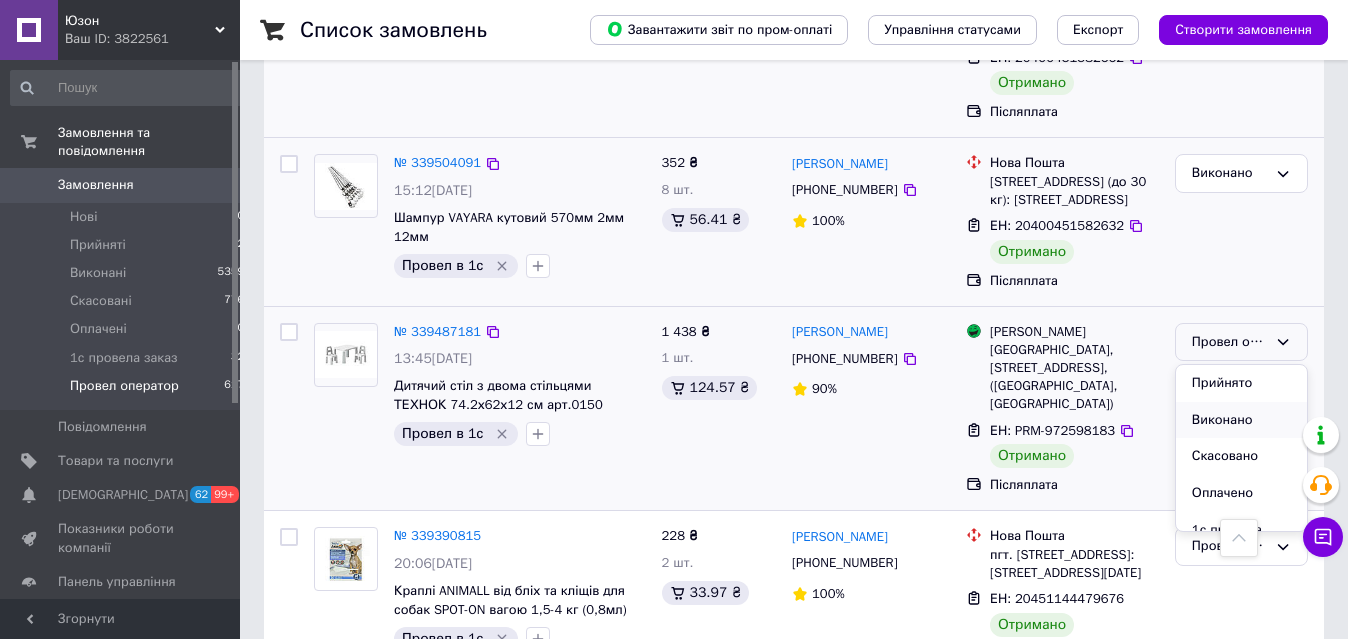 click on "Виконано" at bounding box center (1241, 420) 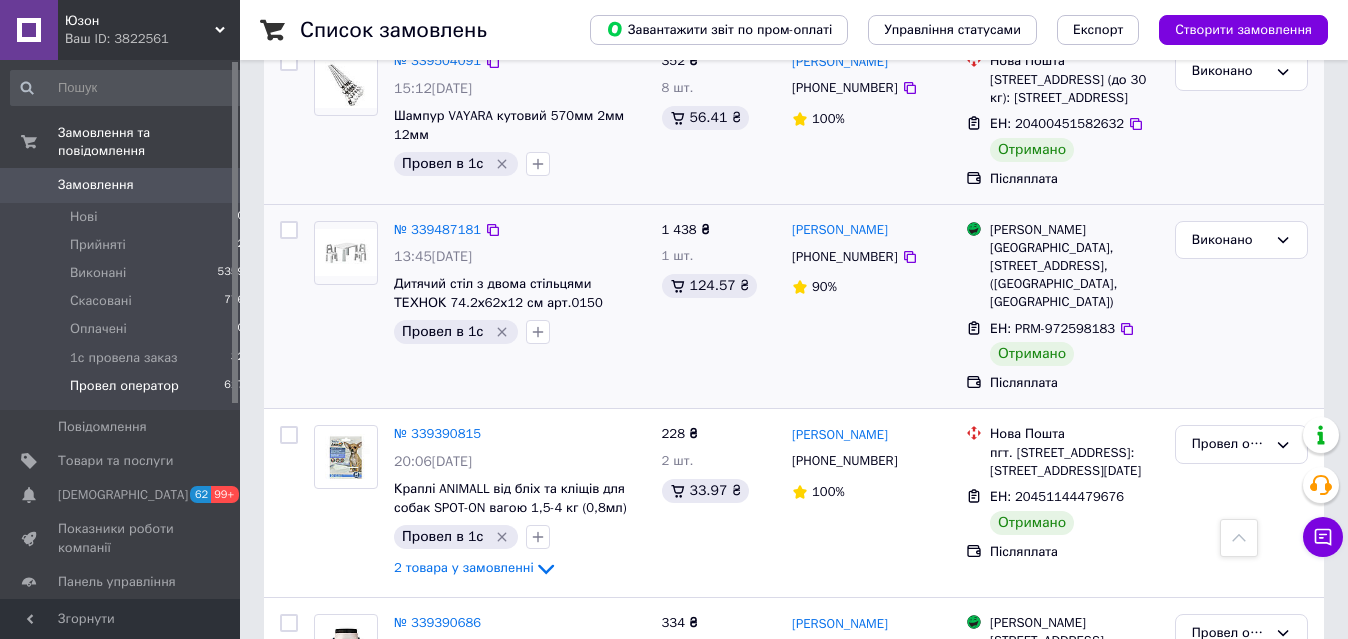 scroll, scrollTop: 1581, scrollLeft: 0, axis: vertical 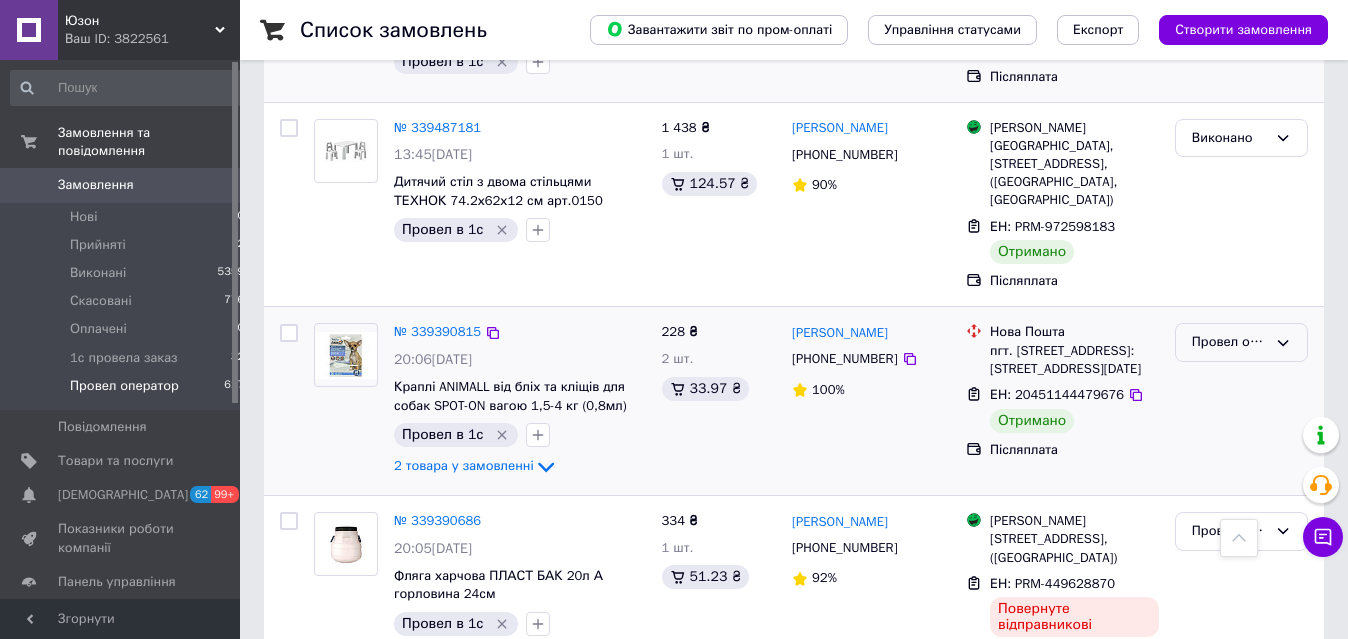click on "Провел оператор" at bounding box center (1229, 342) 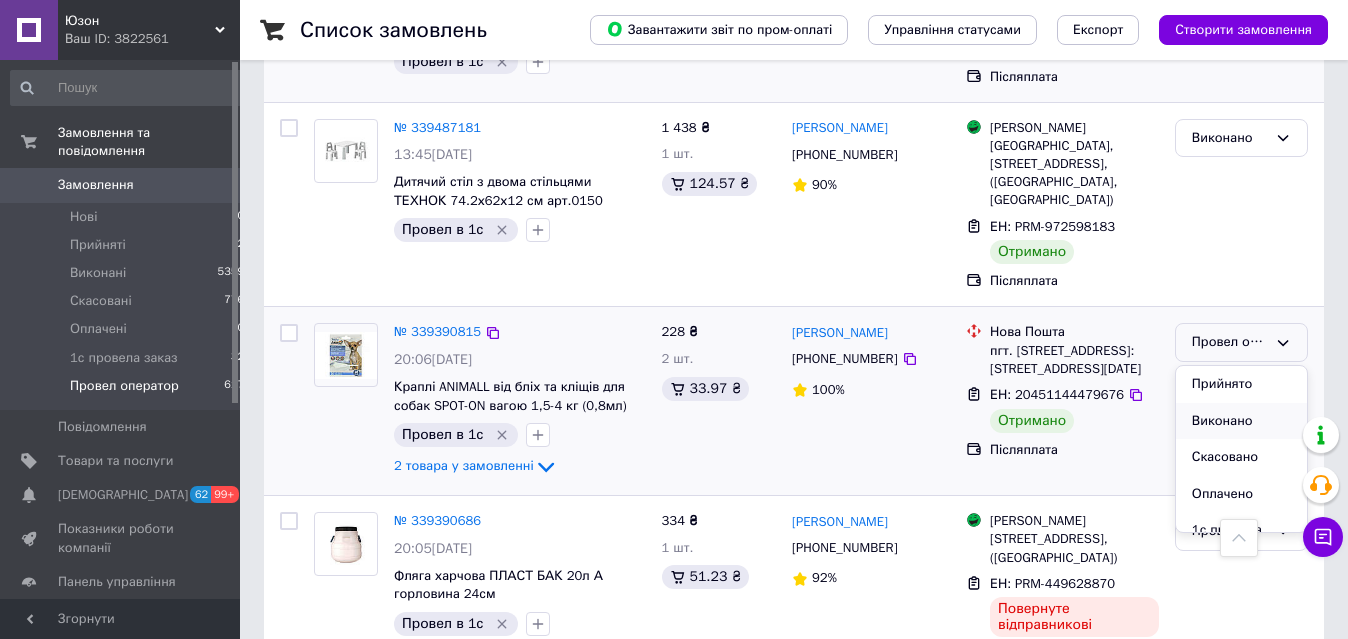 click on "Виконано" at bounding box center [1241, 421] 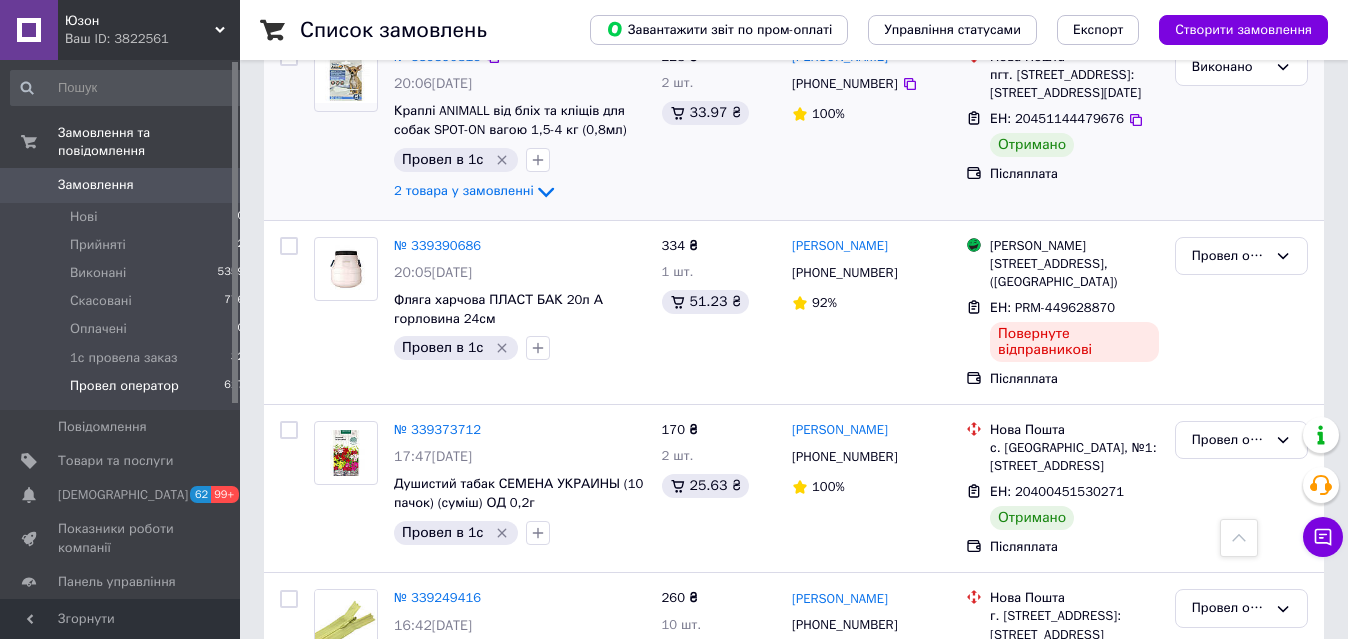 scroll, scrollTop: 562, scrollLeft: 0, axis: vertical 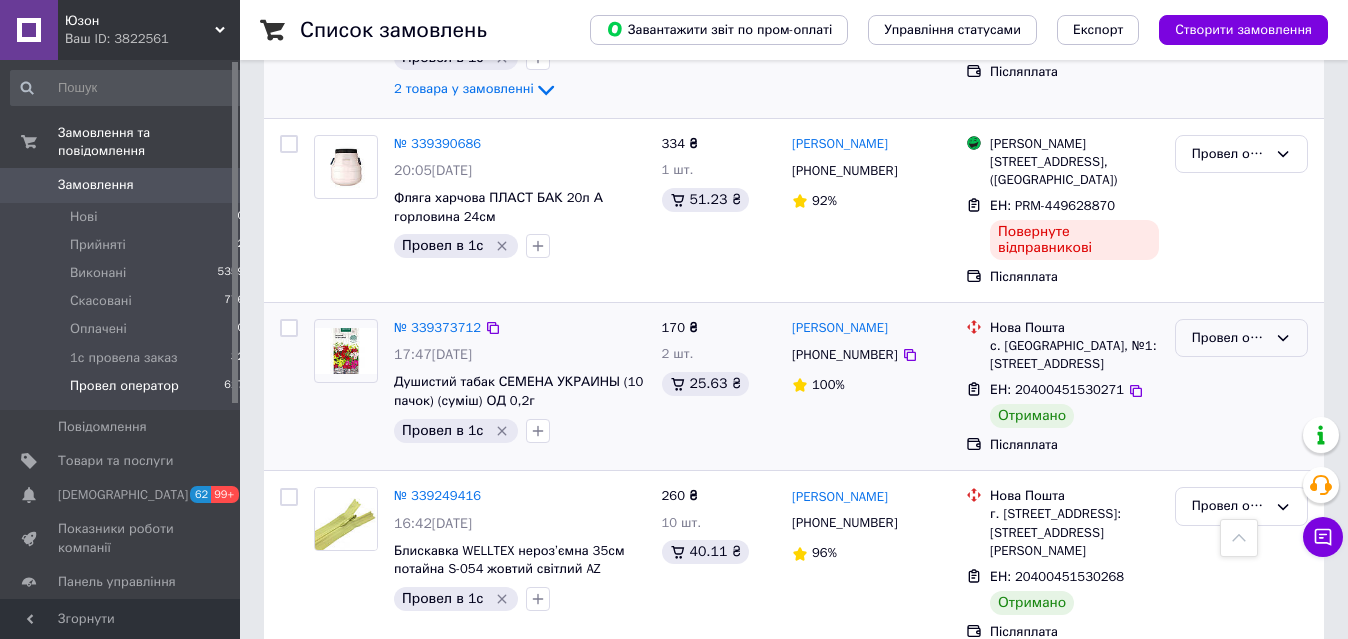 click on "Провел оператор" at bounding box center [1229, 338] 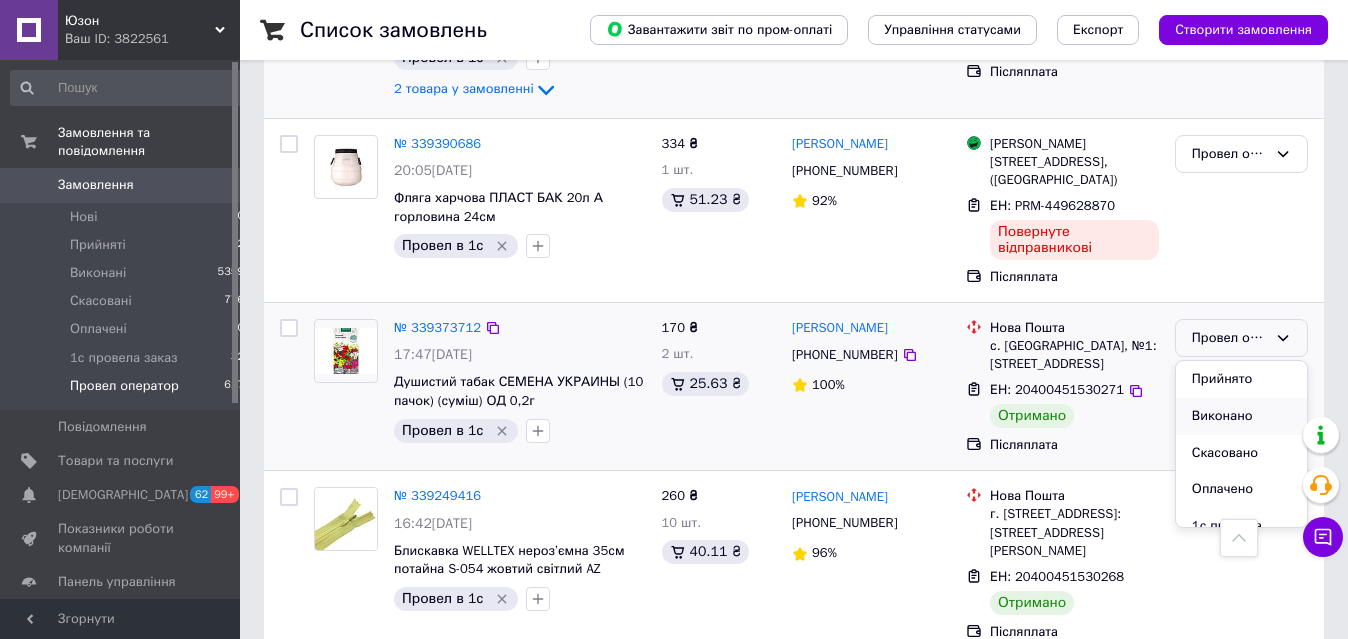 click on "Виконано" at bounding box center [1241, 416] 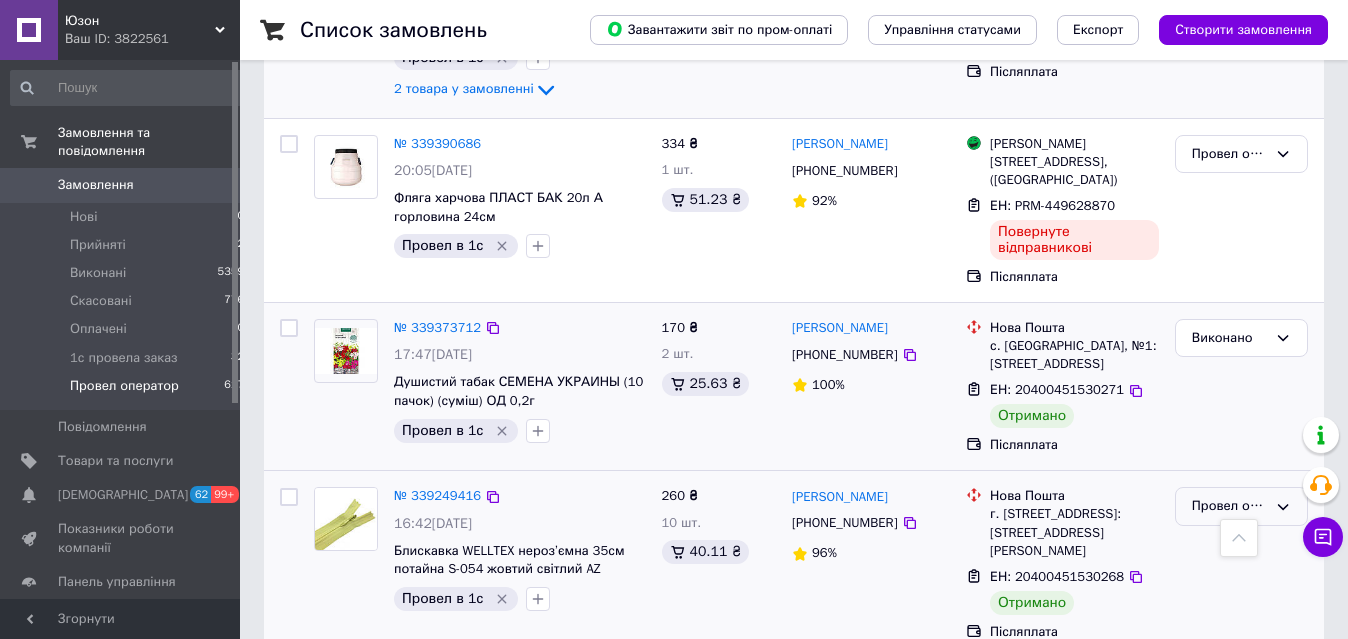 click on "Провел оператор" at bounding box center [1229, 506] 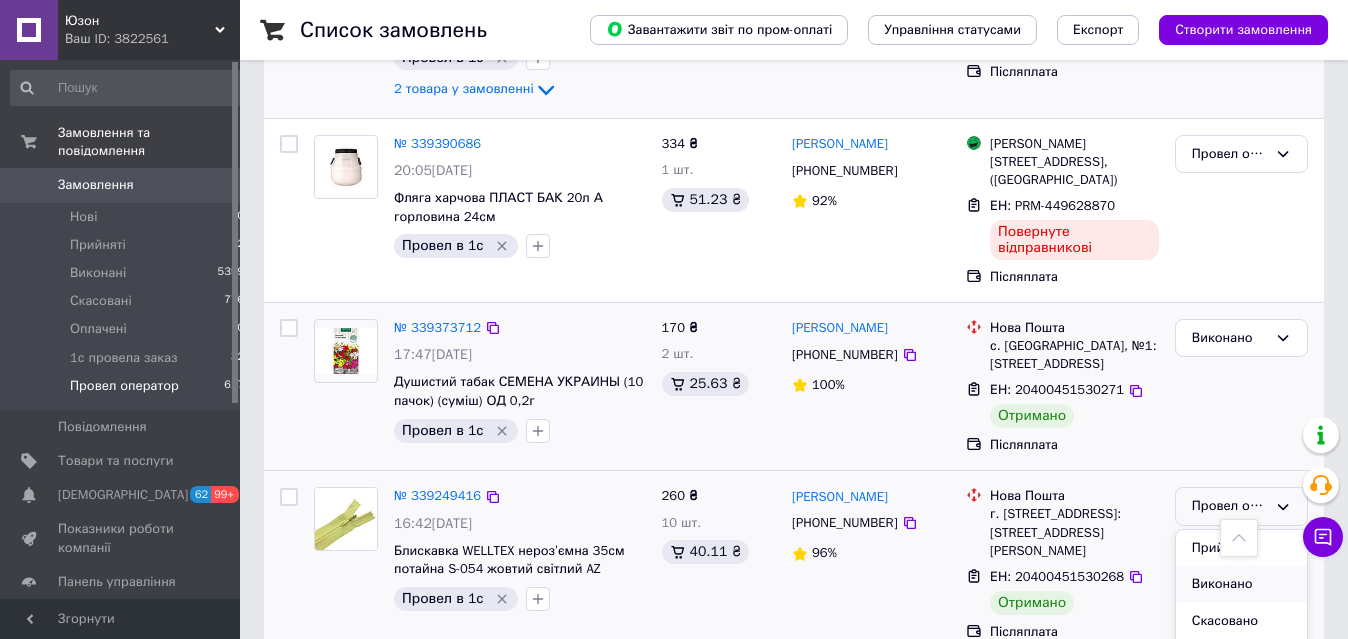 click on "Виконано" at bounding box center (1241, 584) 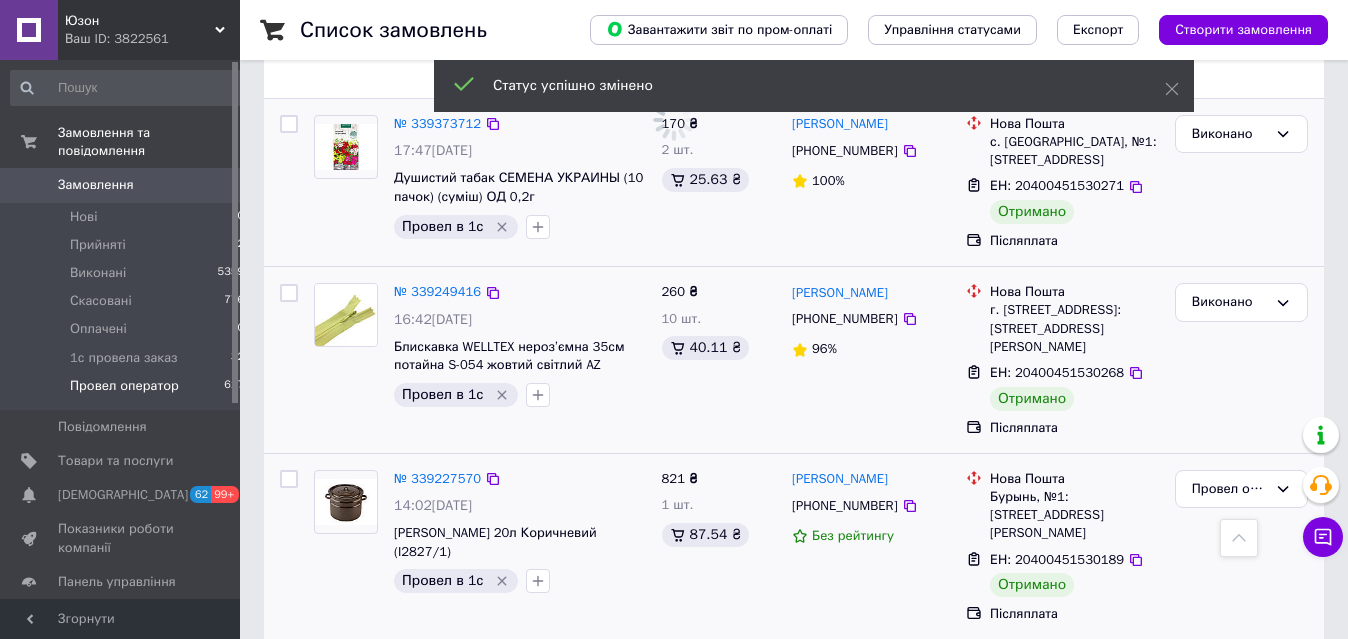 scroll, scrollTop: 868, scrollLeft: 0, axis: vertical 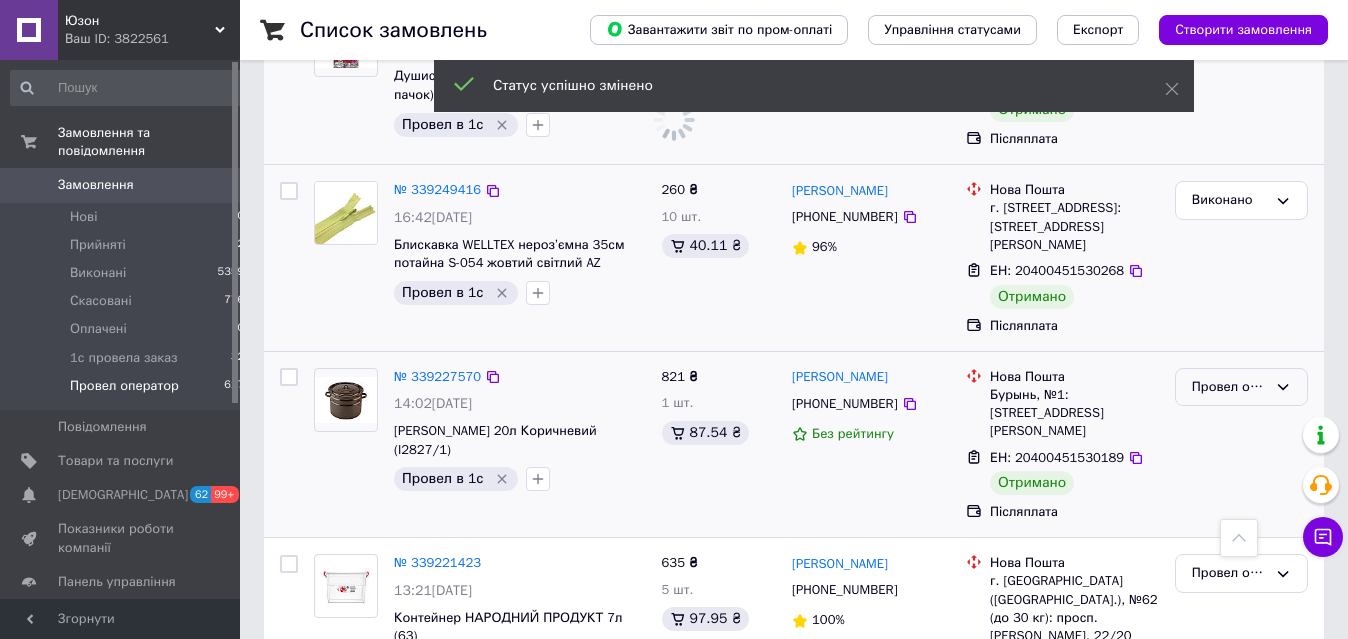 click on "Провел оператор" at bounding box center [1229, 387] 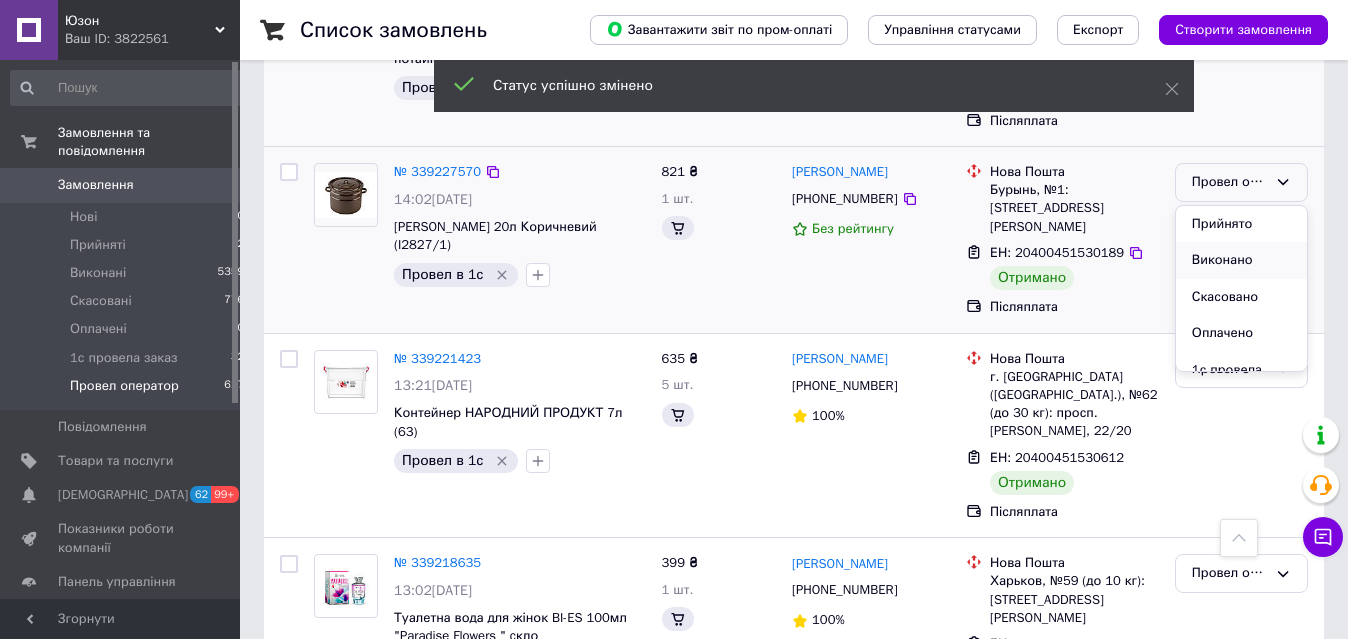 scroll, scrollTop: 663, scrollLeft: 0, axis: vertical 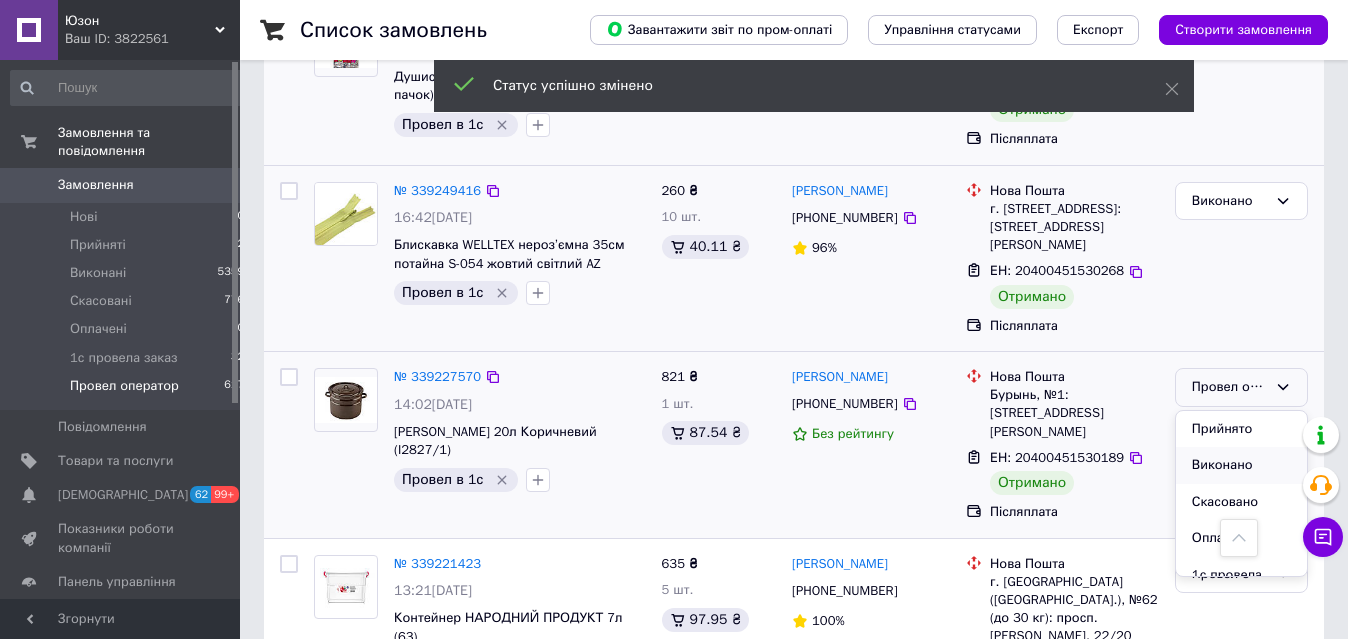 click on "Виконано" at bounding box center (1241, 465) 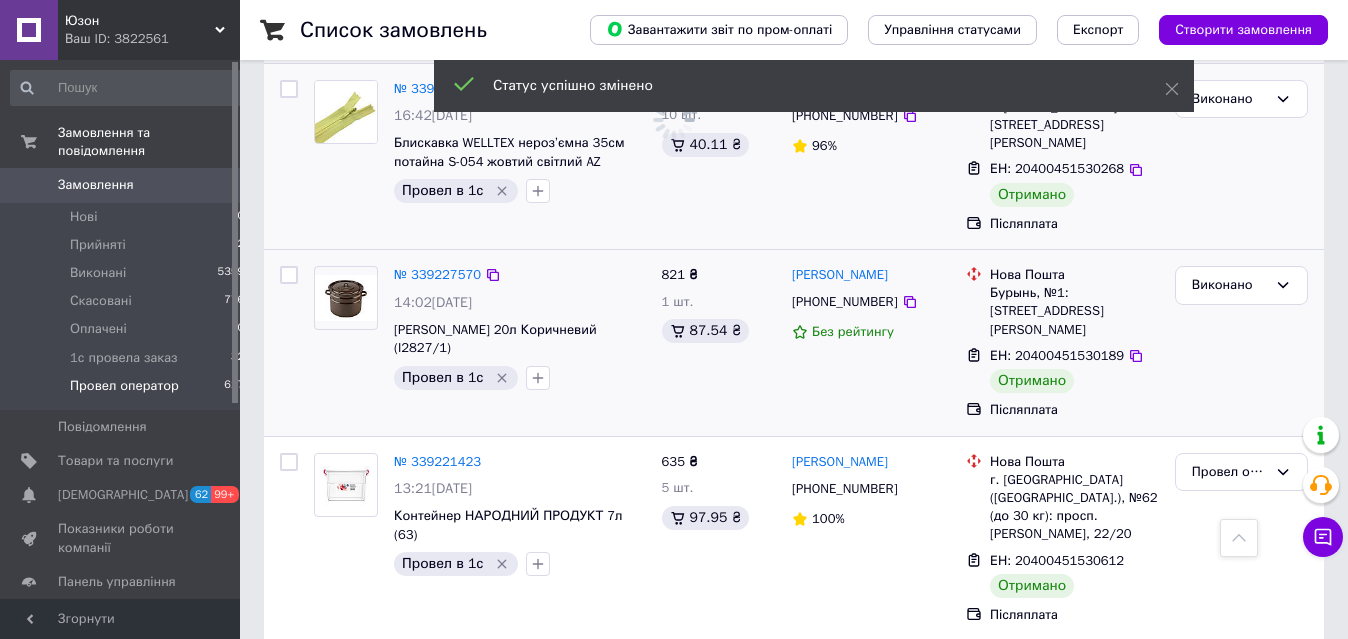 scroll, scrollTop: 867, scrollLeft: 0, axis: vertical 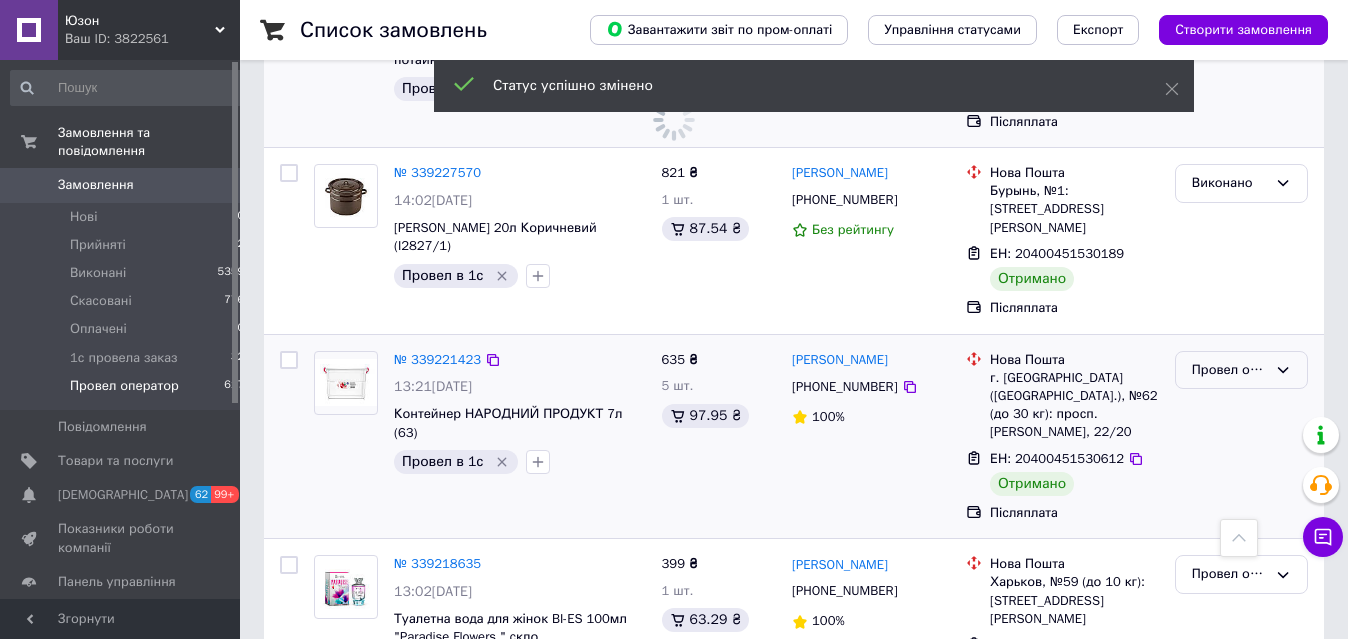 click on "Провел оператор" at bounding box center (1229, 370) 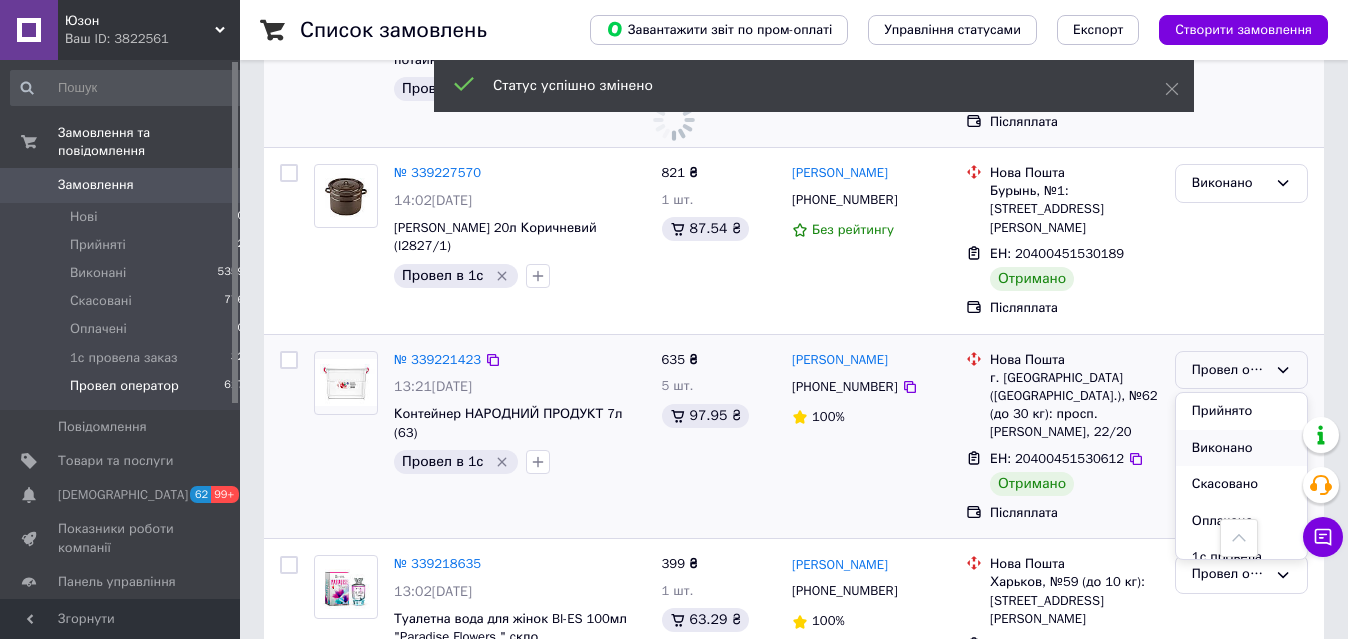 click on "Виконано" at bounding box center (1241, 448) 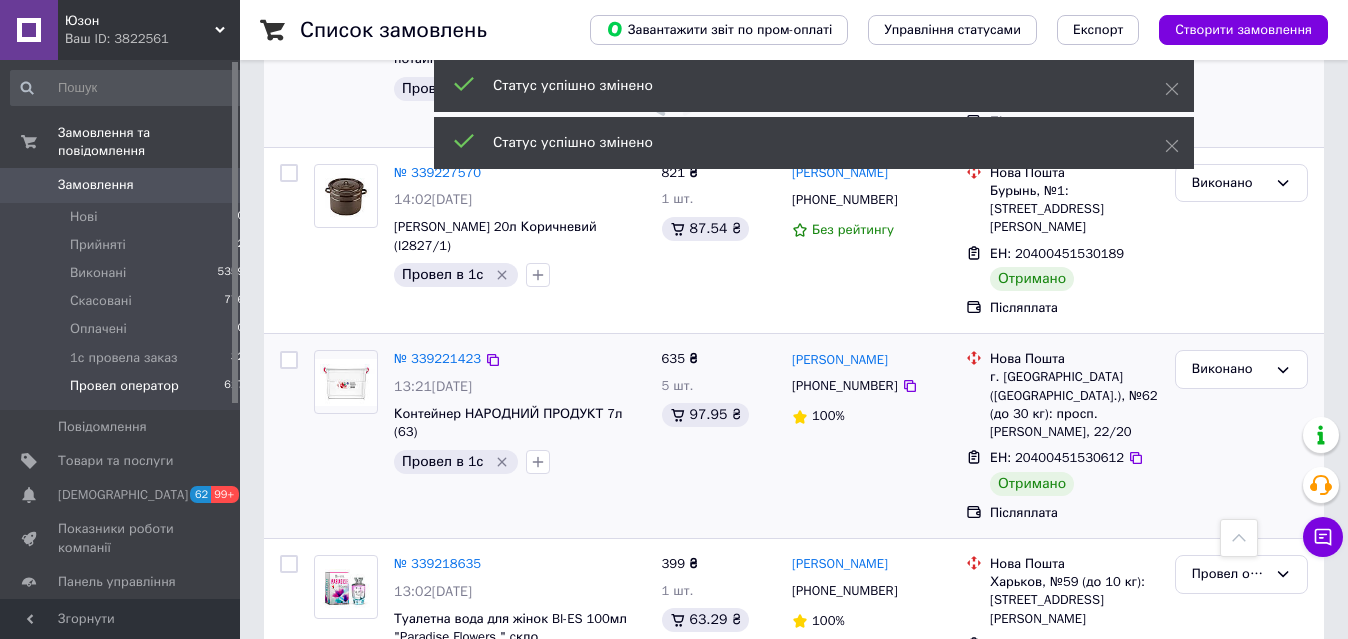 scroll, scrollTop: 1276, scrollLeft: 0, axis: vertical 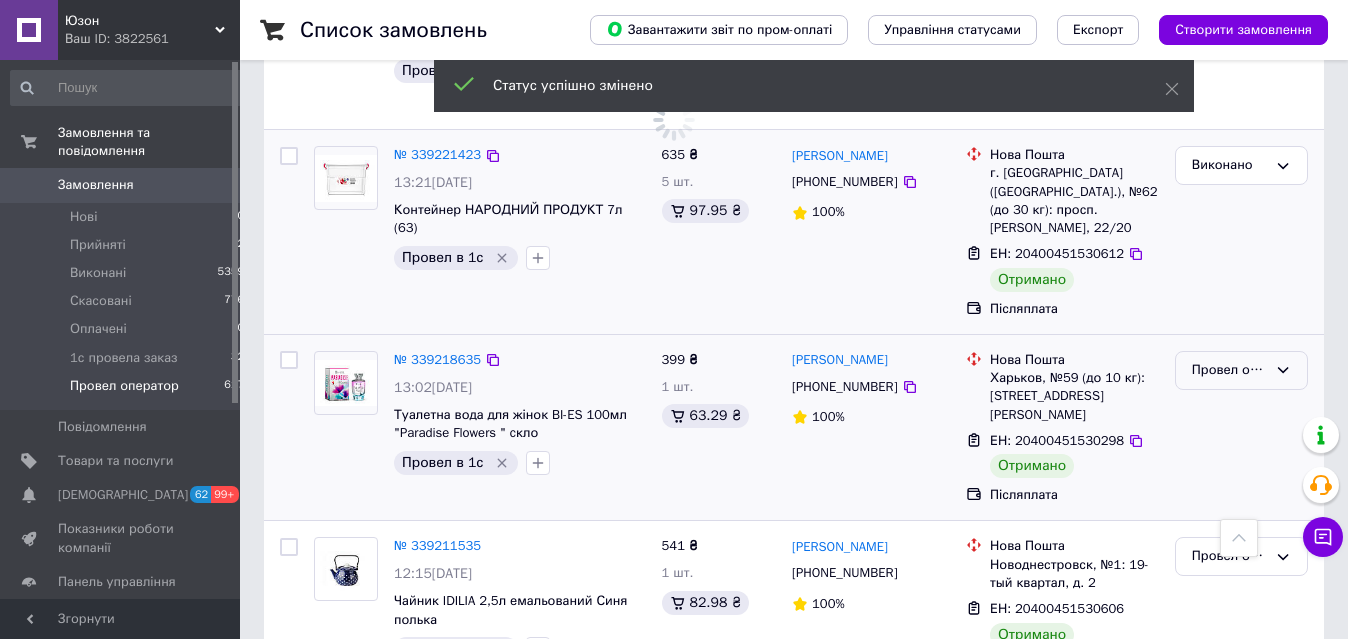 click on "Провел оператор" at bounding box center (1229, 370) 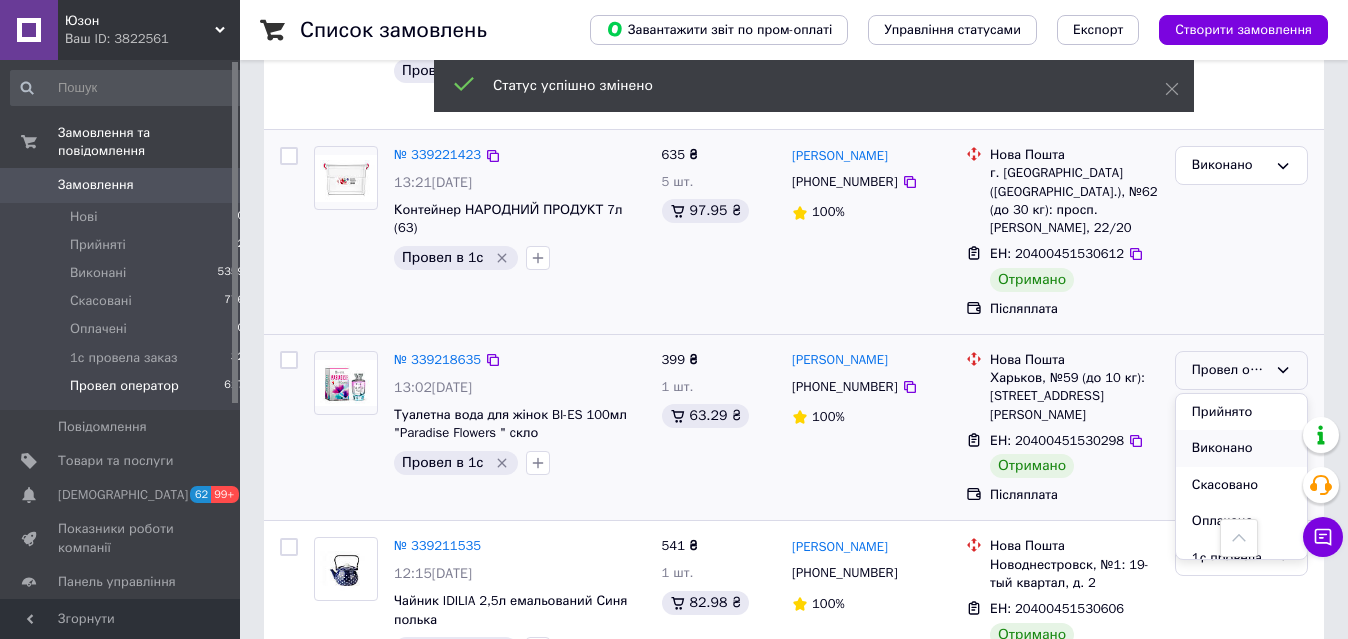 click on "Виконано" at bounding box center (1241, 448) 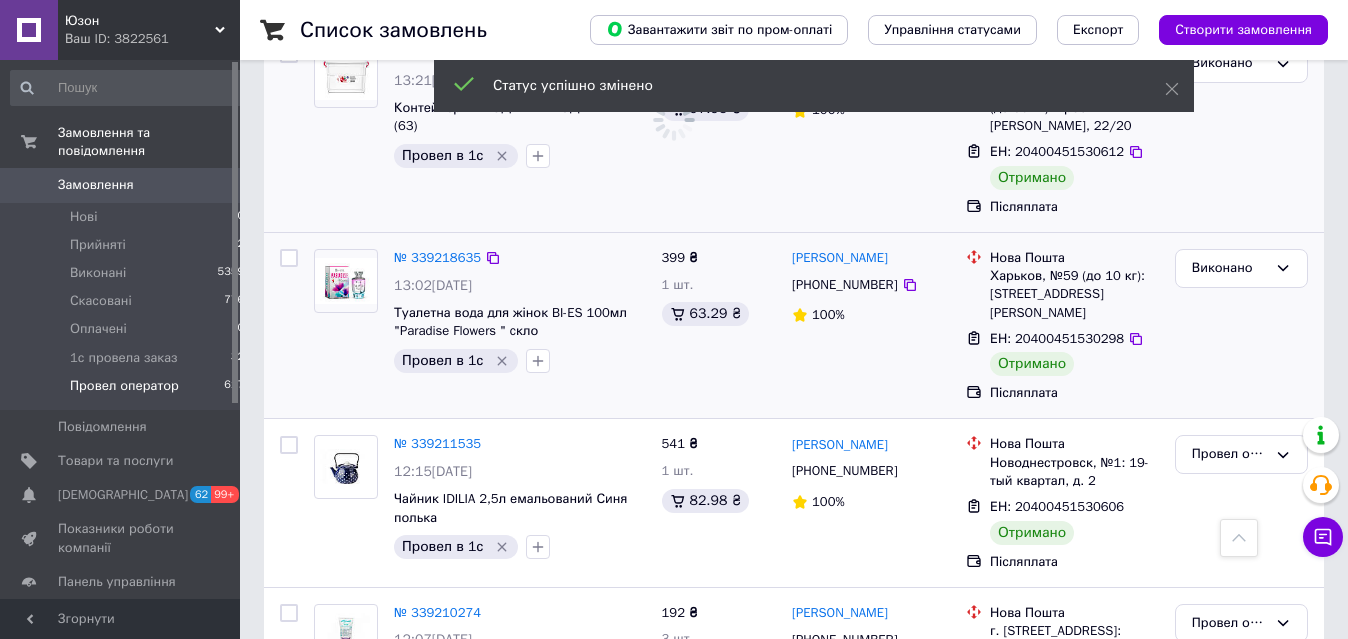 scroll, scrollTop: 1480, scrollLeft: 0, axis: vertical 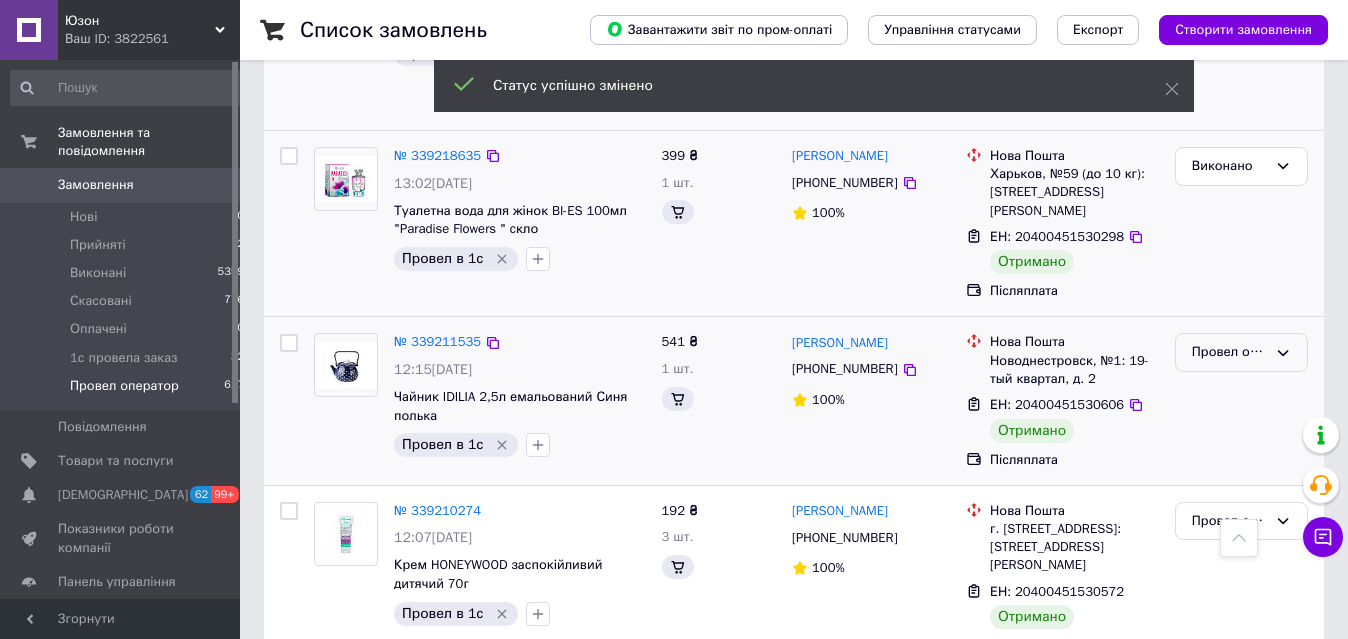 click on "Провел оператор" at bounding box center (1229, 352) 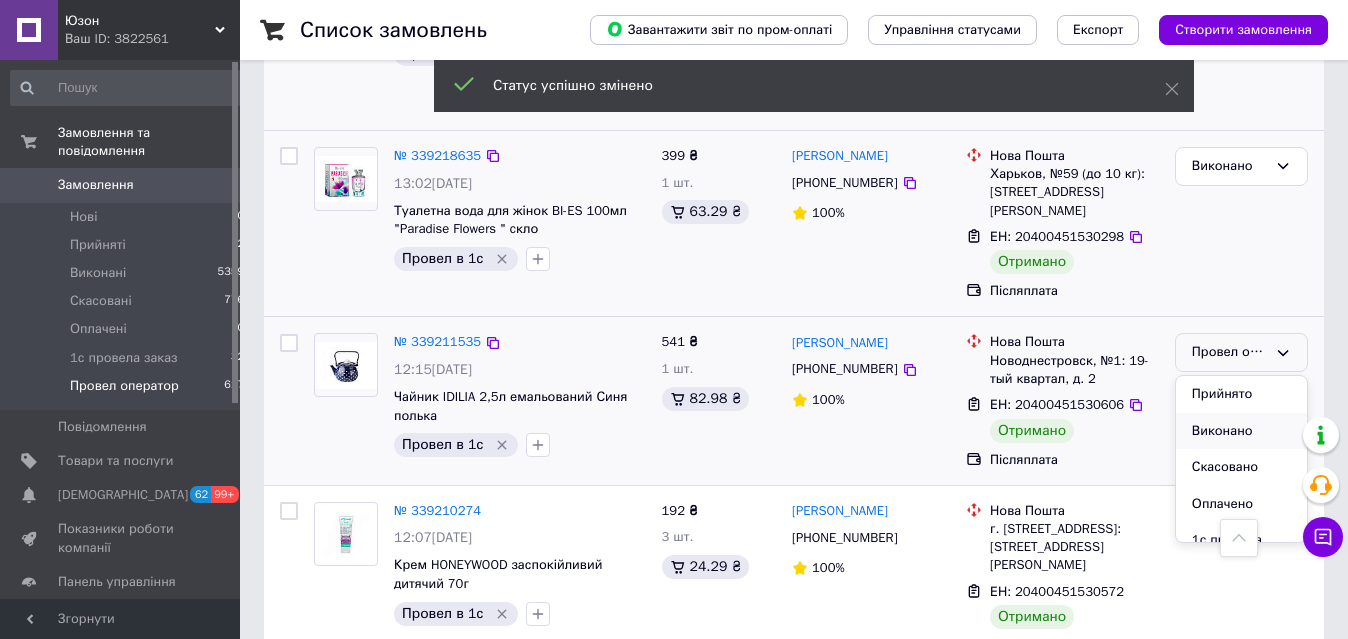 click on "Виконано" at bounding box center [1241, 431] 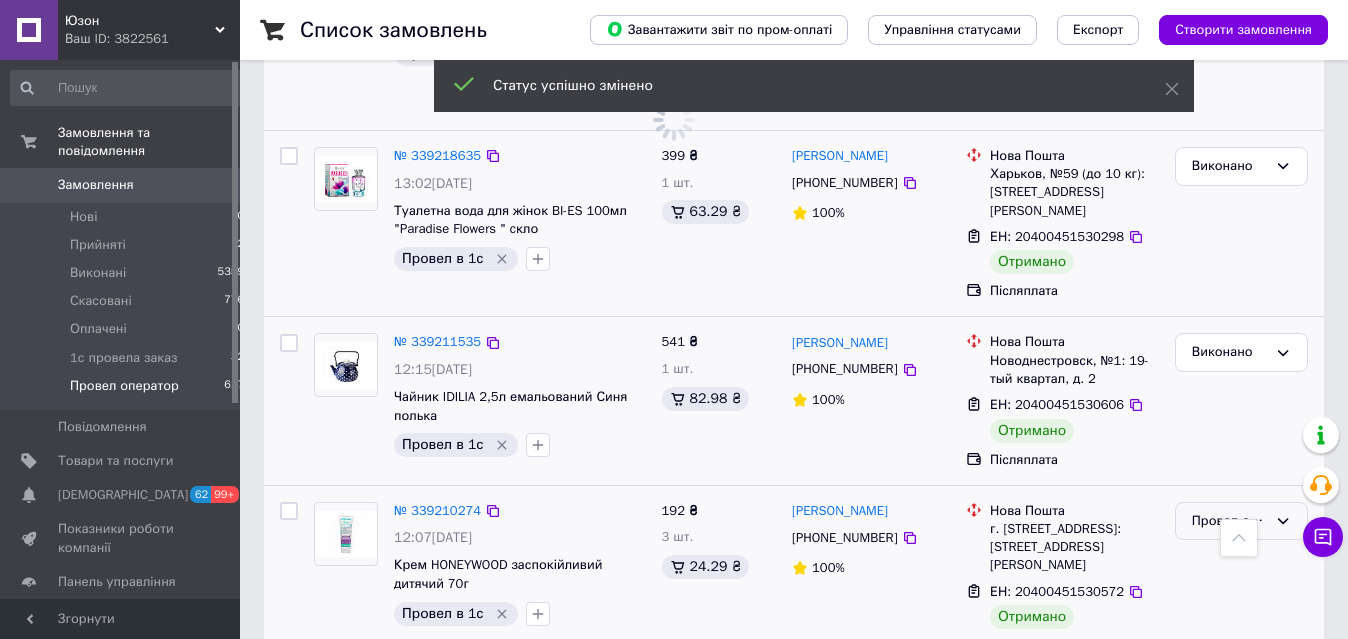 click on "Провел оператор" at bounding box center (1229, 521) 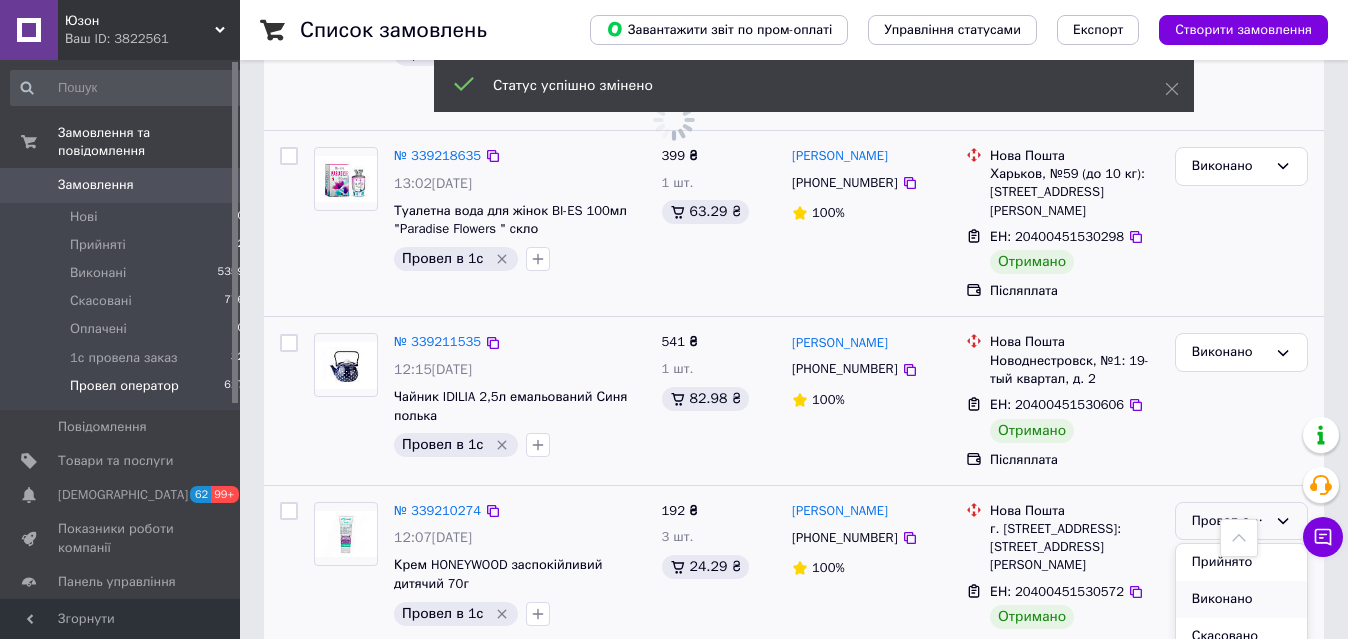 click on "Виконано" at bounding box center (1241, 599) 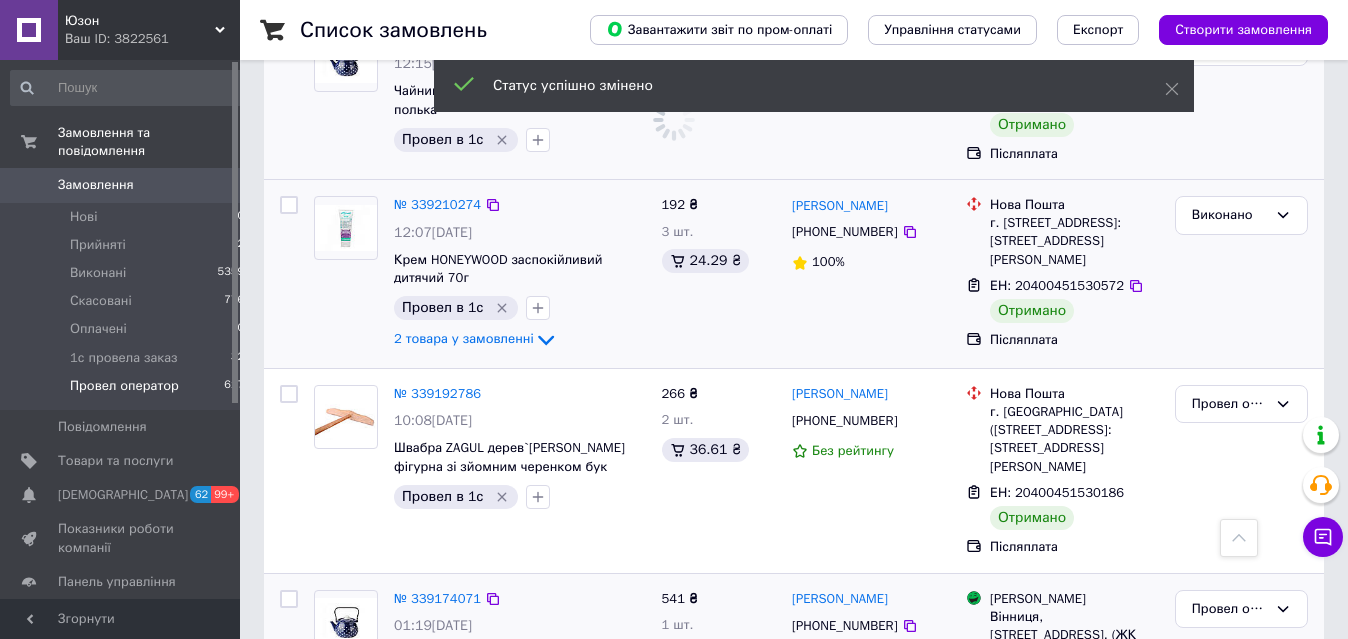 scroll, scrollTop: 1683, scrollLeft: 0, axis: vertical 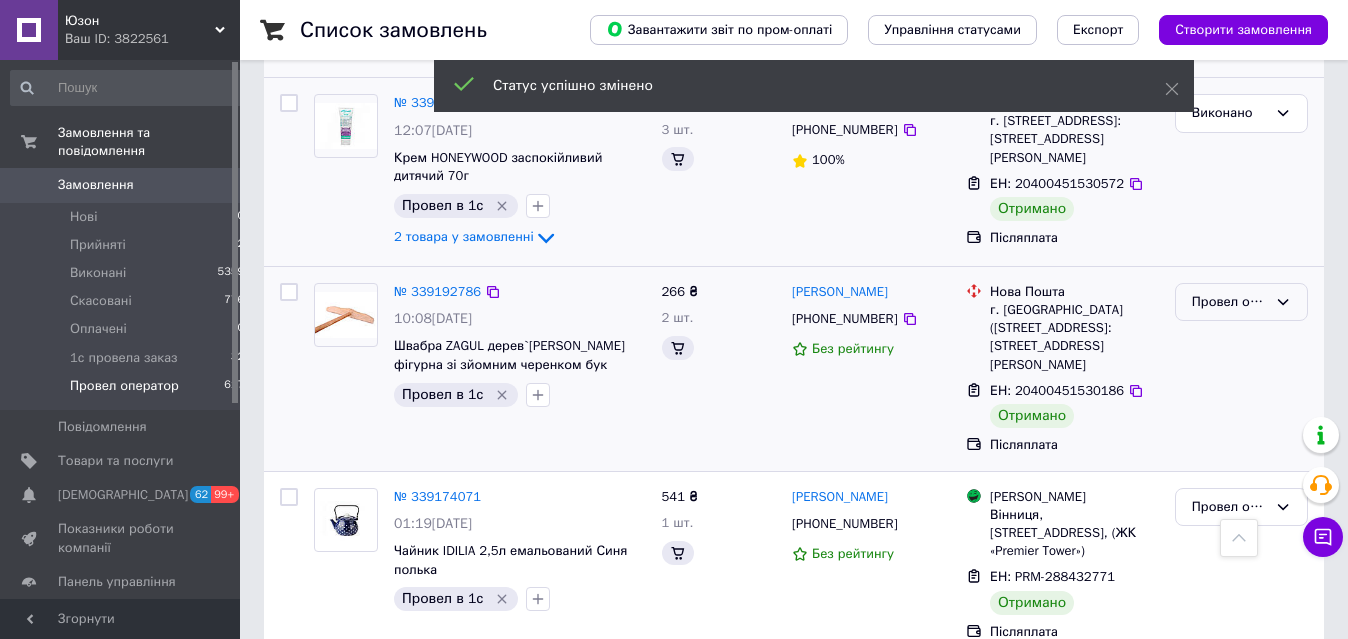 click on "Провел оператор" at bounding box center [1229, 302] 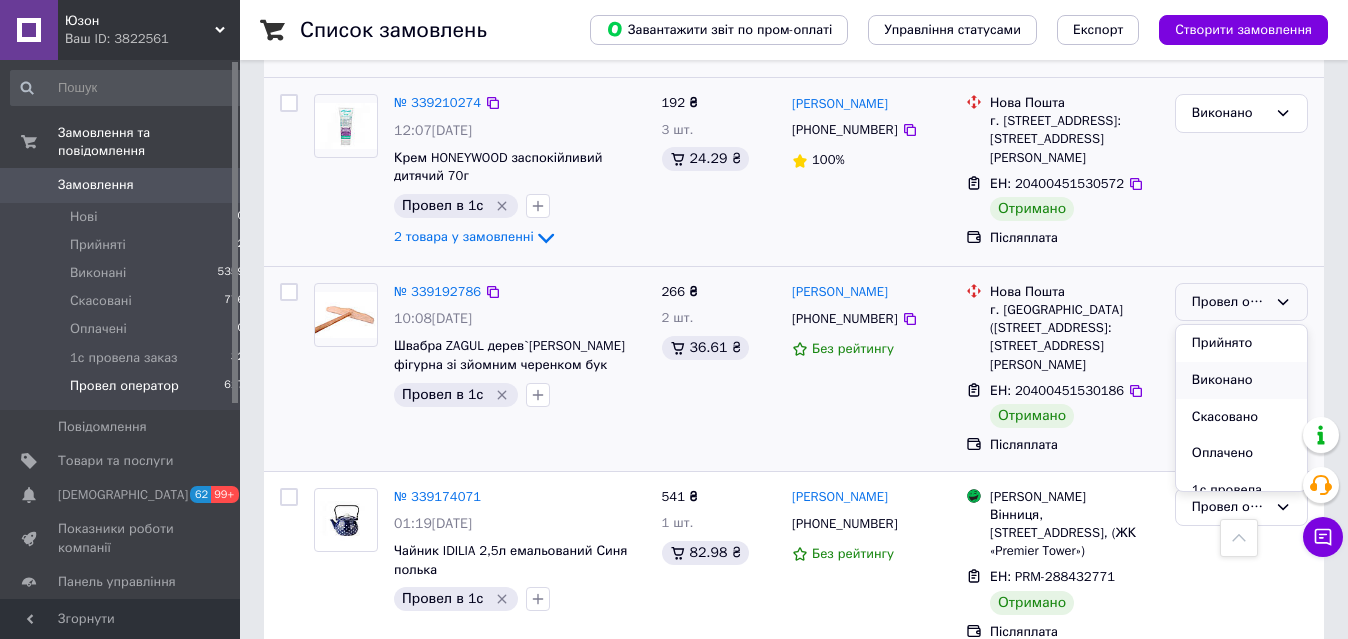 click on "Виконано" at bounding box center [1241, 380] 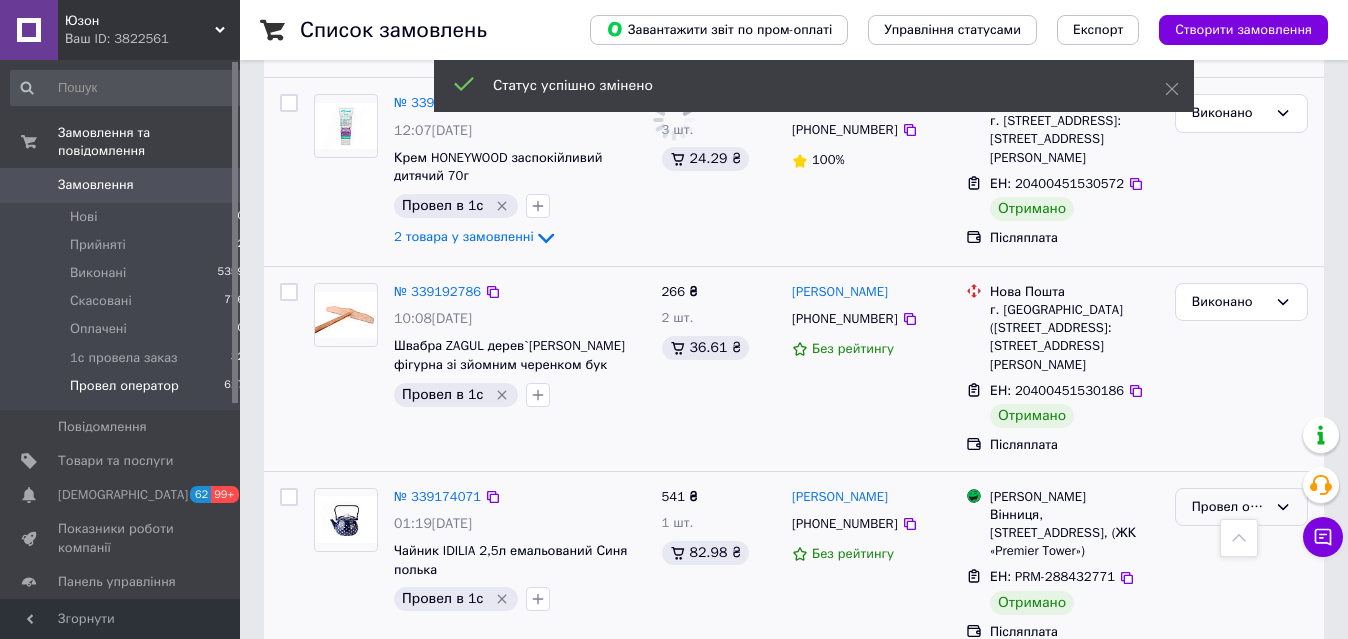 click on "Провел оператор" at bounding box center (1229, 507) 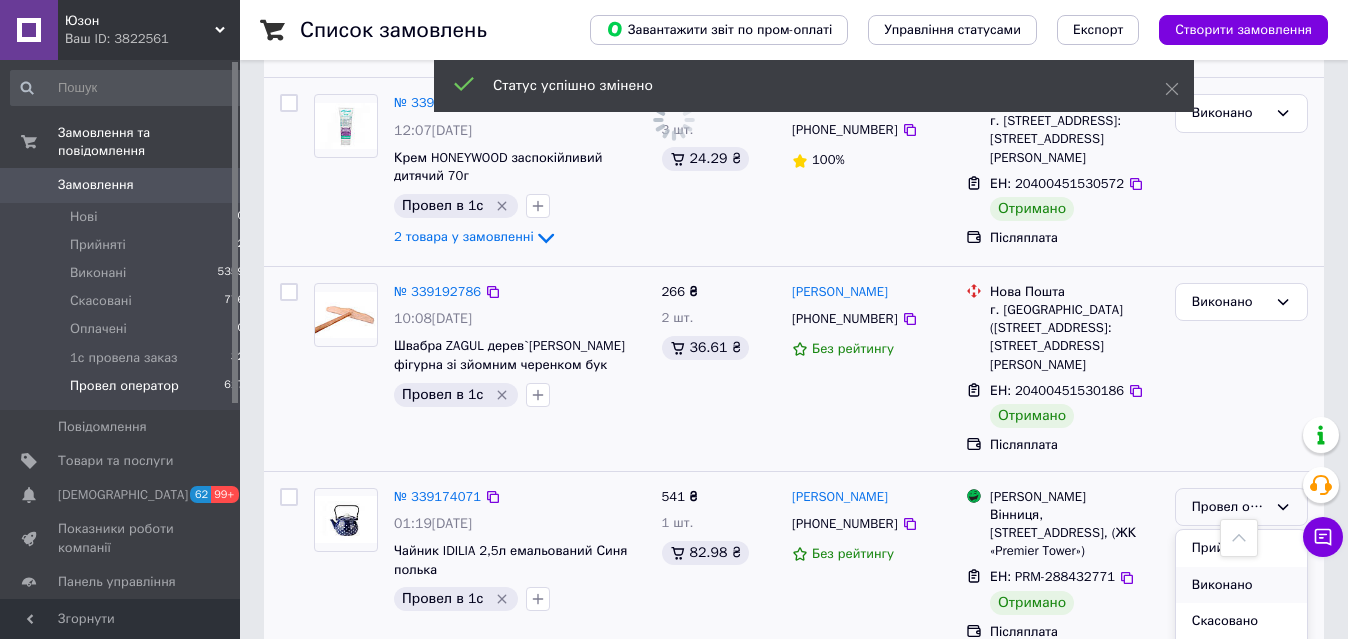 click on "Виконано" at bounding box center [1241, 585] 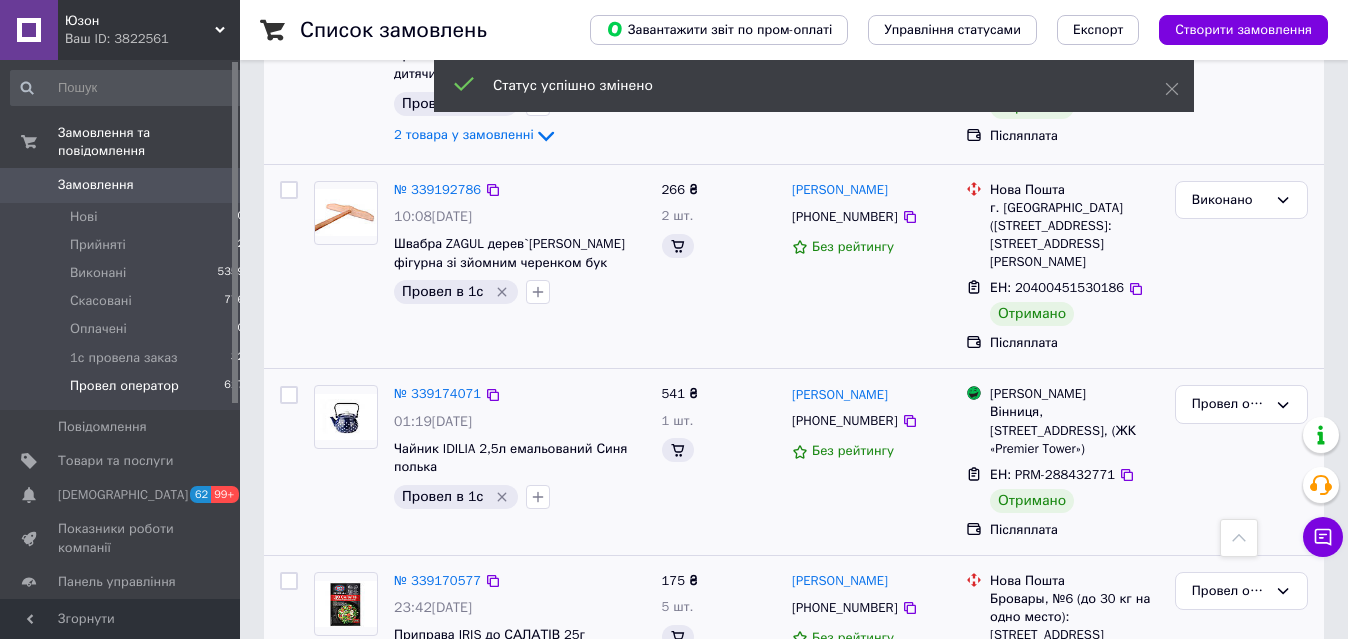 scroll, scrollTop: 2092, scrollLeft: 0, axis: vertical 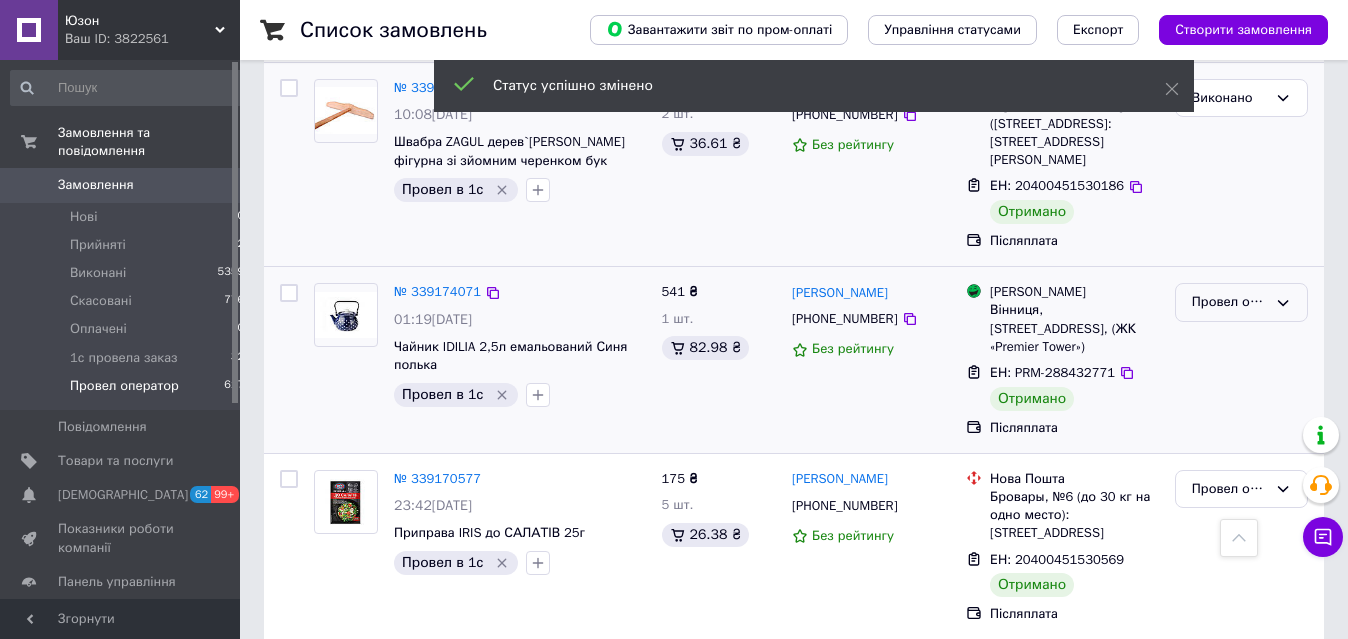click on "Провел оператор" at bounding box center (1229, 302) 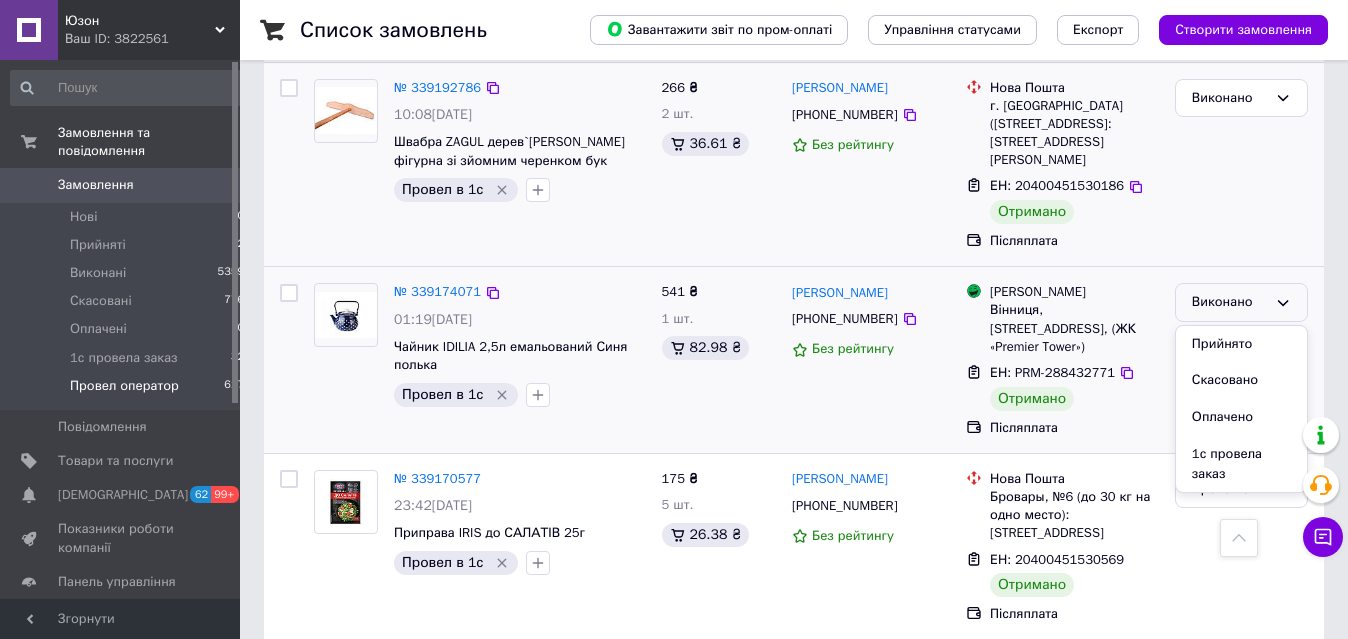 click on "Виконано" at bounding box center [1229, 302] 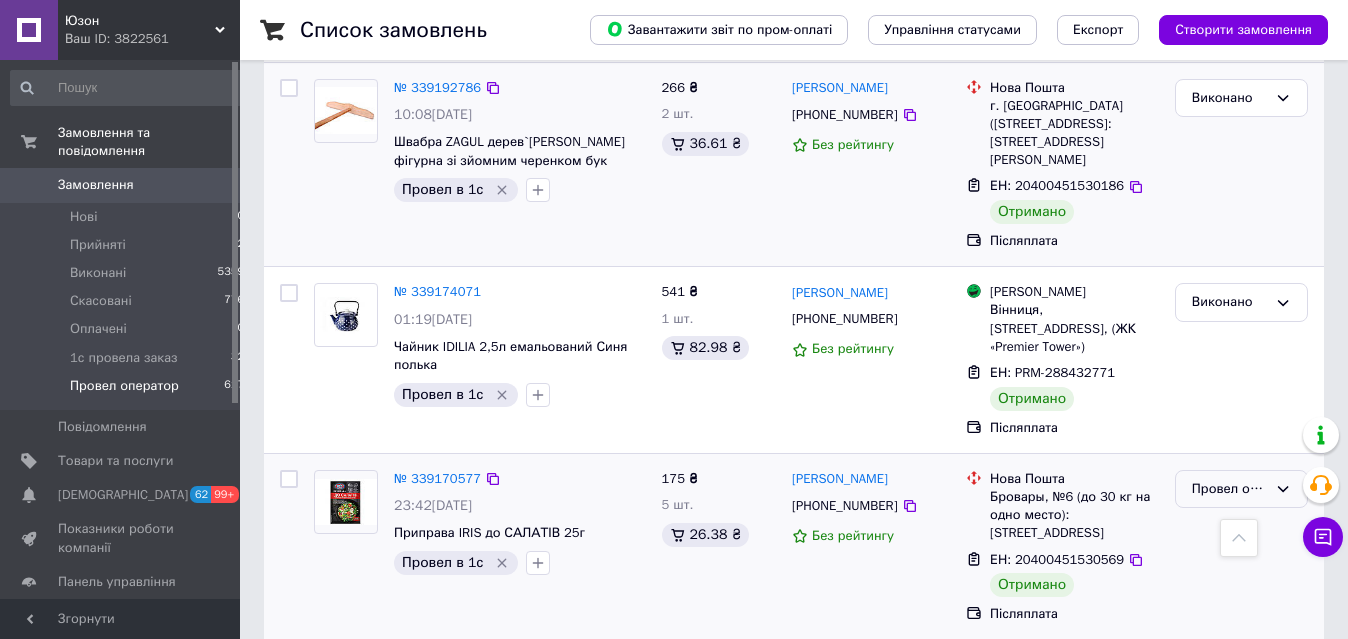 click on "Провел оператор" at bounding box center (1229, 489) 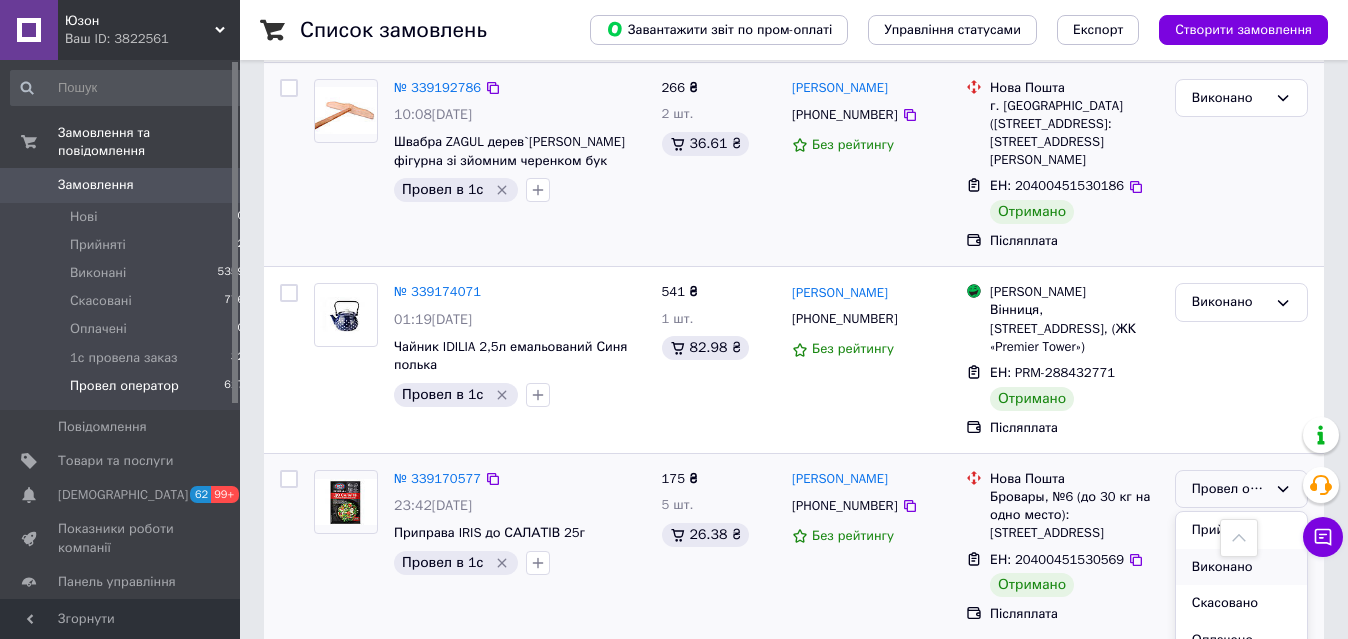 click on "Виконано" at bounding box center [1241, 567] 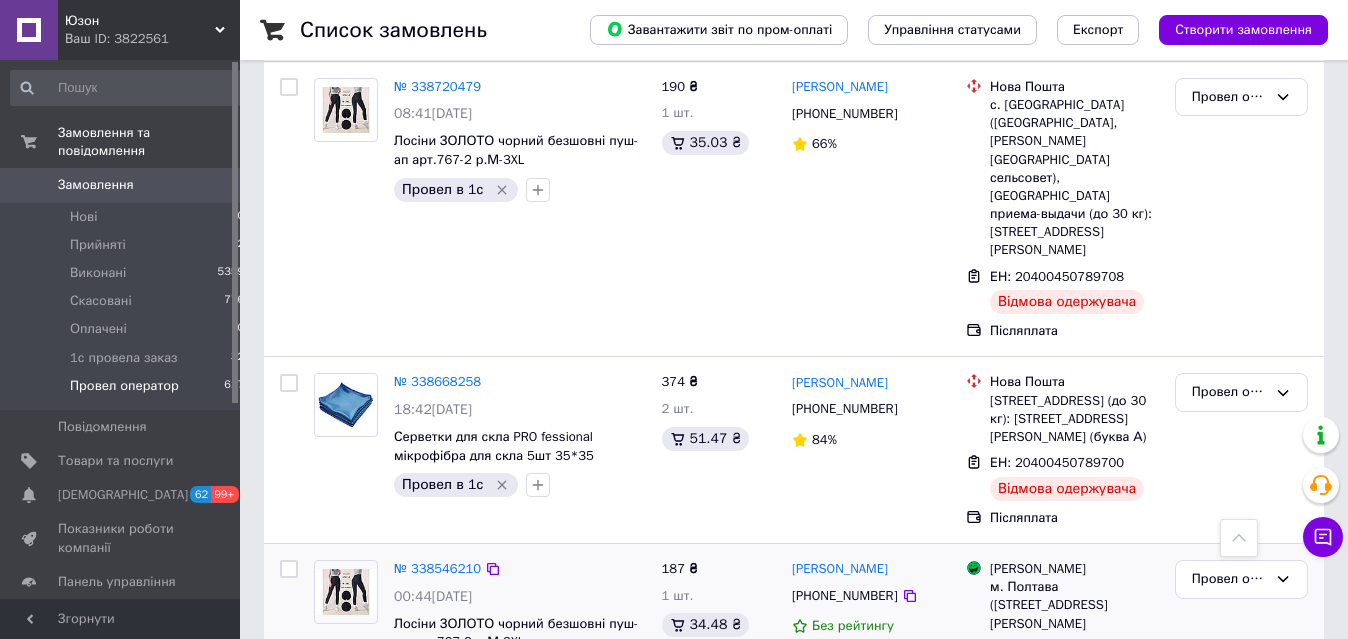 scroll, scrollTop: 3054, scrollLeft: 0, axis: vertical 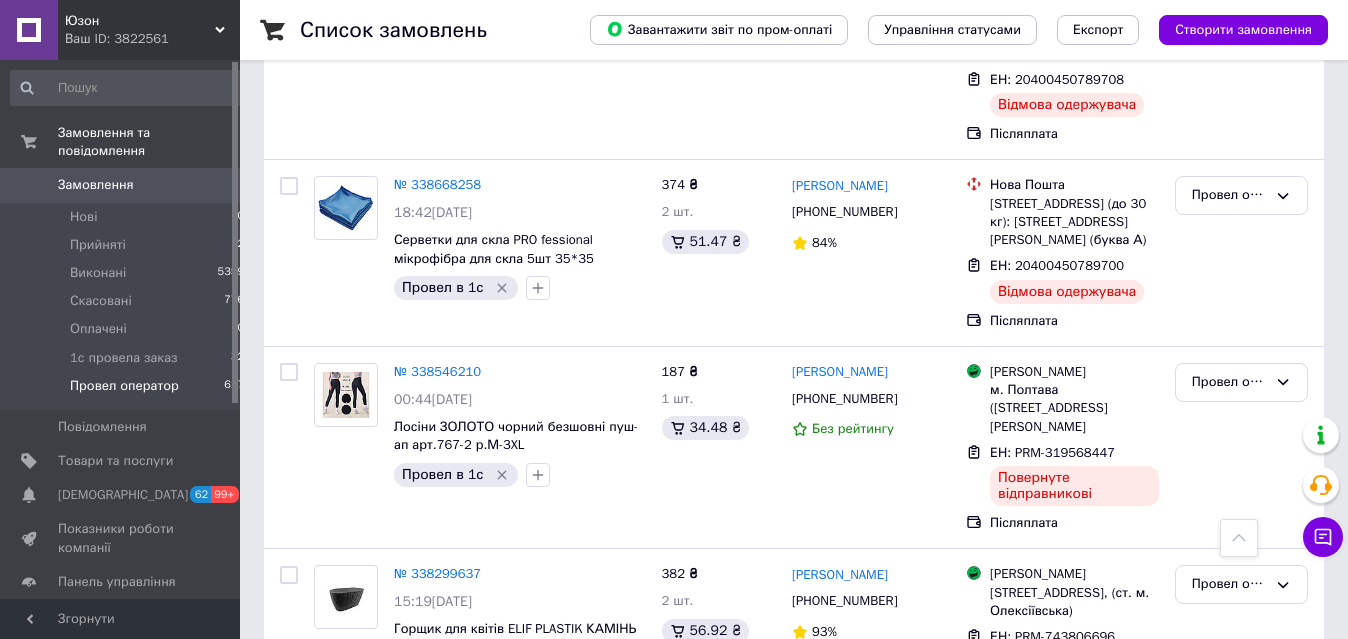 click on "28" at bounding box center (539, 778) 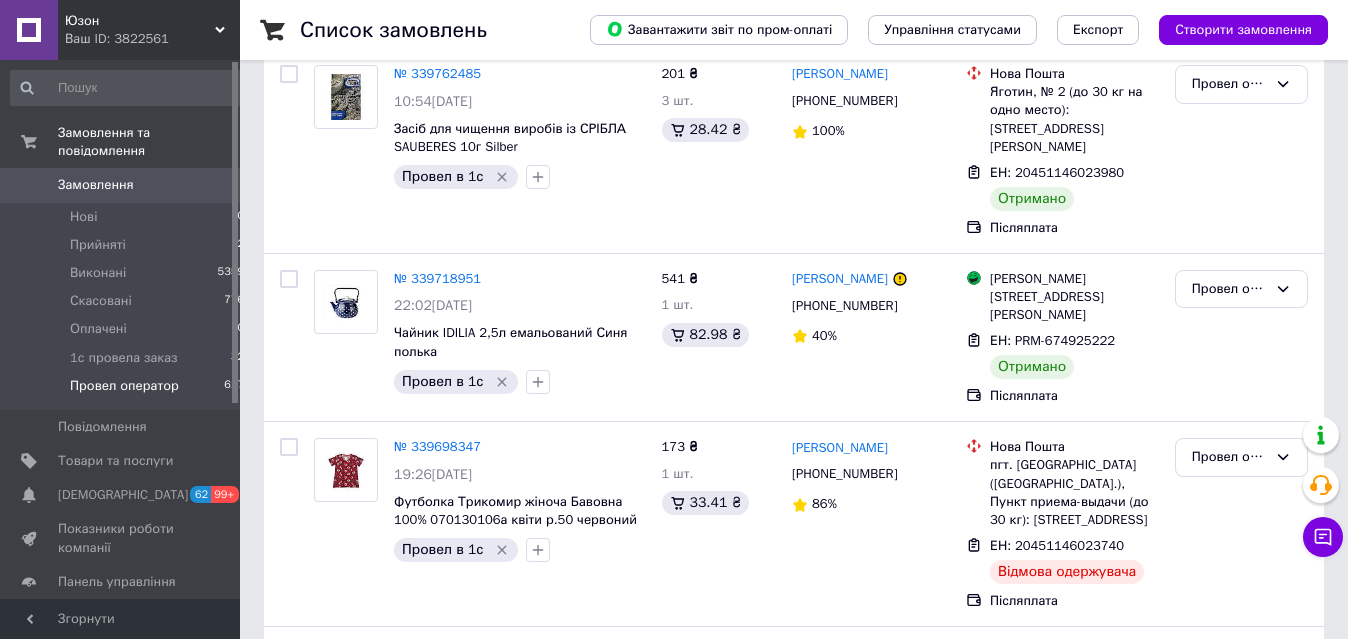 scroll, scrollTop: 0, scrollLeft: 0, axis: both 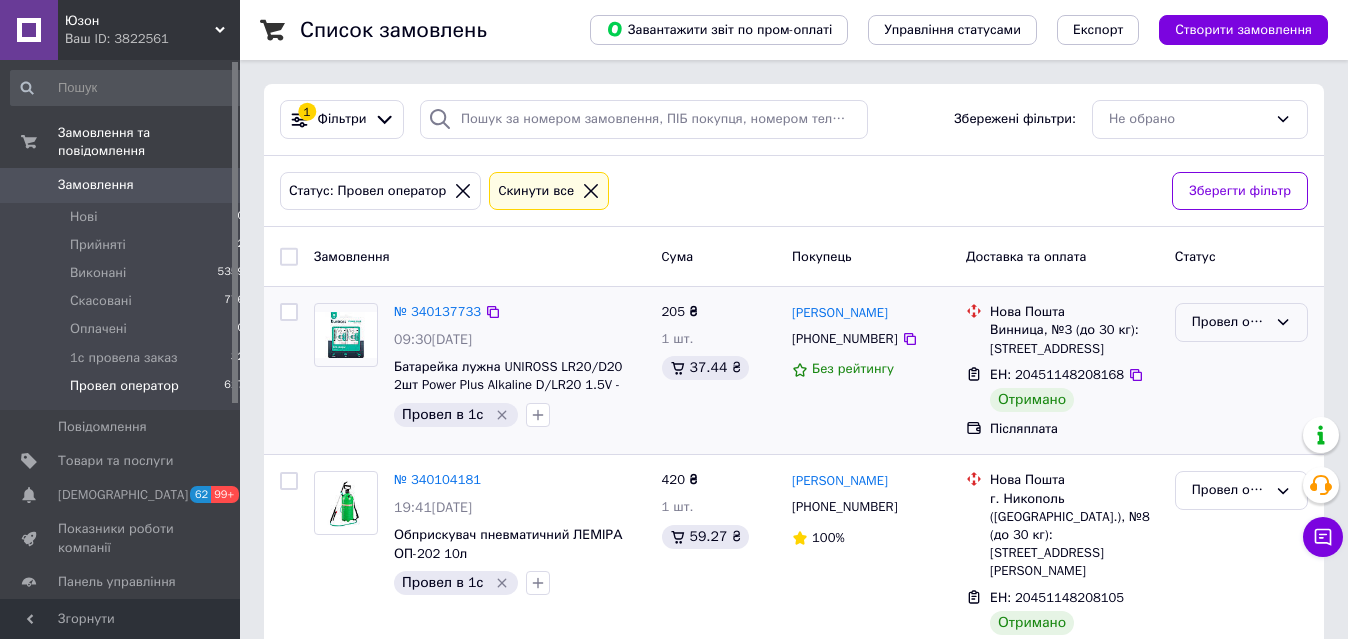 click on "Провел оператор" at bounding box center [1229, 322] 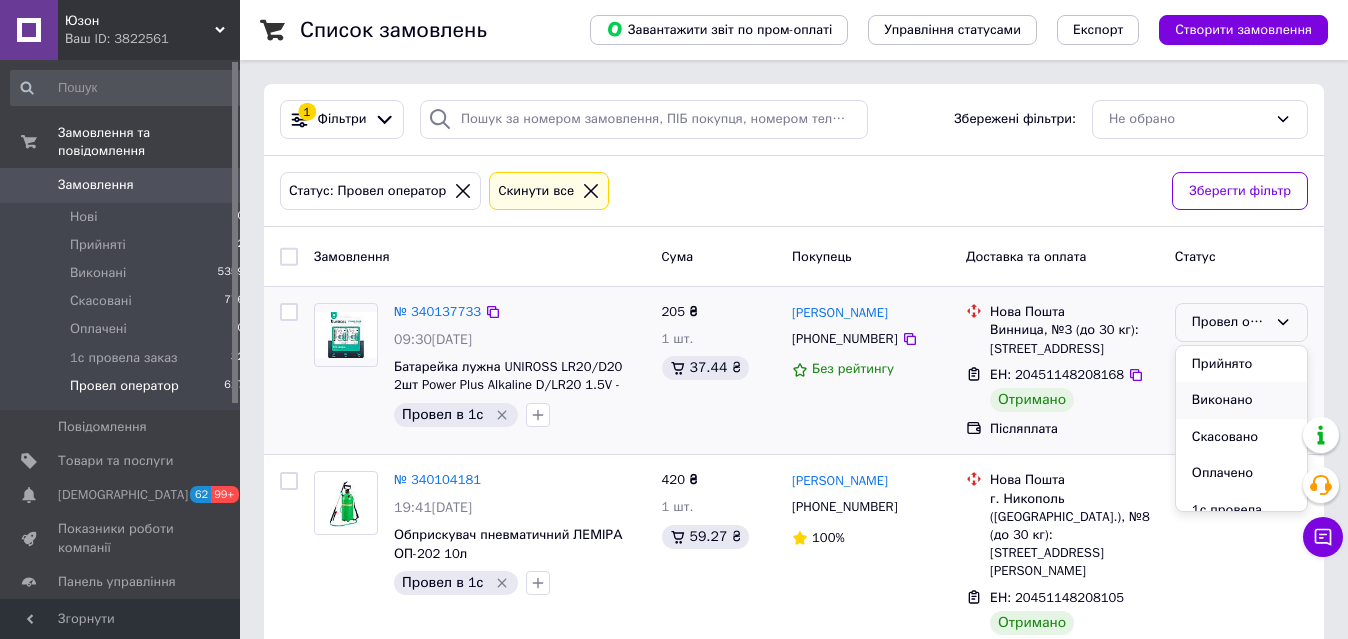 click on "Виконано" at bounding box center [1241, 400] 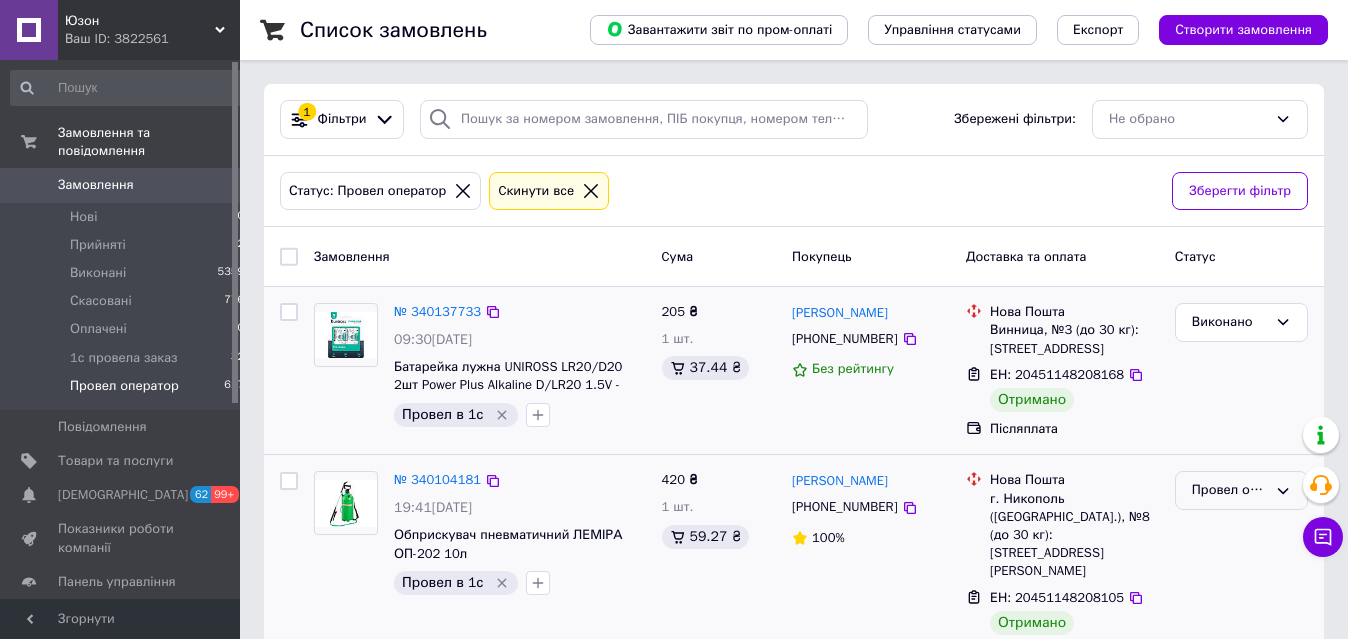 click on "Провел оператор" at bounding box center (1229, 490) 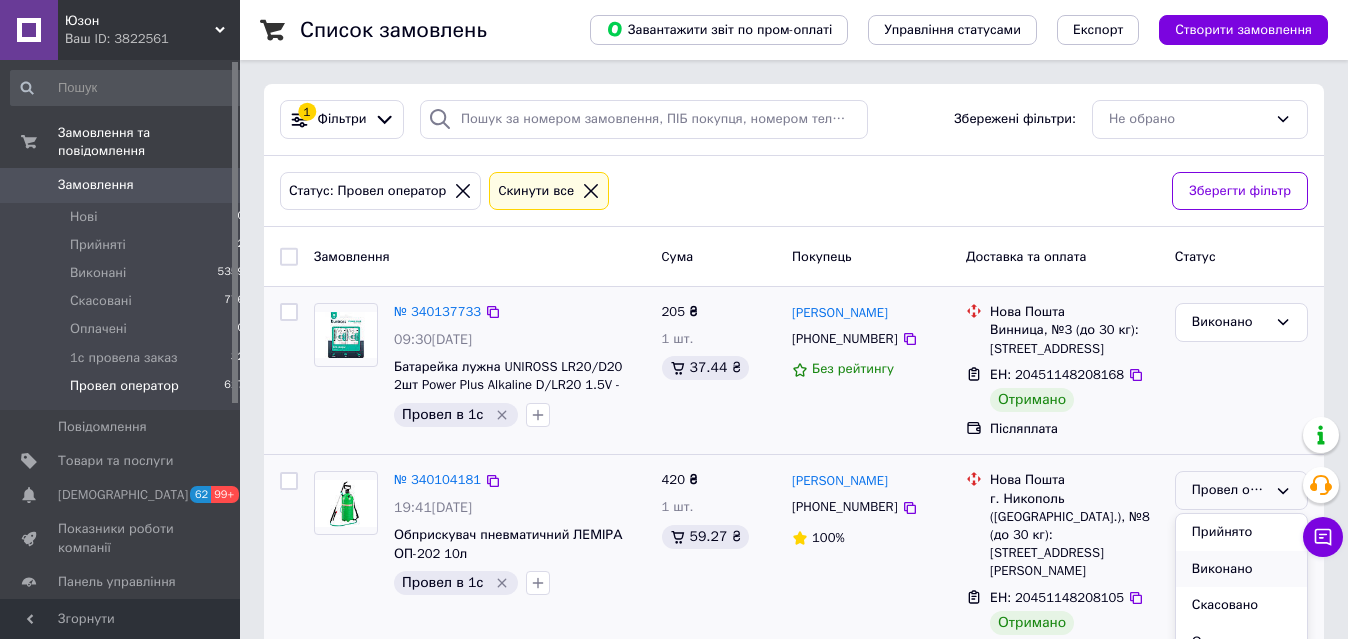 click on "Виконано" at bounding box center (1241, 569) 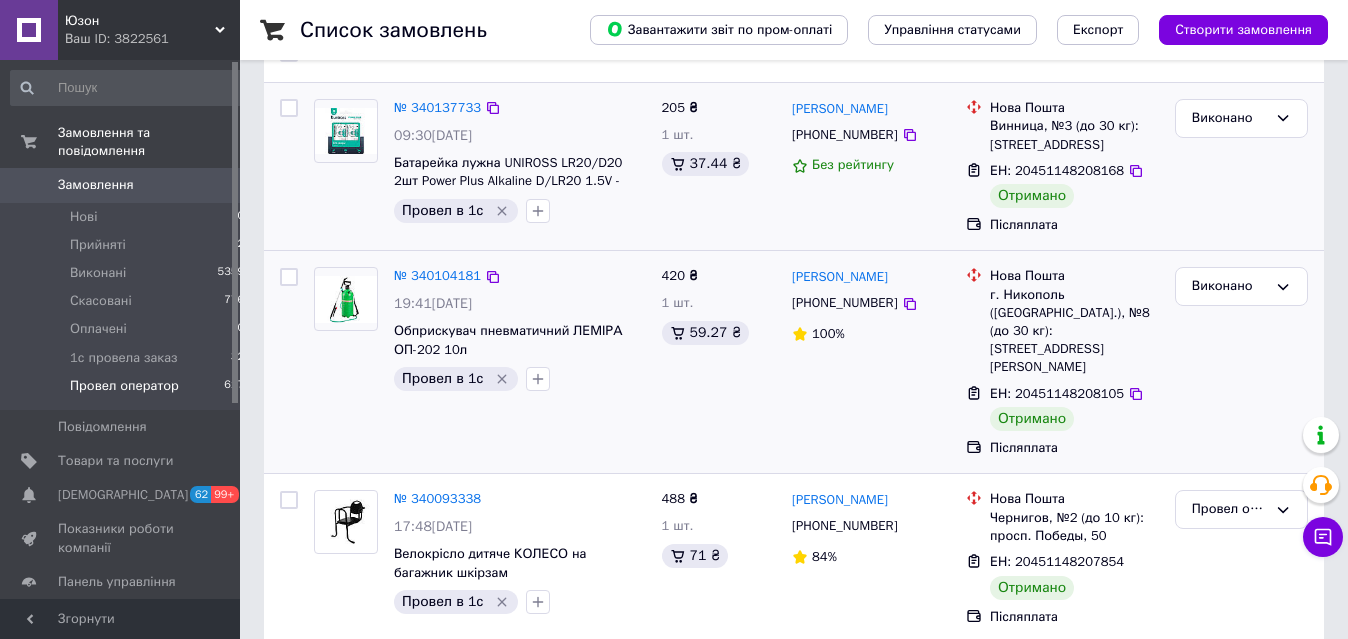 scroll, scrollTop: 306, scrollLeft: 0, axis: vertical 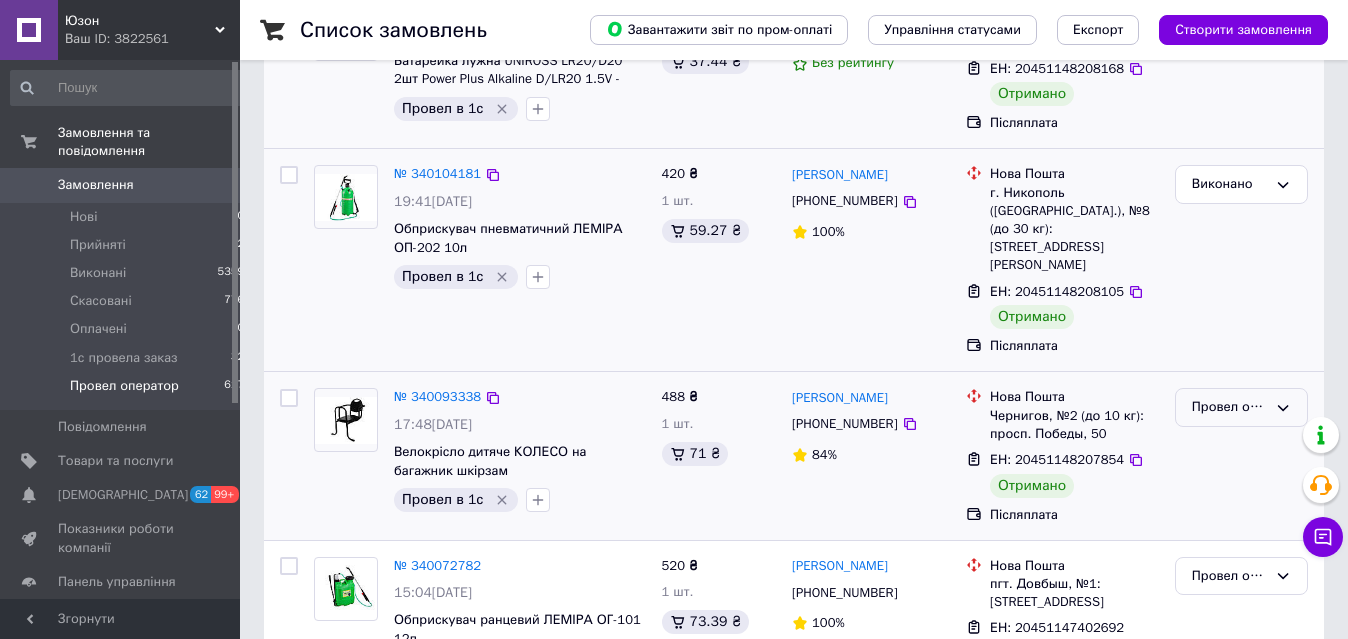 click on "Провел оператор" at bounding box center (1229, 407) 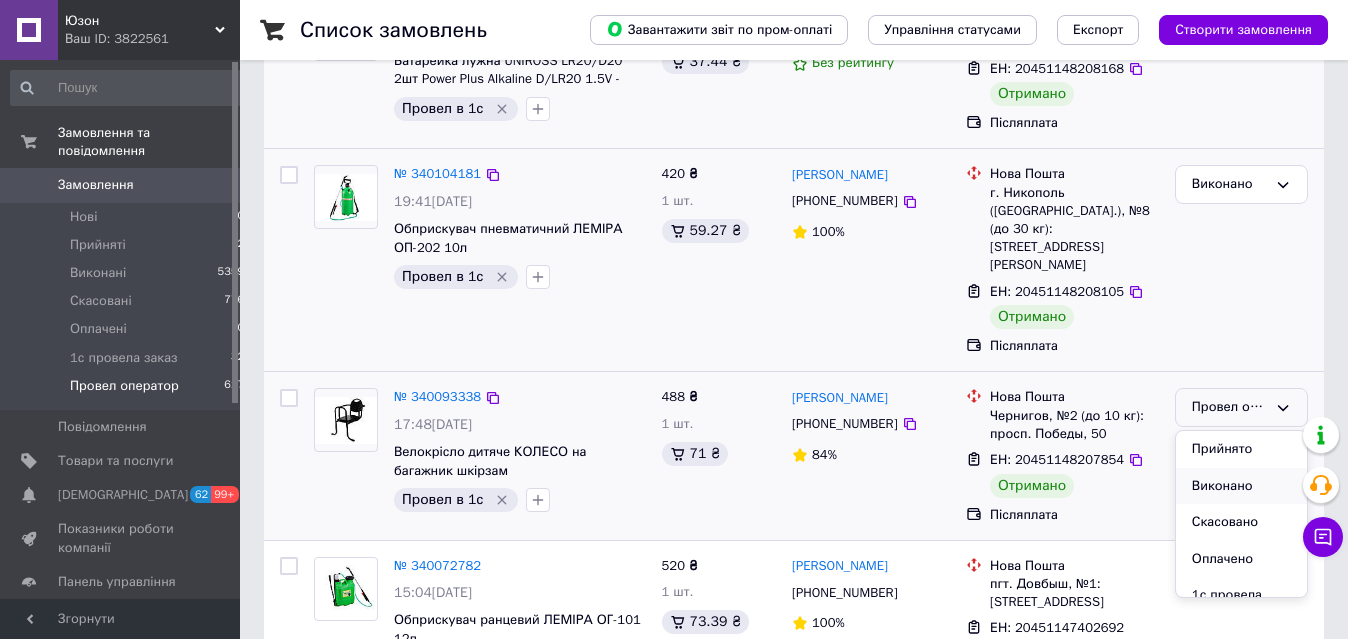 click on "Виконано" at bounding box center (1241, 486) 